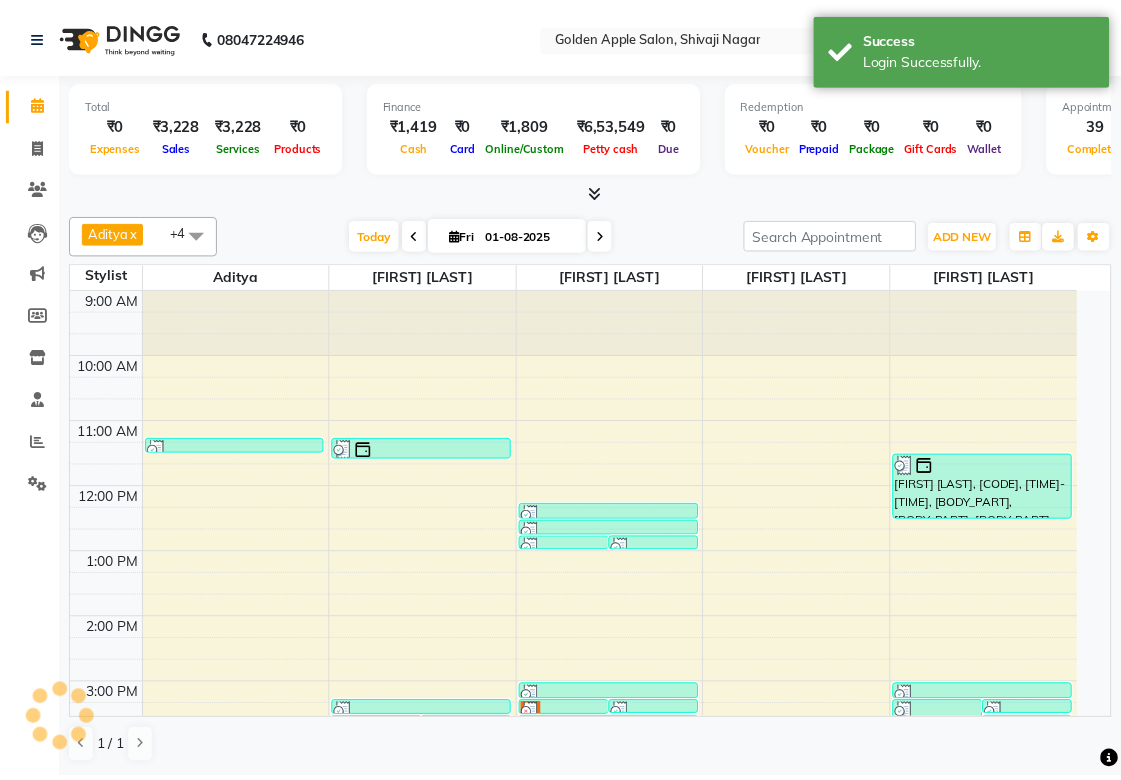 scroll, scrollTop: 0, scrollLeft: 0, axis: both 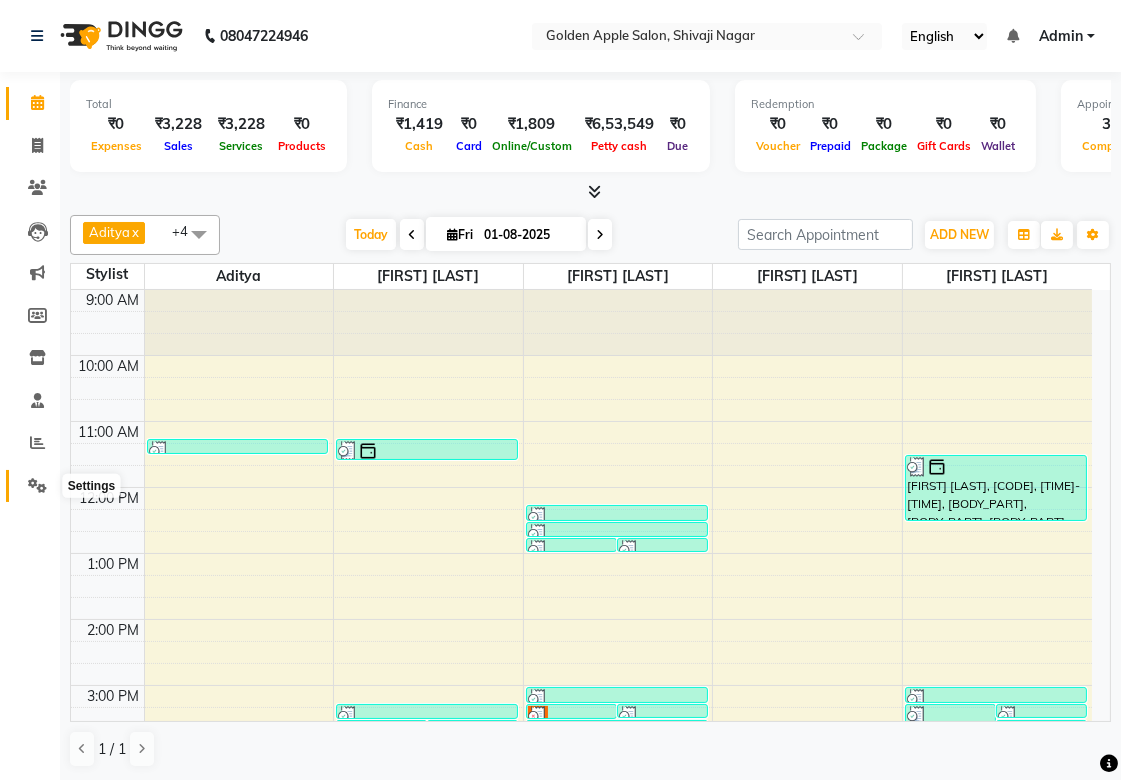 click 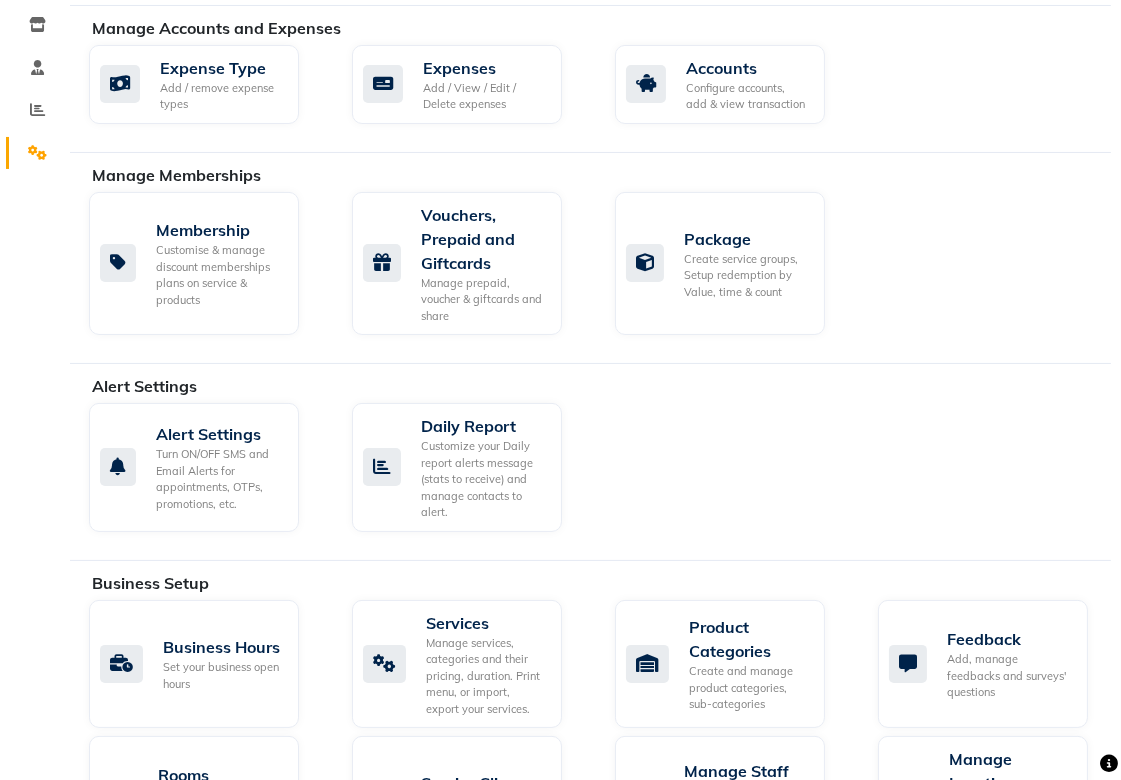 scroll, scrollTop: 555, scrollLeft: 0, axis: vertical 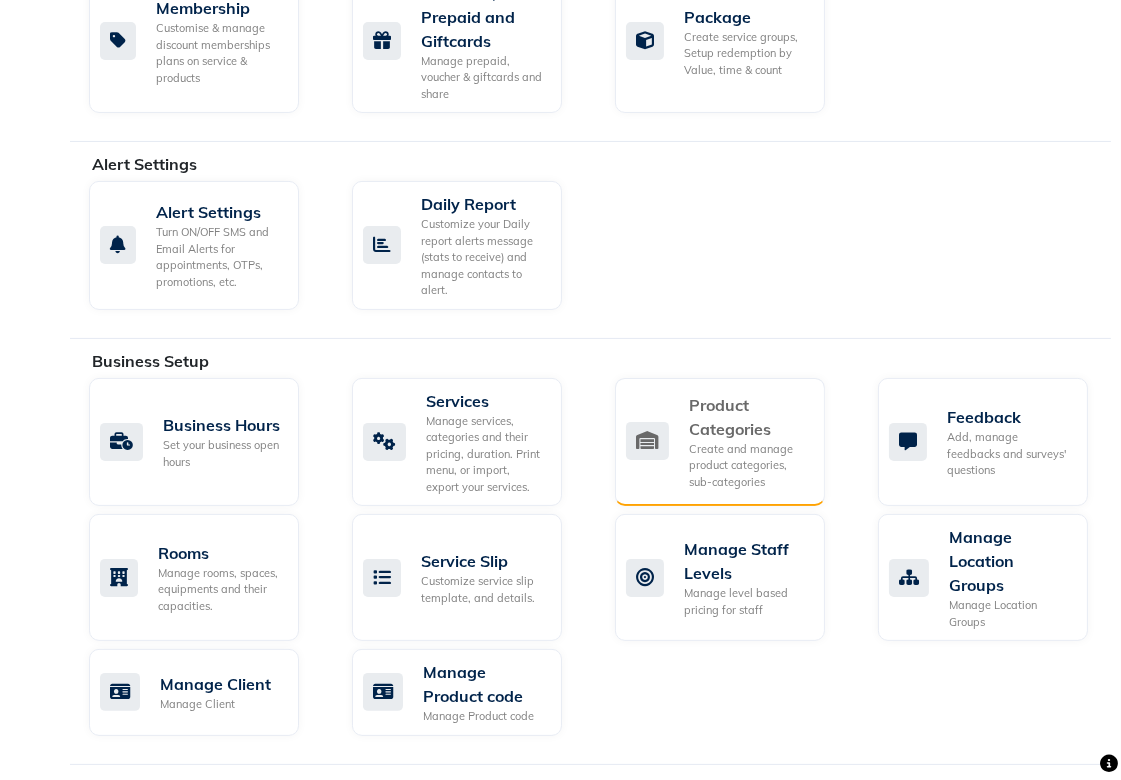 click on "Create and manage product categories, sub-categories" 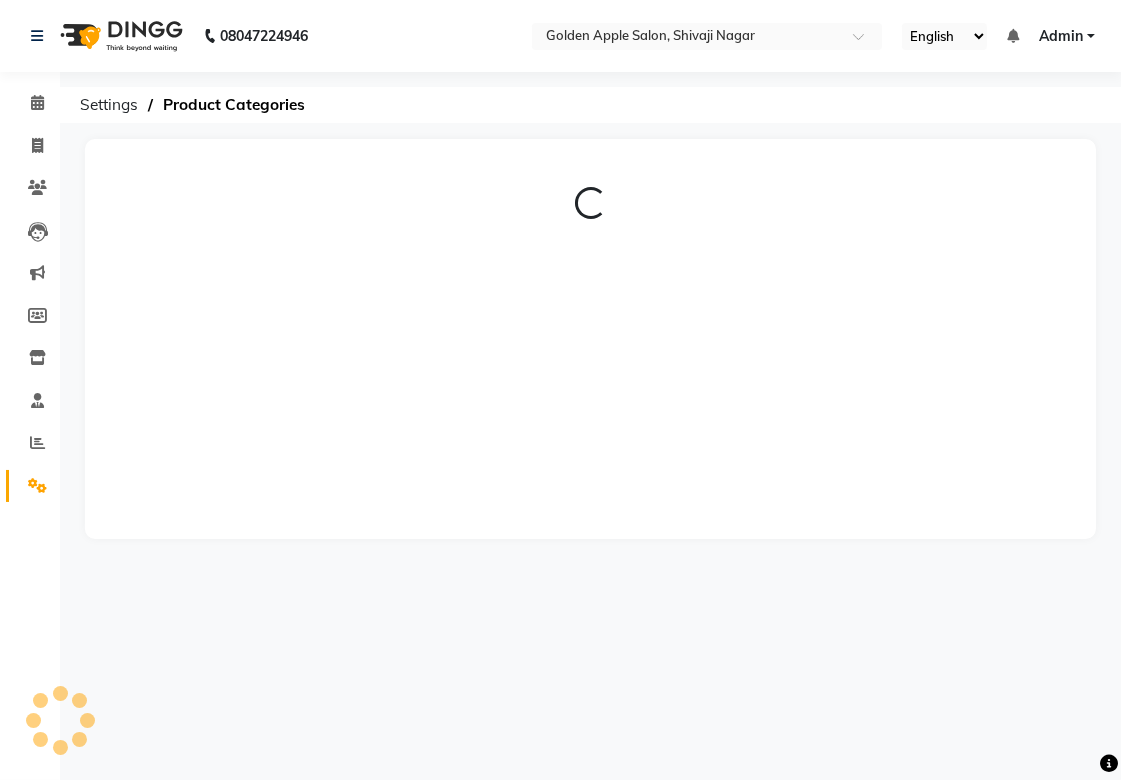 scroll, scrollTop: 0, scrollLeft: 0, axis: both 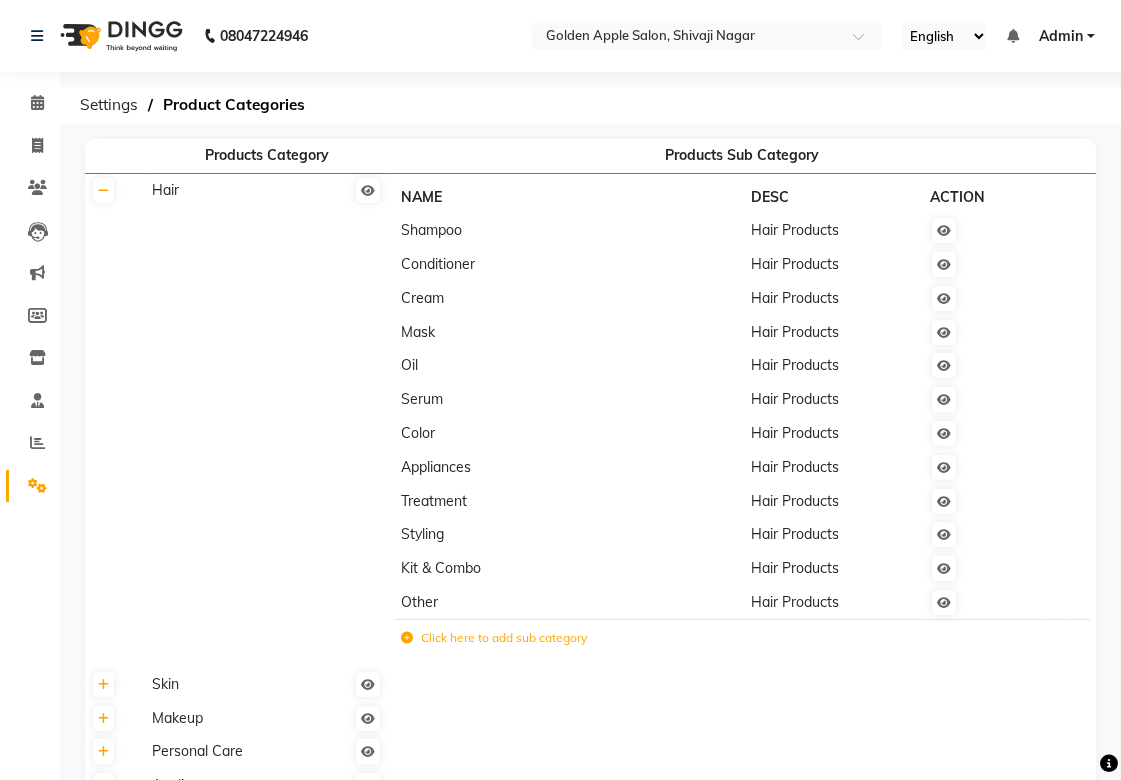 click on "Shampoo" 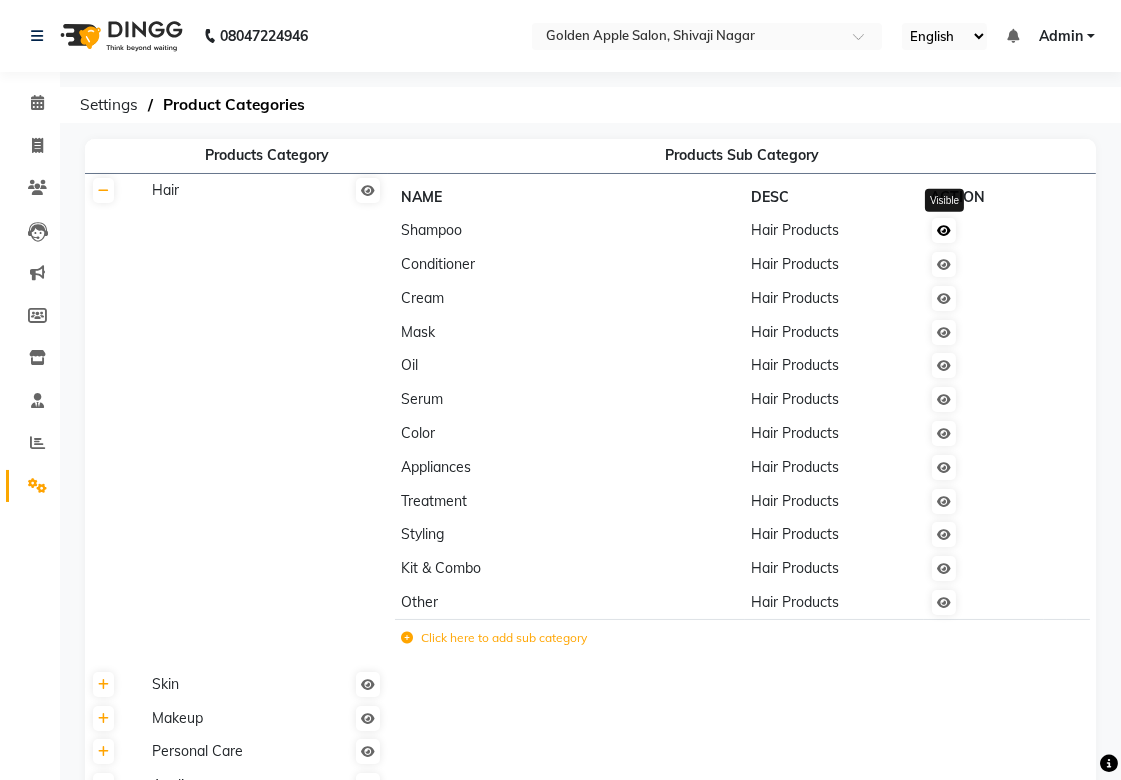 click 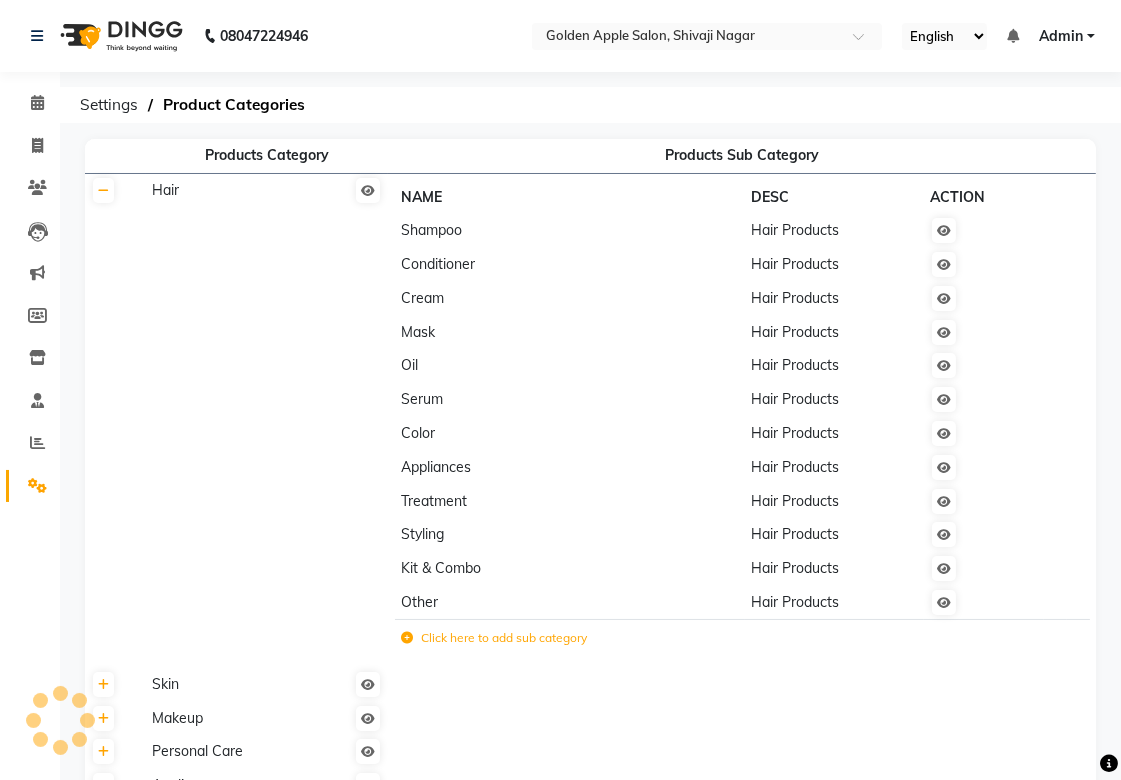 click on "Hair Products" 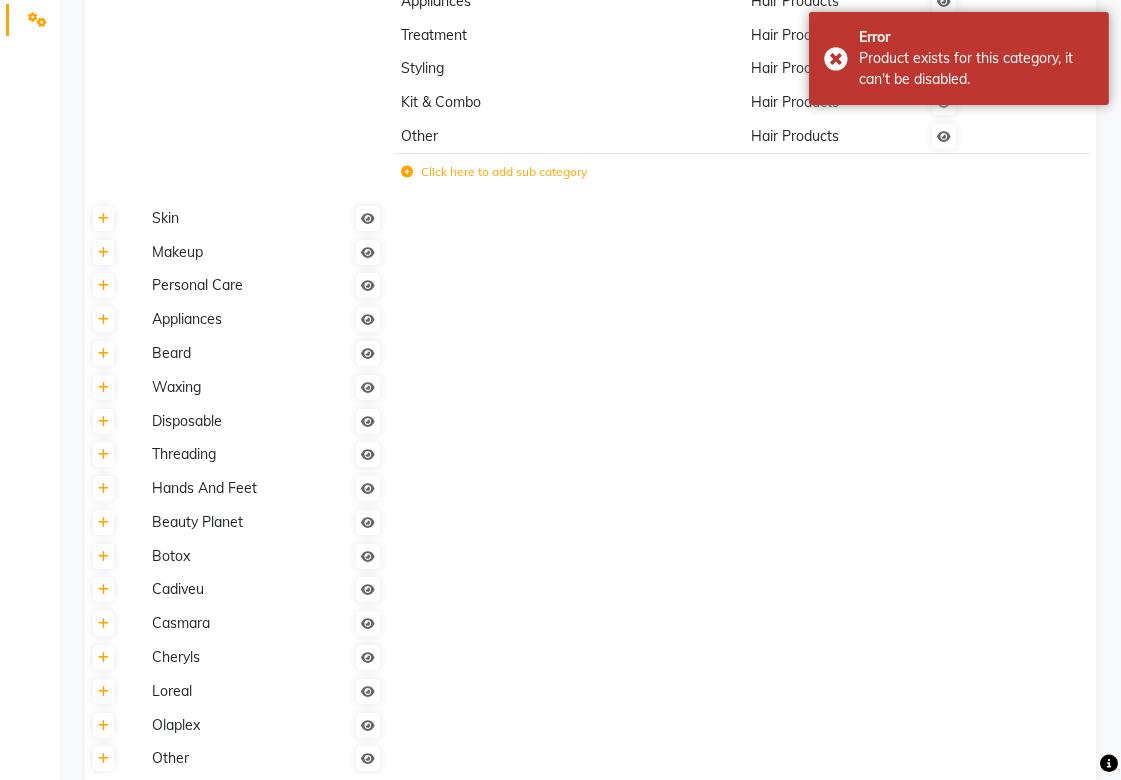 scroll, scrollTop: 555, scrollLeft: 0, axis: vertical 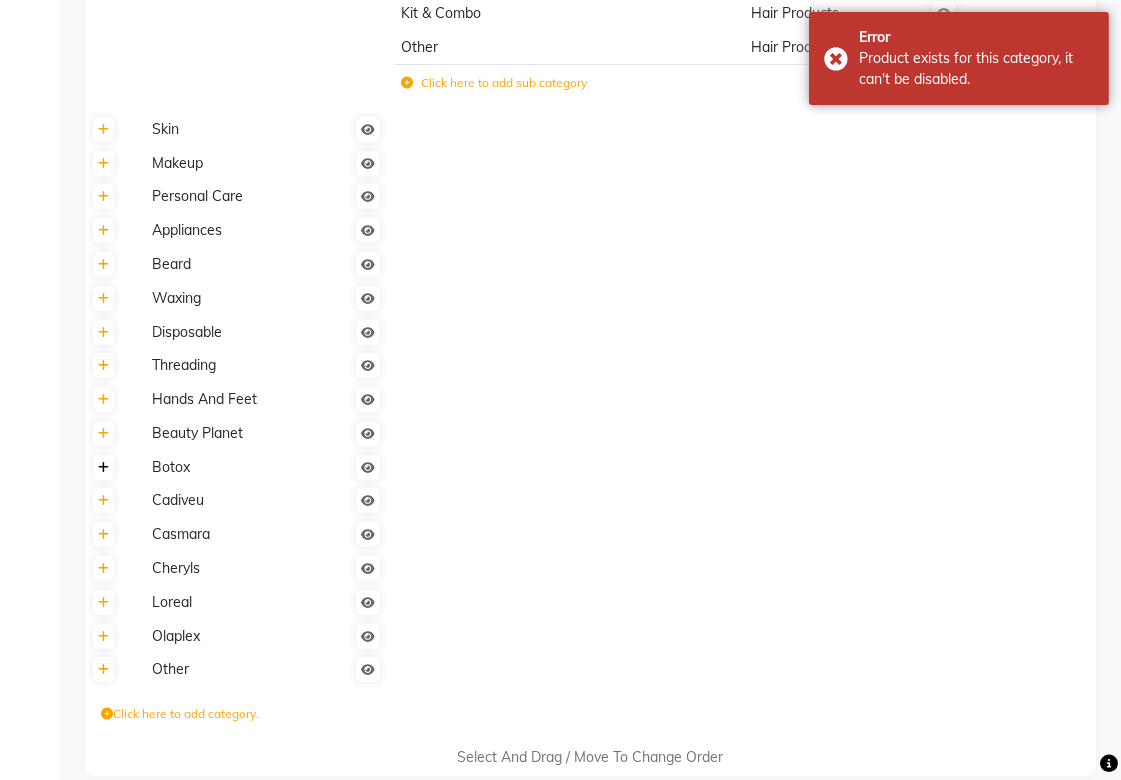 click 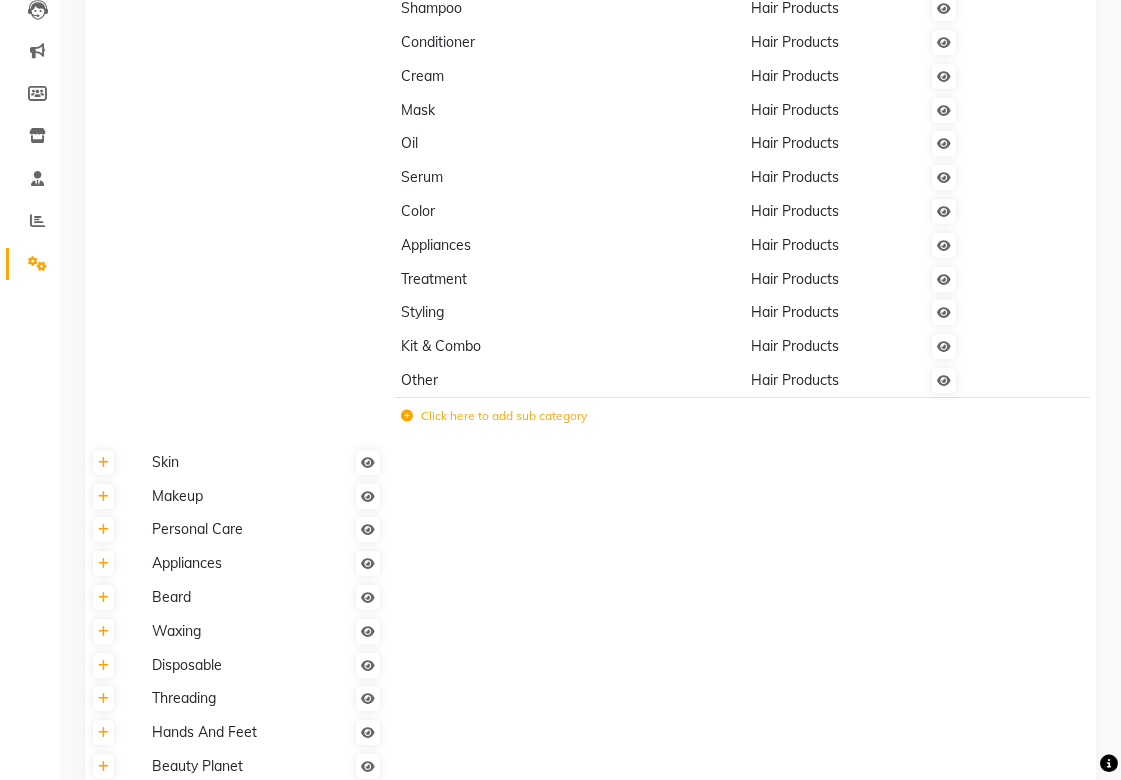 scroll, scrollTop: 0, scrollLeft: 0, axis: both 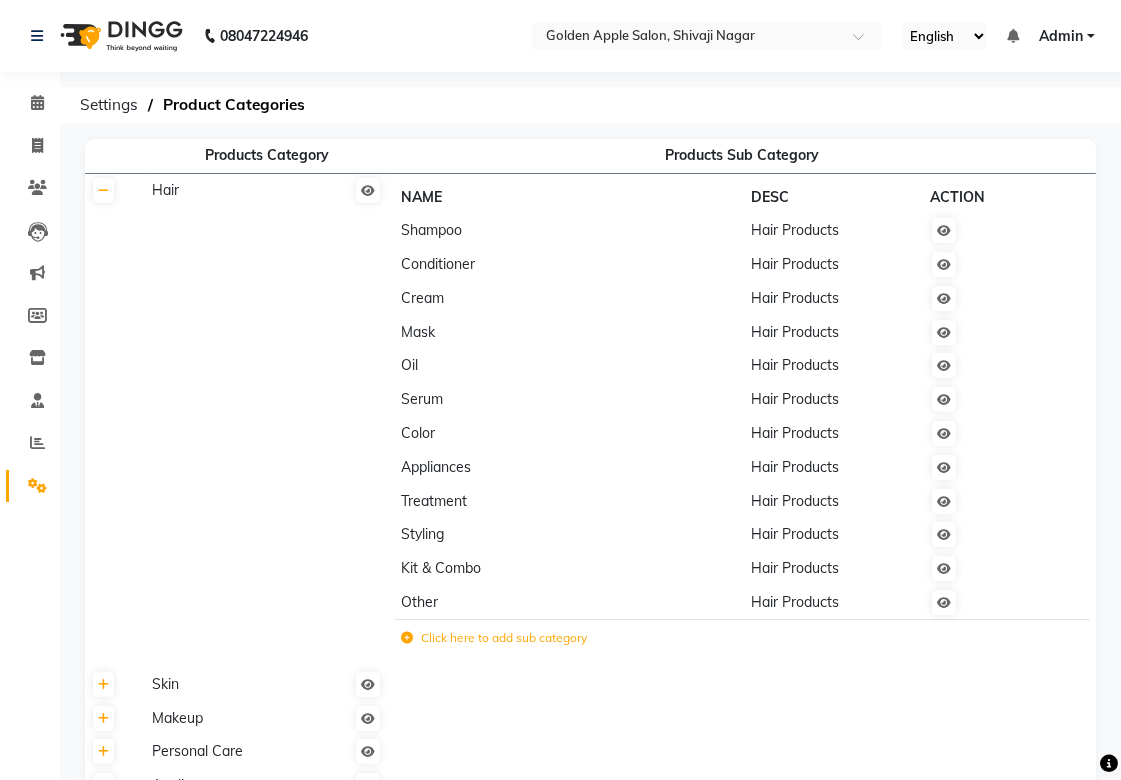 click on "Shampoo" 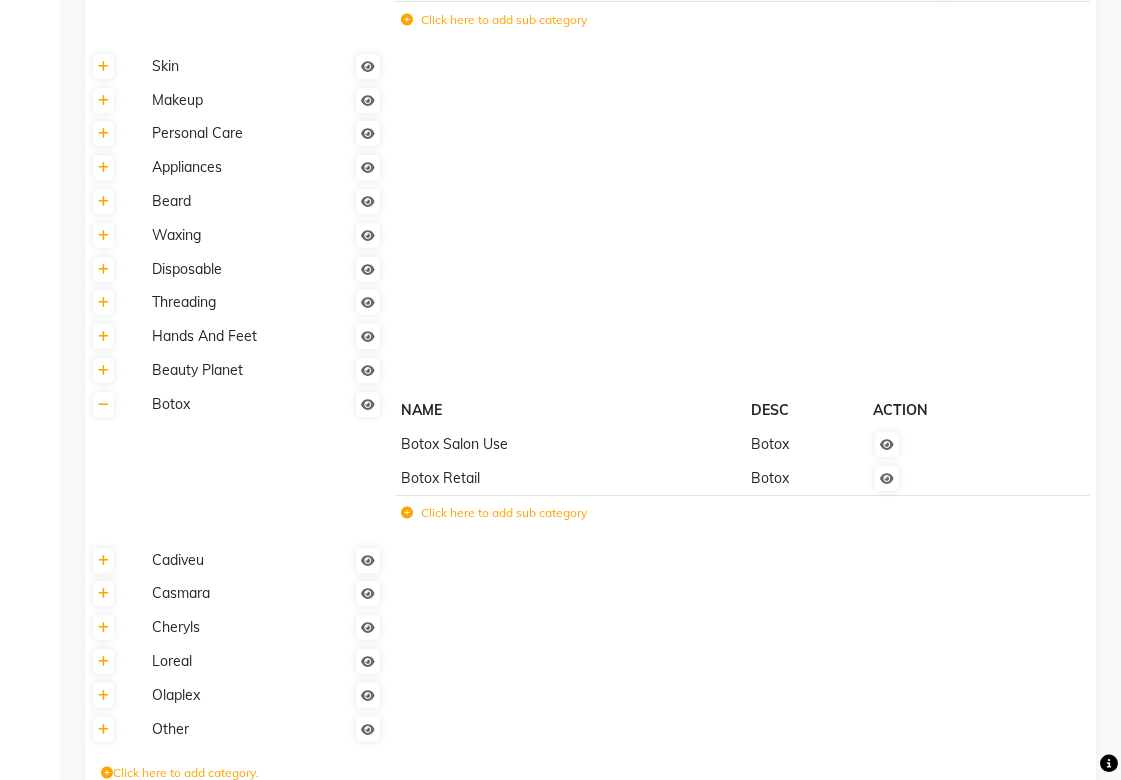scroll, scrollTop: 370, scrollLeft: 0, axis: vertical 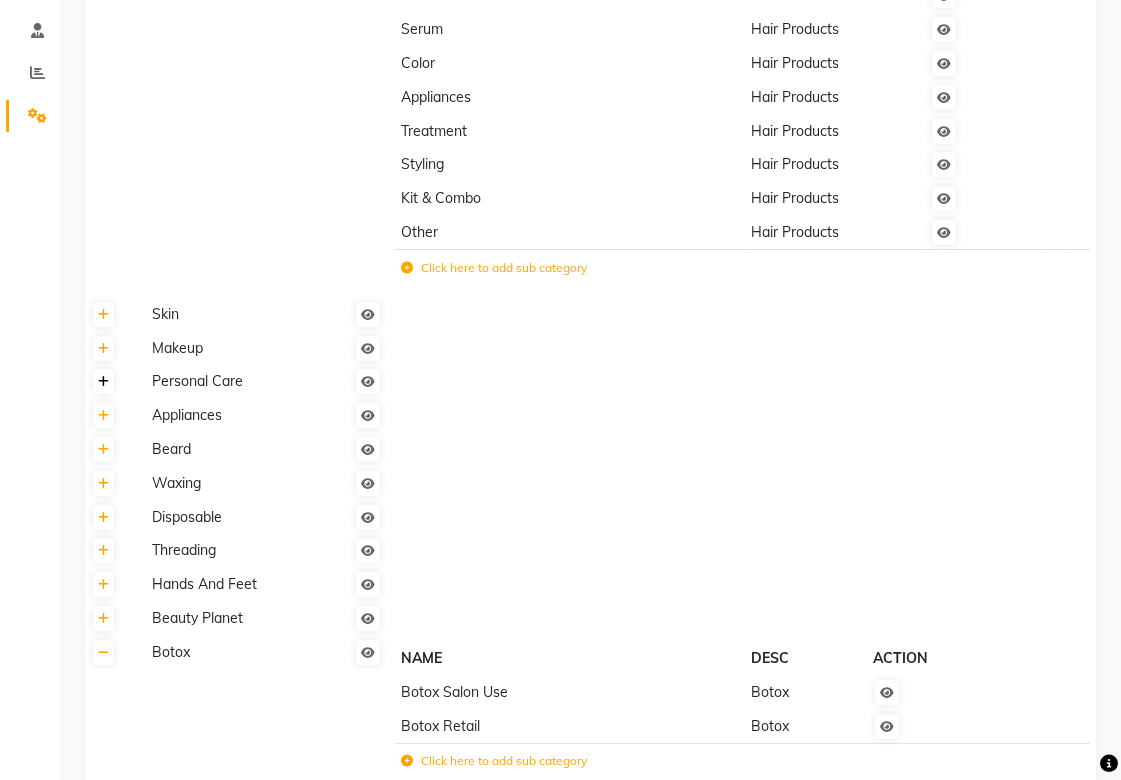 click 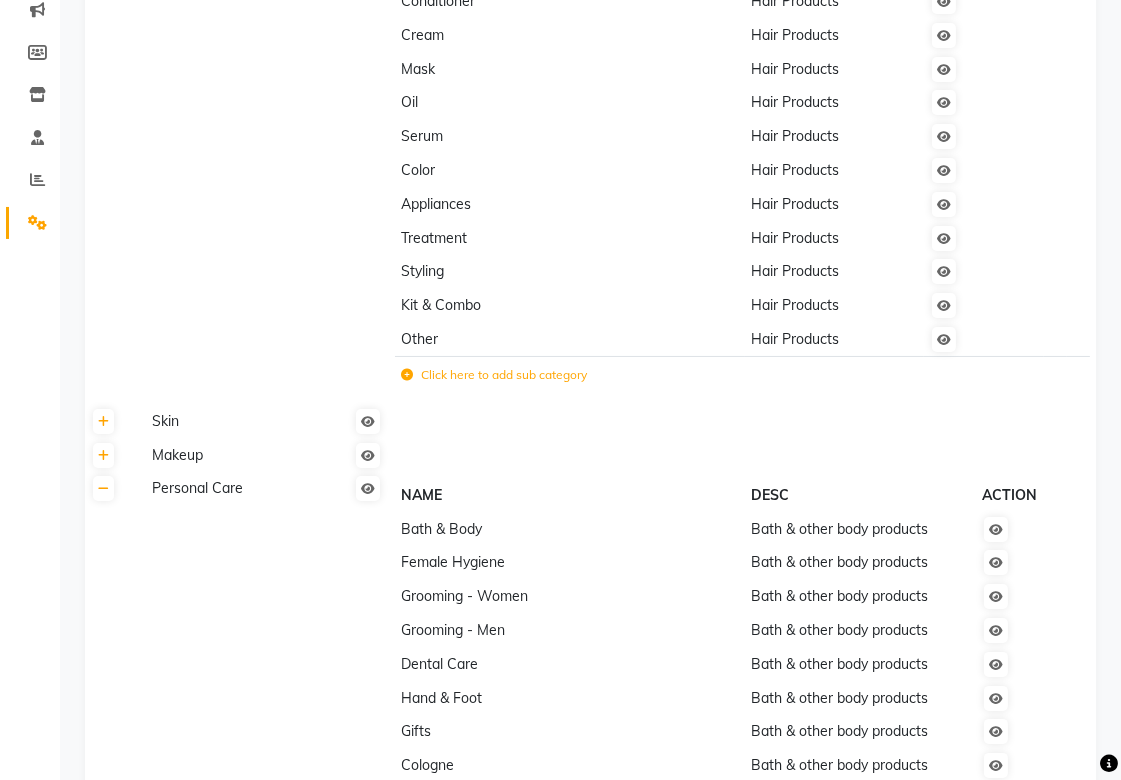 scroll, scrollTop: 36, scrollLeft: 0, axis: vertical 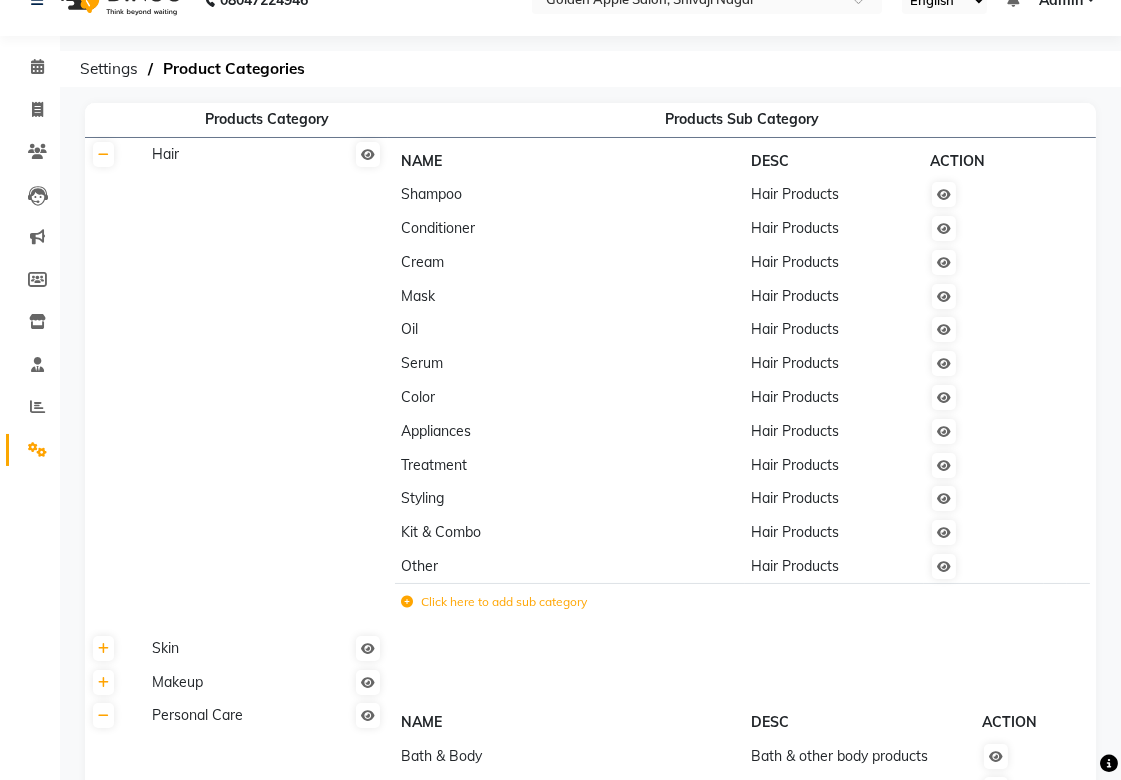 click on "Shampoo" 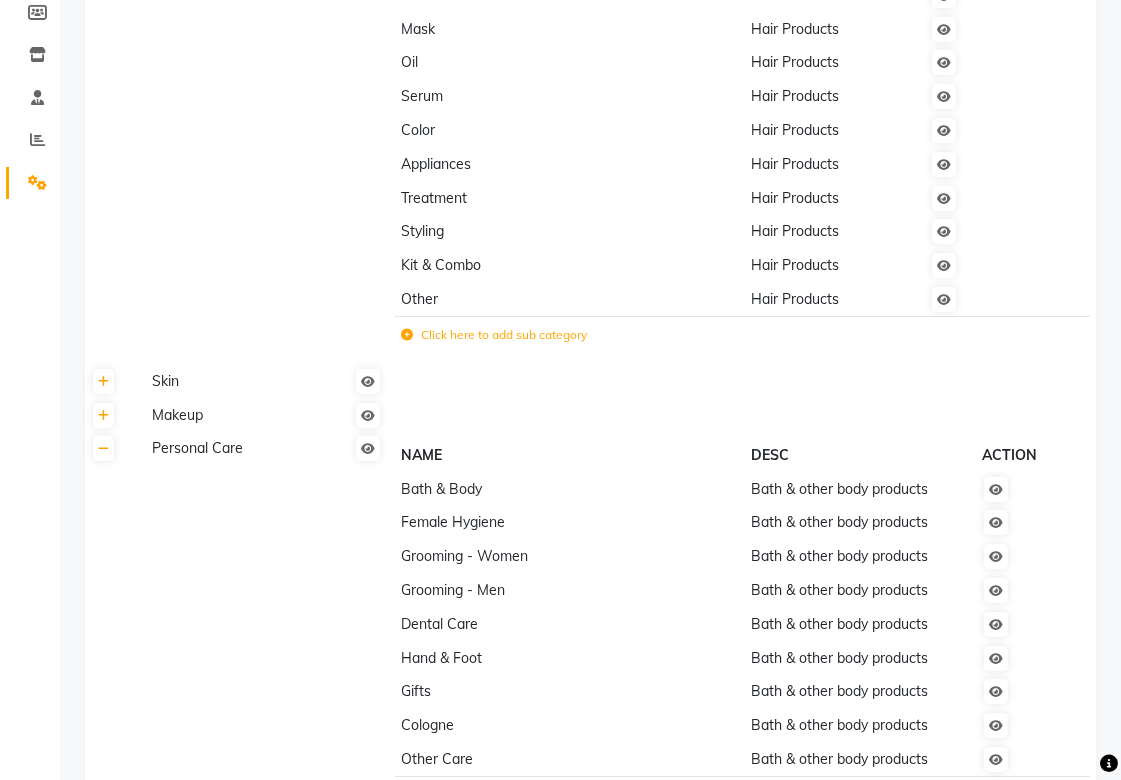scroll, scrollTop: 370, scrollLeft: 0, axis: vertical 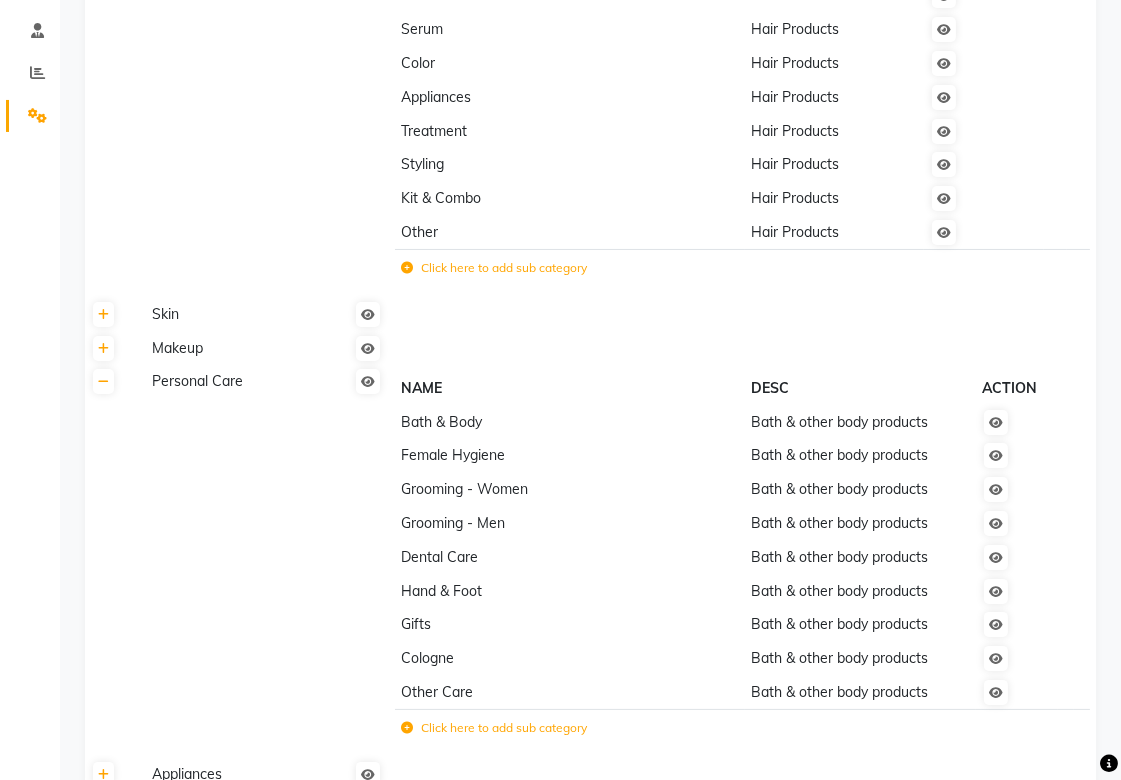 click on "Skin" 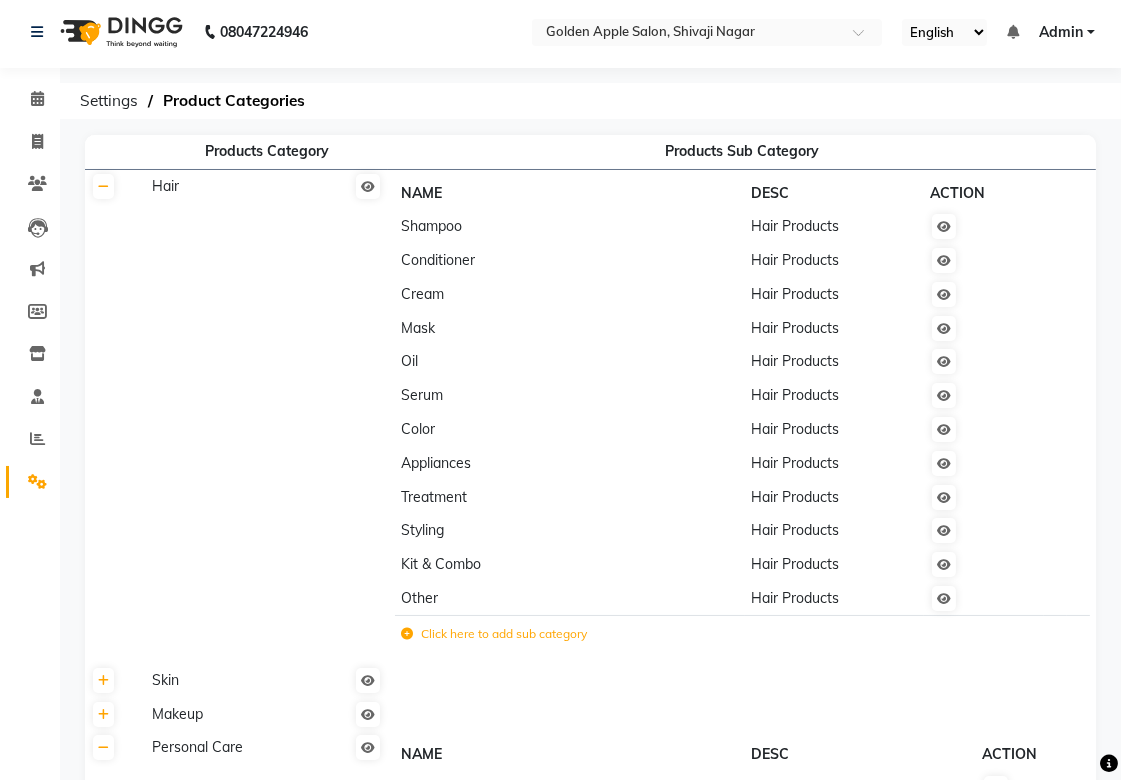 scroll, scrollTop: 0, scrollLeft: 0, axis: both 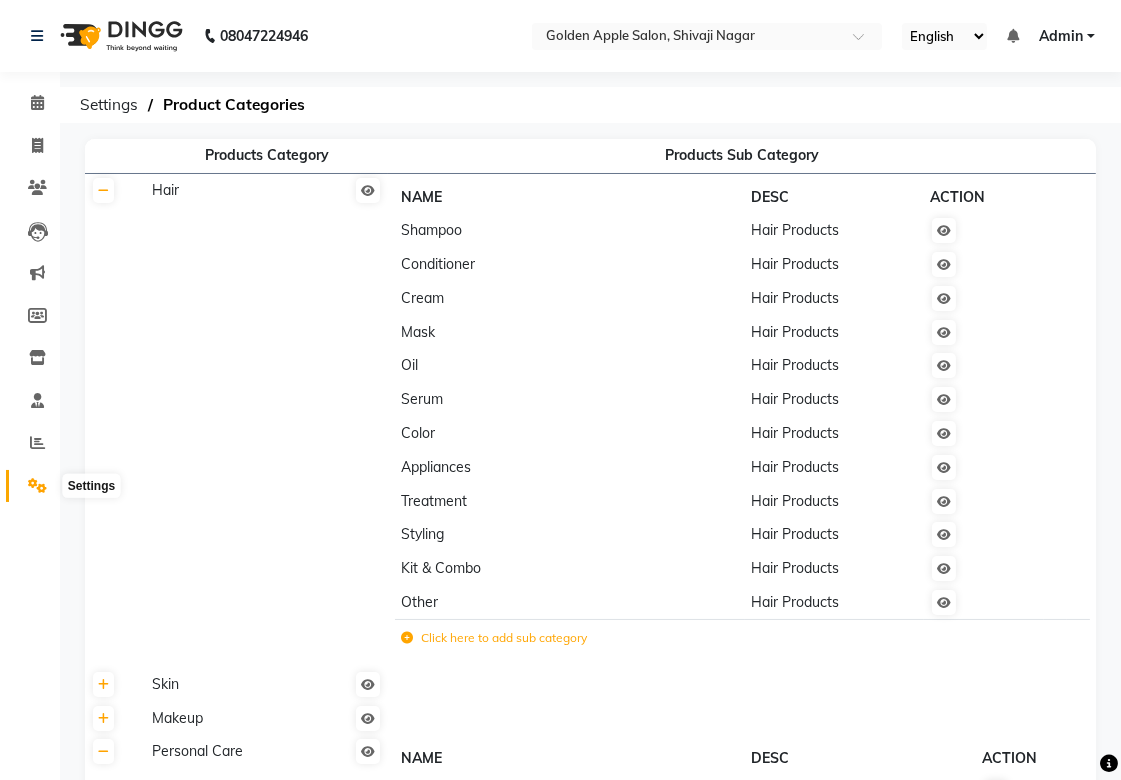 click 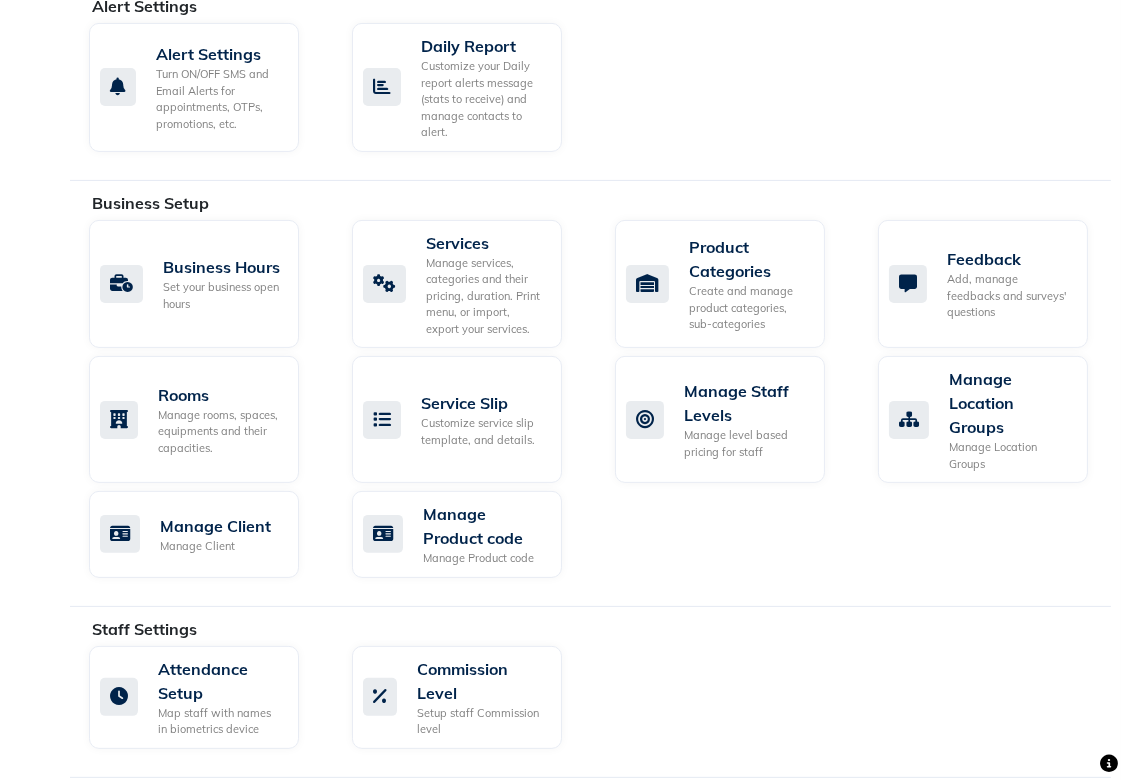 scroll, scrollTop: 666, scrollLeft: 0, axis: vertical 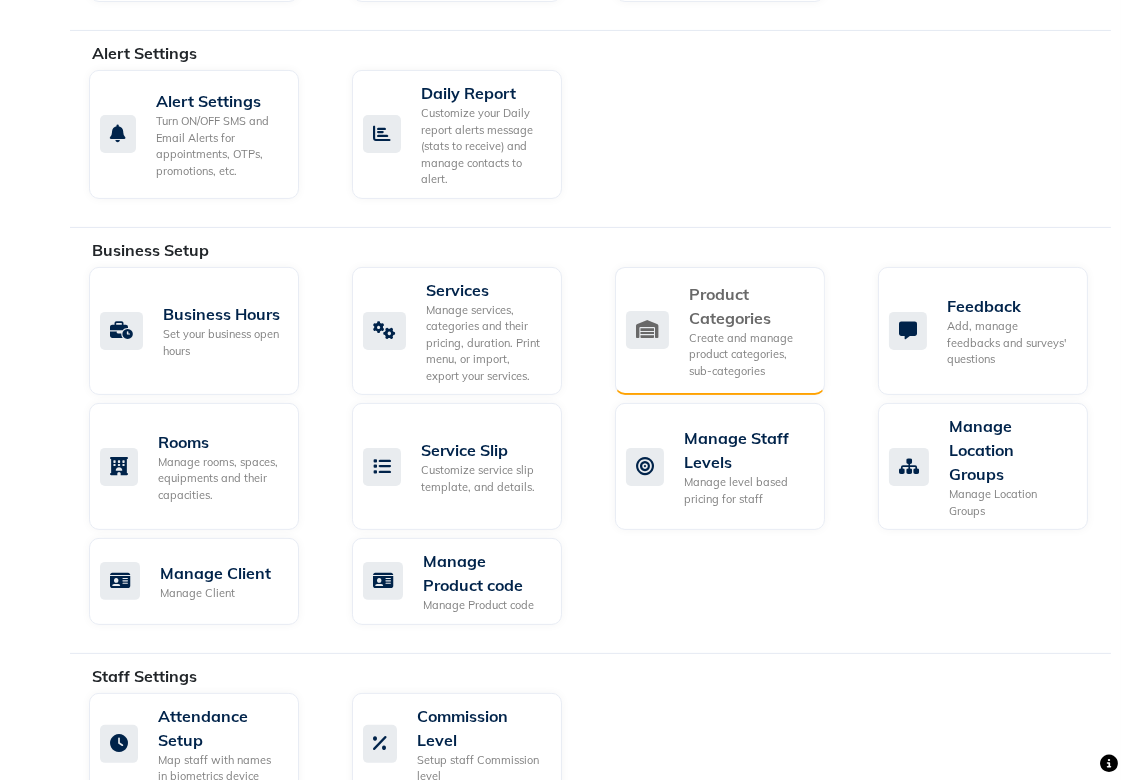 click on "Create and manage product categories, sub-categories" 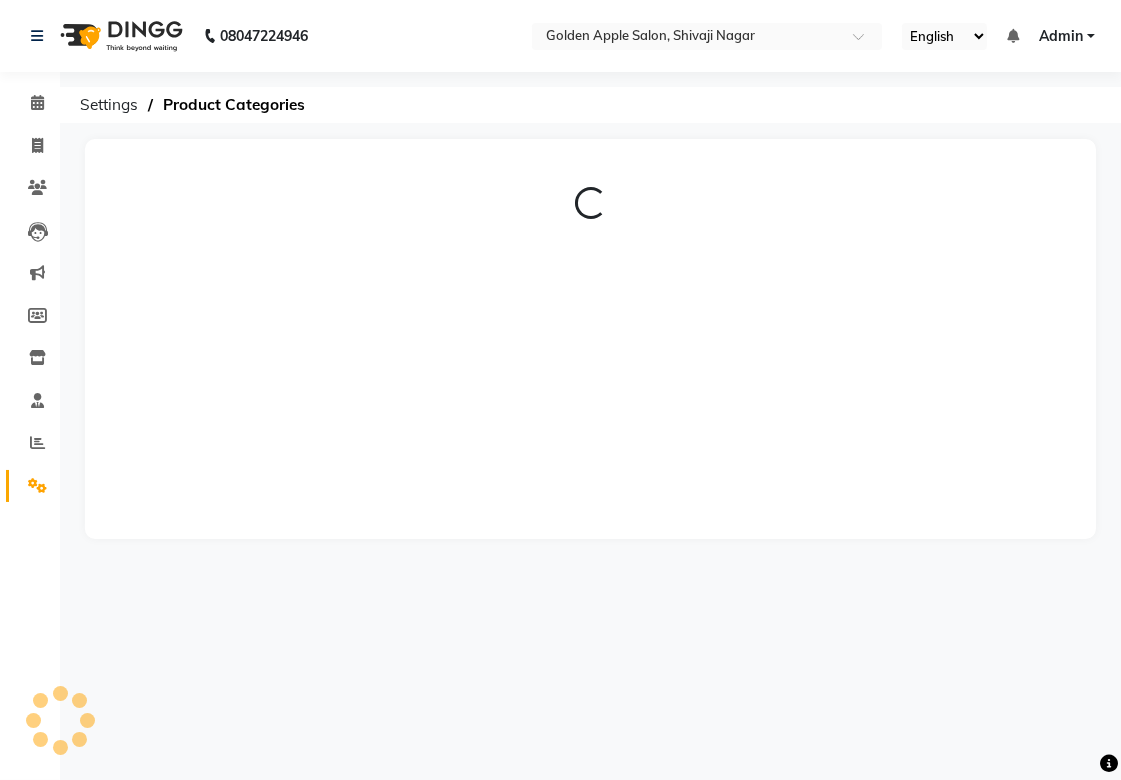 scroll, scrollTop: 0, scrollLeft: 0, axis: both 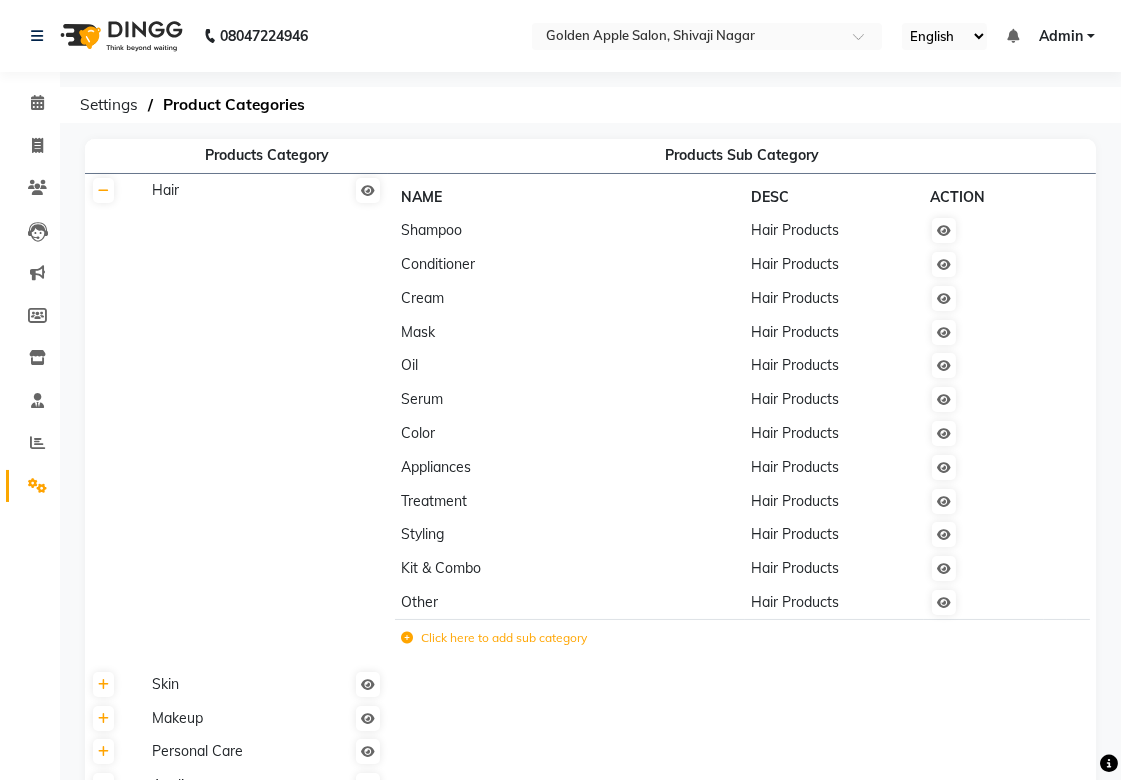 click on "Shampoo" 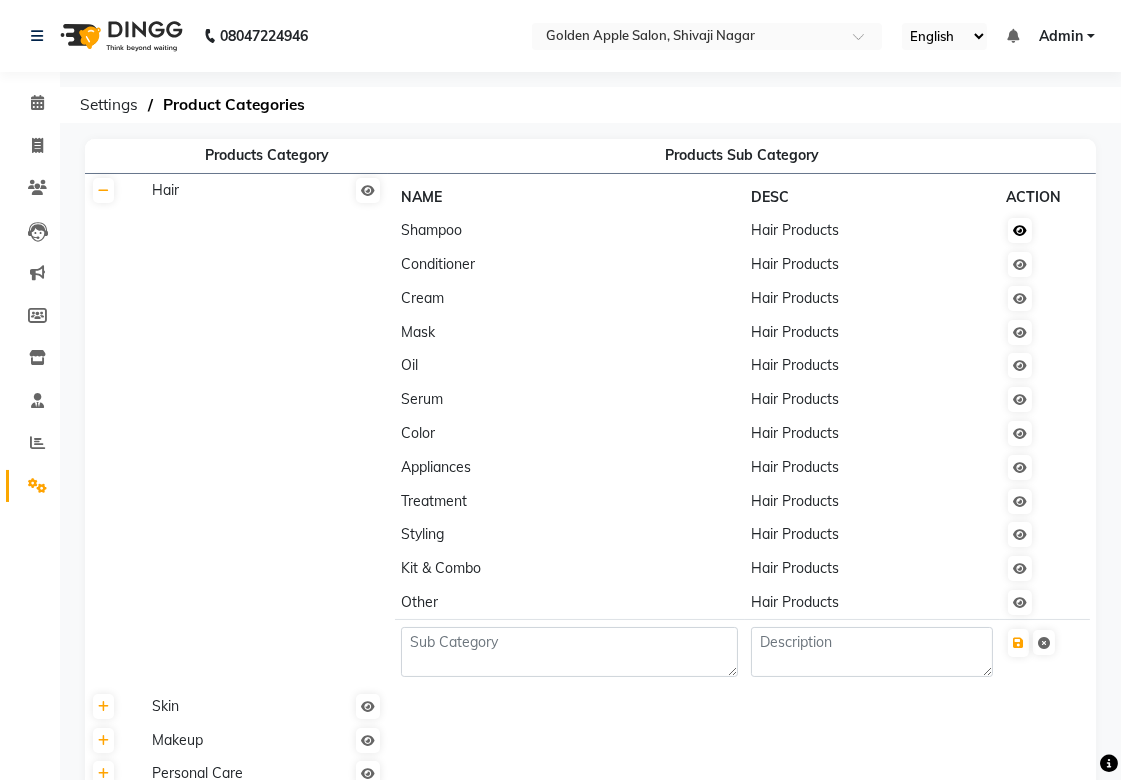 click 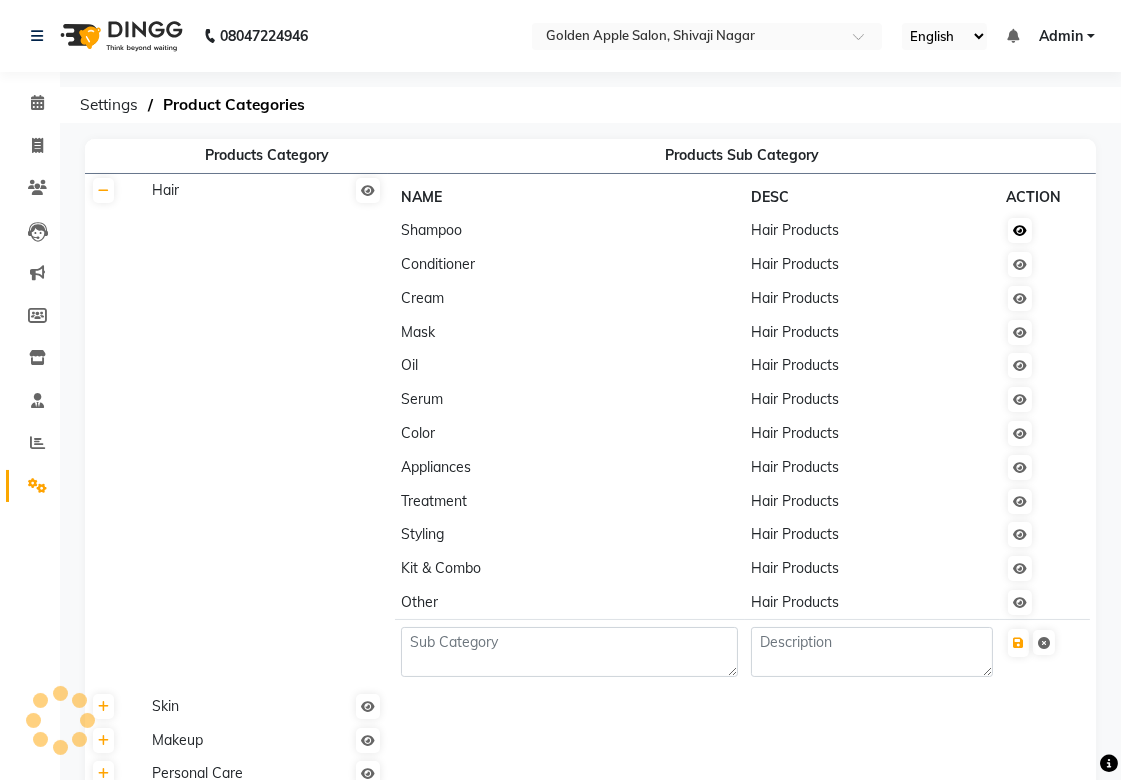 click 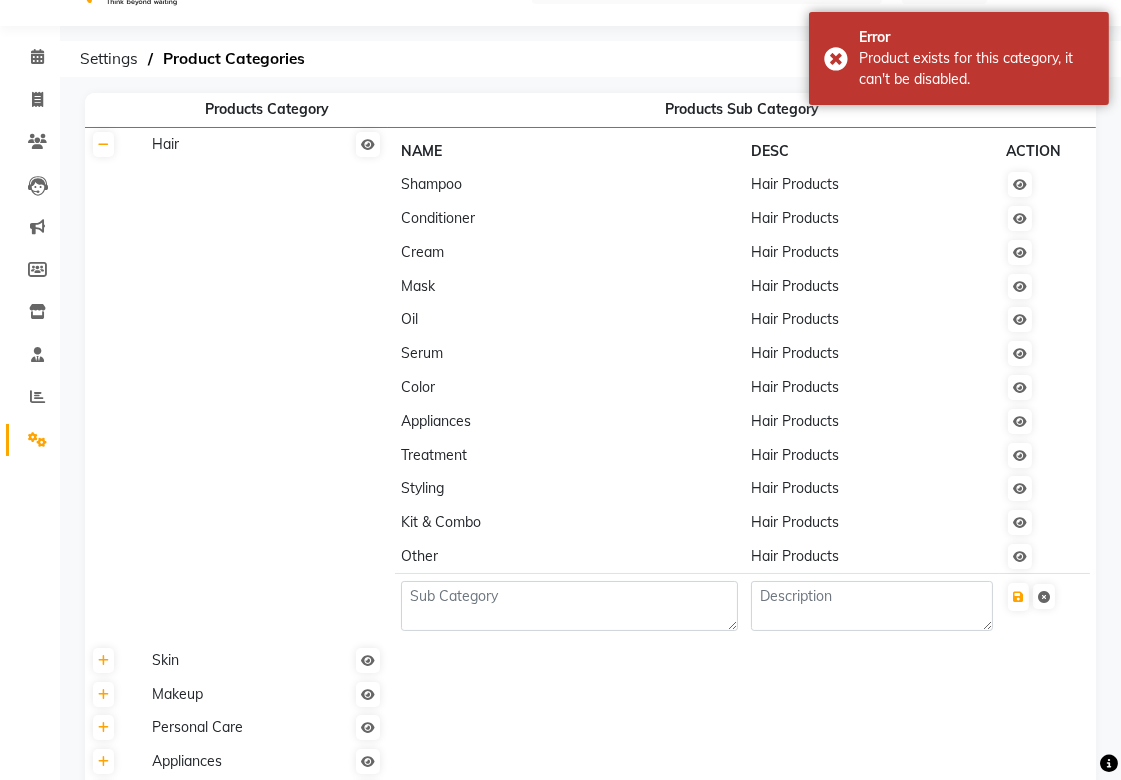 scroll, scrollTop: 0, scrollLeft: 0, axis: both 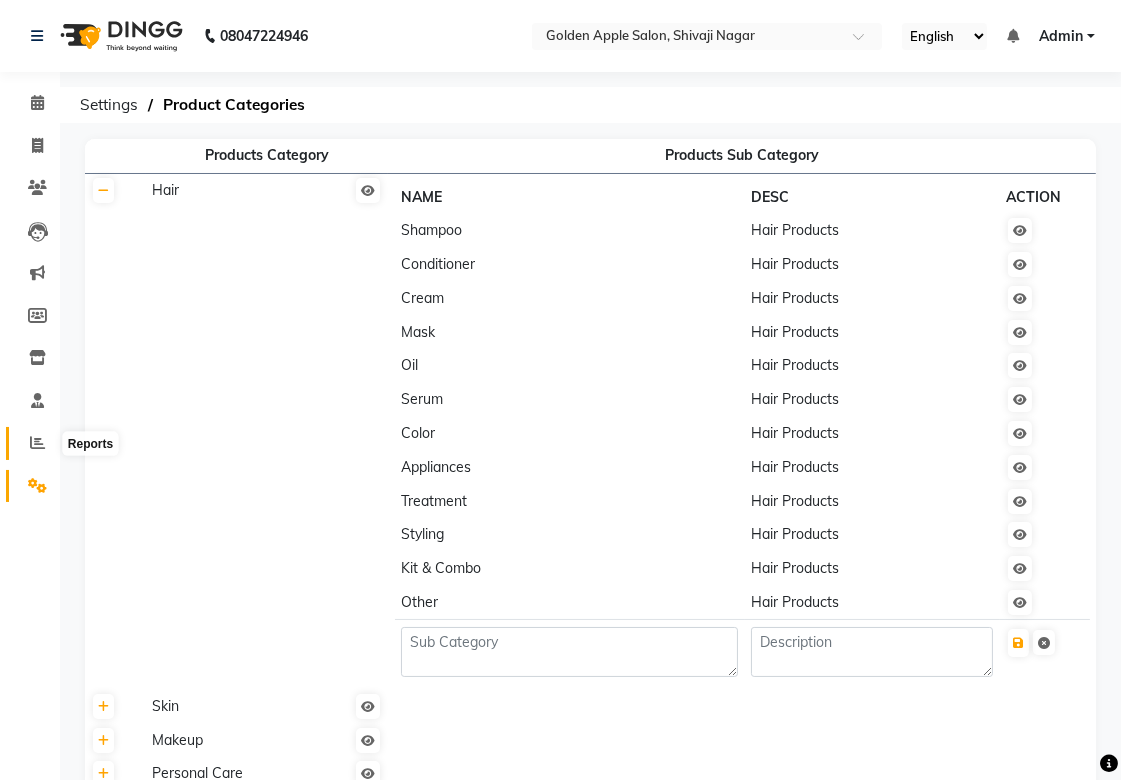 click 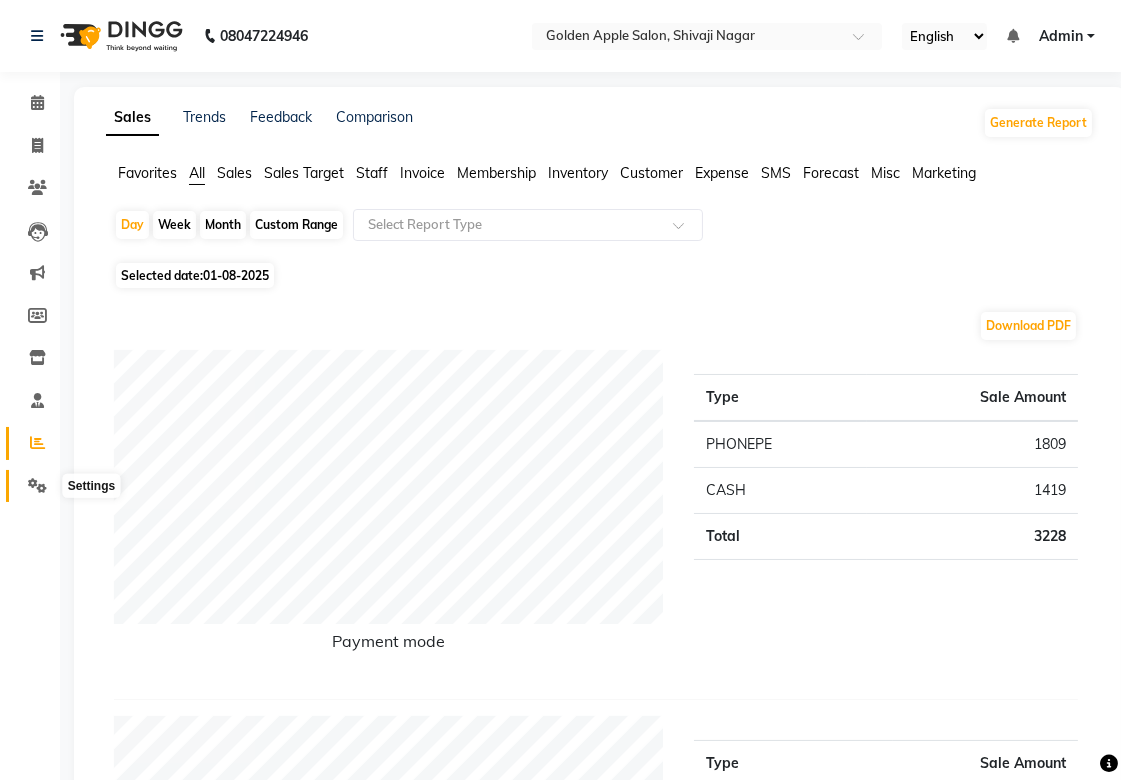 click 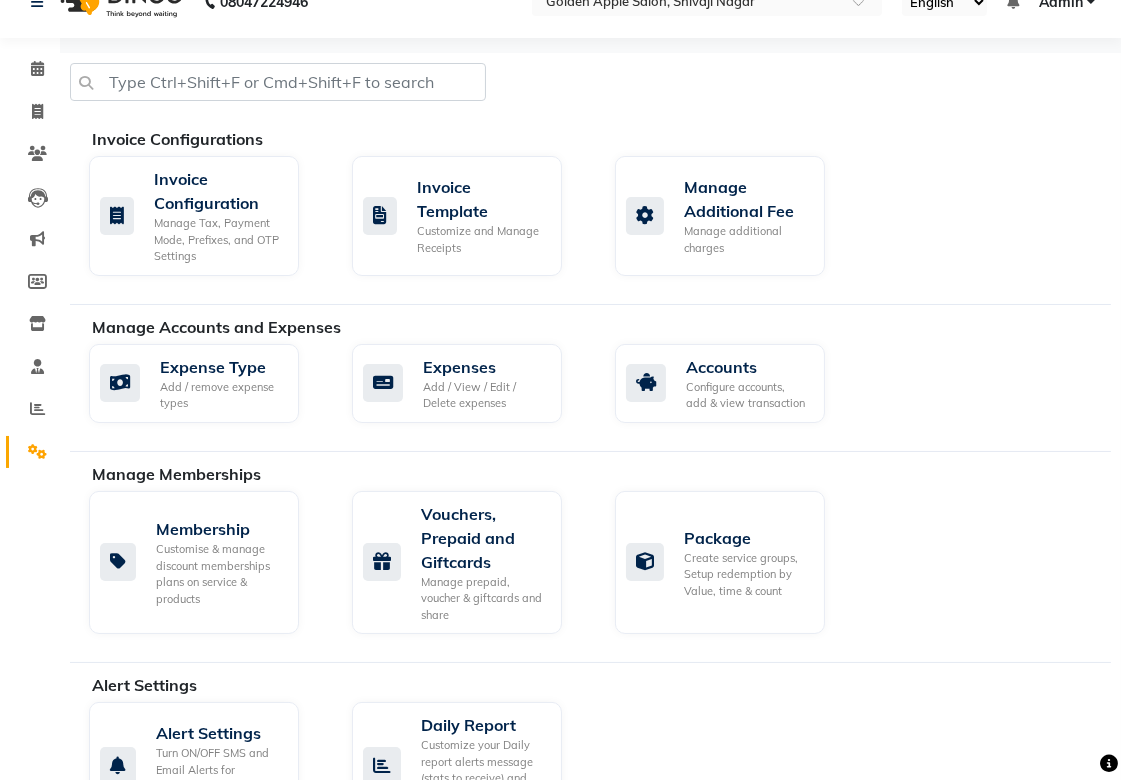 scroll, scrollTop: 0, scrollLeft: 0, axis: both 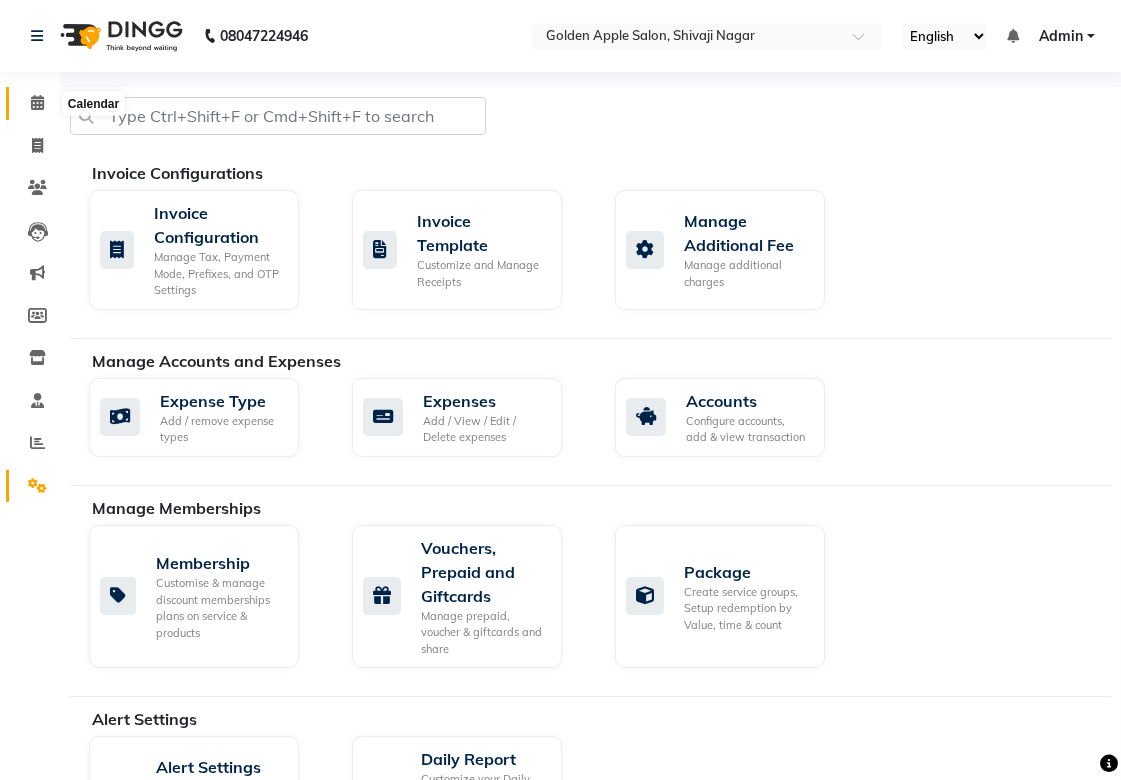 click 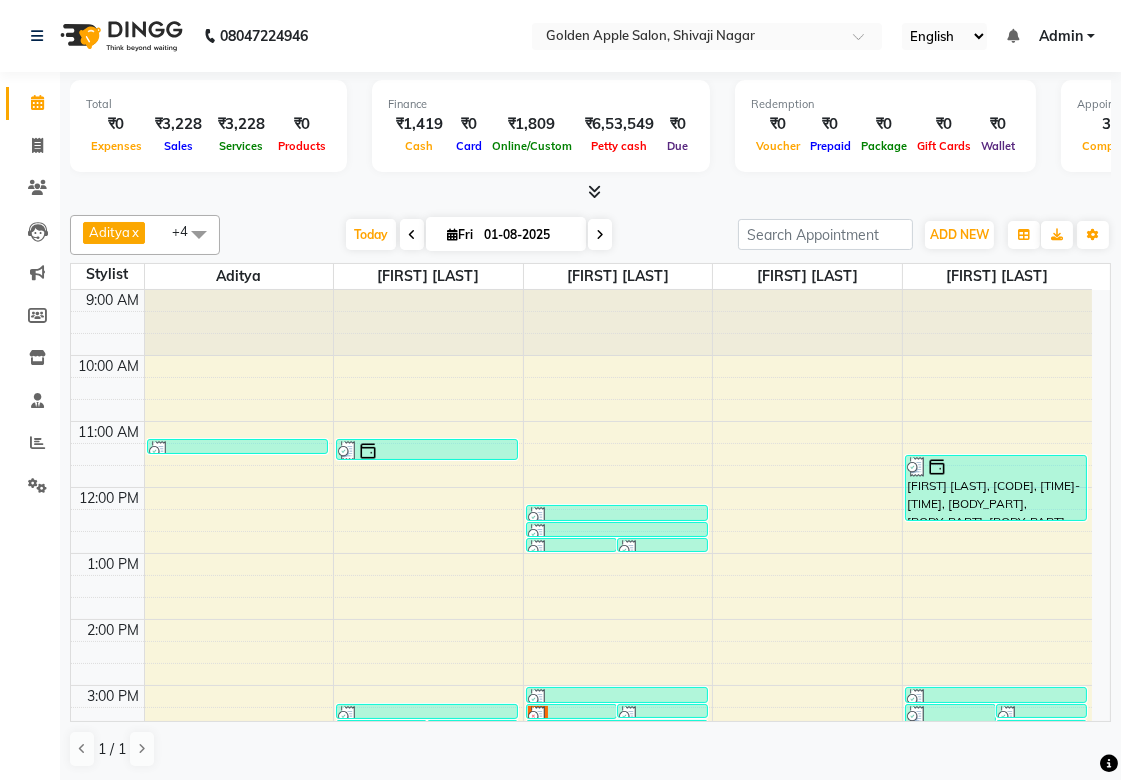 scroll, scrollTop: 333, scrollLeft: 0, axis: vertical 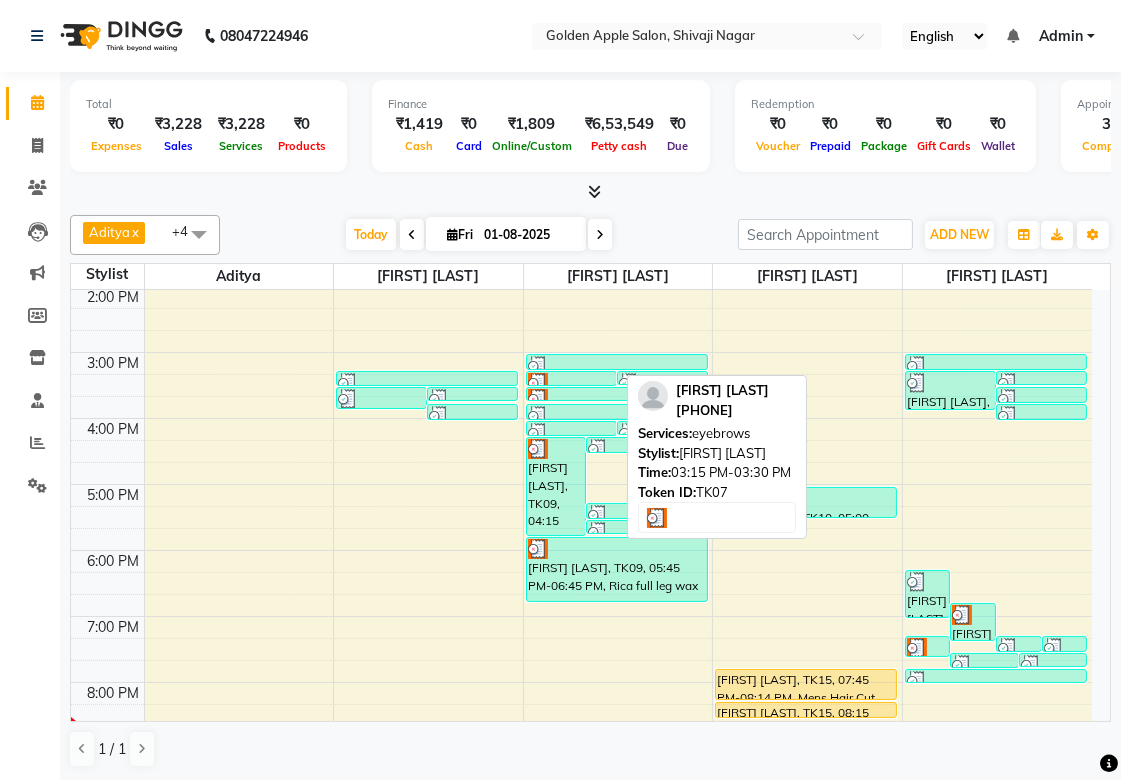 click at bounding box center [571, 383] 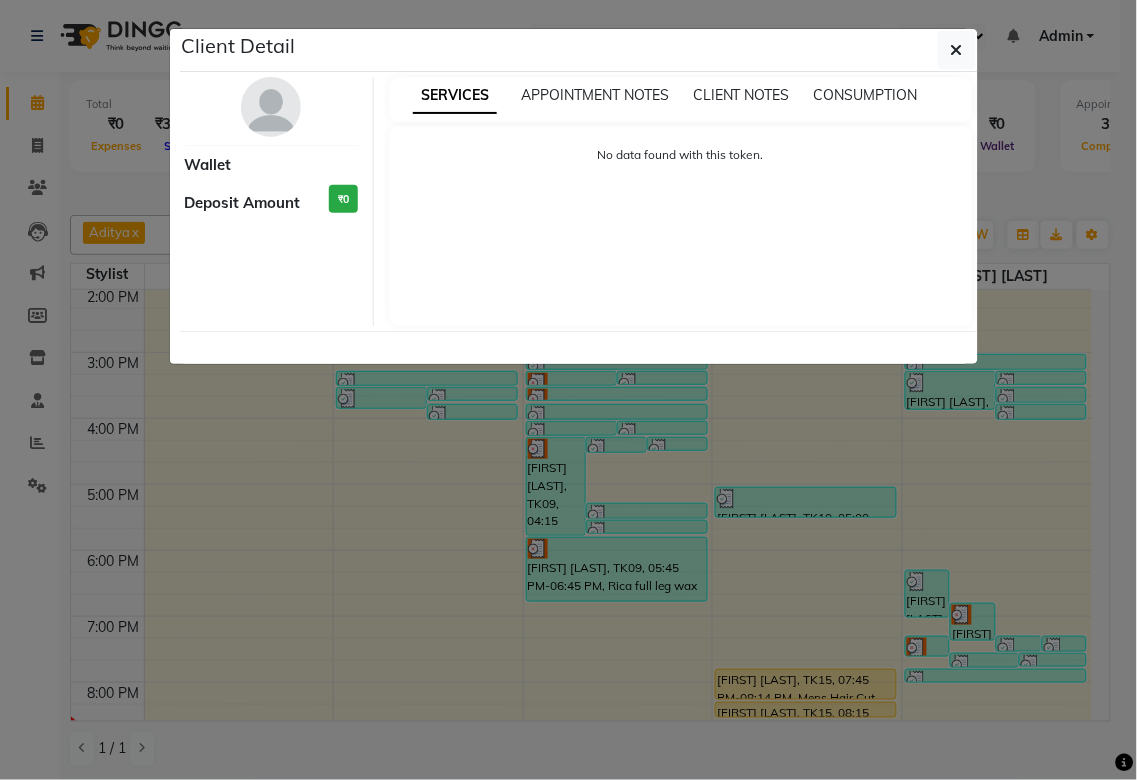 select on "3" 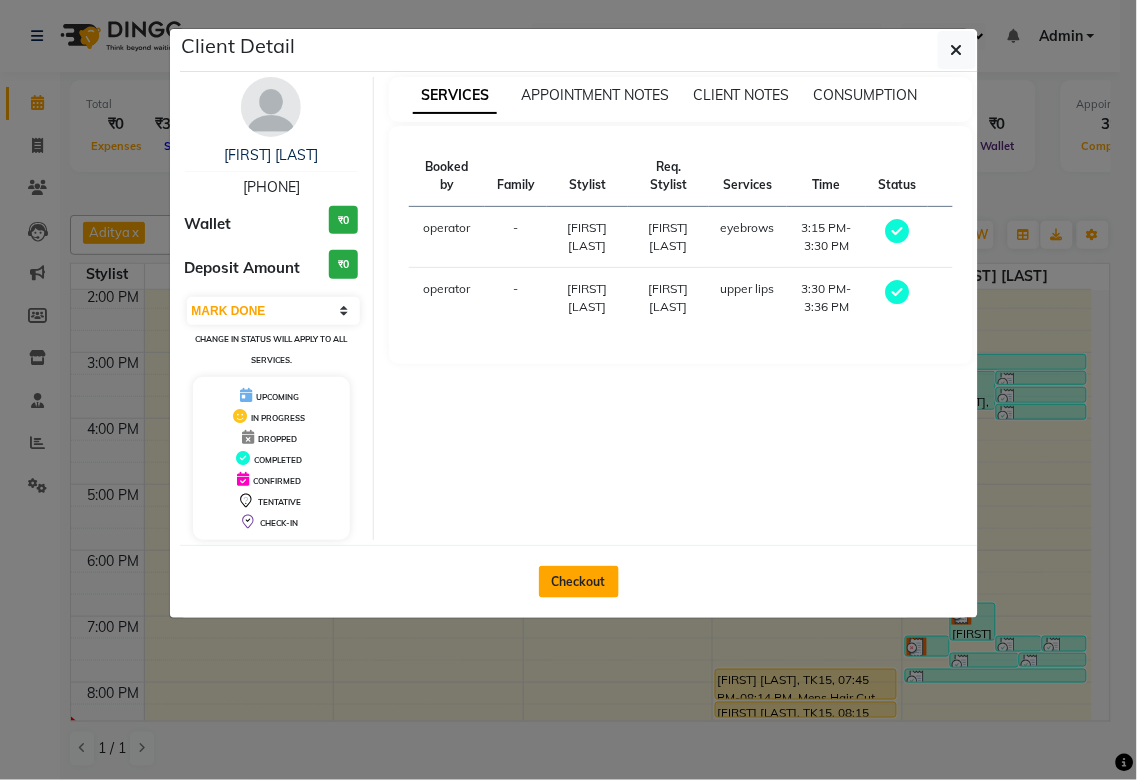 click on "Checkout" 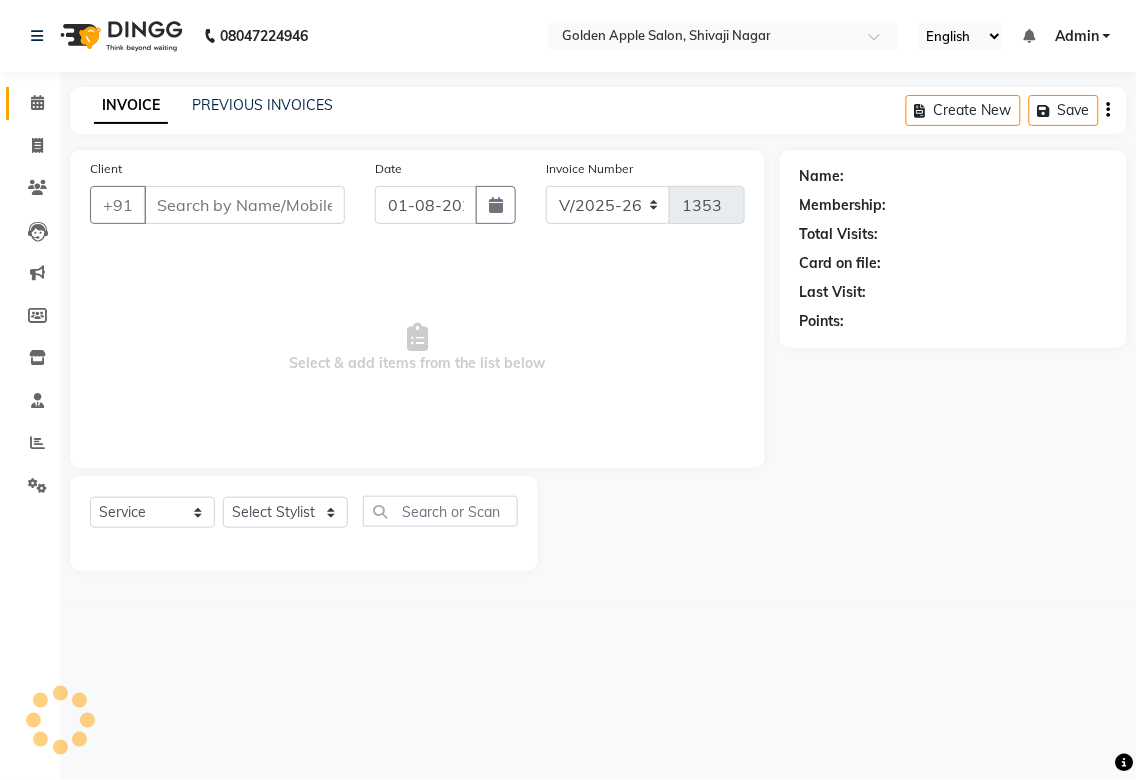 type on "[PHONE]" 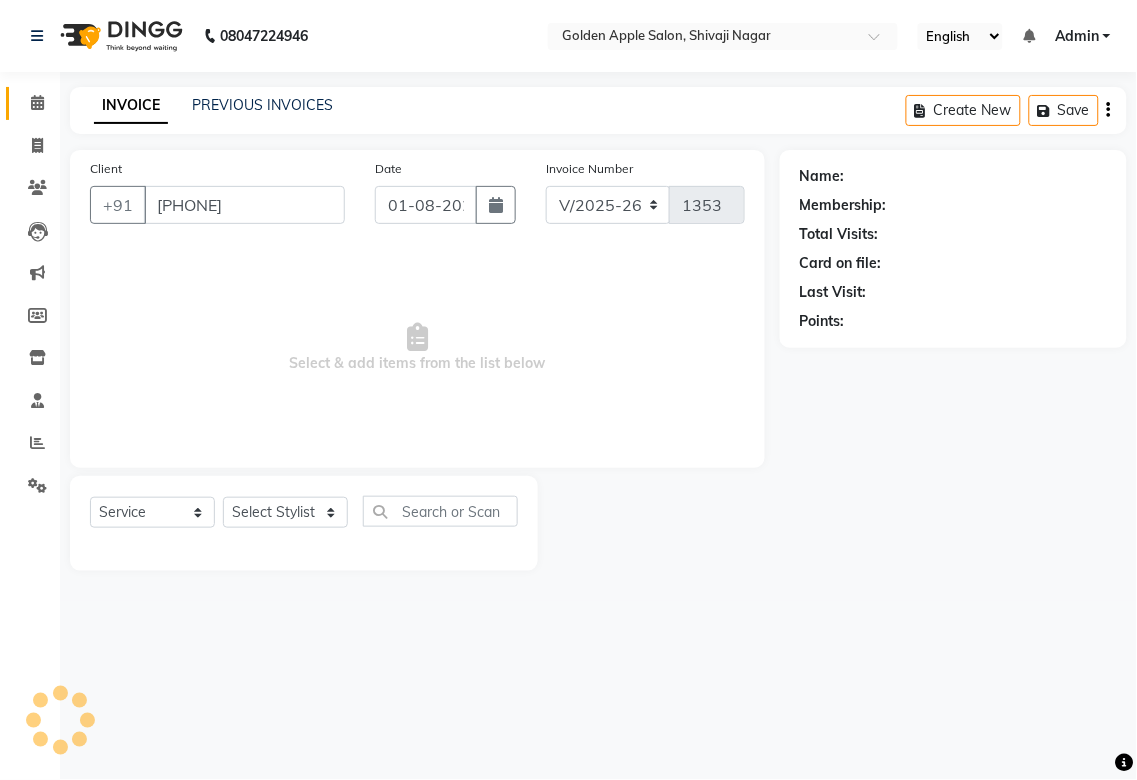 select on "85394" 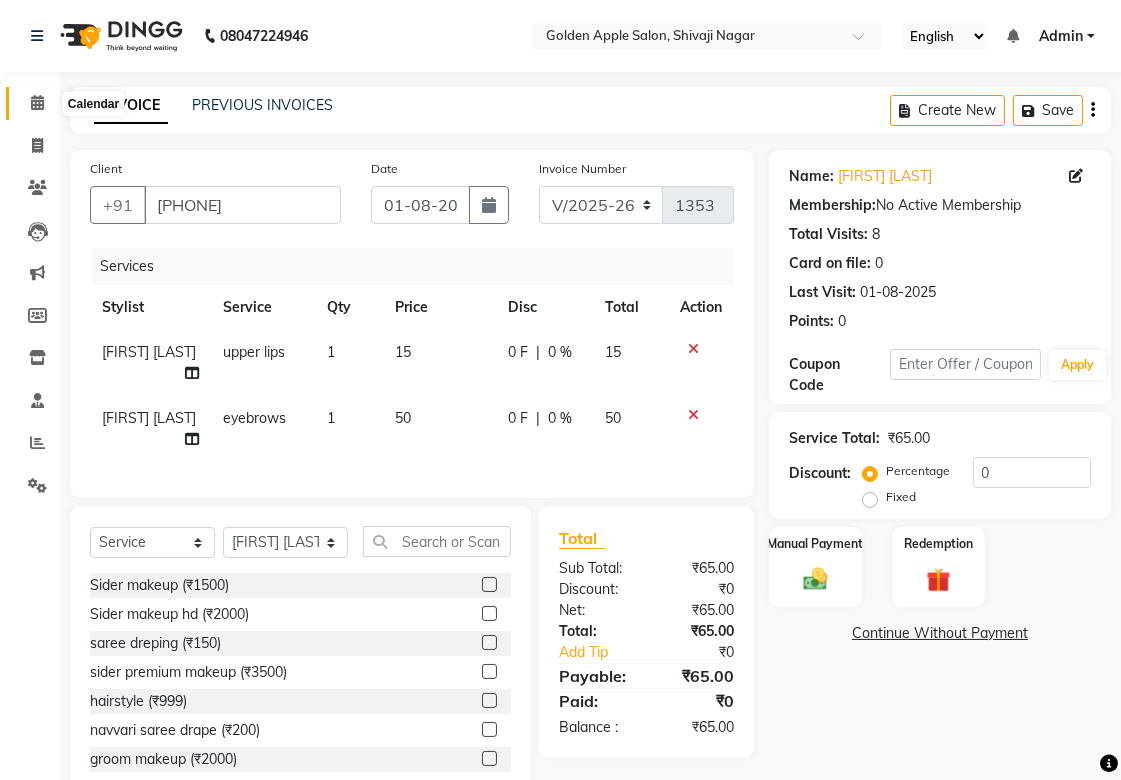 click 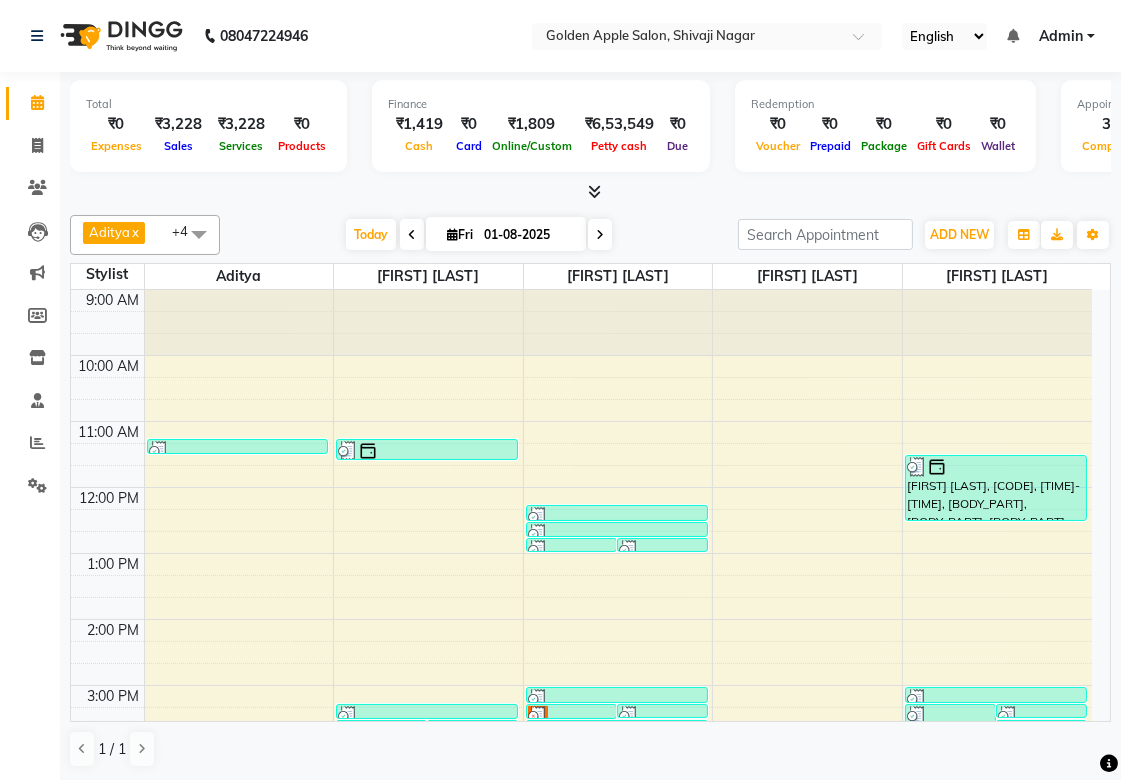 scroll, scrollTop: 1, scrollLeft: 0, axis: vertical 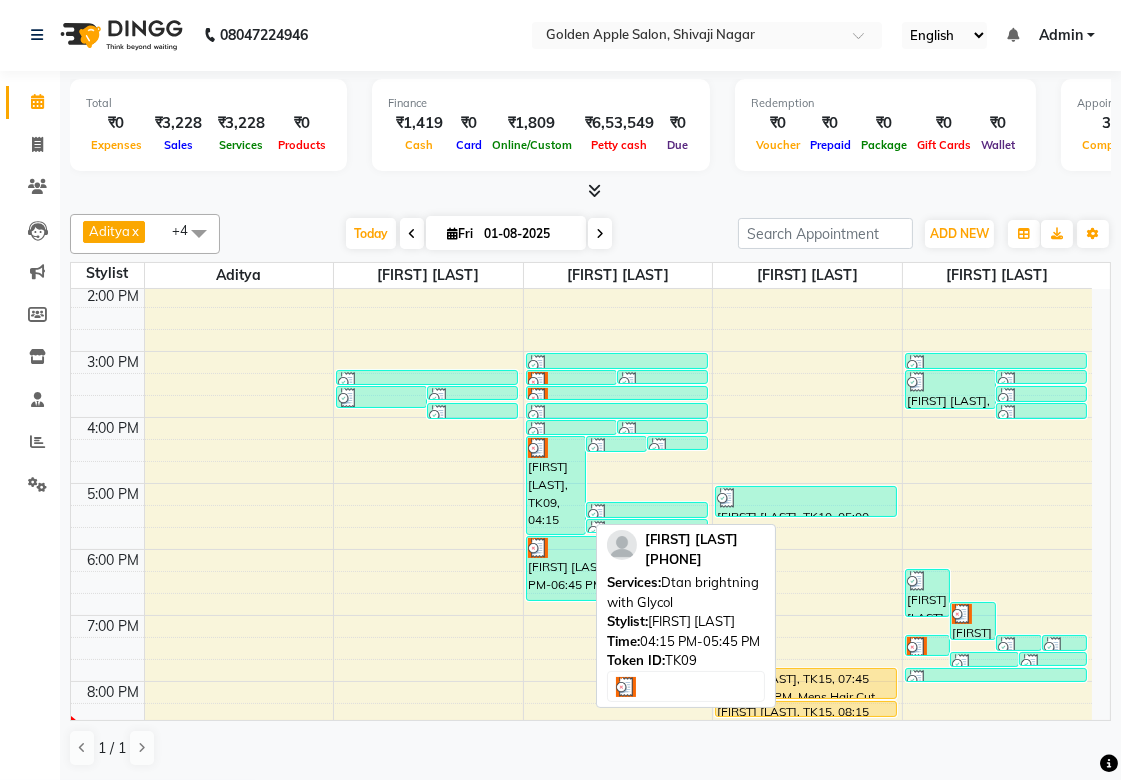 click on "[FIRST] [LAST], TK09, 04:15 PM-05:45 PM, Dtan brightning with Glycol" at bounding box center [556, 485] 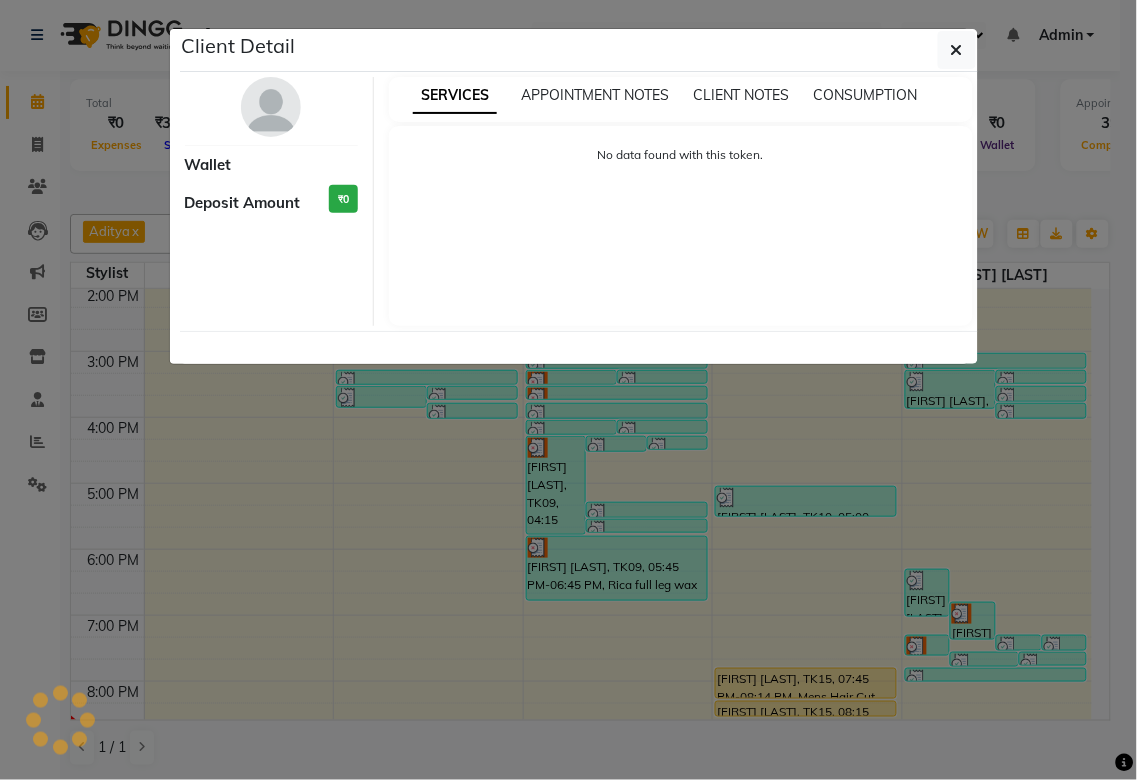 select on "3" 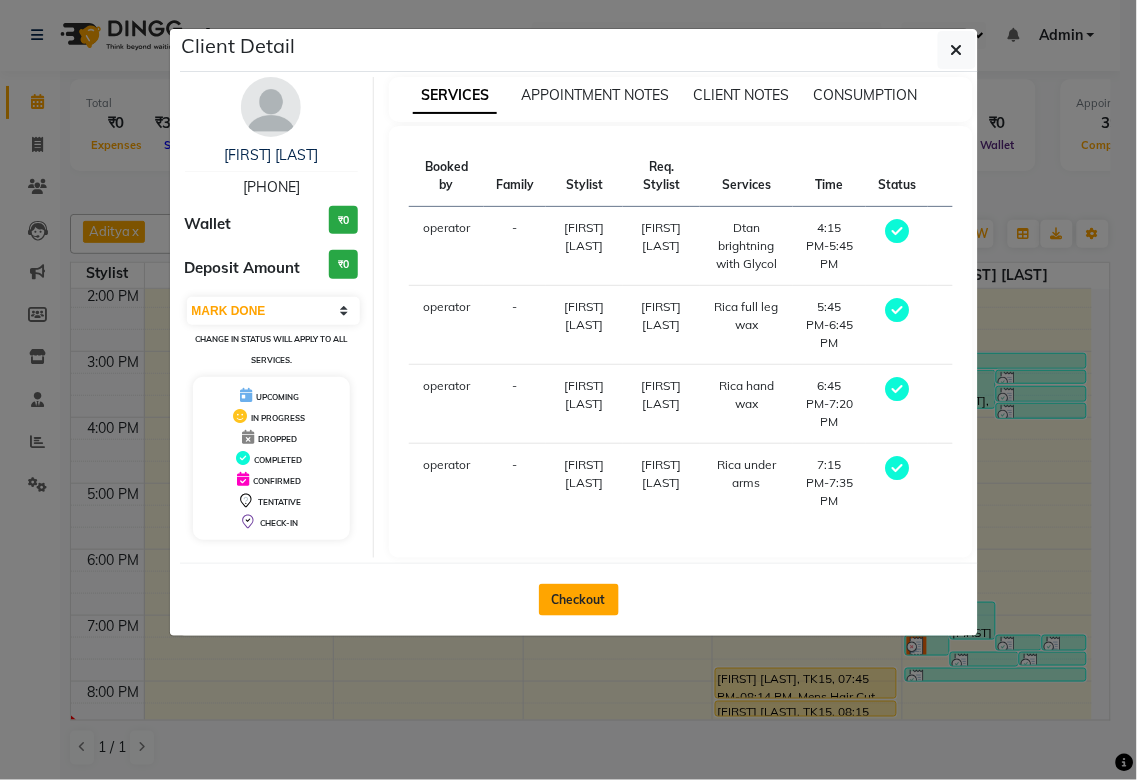click on "Checkout" 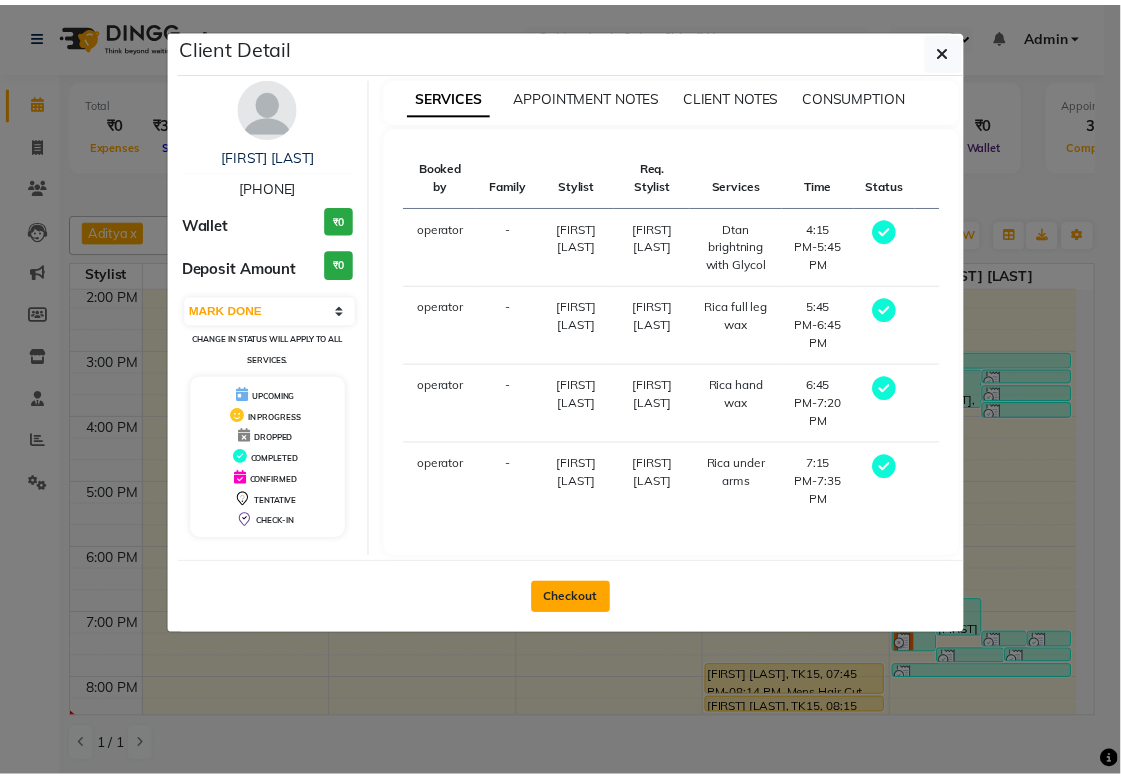 scroll, scrollTop: 0, scrollLeft: 0, axis: both 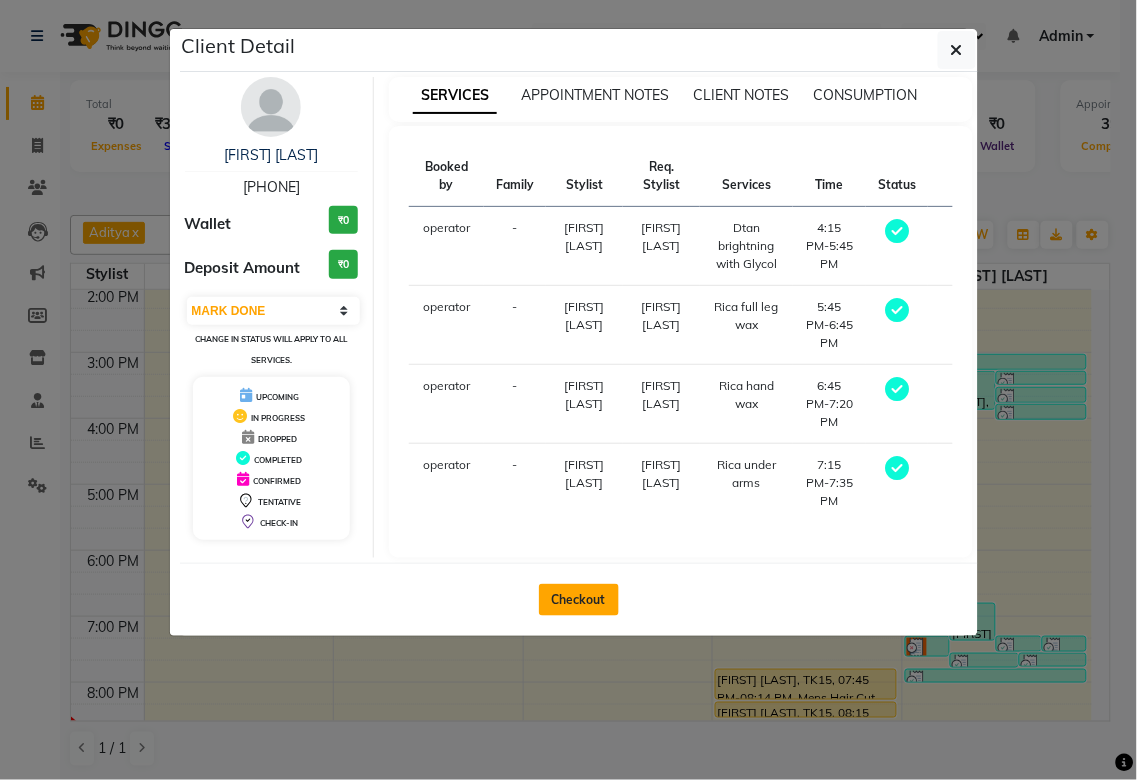 select on "6072" 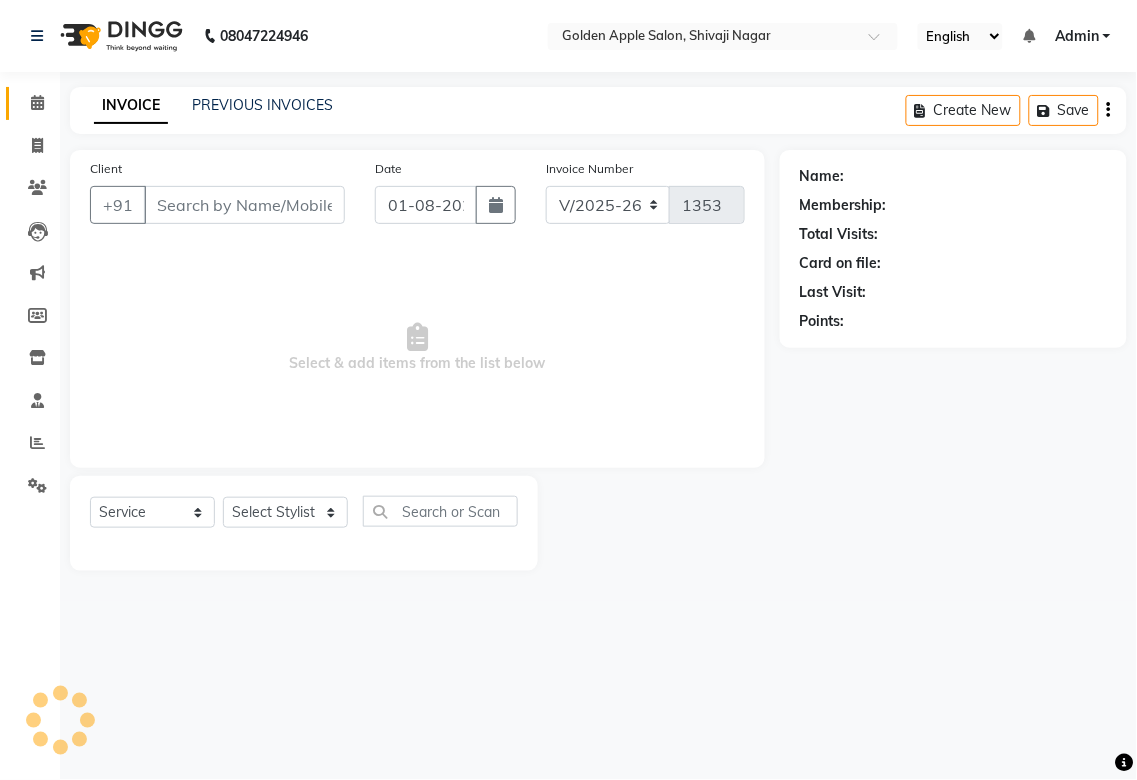 type on "[PHONE]" 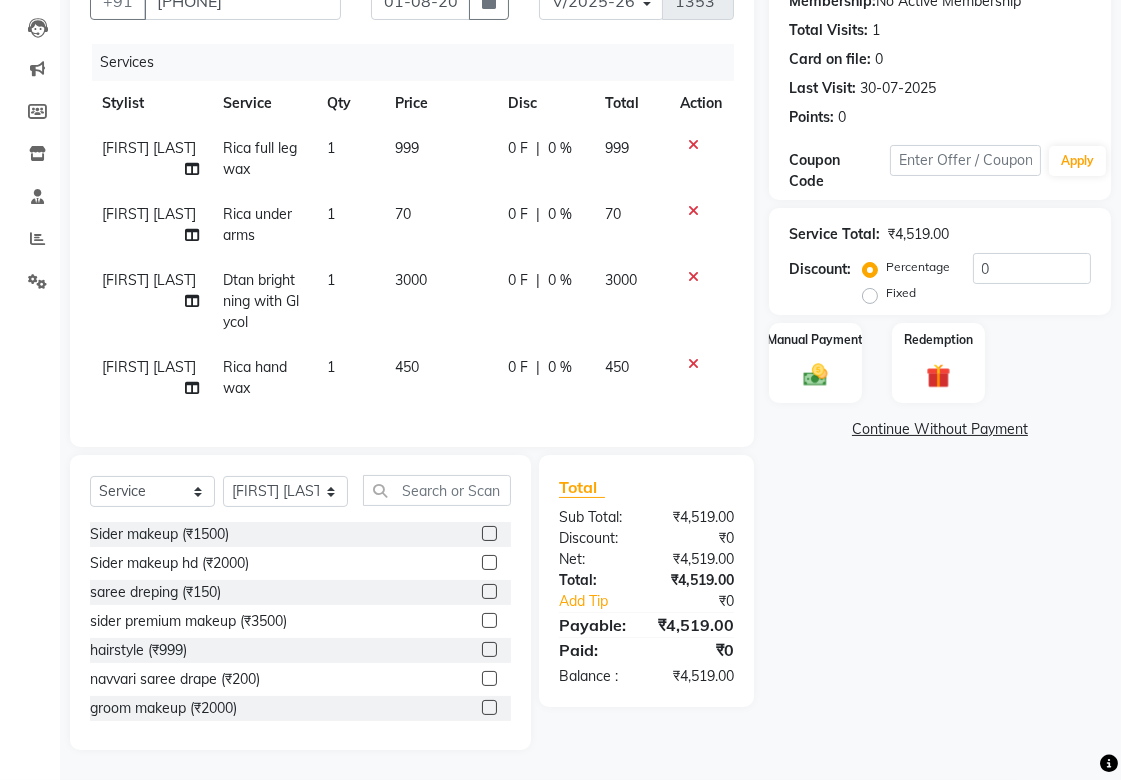 scroll, scrollTop: 221, scrollLeft: 0, axis: vertical 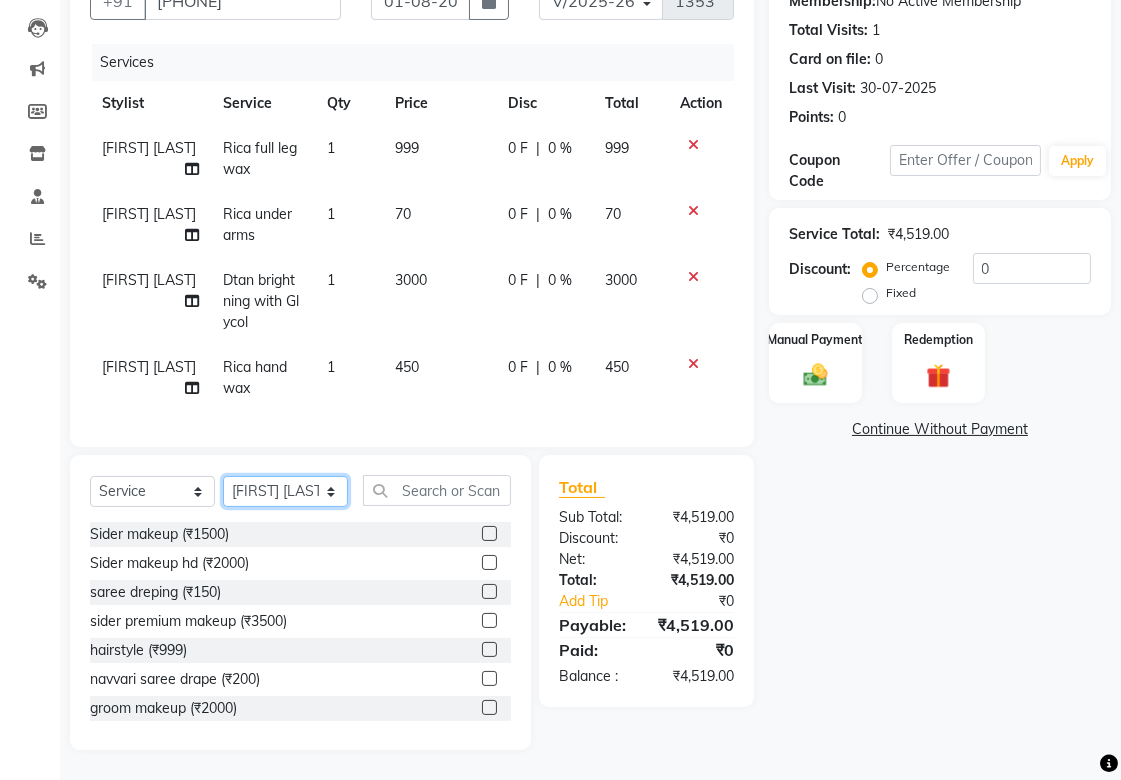 click on "Select Stylist Aditya Anjali  BAHIWAL Aparana Satarrdekar ashwini jopale dolly kannan  Harshika Hire operator vijay ahire" 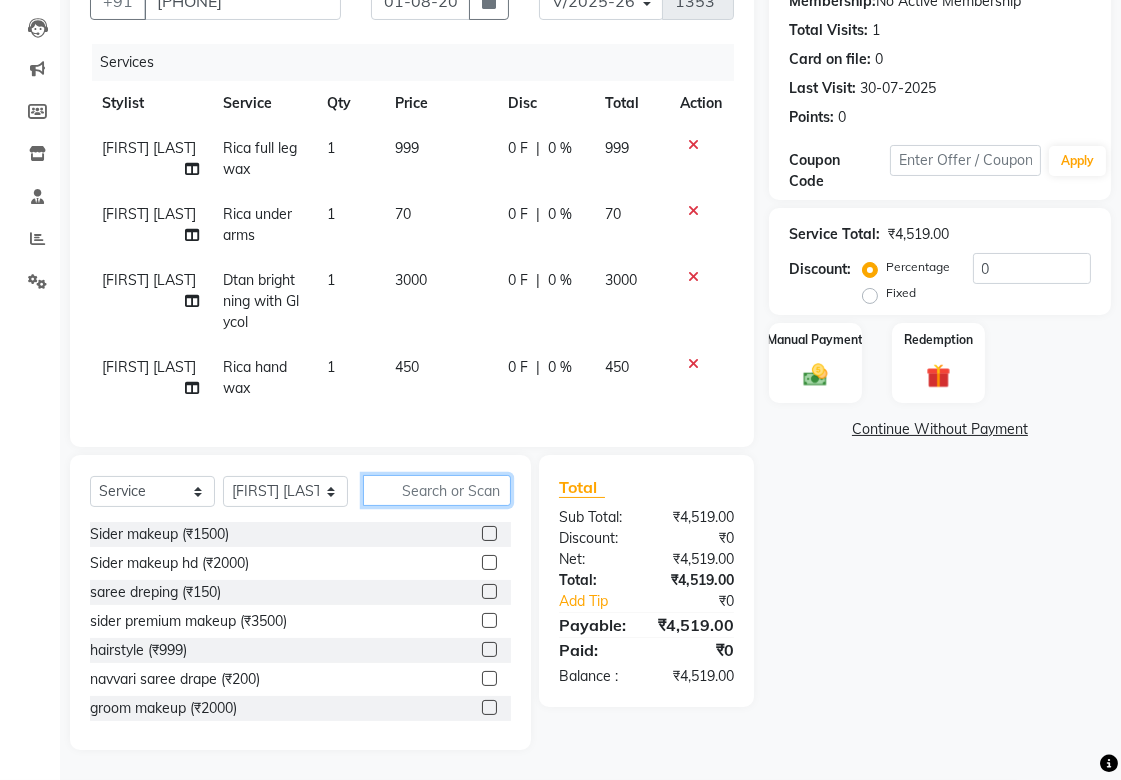 click 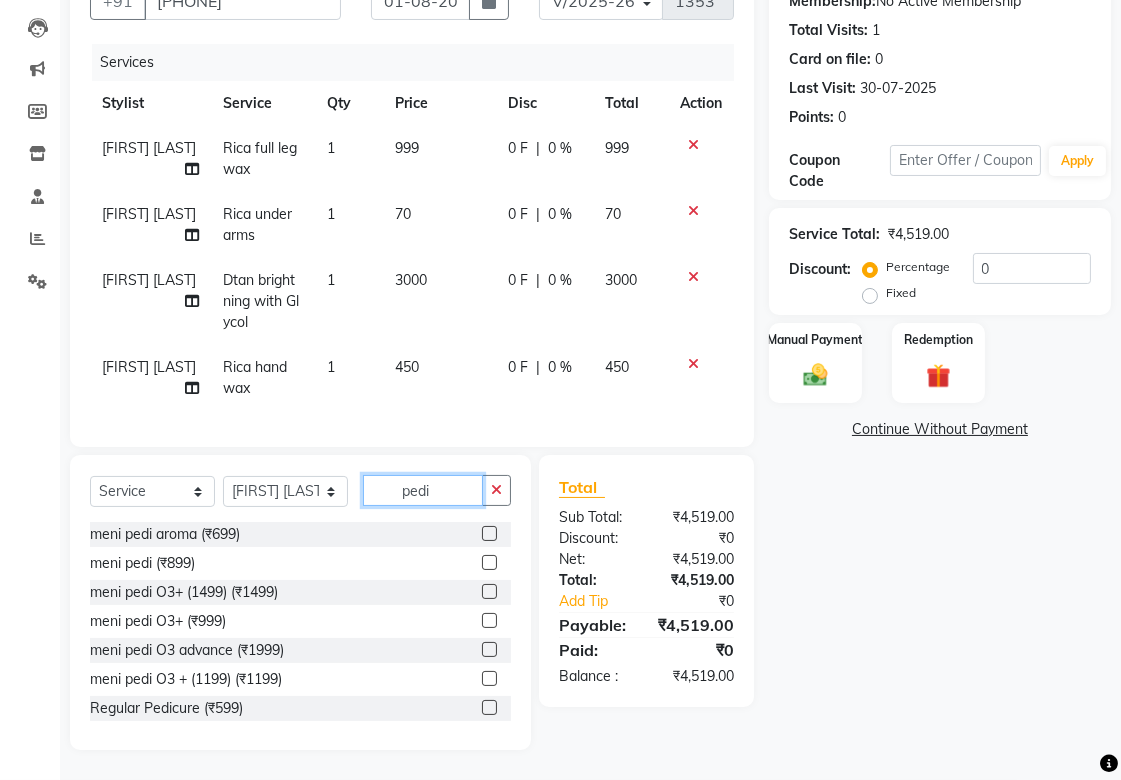 type on "pedi" 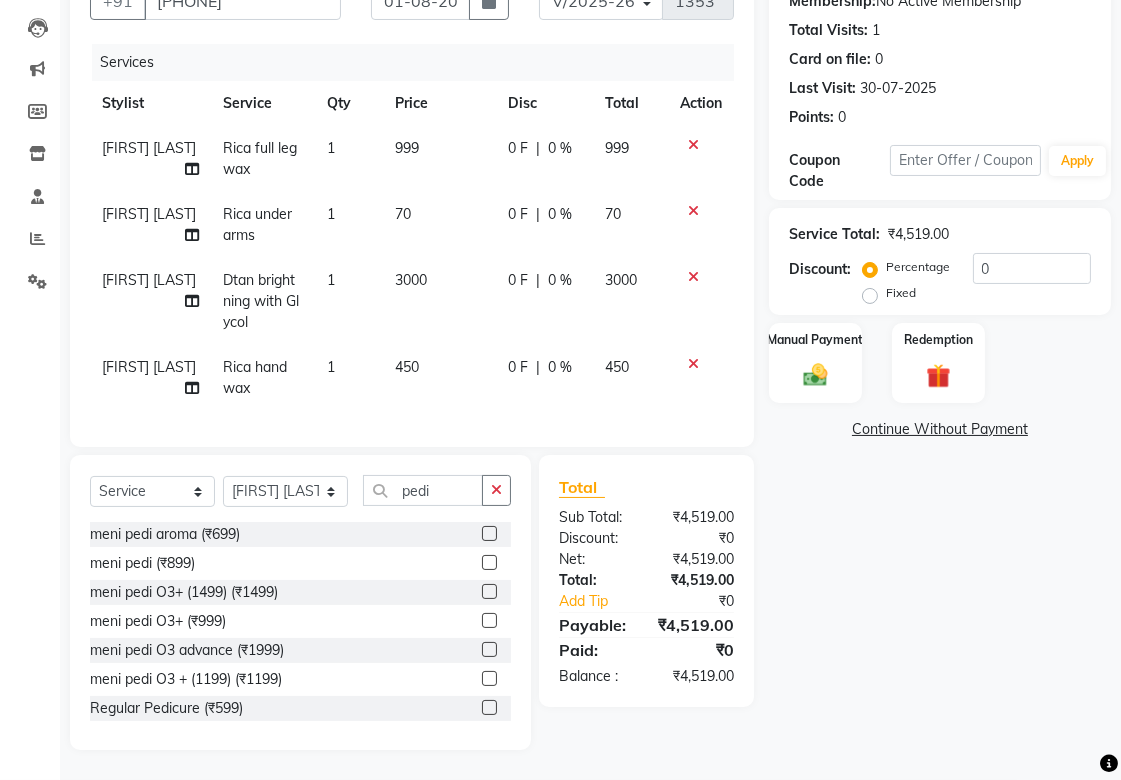 click 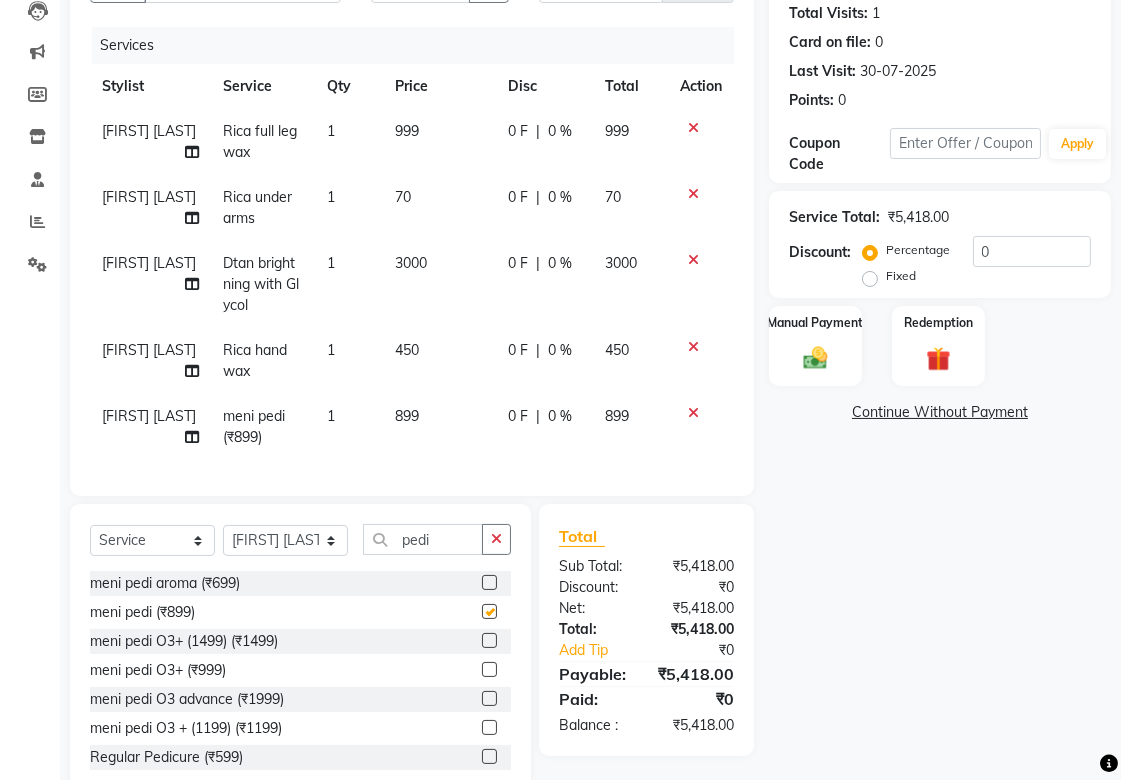 checkbox on "false" 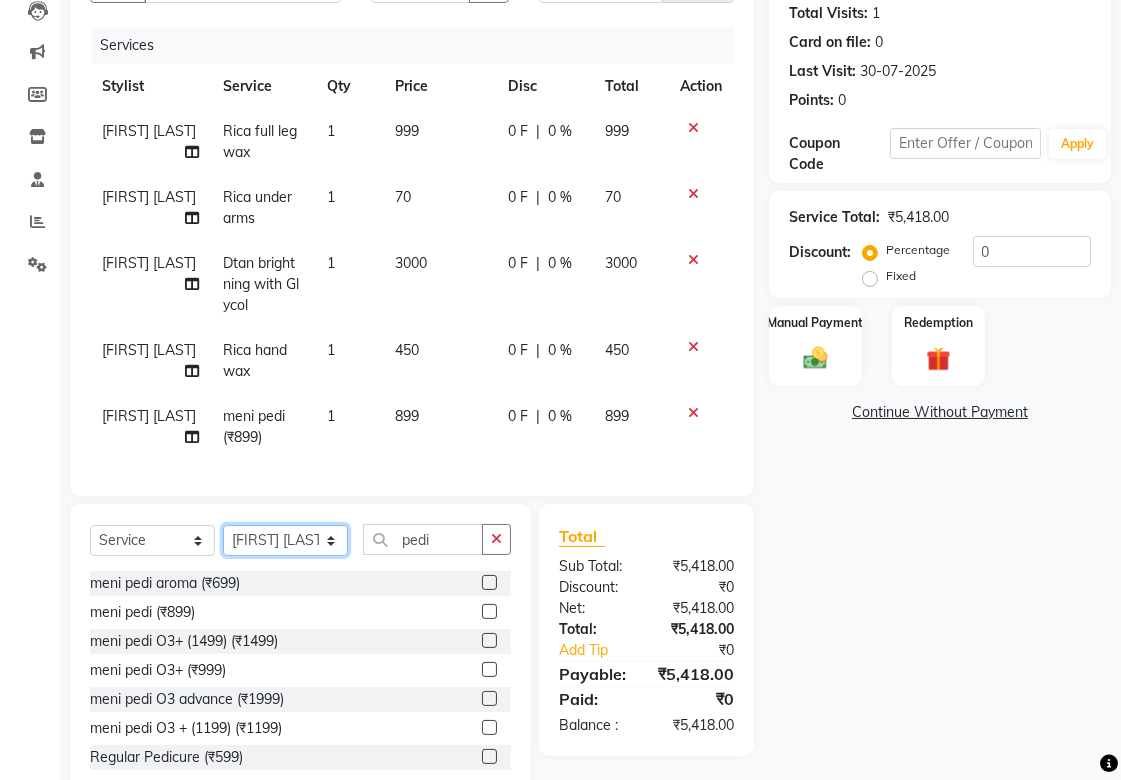 click on "Select Stylist Aditya Anjali  BAHIWAL Aparana Satarrdekar ashwini jopale dolly kannan  Harshika Hire operator vijay ahire" 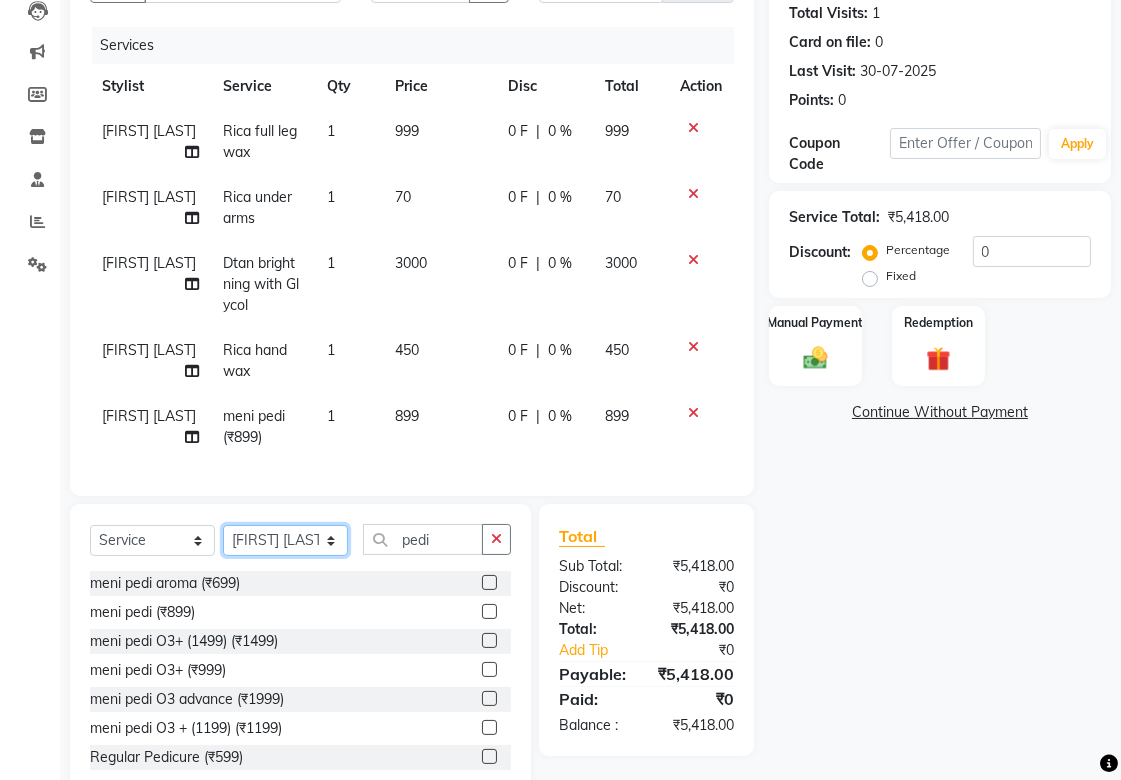select on "87844" 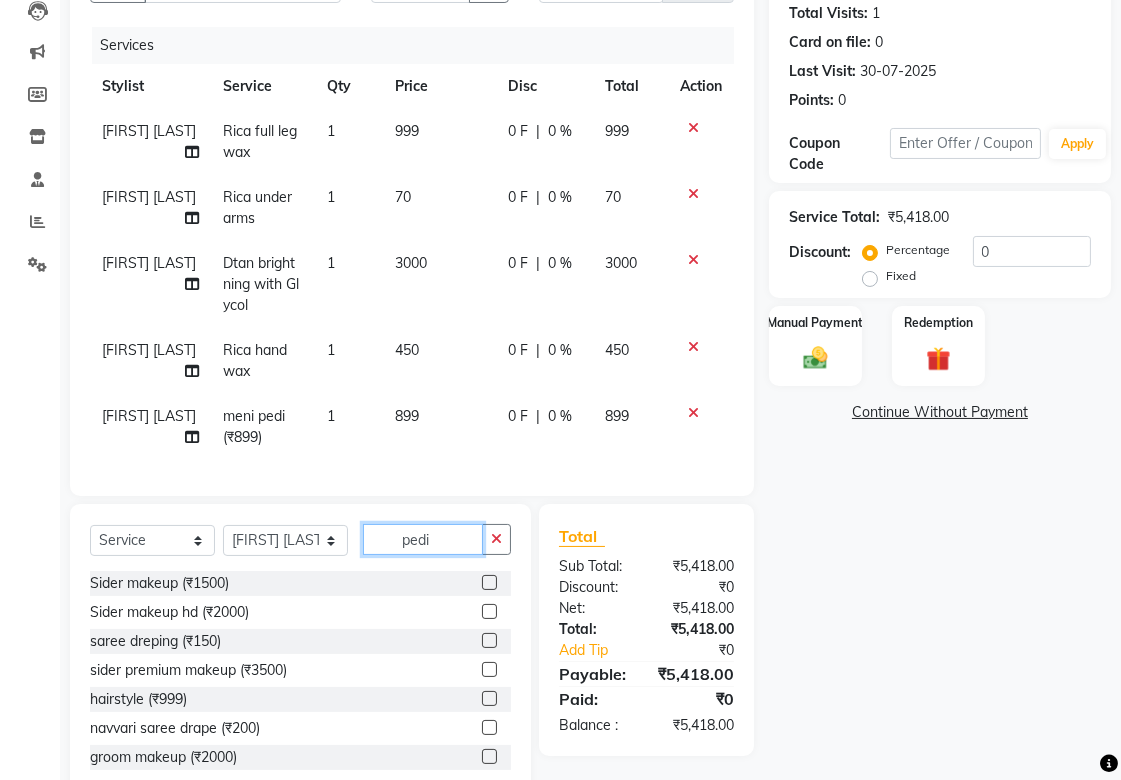 drag, startPoint x: 457, startPoint y: 553, endPoint x: 305, endPoint y: 560, distance: 152.1611 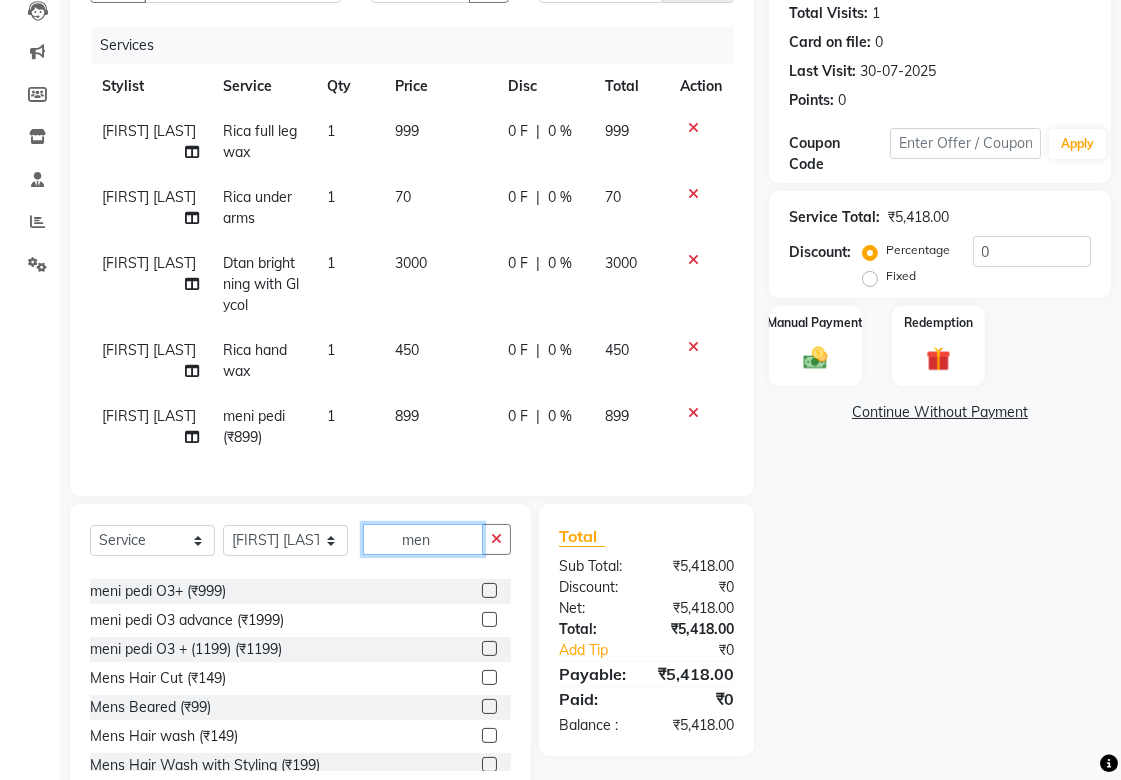 scroll, scrollTop: 222, scrollLeft: 0, axis: vertical 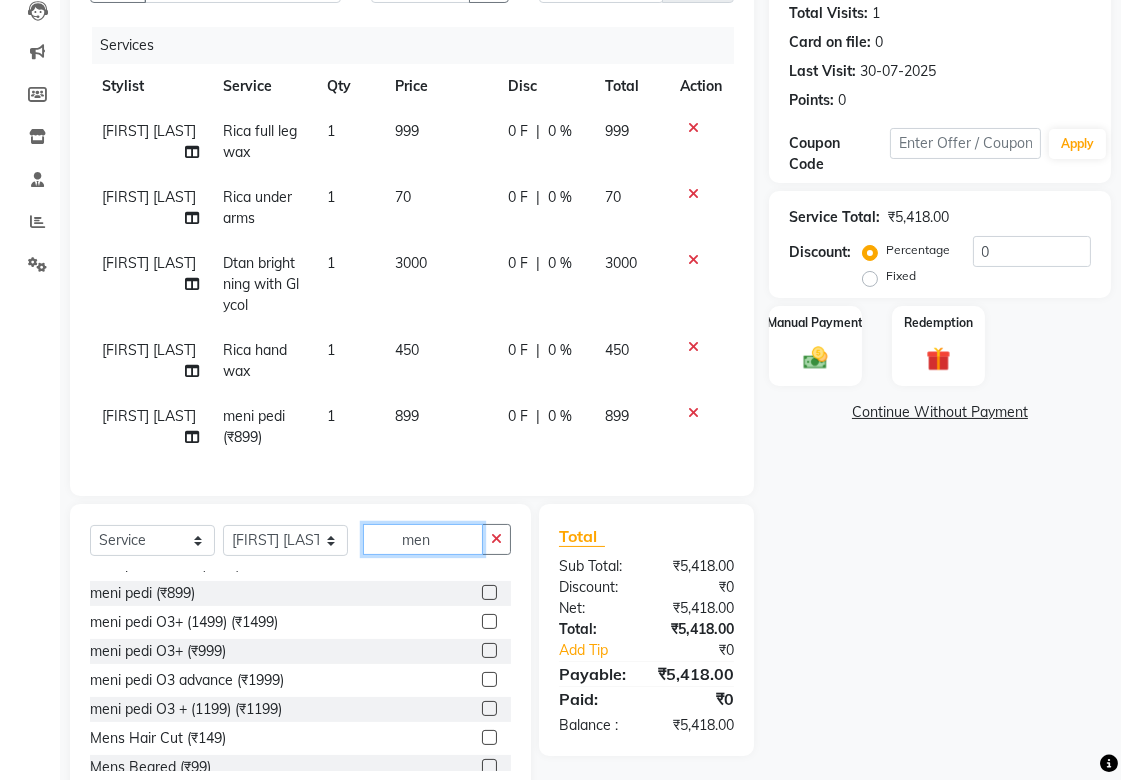 type on "men" 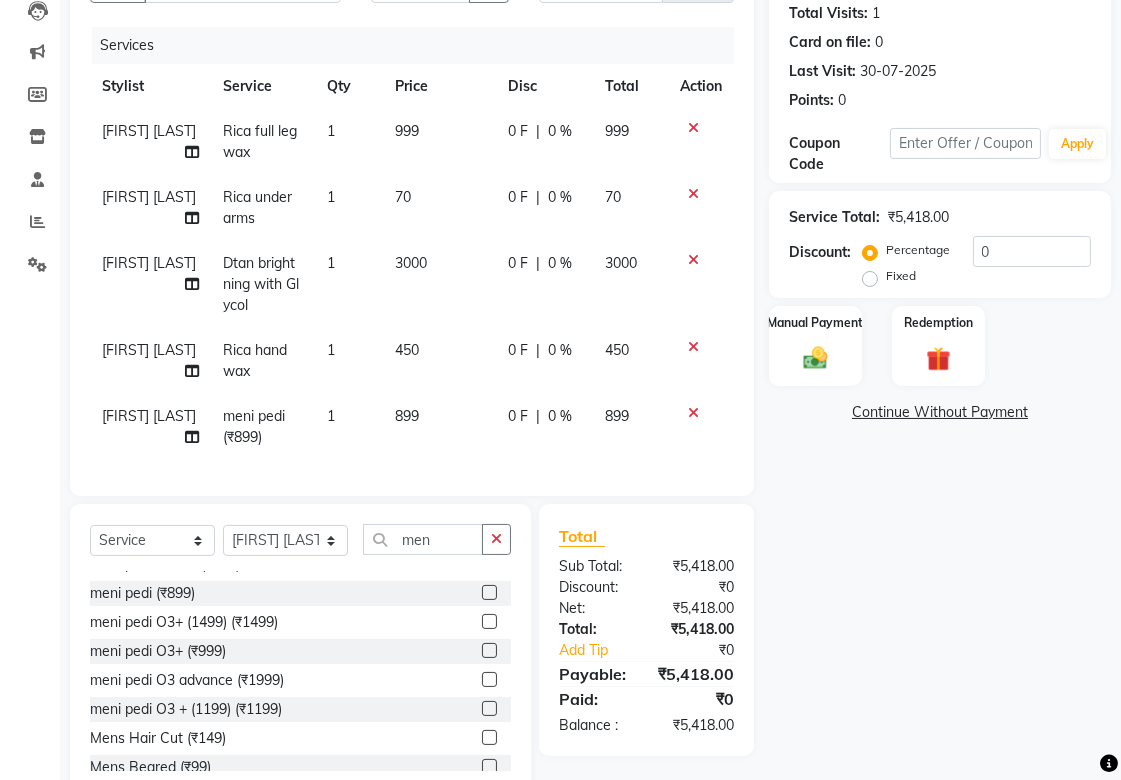 click 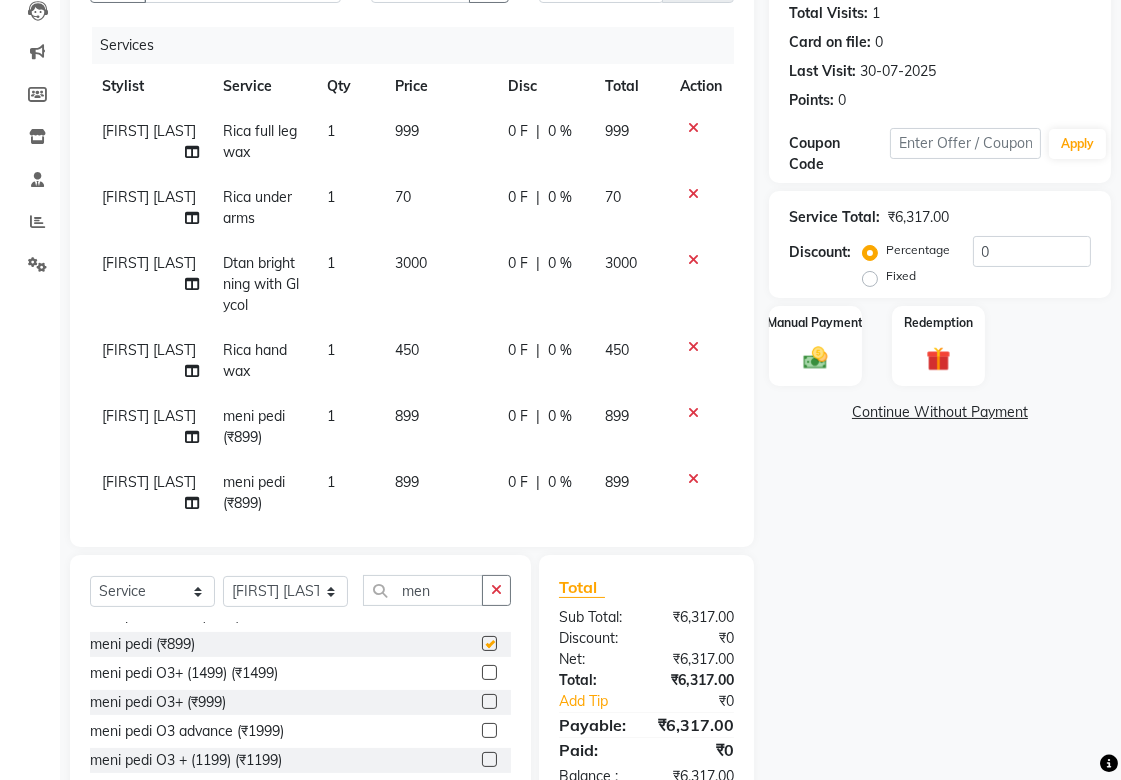checkbox on "false" 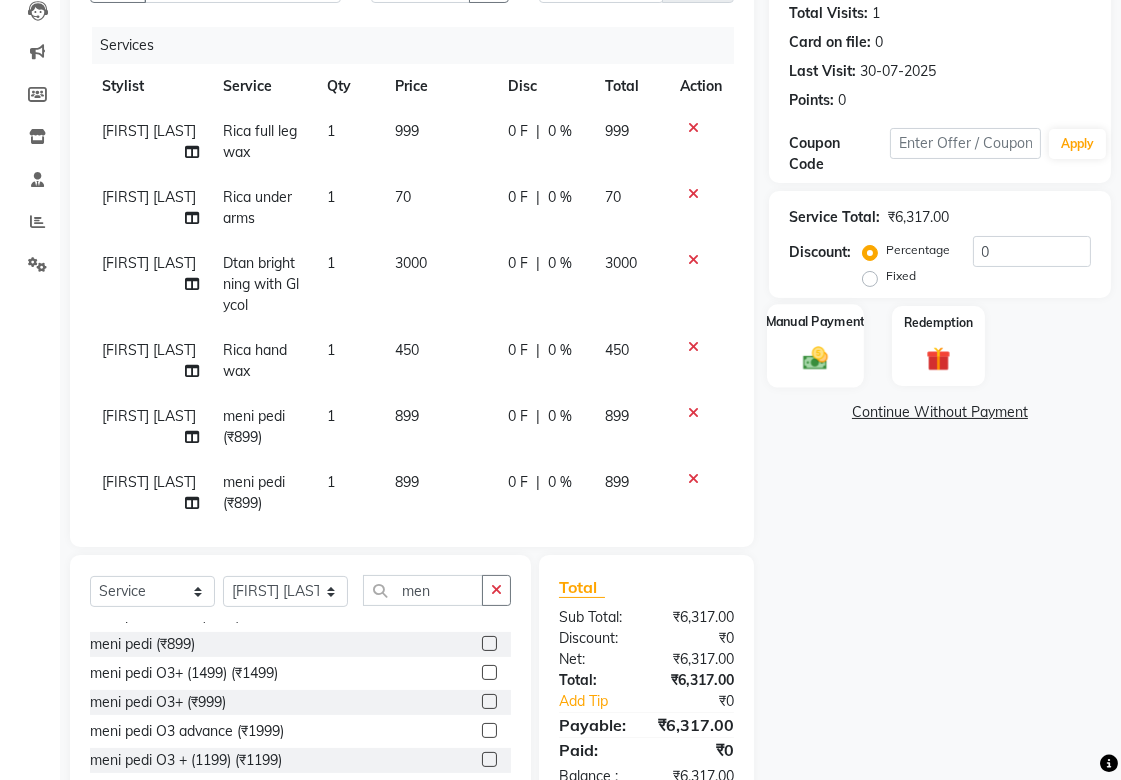 click 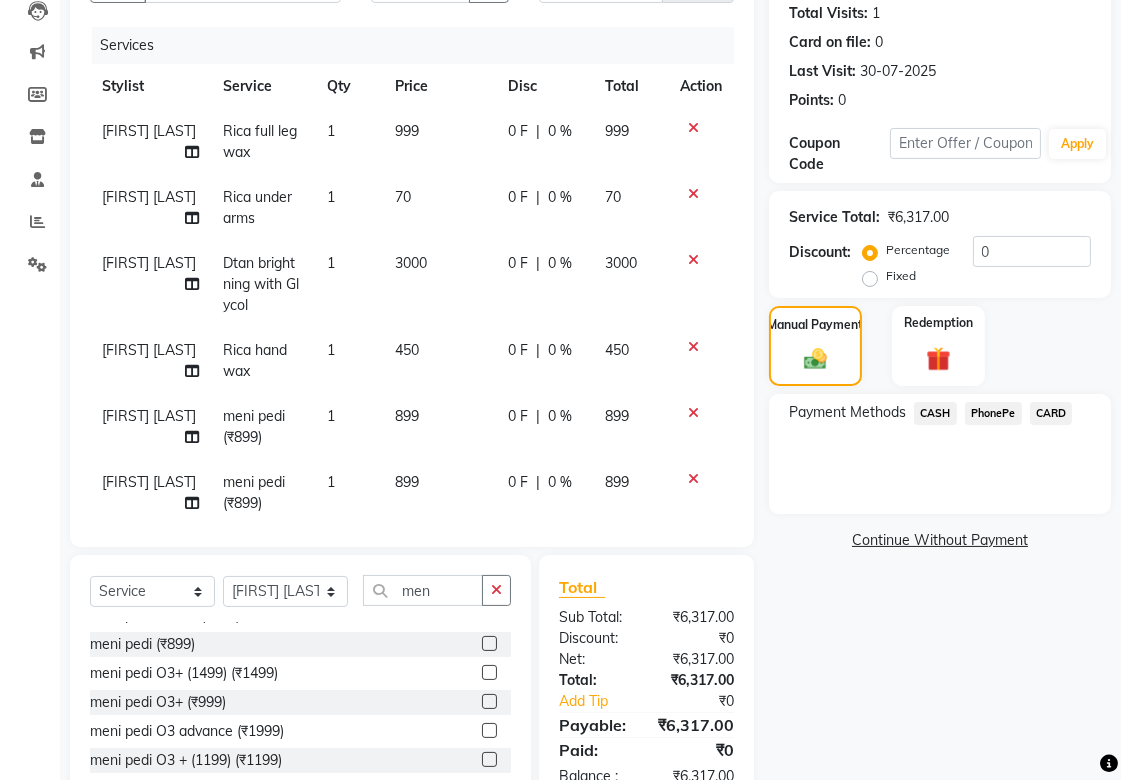 click on "CASH" 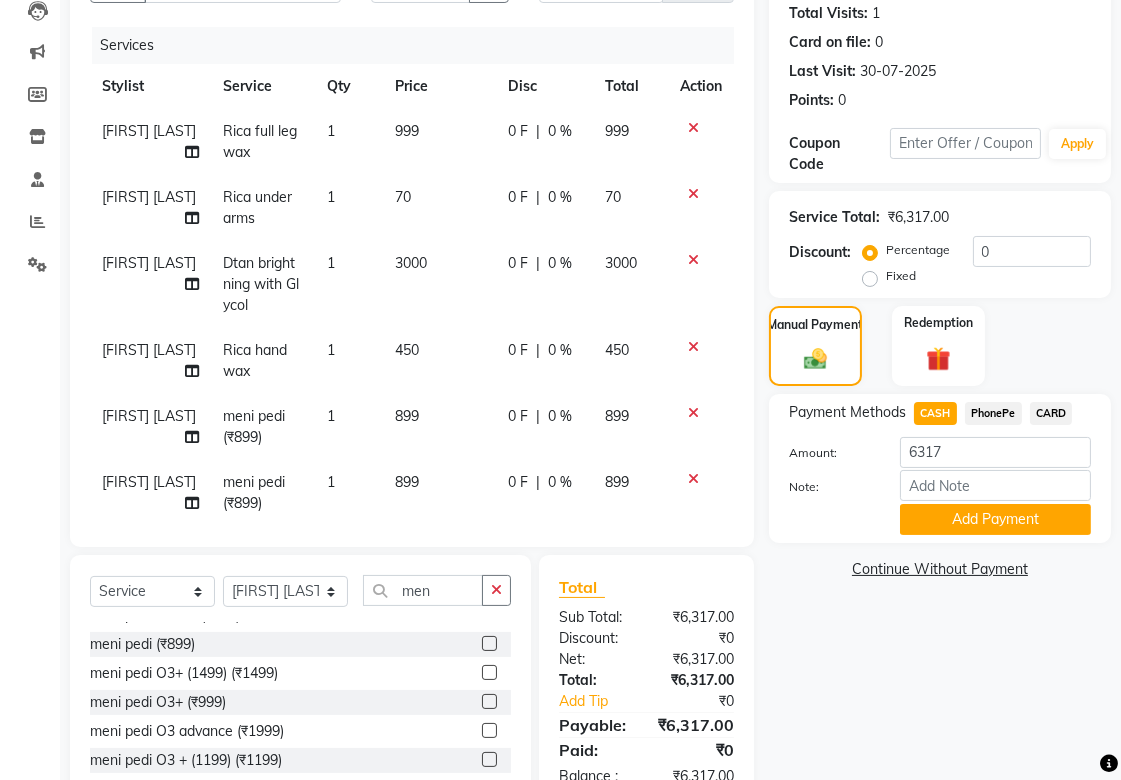 scroll, scrollTop: 321, scrollLeft: 0, axis: vertical 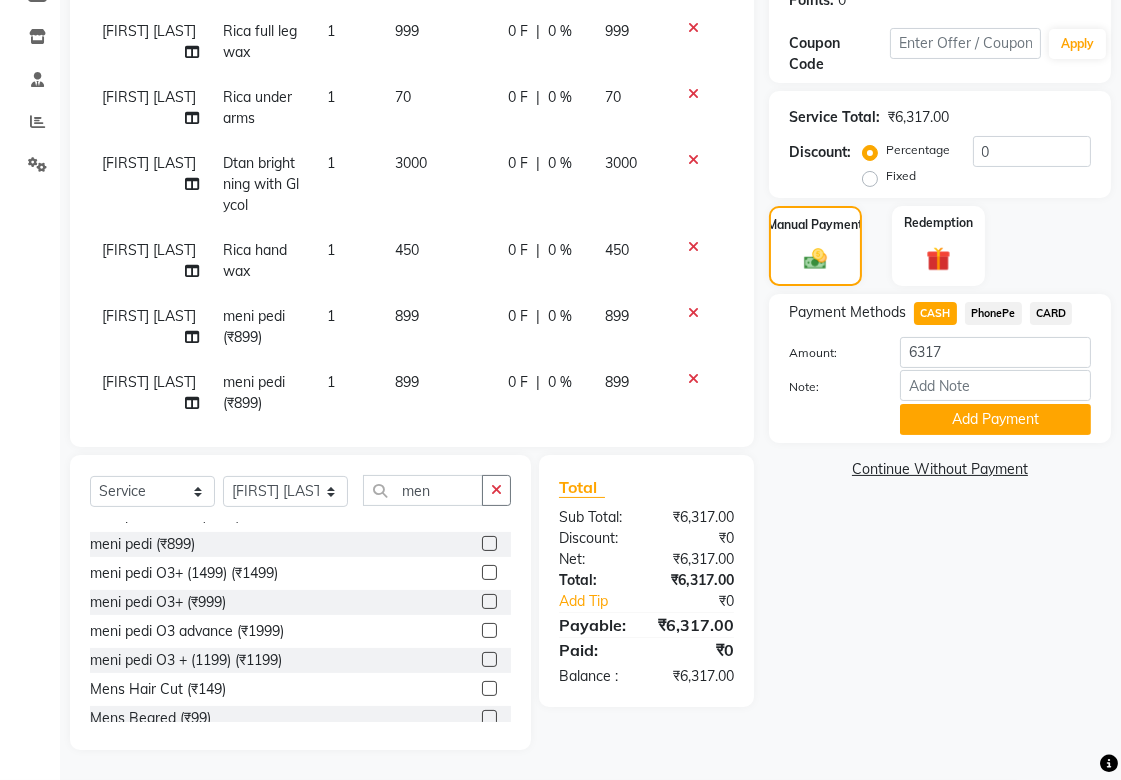 drag, startPoint x: 965, startPoint y: 423, endPoint x: 961, endPoint y: 514, distance: 91.08787 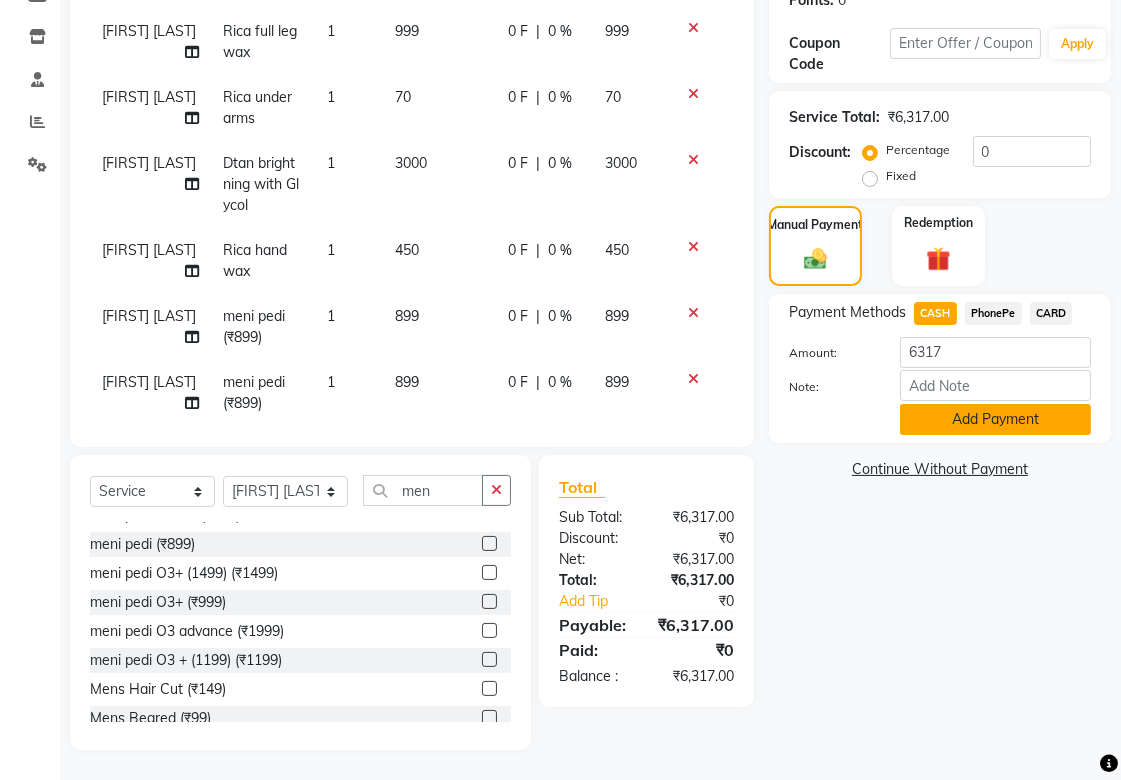 click on "Add Payment" 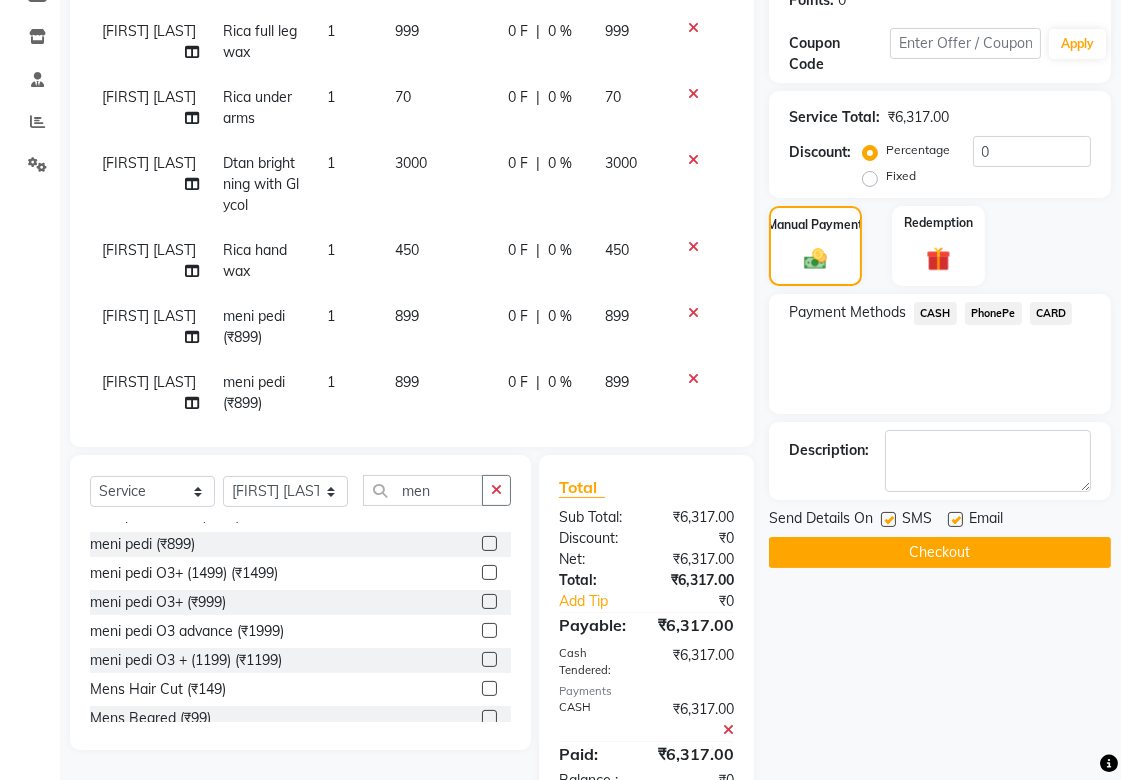click on "Checkout" 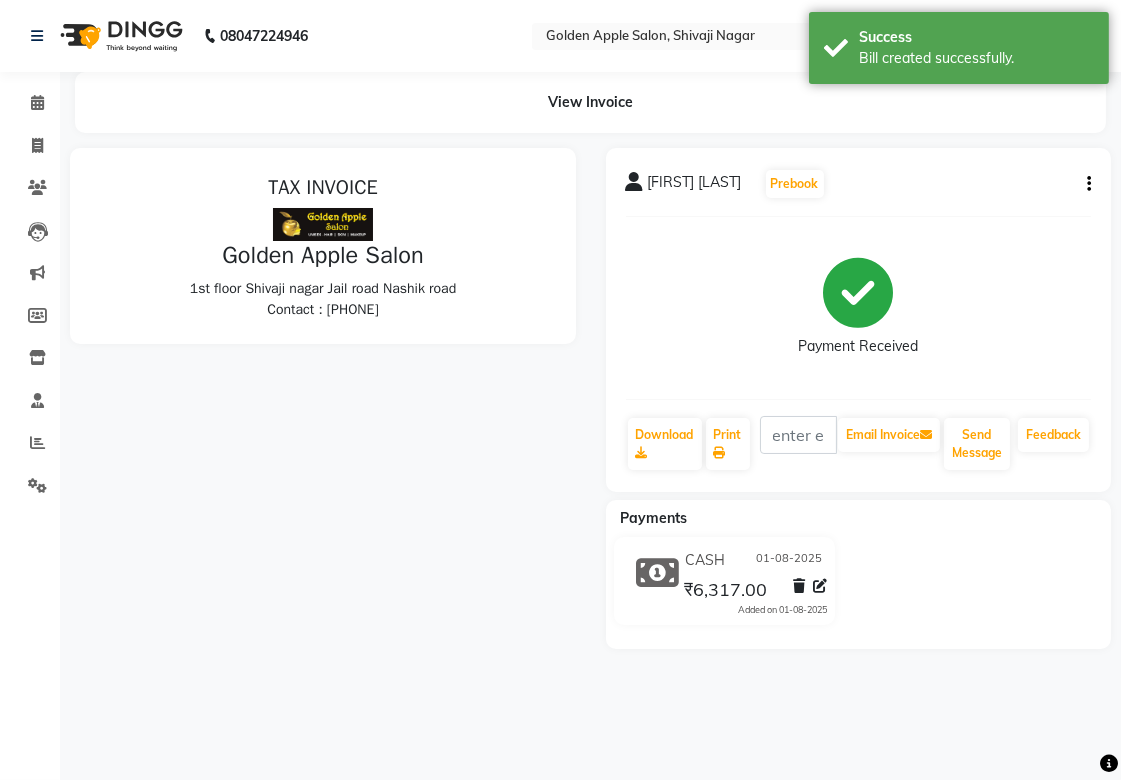 scroll, scrollTop: 0, scrollLeft: 0, axis: both 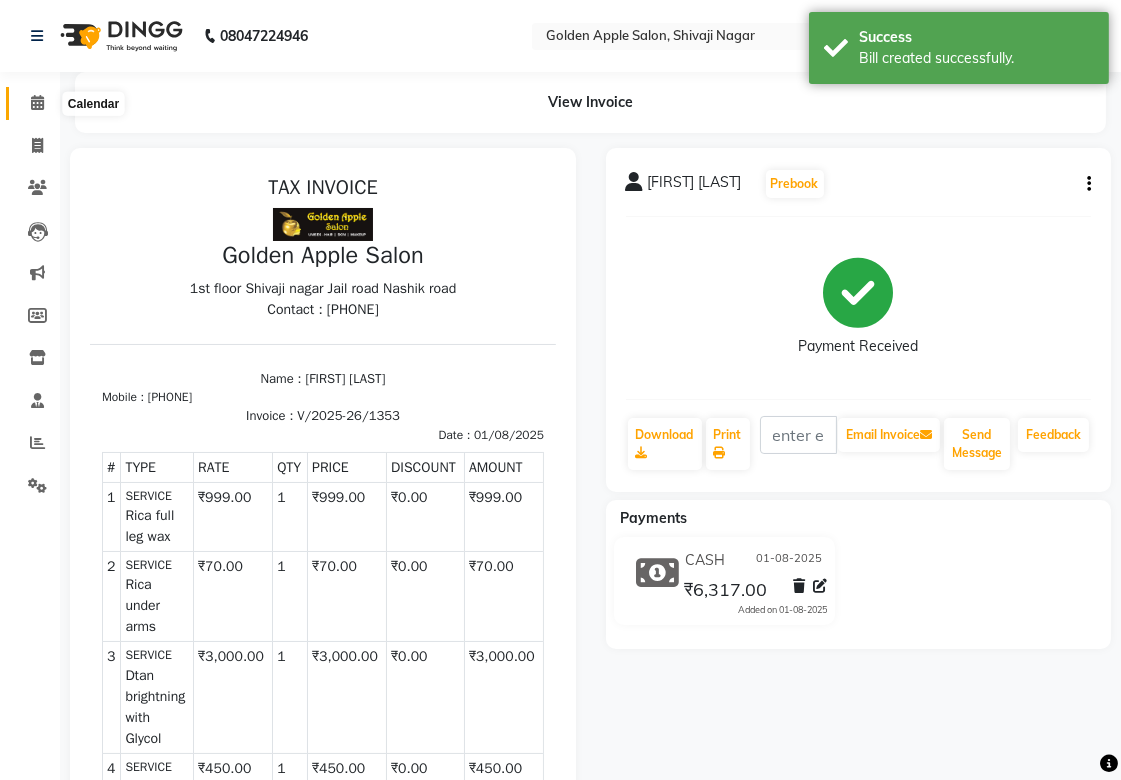 click 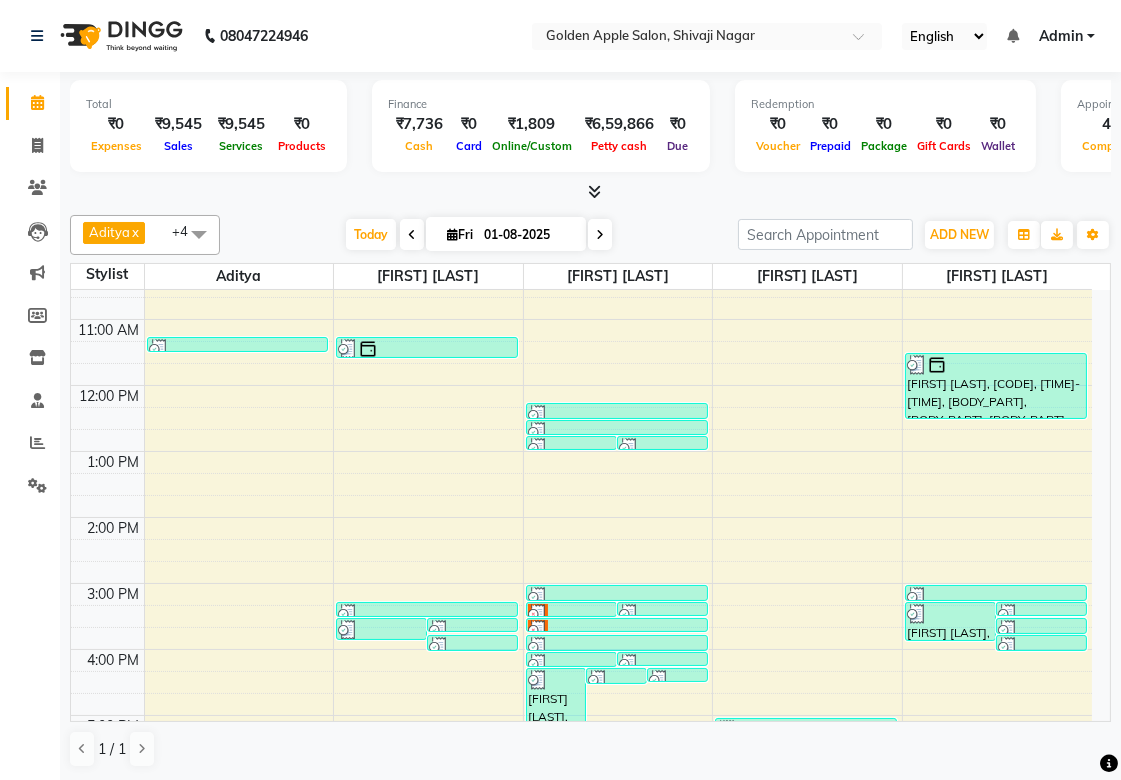 scroll, scrollTop: 222, scrollLeft: 0, axis: vertical 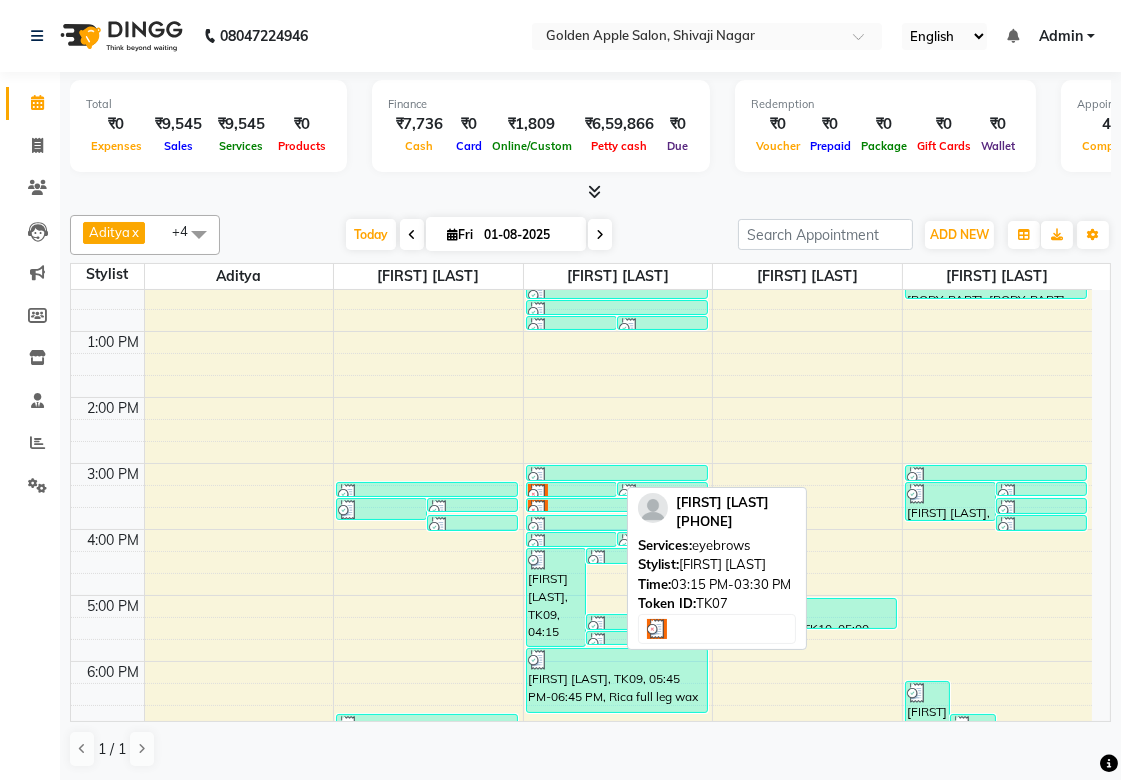 click at bounding box center (538, 494) 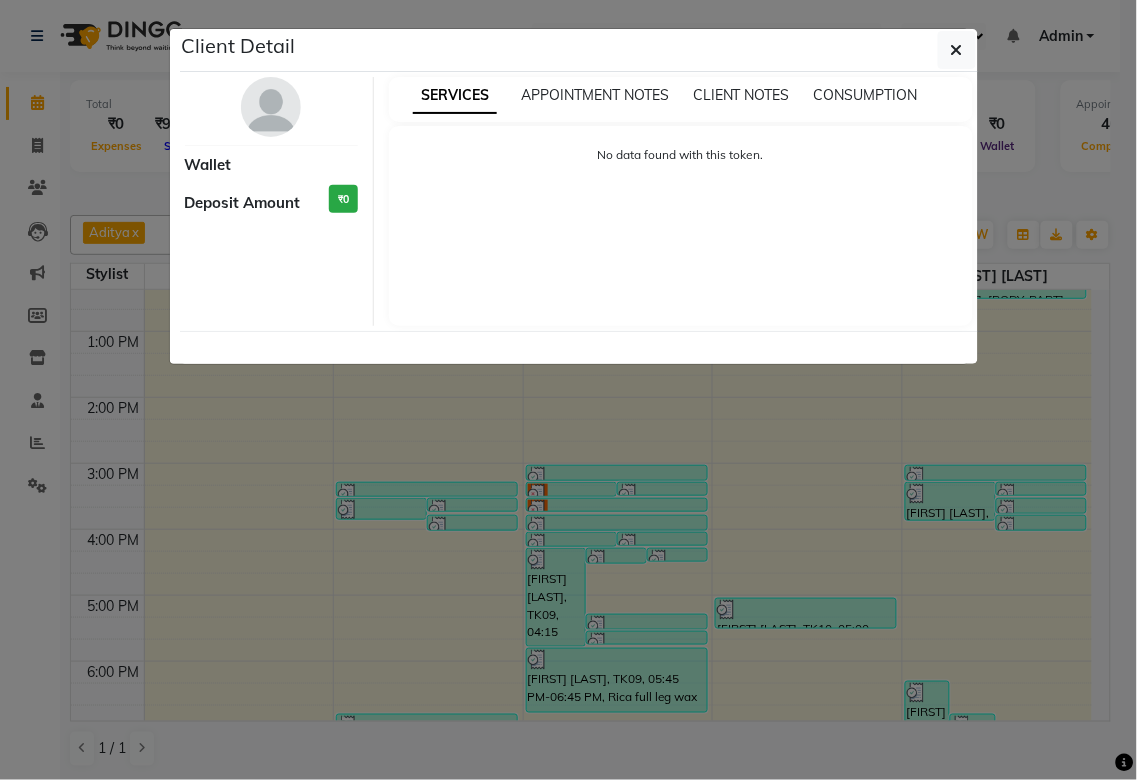 select on "3" 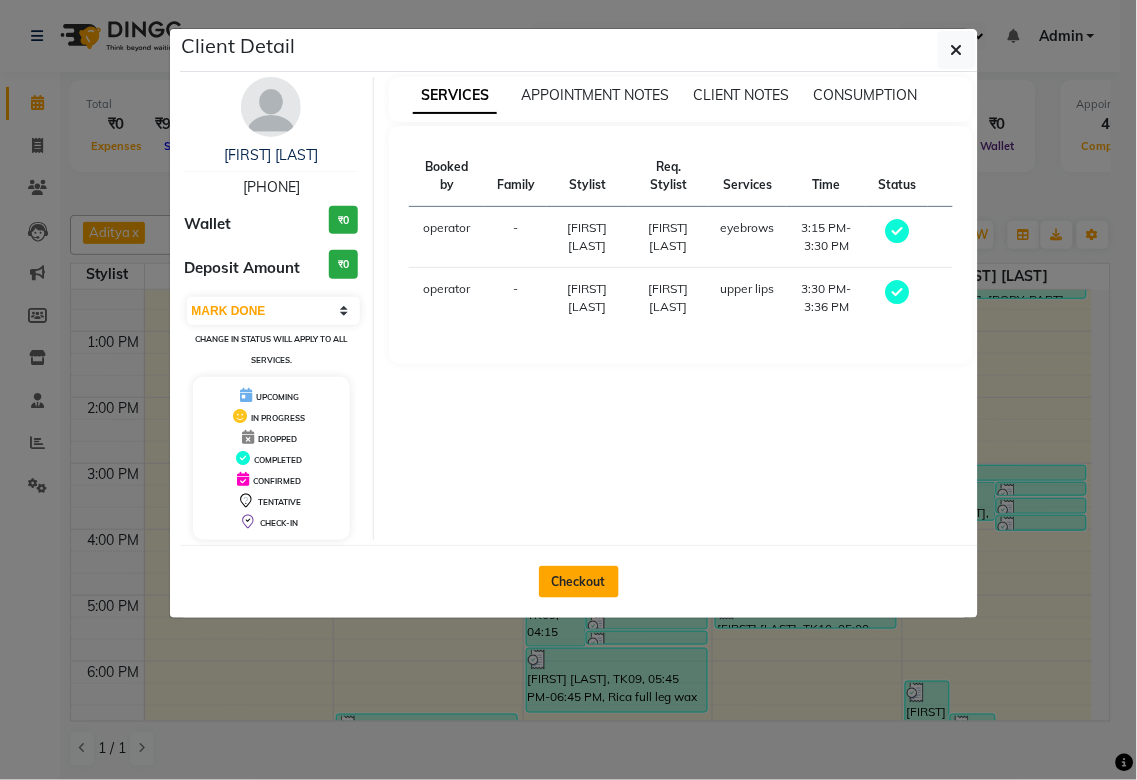 click on "Checkout" 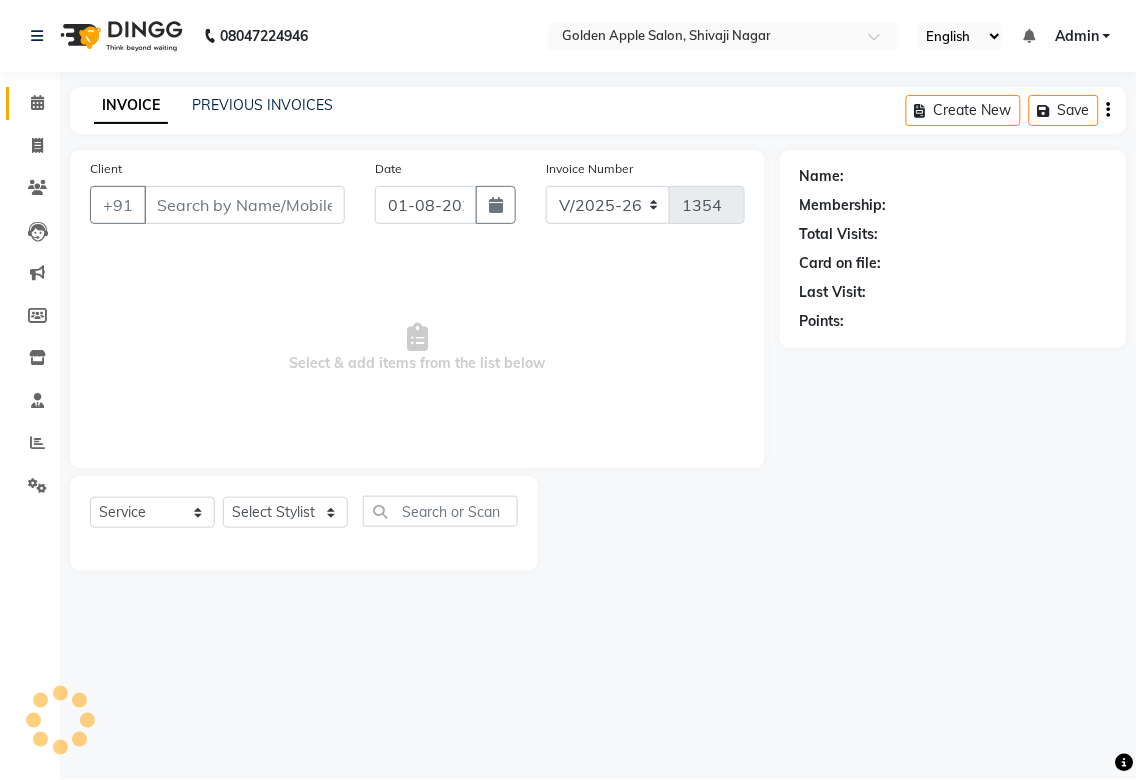 type on "[PHONE]" 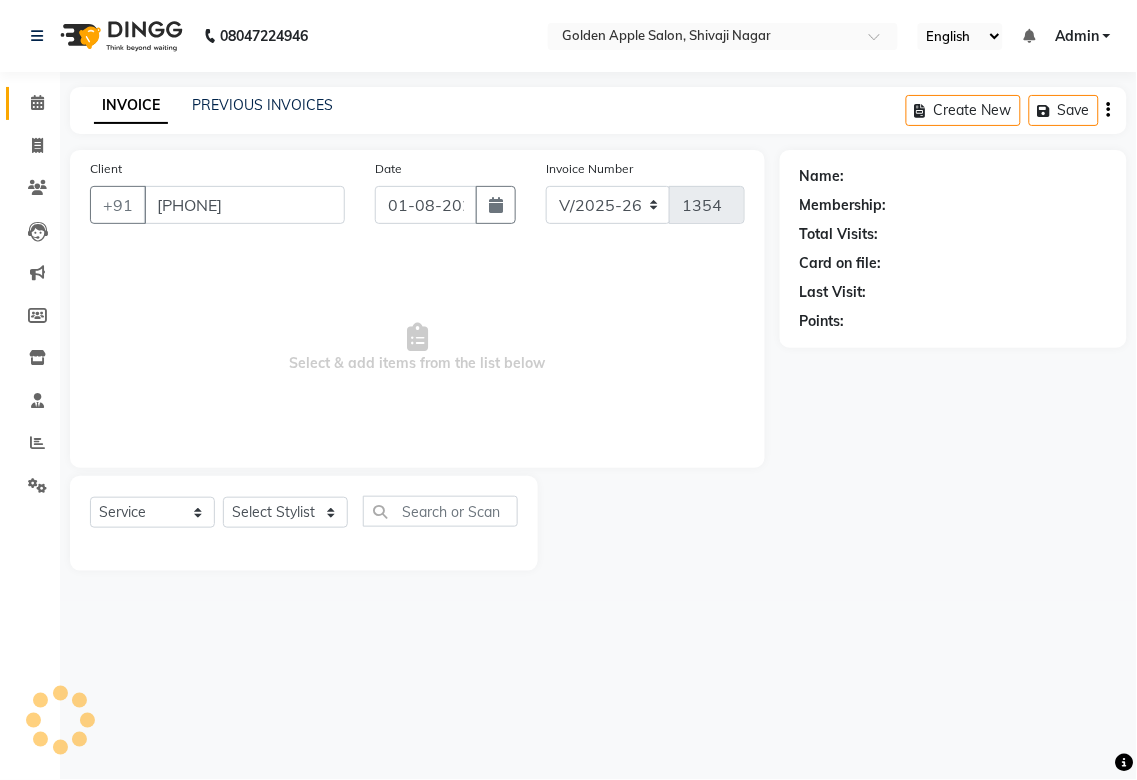 select on "85394" 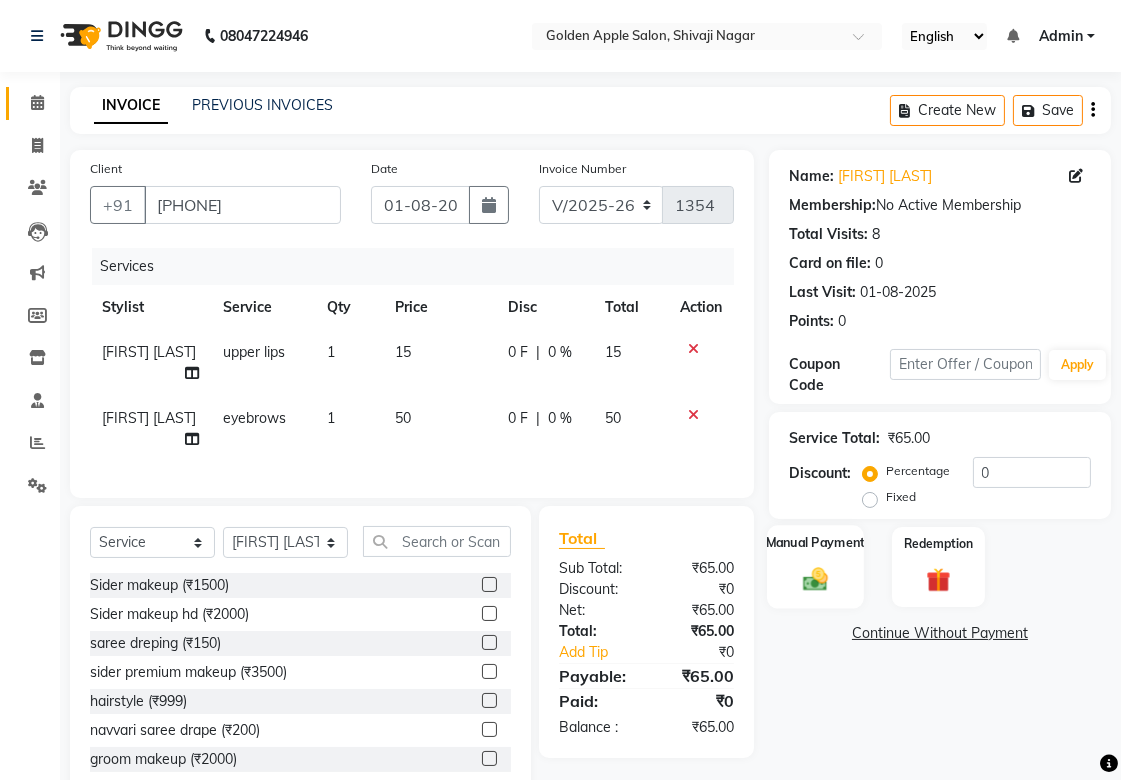 scroll, scrollTop: 67, scrollLeft: 0, axis: vertical 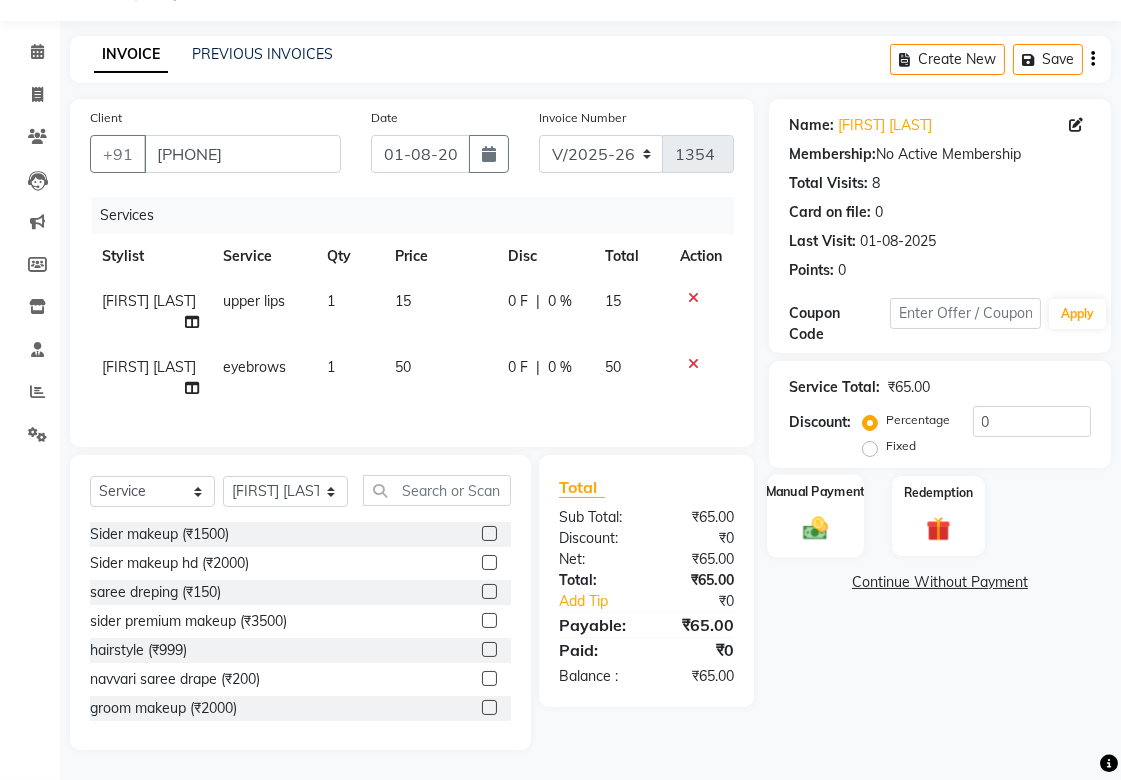 click 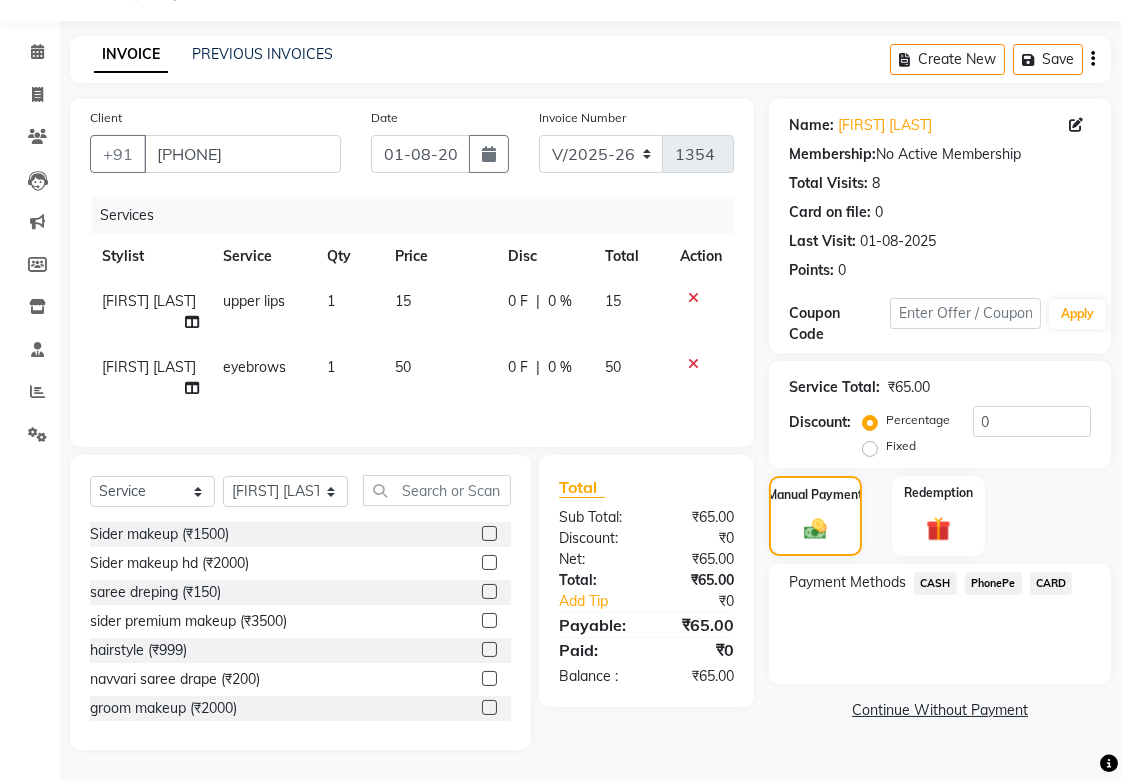 click on "CASH" 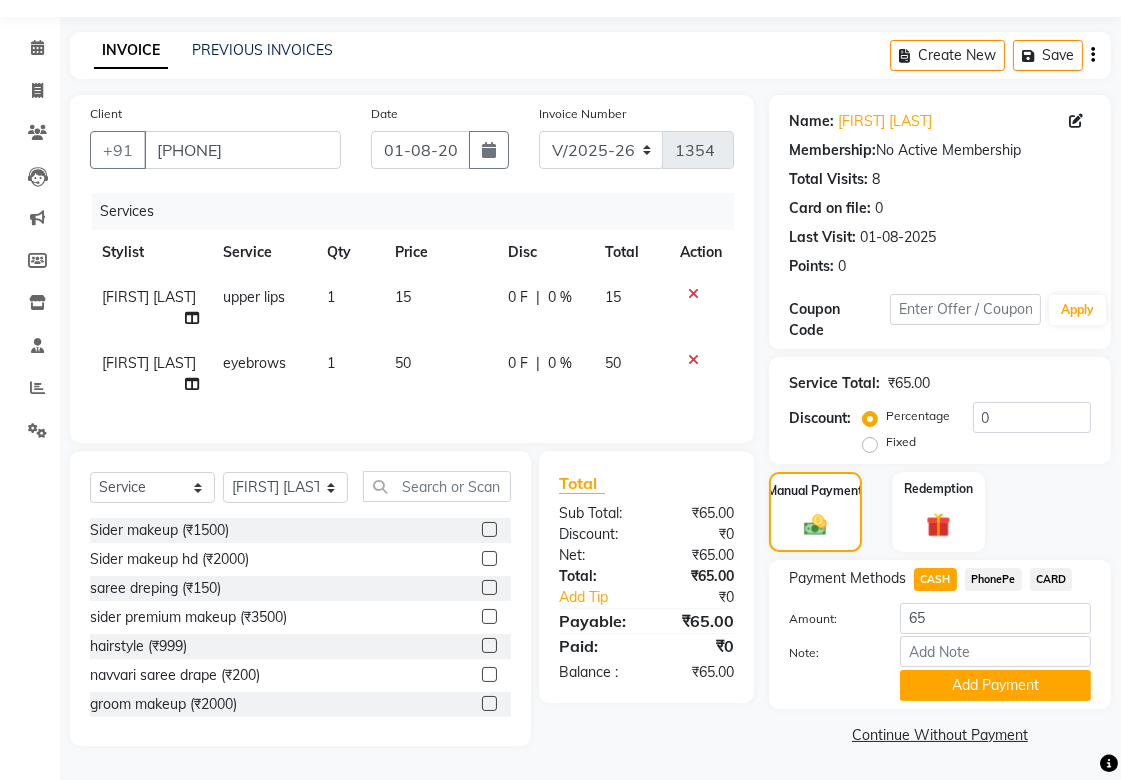 click on "PhonePe" 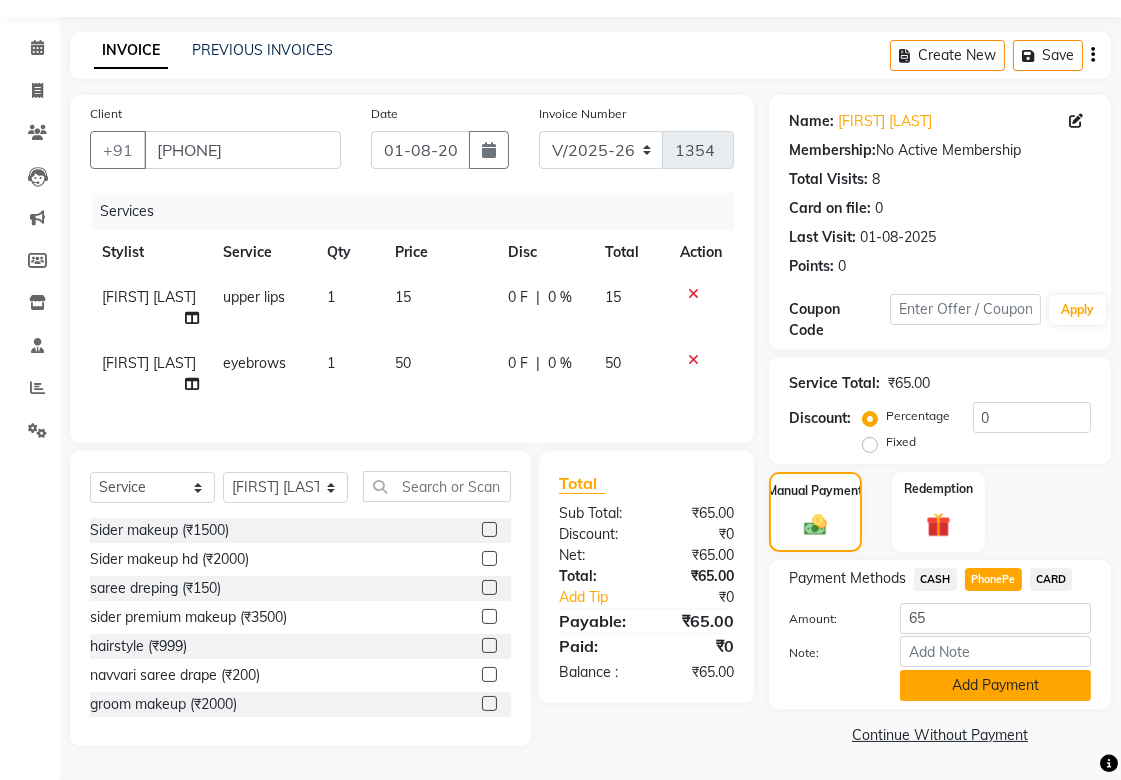click on "Add Payment" 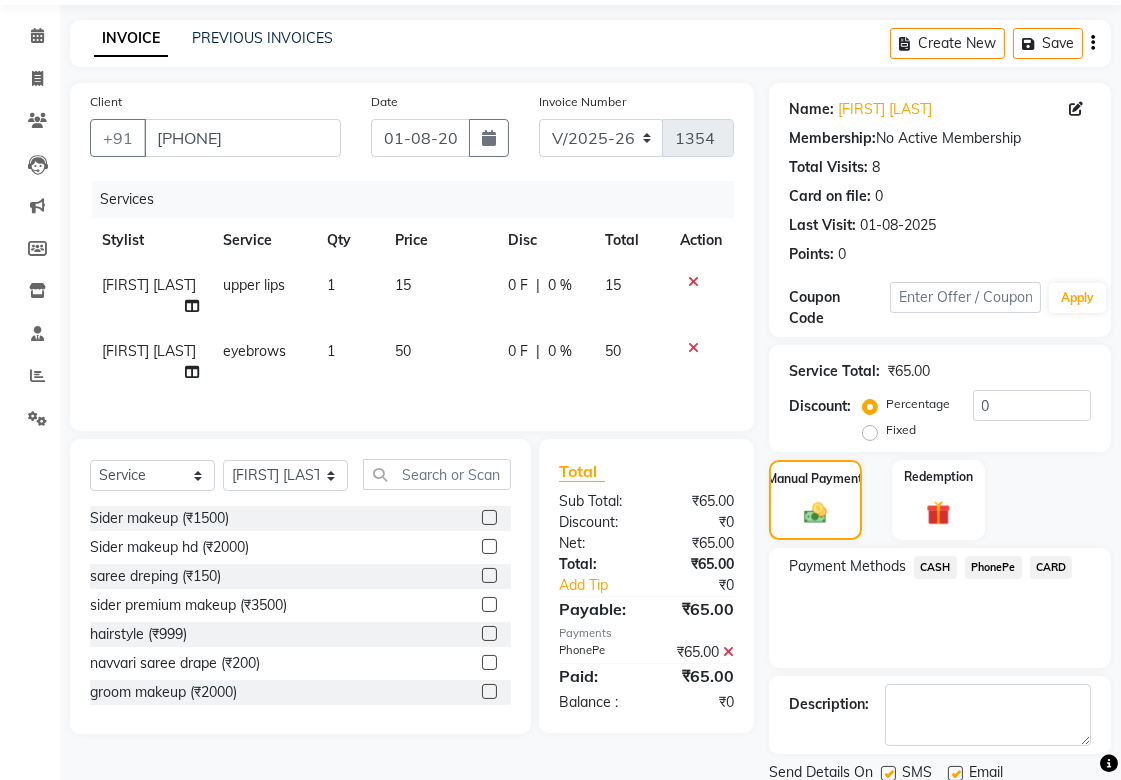 scroll, scrollTop: 138, scrollLeft: 0, axis: vertical 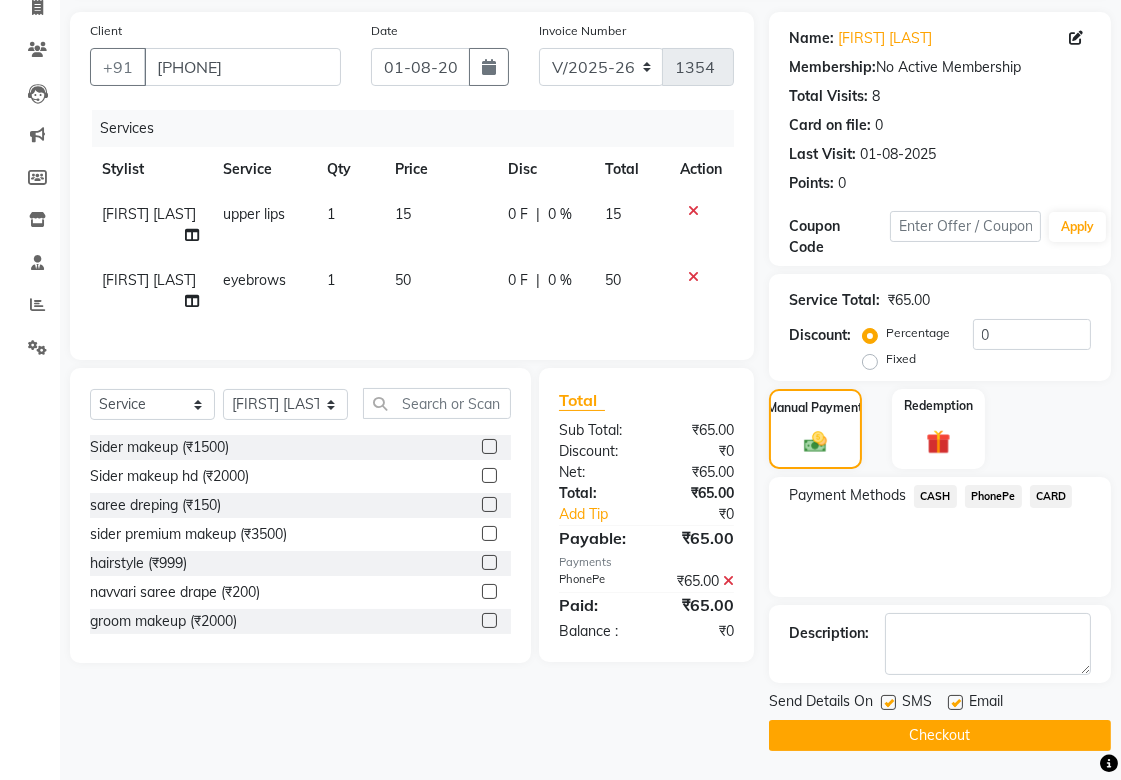 click 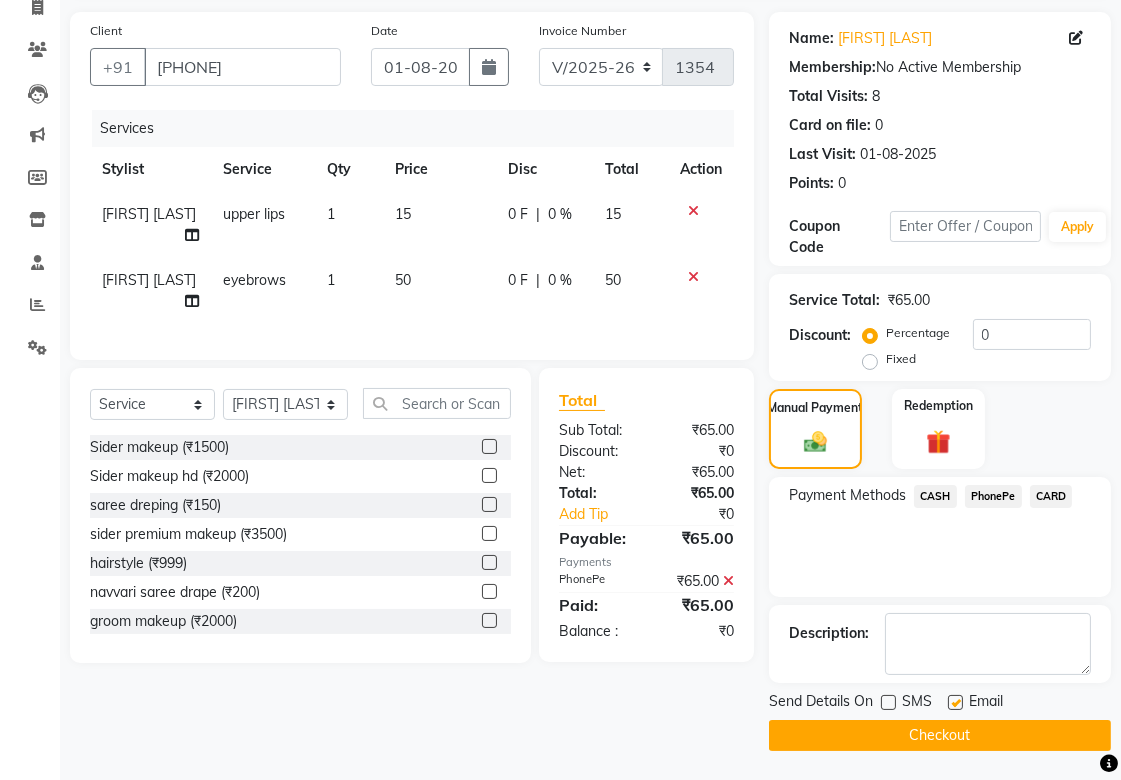 click 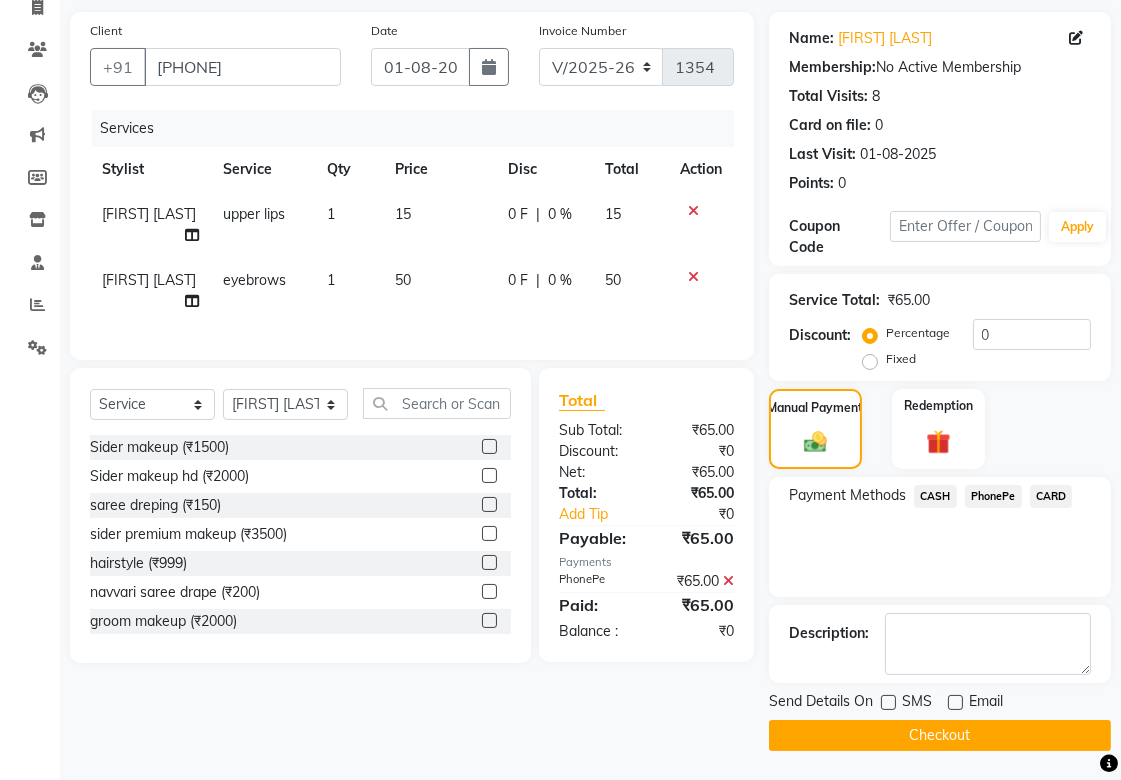 click on "Checkout" 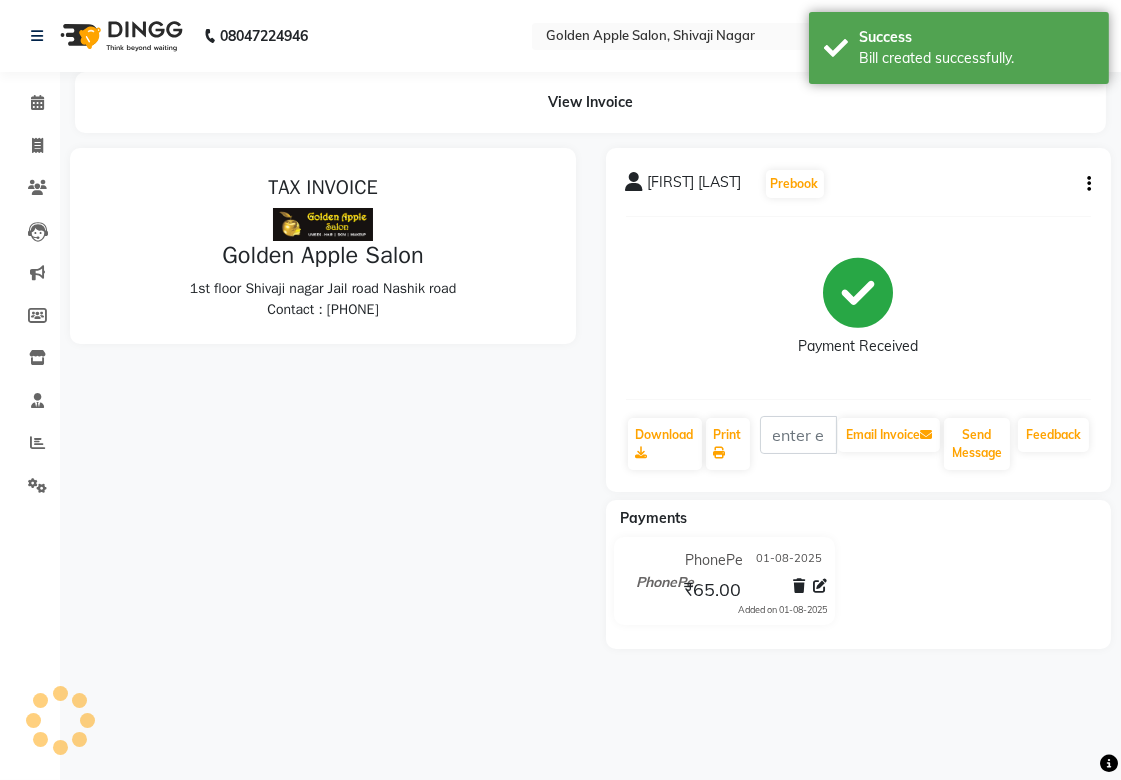 scroll, scrollTop: 0, scrollLeft: 0, axis: both 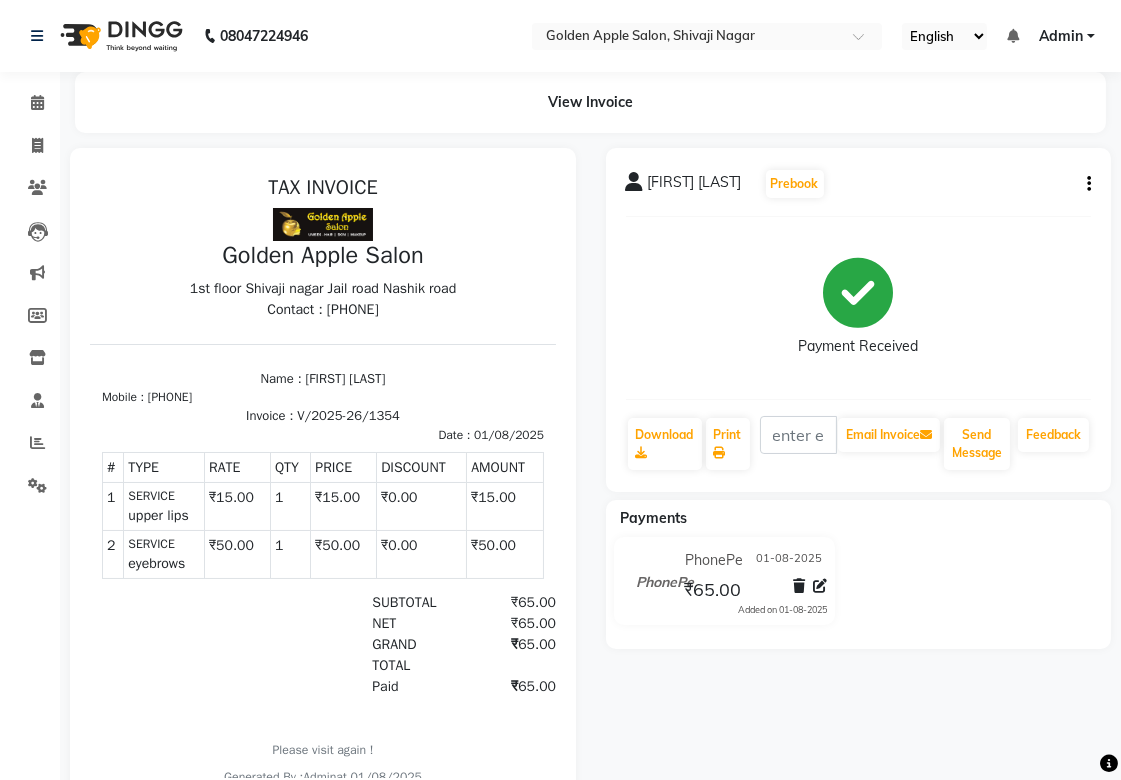 click 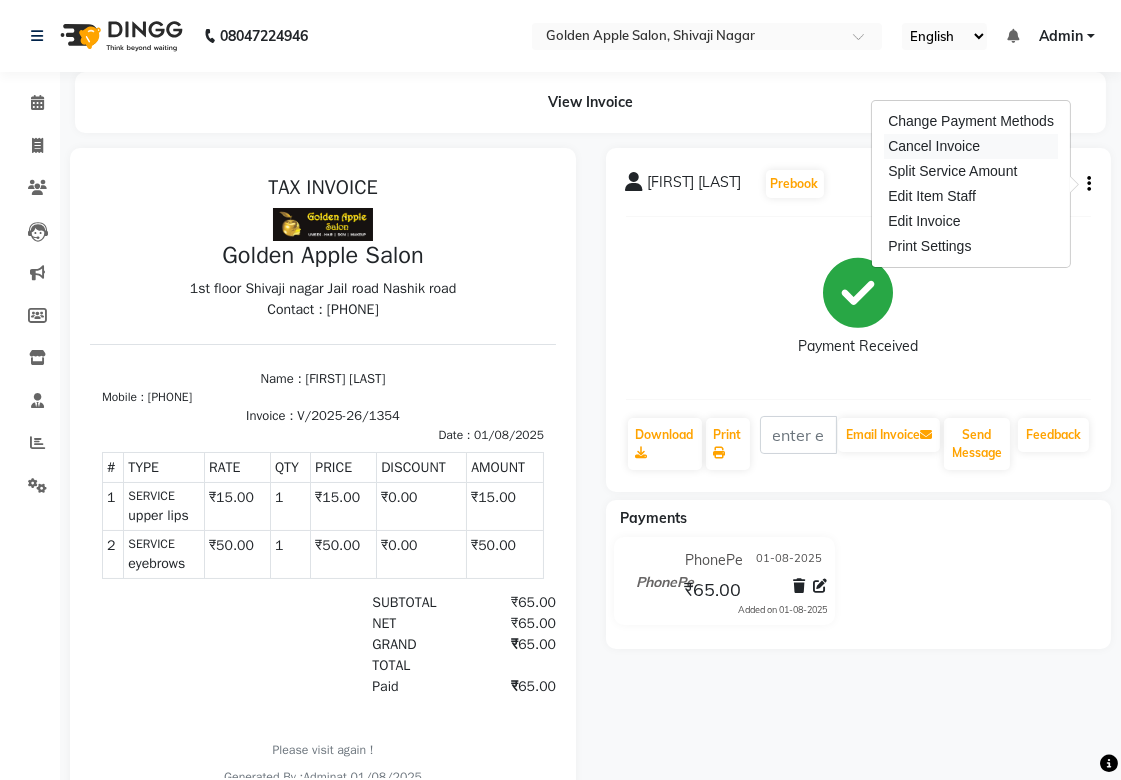 click on "Cancel Invoice" at bounding box center [971, 146] 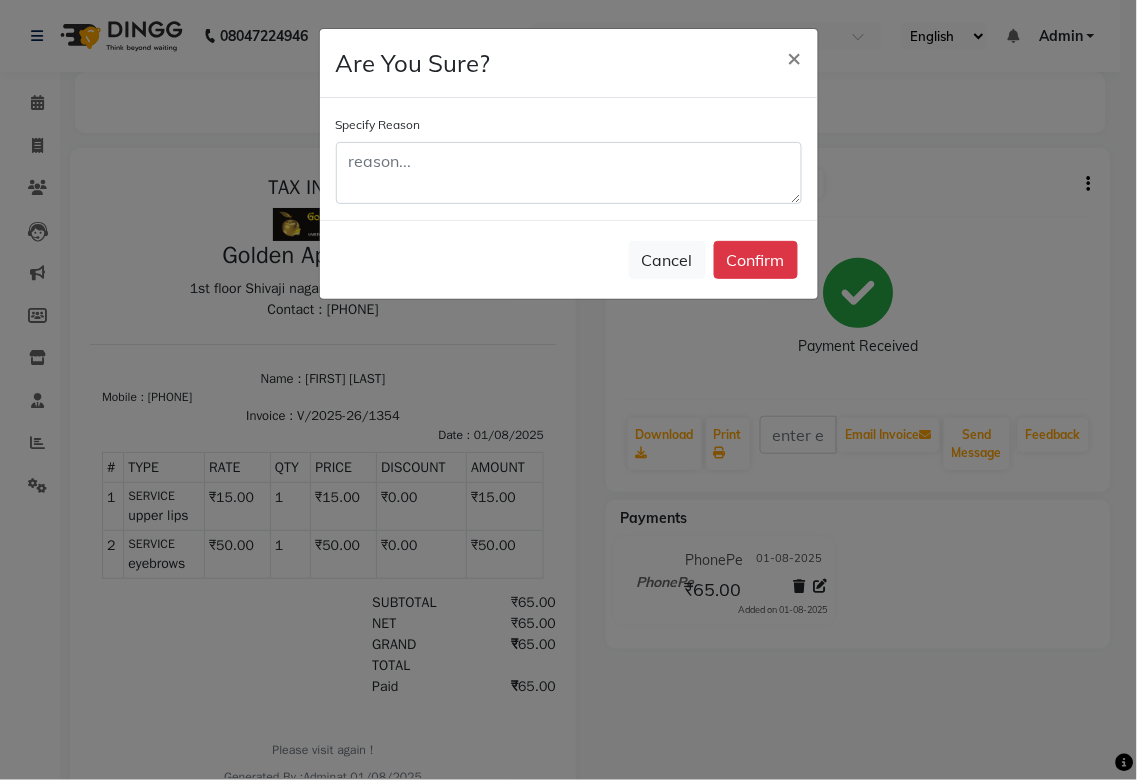 click on "Specify Reason" 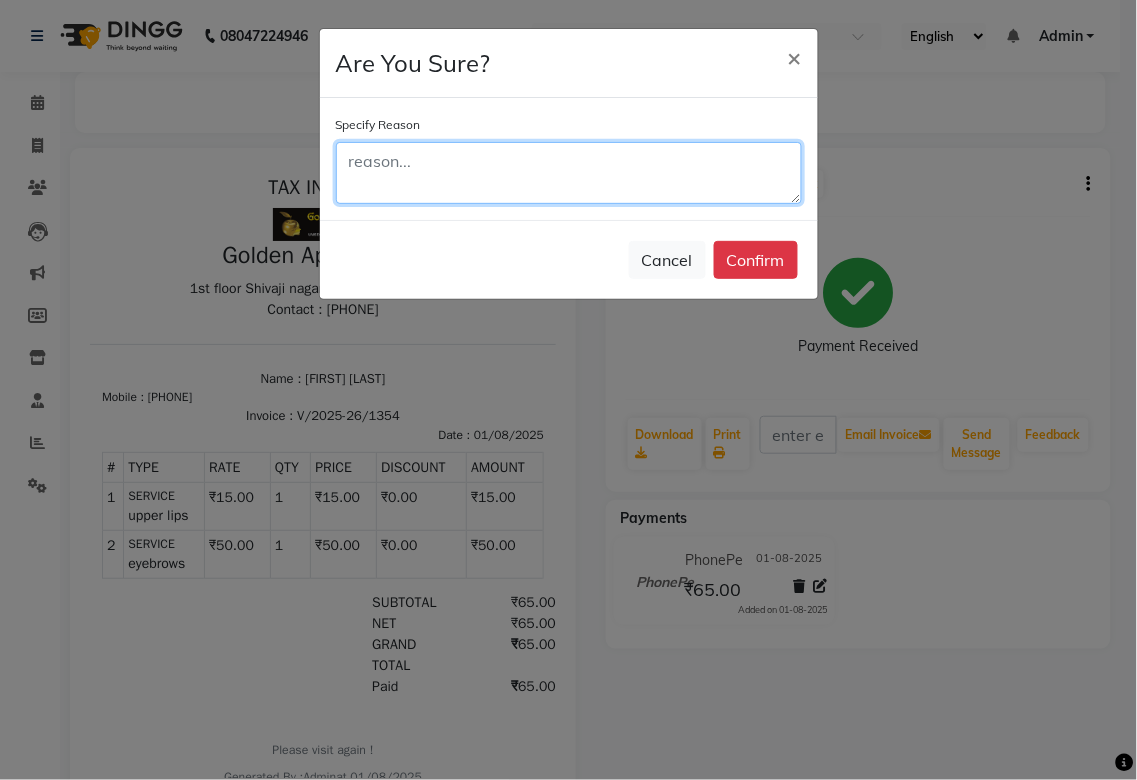 click 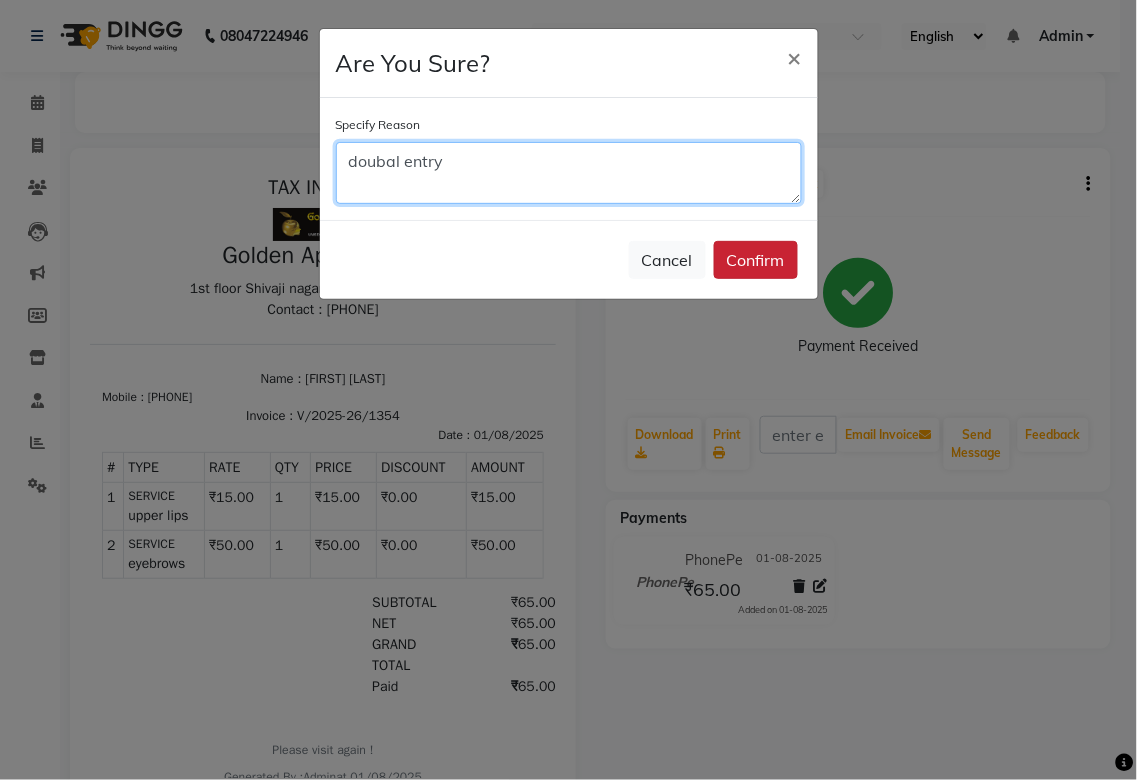 type on "doubal entry" 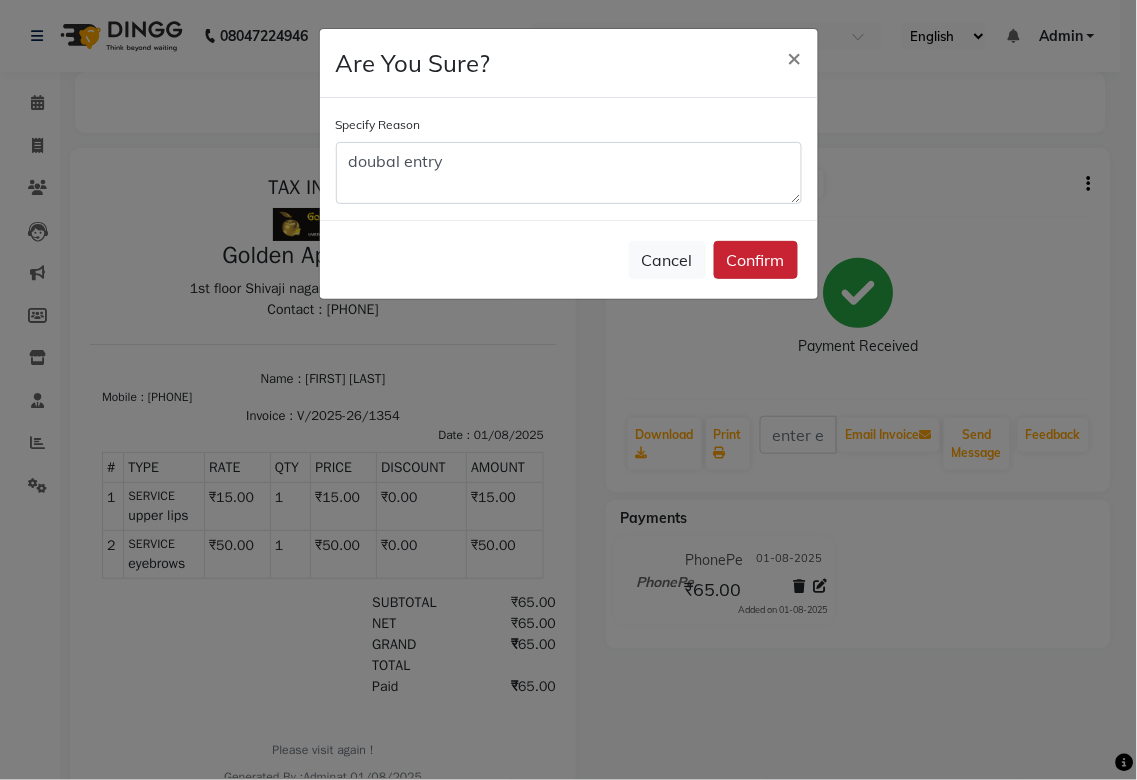 click on "Confirm" 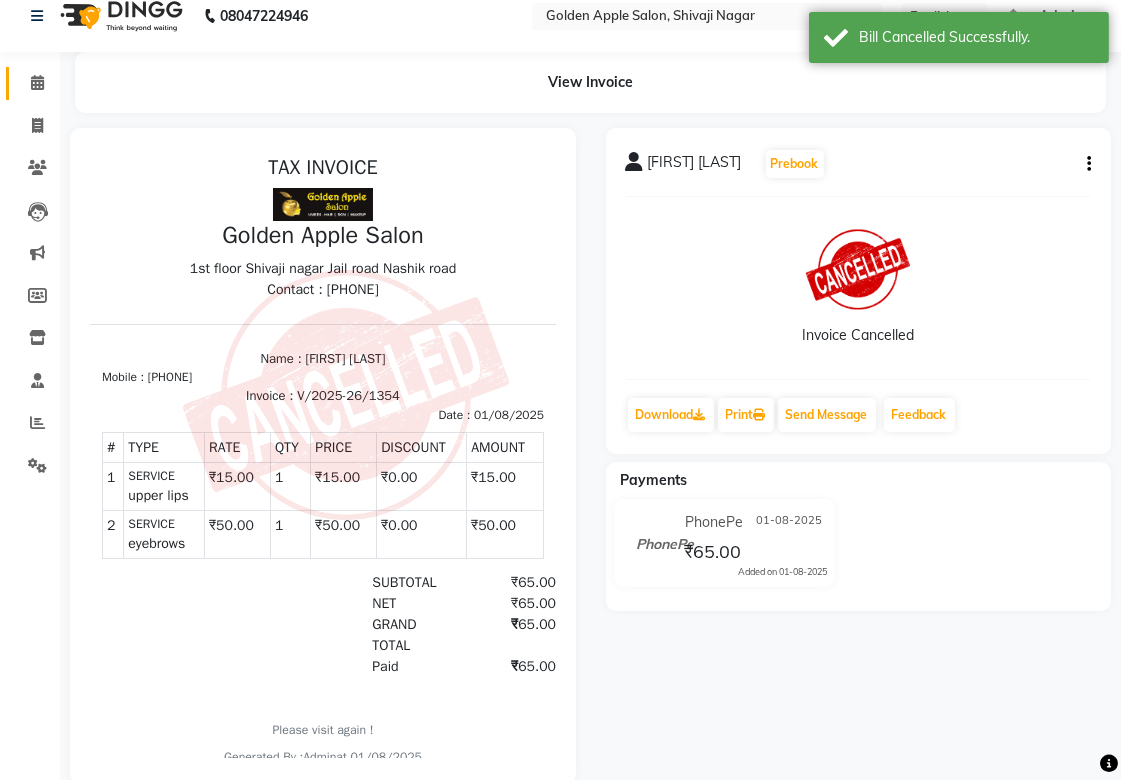 scroll, scrollTop: 0, scrollLeft: 0, axis: both 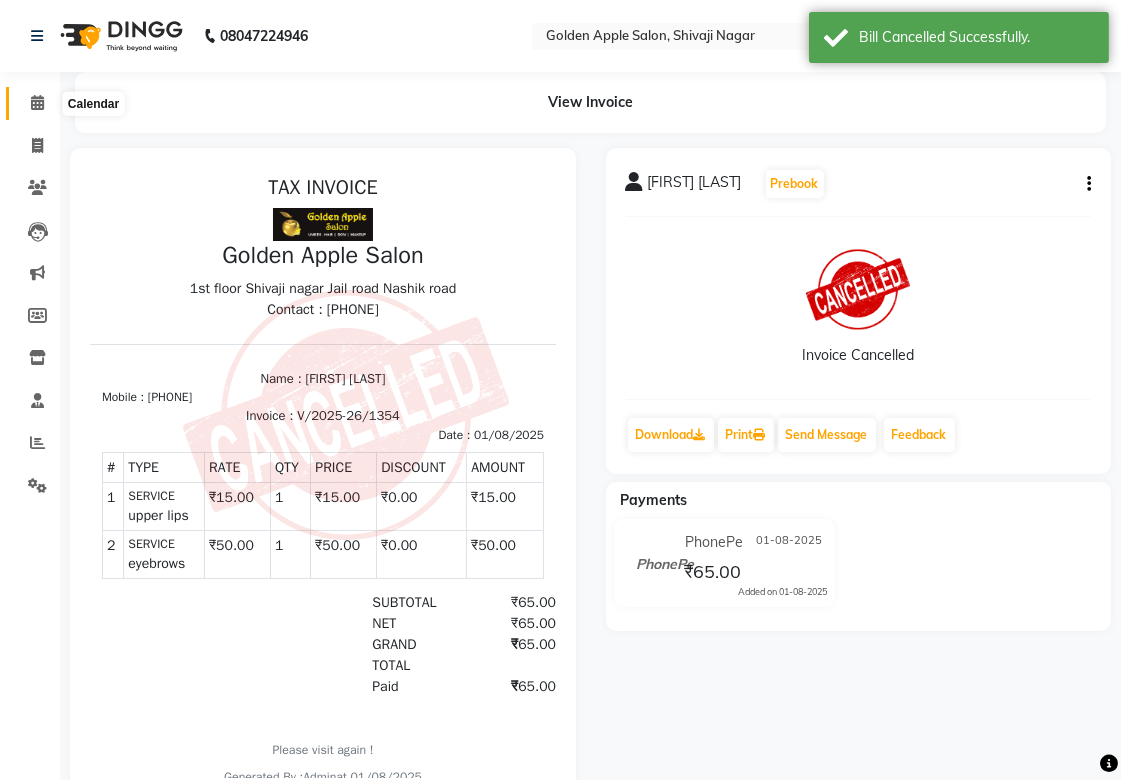 click 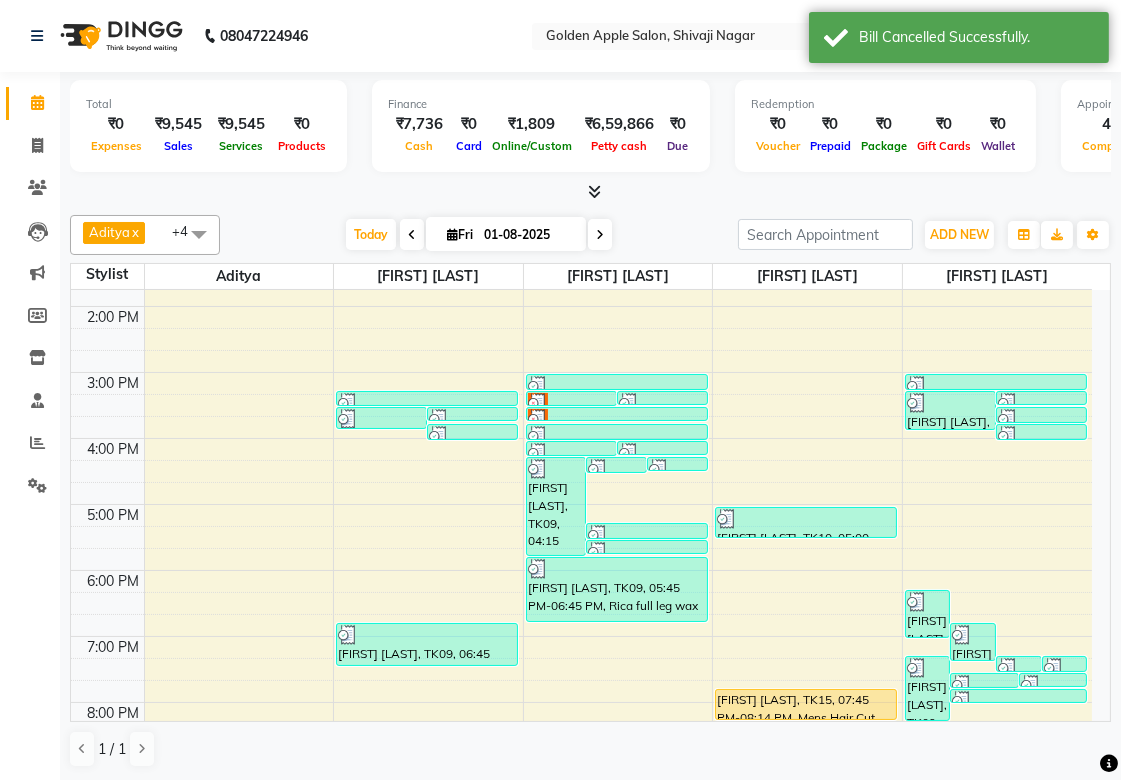 scroll, scrollTop: 333, scrollLeft: 0, axis: vertical 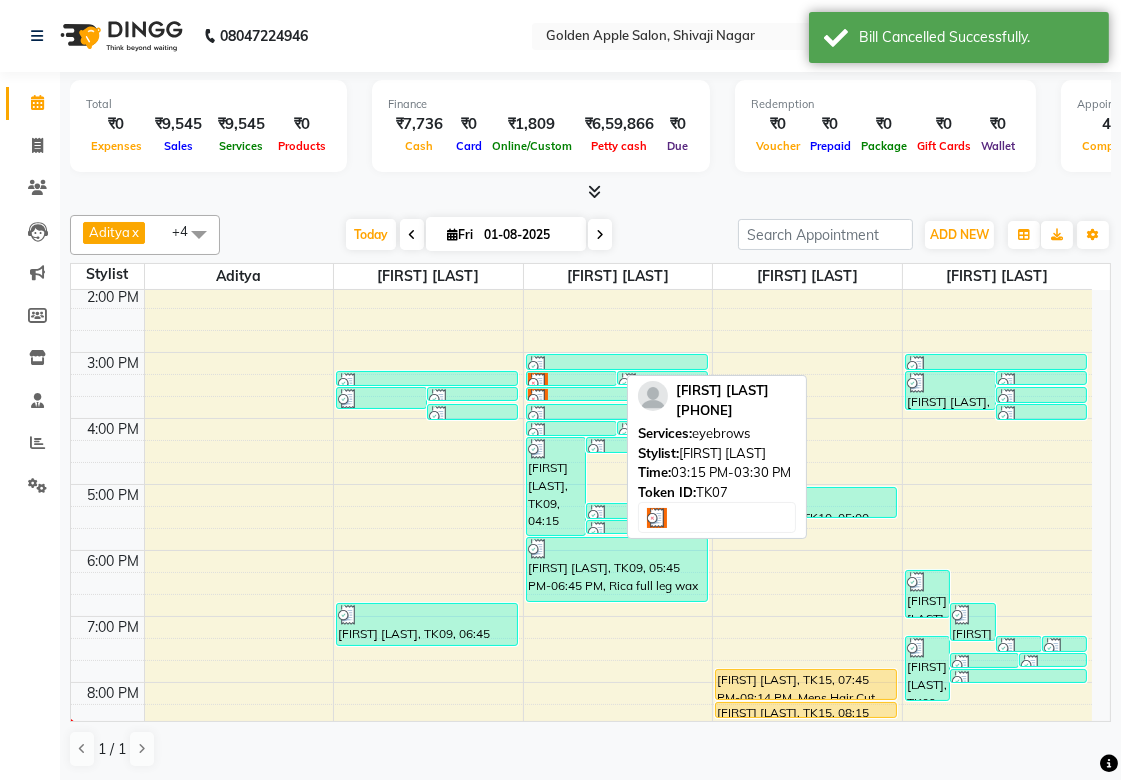 click at bounding box center (538, 383) 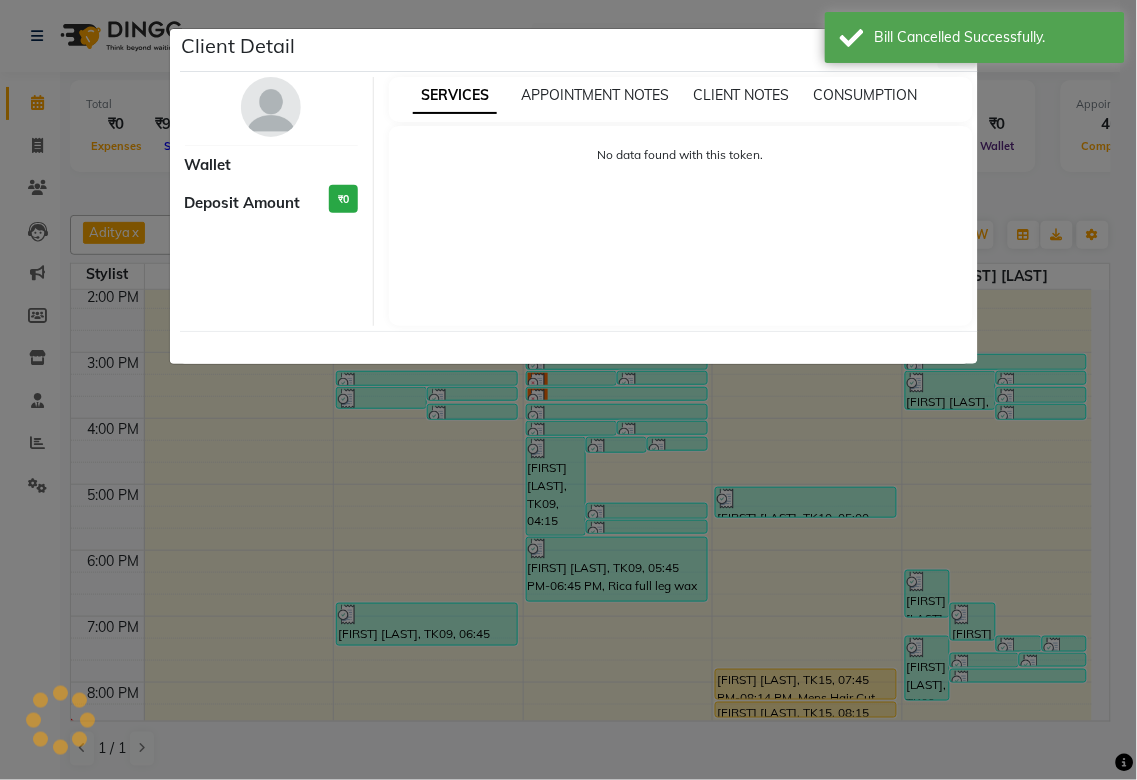 select on "3" 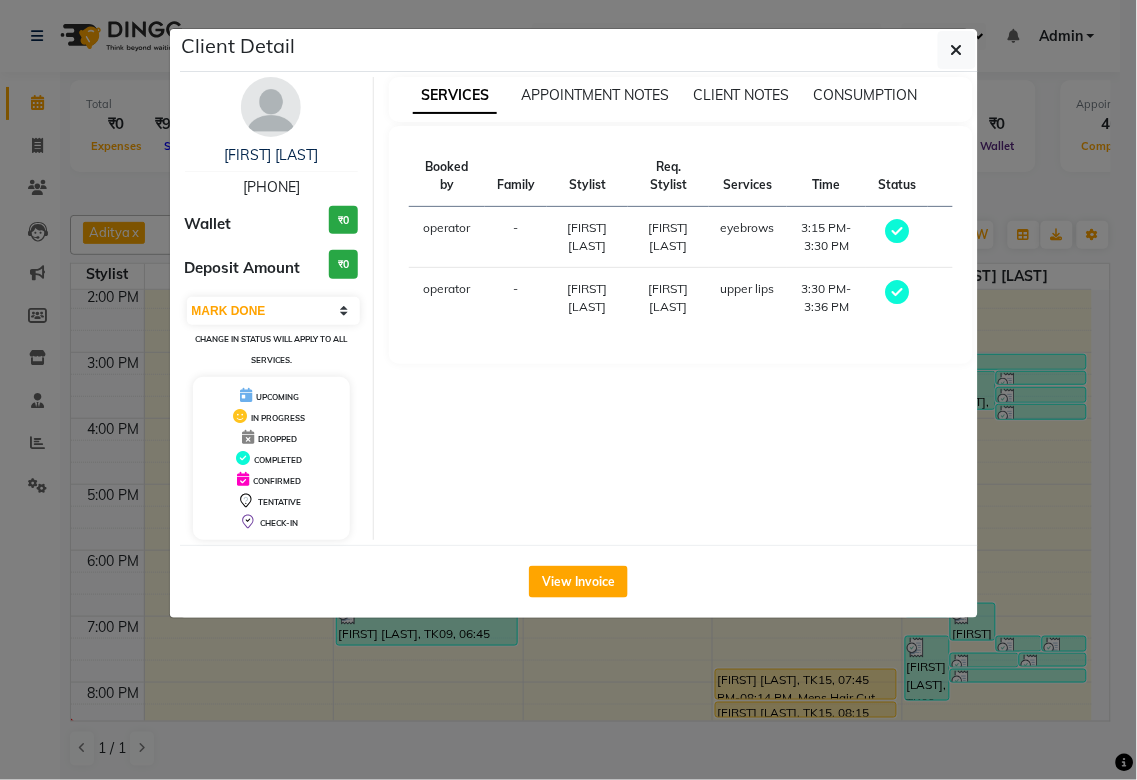 click on "View Invoice" 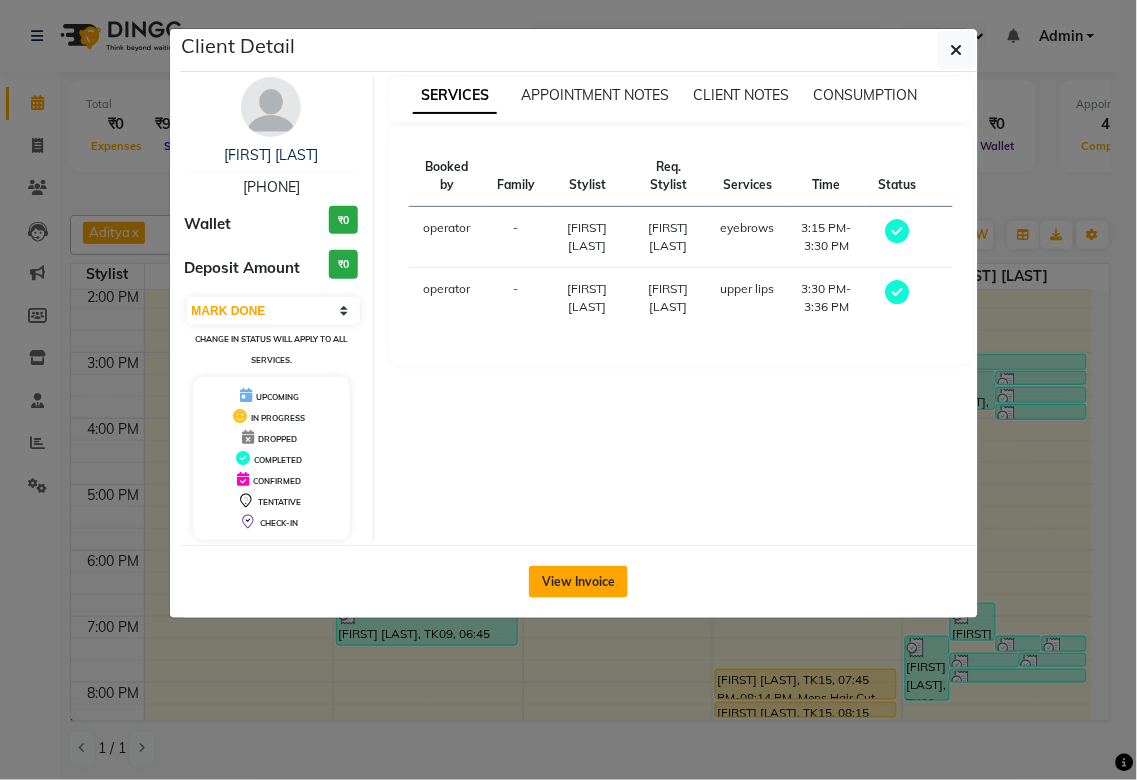 click on "View Invoice" 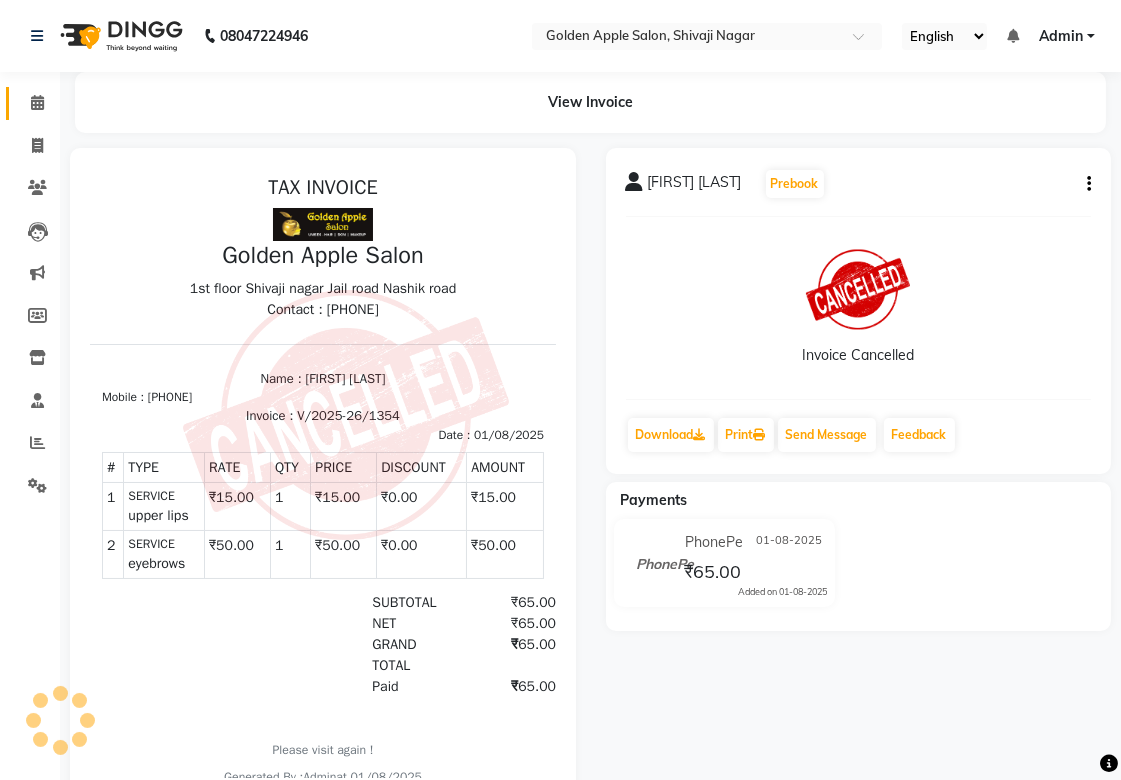 scroll, scrollTop: 0, scrollLeft: 0, axis: both 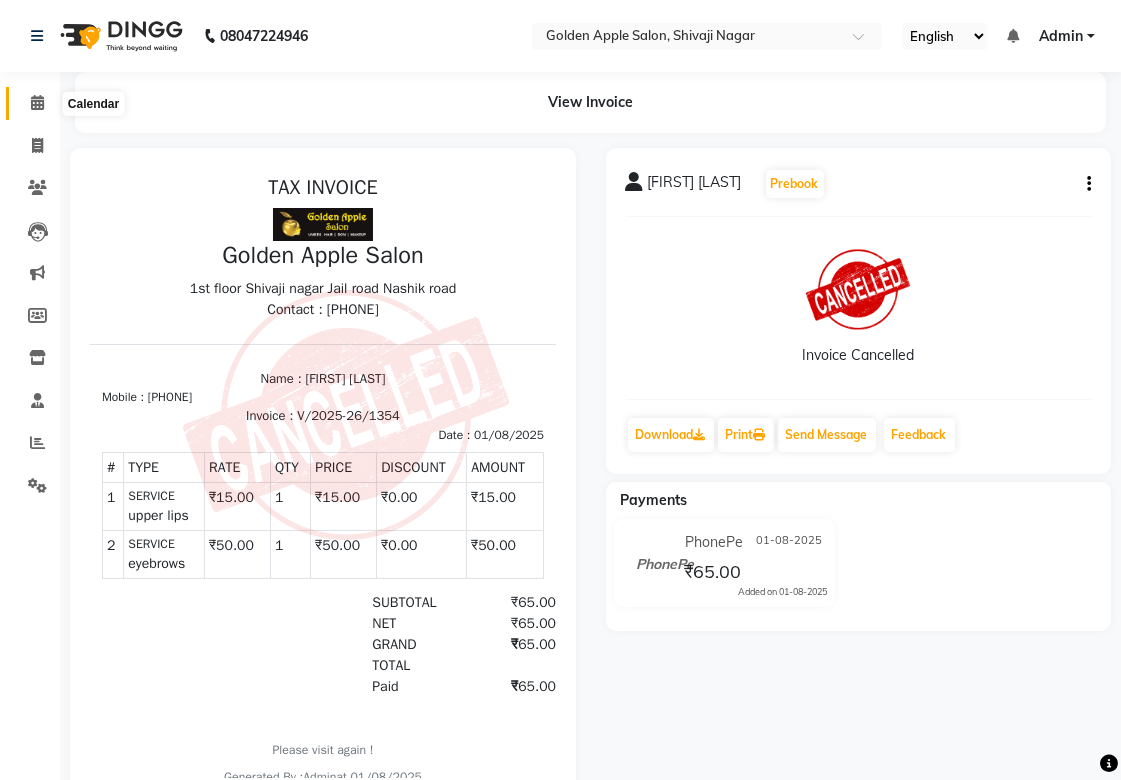click 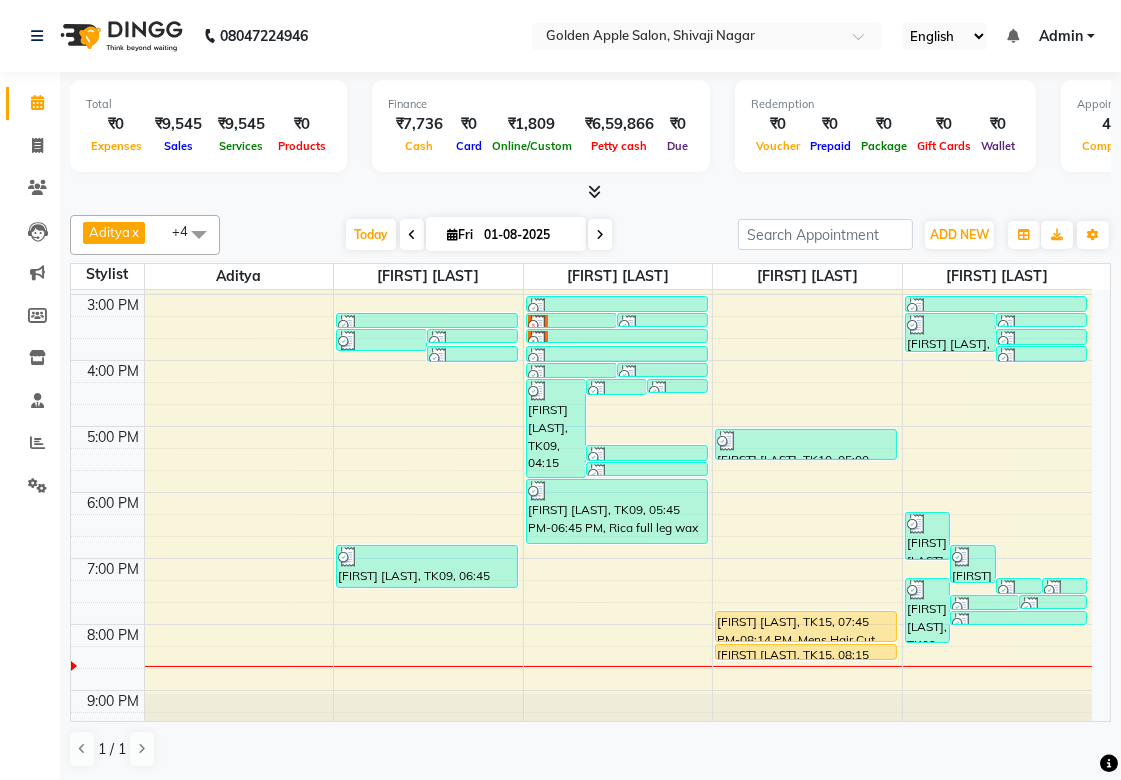scroll, scrollTop: 430, scrollLeft: 0, axis: vertical 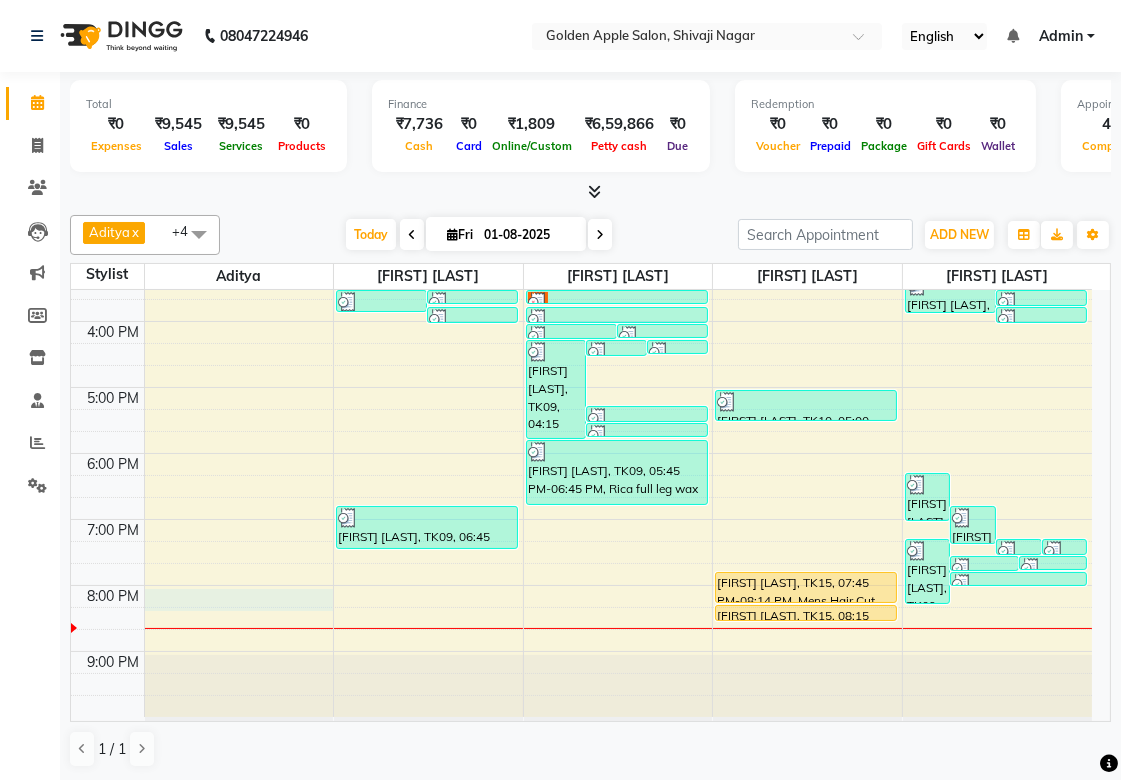 click on "9:00 AM 10:00 AM 11:00 AM 12:00 PM 1:00 PM 2:00 PM 3:00 PM 4:00 PM 5:00 PM 6:00 PM 7:00 PM 8:00 PM 9:00 PM     [FIRST] [LAST], TK02, 11:15 AM-11:30 AM, Mens Beared      [FIRST] [LAST], TK06, 03:30 PM-03:50 PM, Hand wax     [FIRST] [LAST], TK05, 03:30 PM-03:41 PM, upper lips,eyebrows,Forehead     [FIRST] [LAST], TK06, 03:45 PM-04:00 PM, under arms wax     [FIRST] [LAST], TK01, 11:15 AM-11:35 AM, Hand wax     [FIRST] [LAST], TK05, 03:15 PM-03:30 PM, eyebrows     [FIRST] [LAST], TK09, 06:45 PM-07:25 PM, meni pedi  (₹899)     [FIRST] [LAST], TK09, 04:15 PM-05:45 PM, Dtan brightning with Glycol     [FIRST] [LAST], TK08, 04:15 PM-04:30 PM, eyebrows     [FIRST] [LAST], TK08, 04:15 PM-04:20 PM, Forehead     [FIRST] [LAST], TK11, 05:15 PM-05:30 PM, eyebrows     [FIRST] [LAST], TK11, 05:30 PM-05:36 PM, upper lips     [FIRST] [LAST], TK03, 12:45 PM-12:51 PM, upper lips     [FIRST] [LAST], TK03, 12:45 PM-12:50 PM, Forehead     [FIRST] [LAST], TK07, 03:15 PM-03:30 PM, eyebrows" at bounding box center [581, 288] 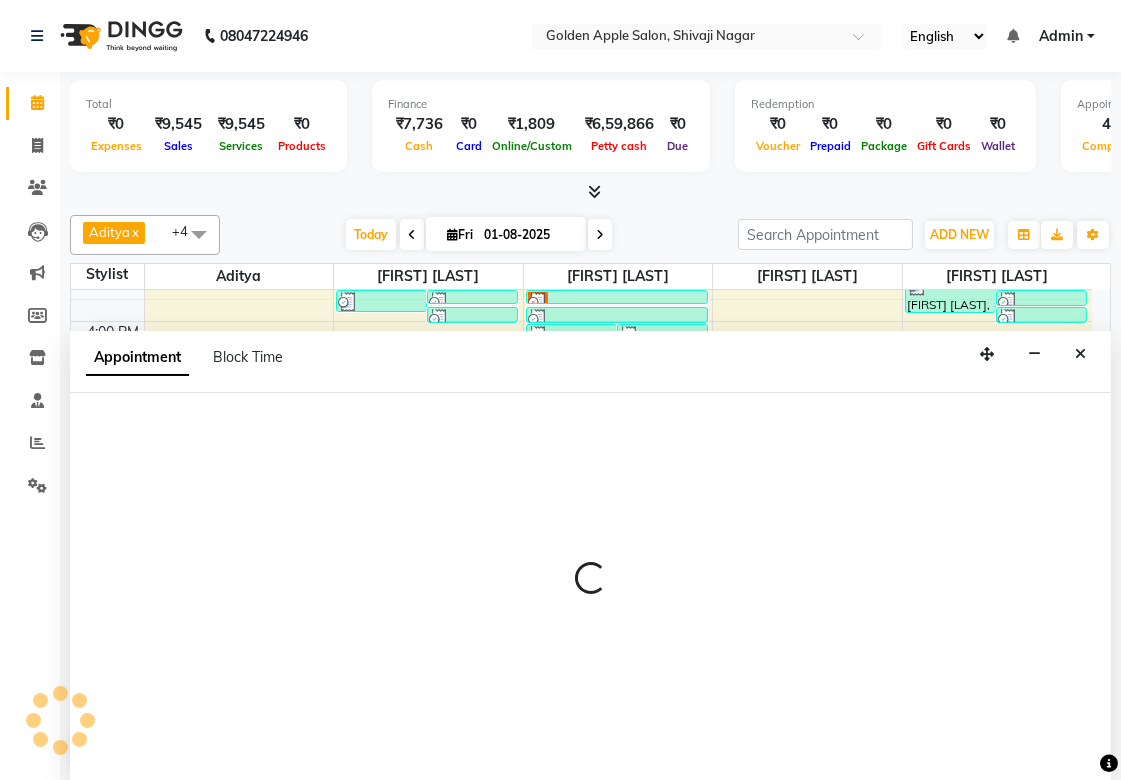 scroll, scrollTop: 1, scrollLeft: 0, axis: vertical 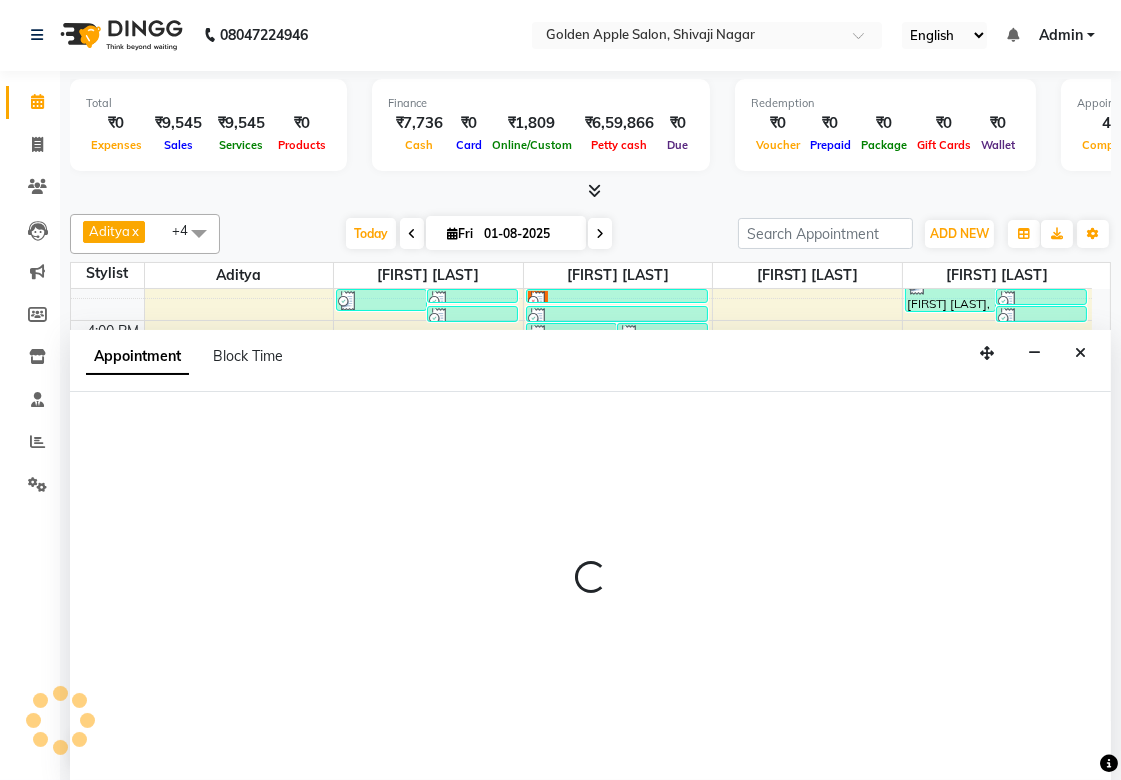 select on "54411" 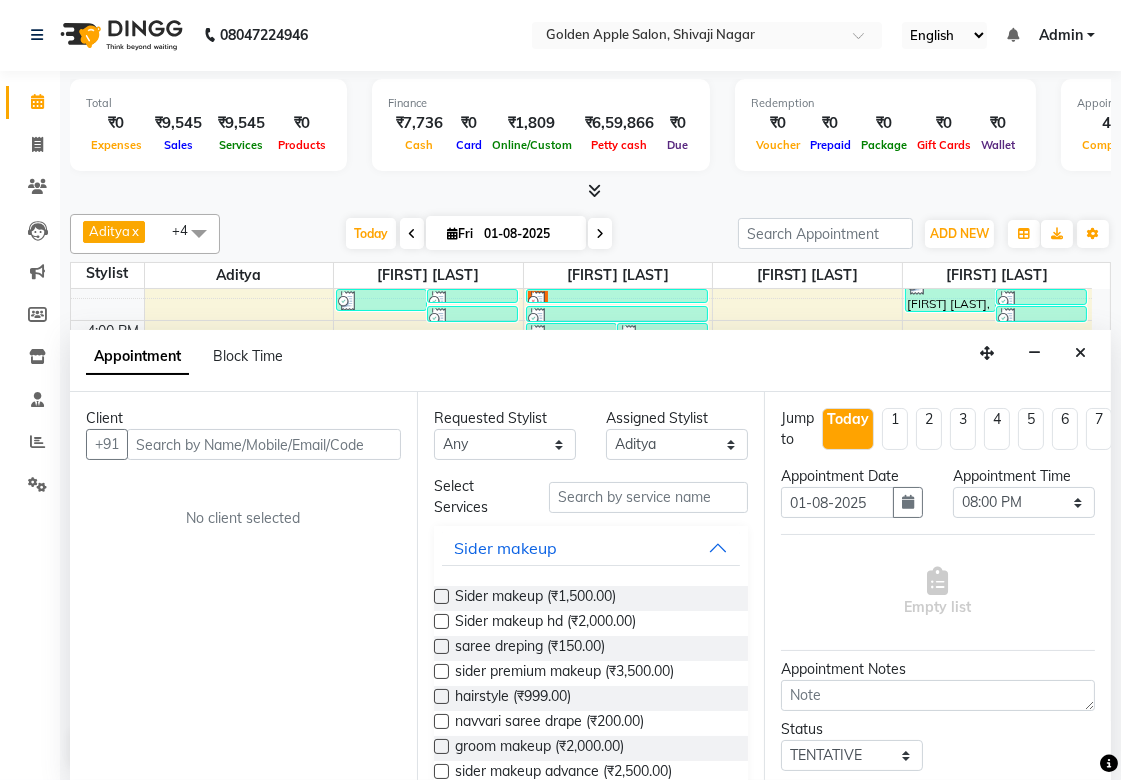 click at bounding box center [264, 444] 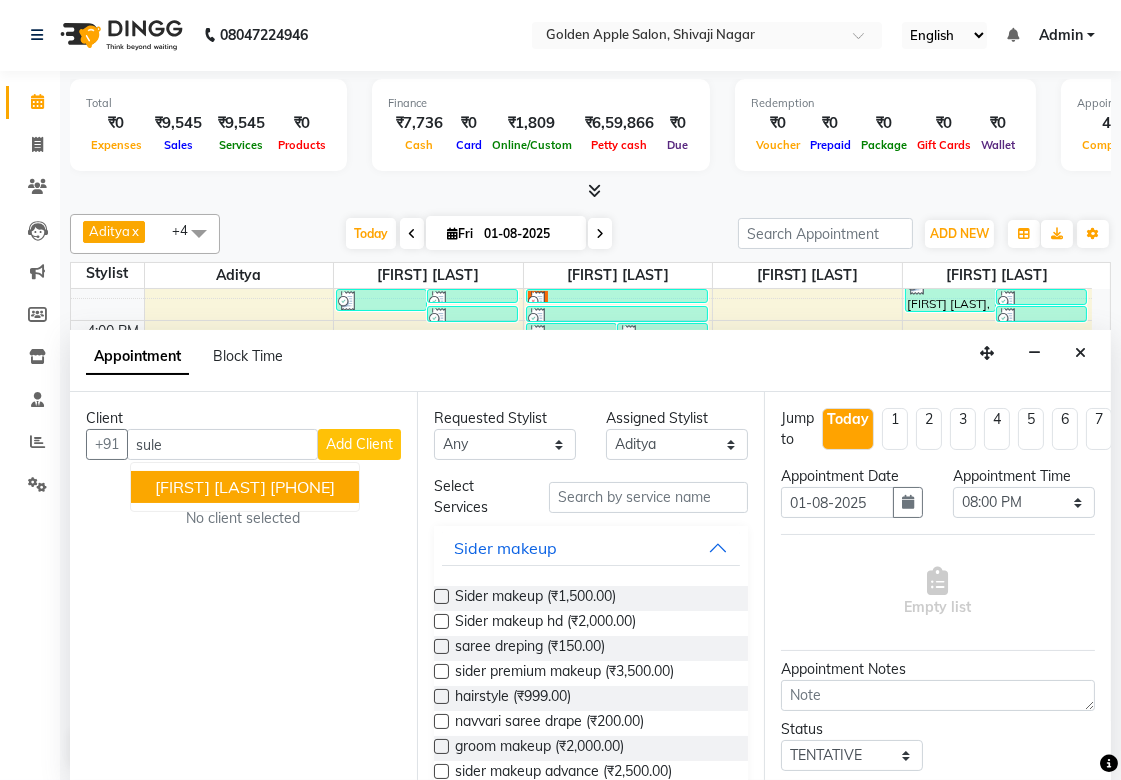 click on "[FIRST] [LAST]" at bounding box center (210, 487) 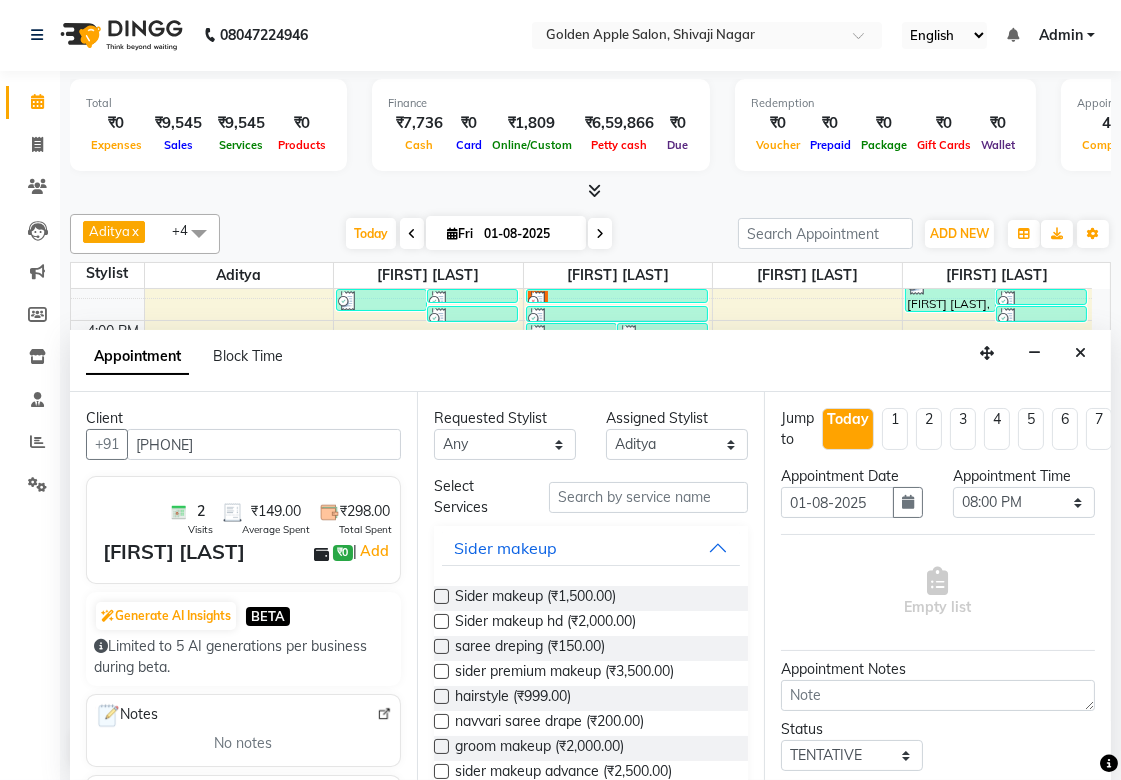 type on "[PHONE]" 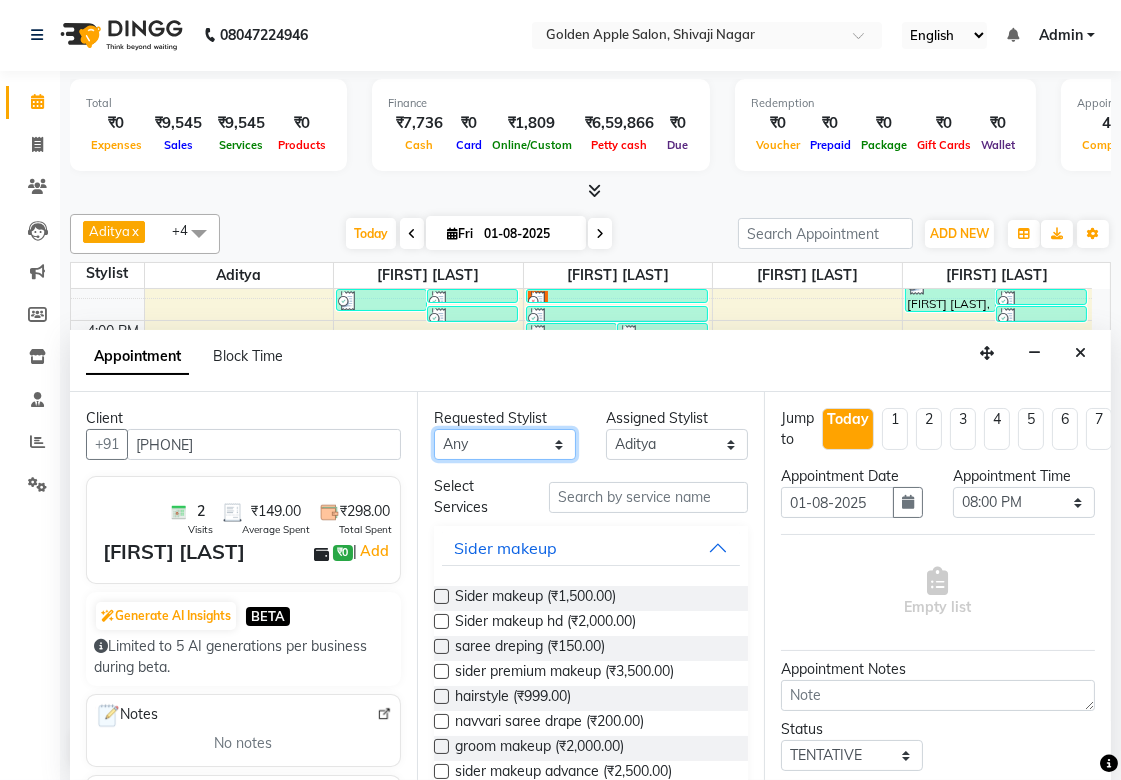 click on "Any Aditya Anjali  BAHIWAL Aparana Satarrdekar ashwini jopale dolly kannan  Harshika Hire operator vijay ahire" at bounding box center (505, 444) 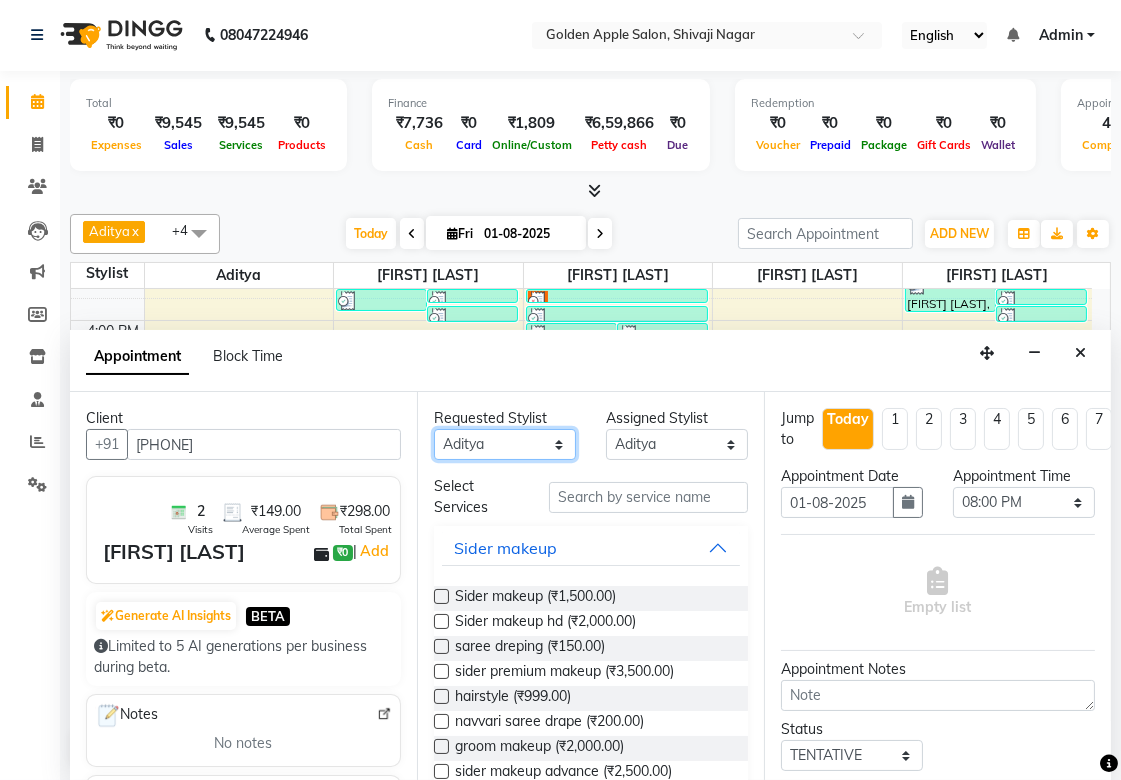 click on "Any Aditya Anjali  BAHIWAL Aparana Satarrdekar ashwini jopale dolly kannan  Harshika Hire operator vijay ahire" at bounding box center [505, 444] 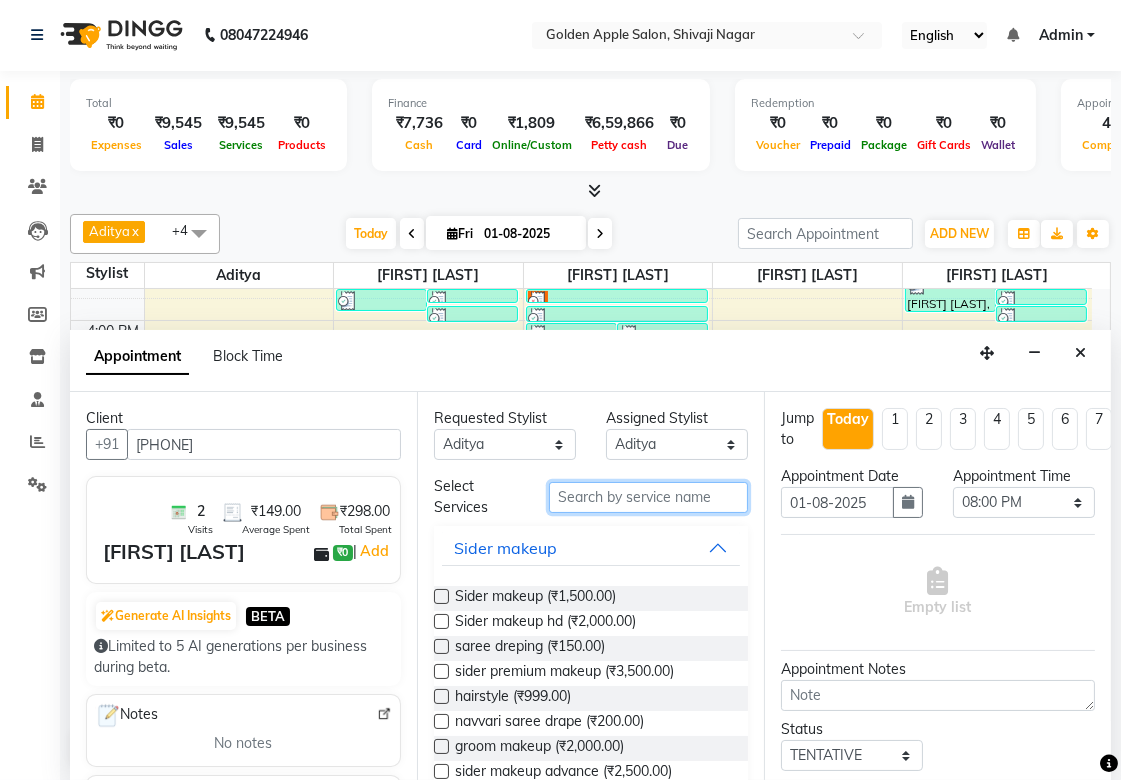 click at bounding box center (648, 497) 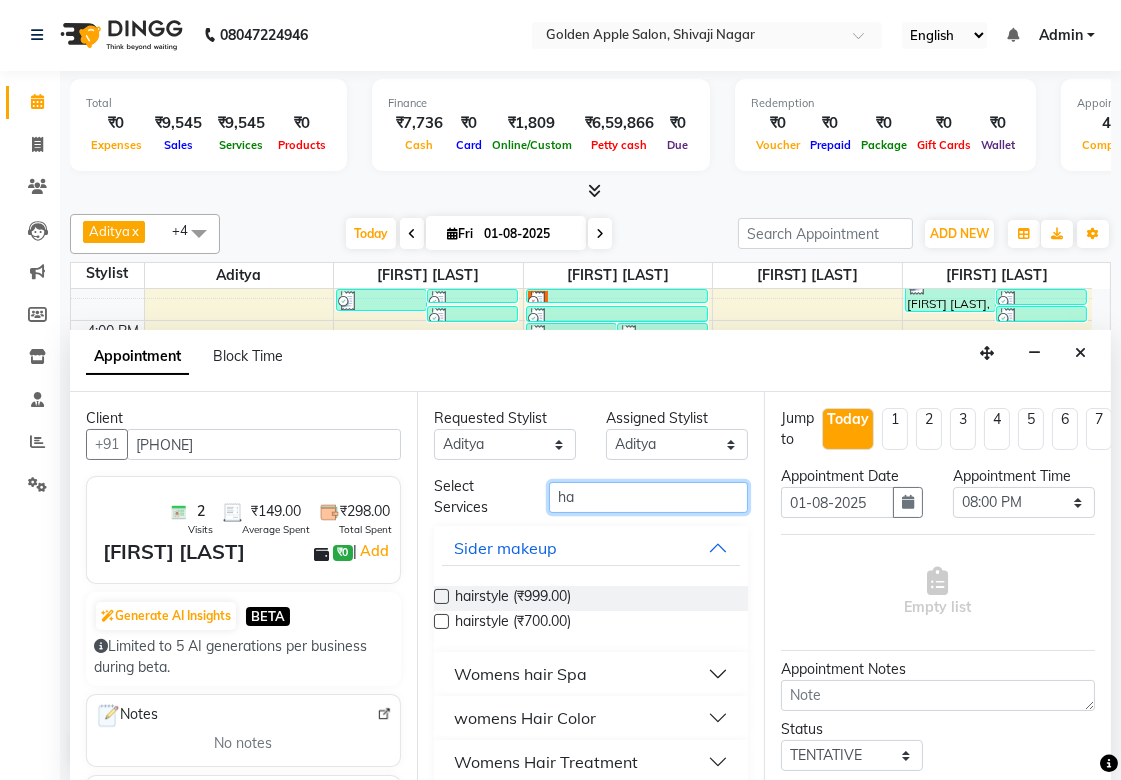 type on "h" 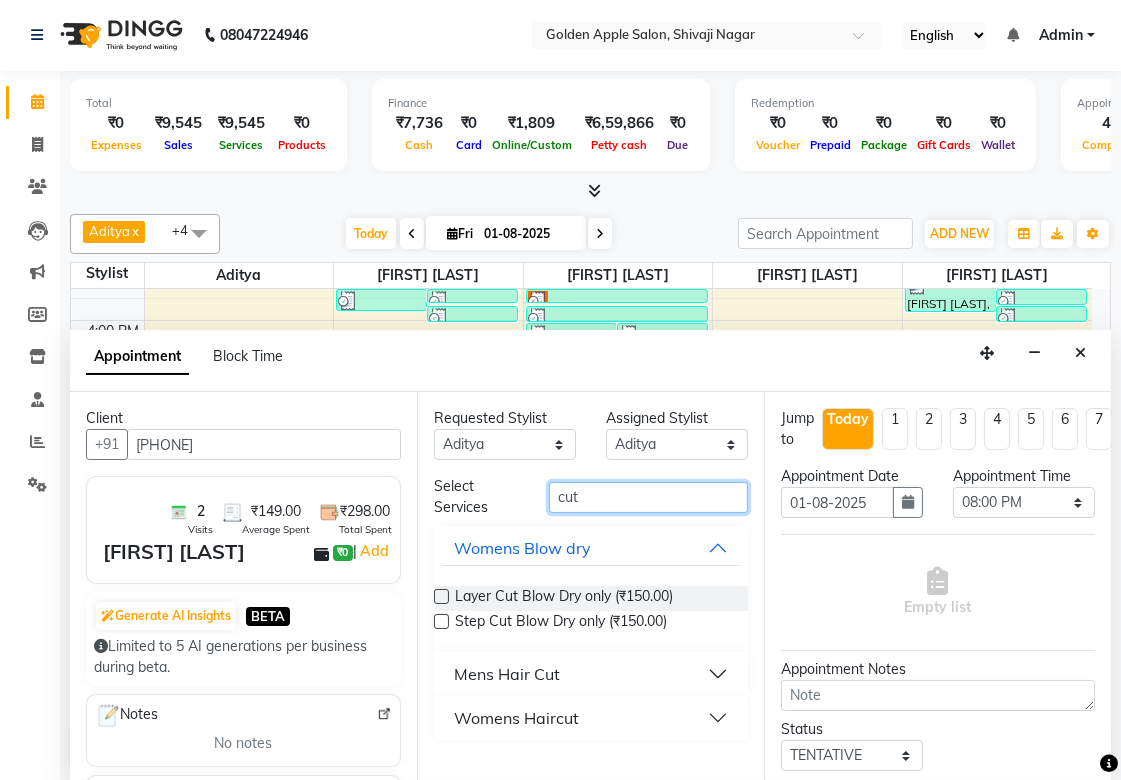 type on "cut" 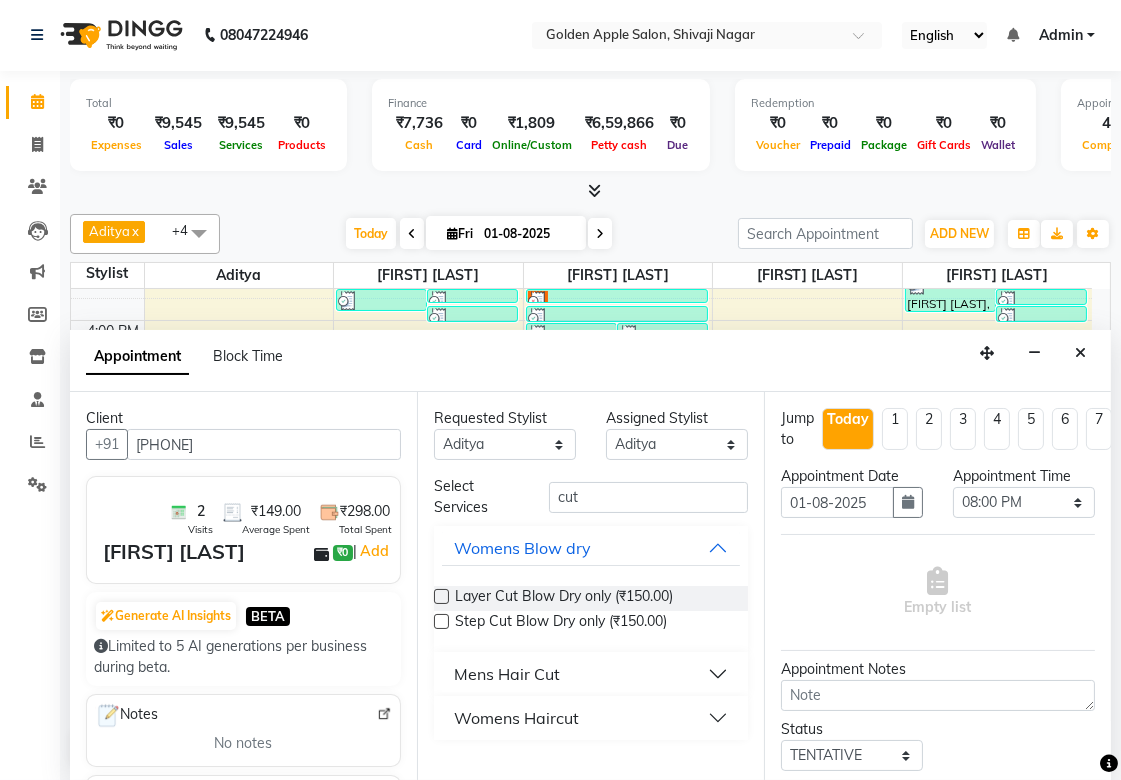 click on "Mens Hair Cut" at bounding box center [591, 674] 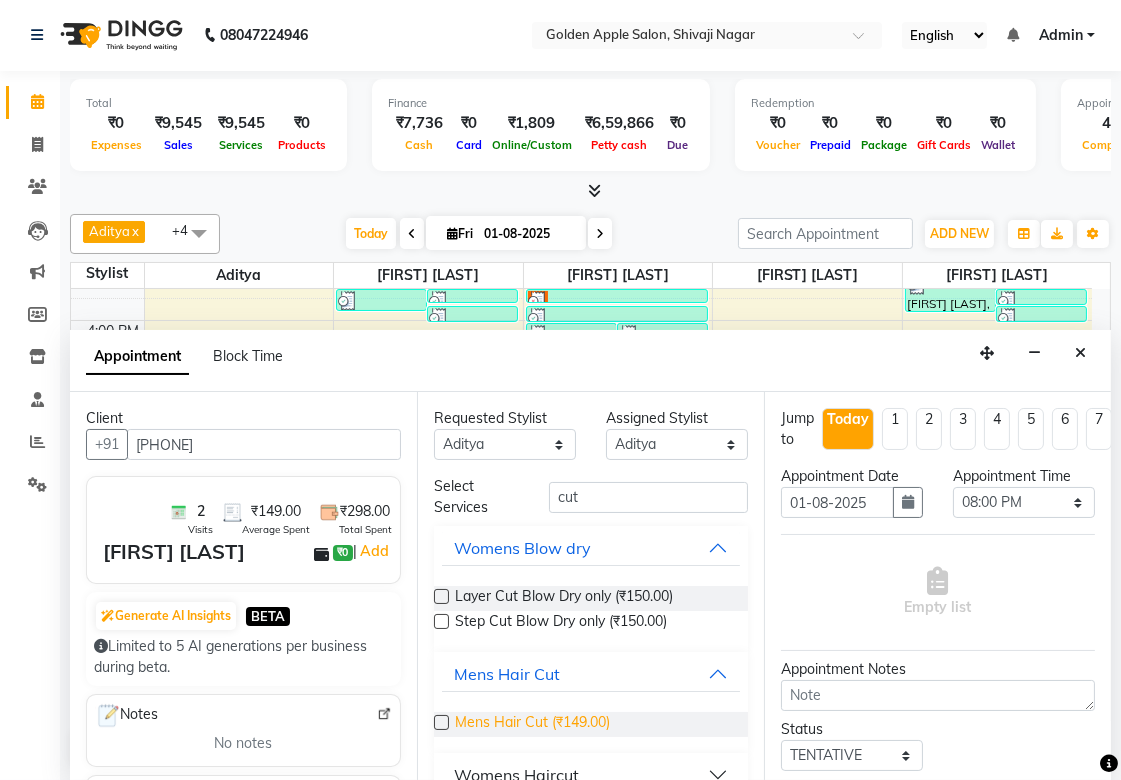 click on "Mens Hair Cut (₹149.00)" at bounding box center (532, 724) 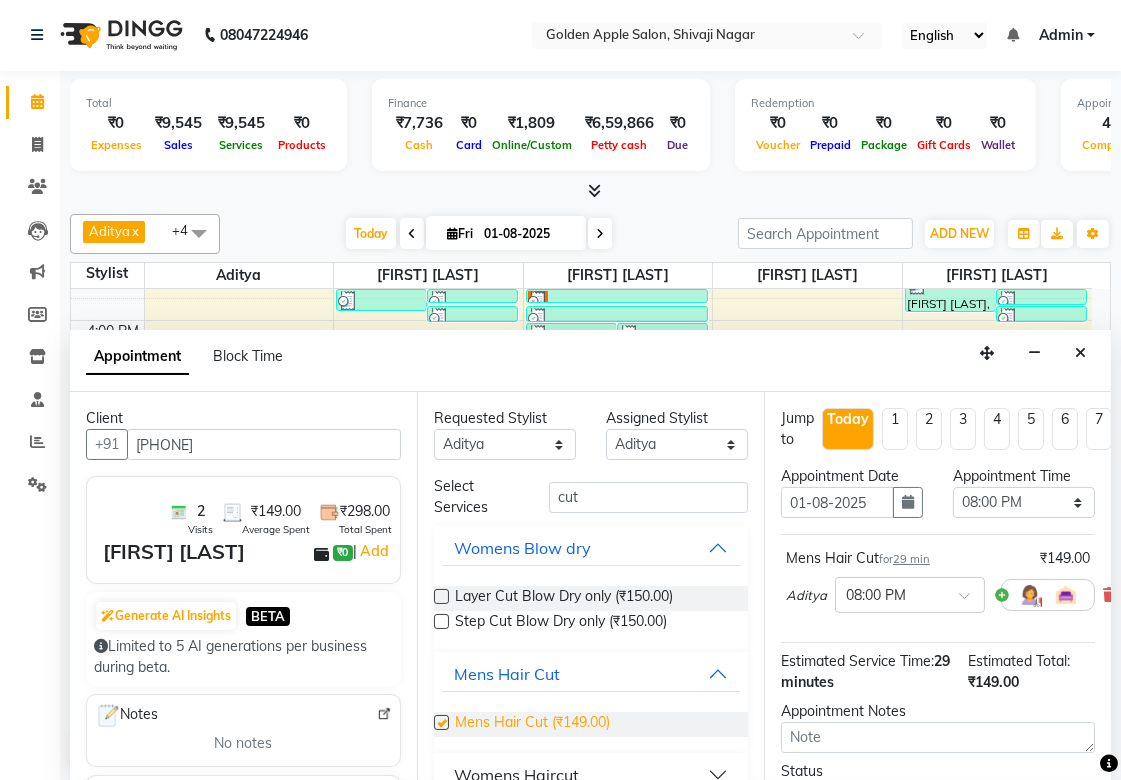 checkbox on "false" 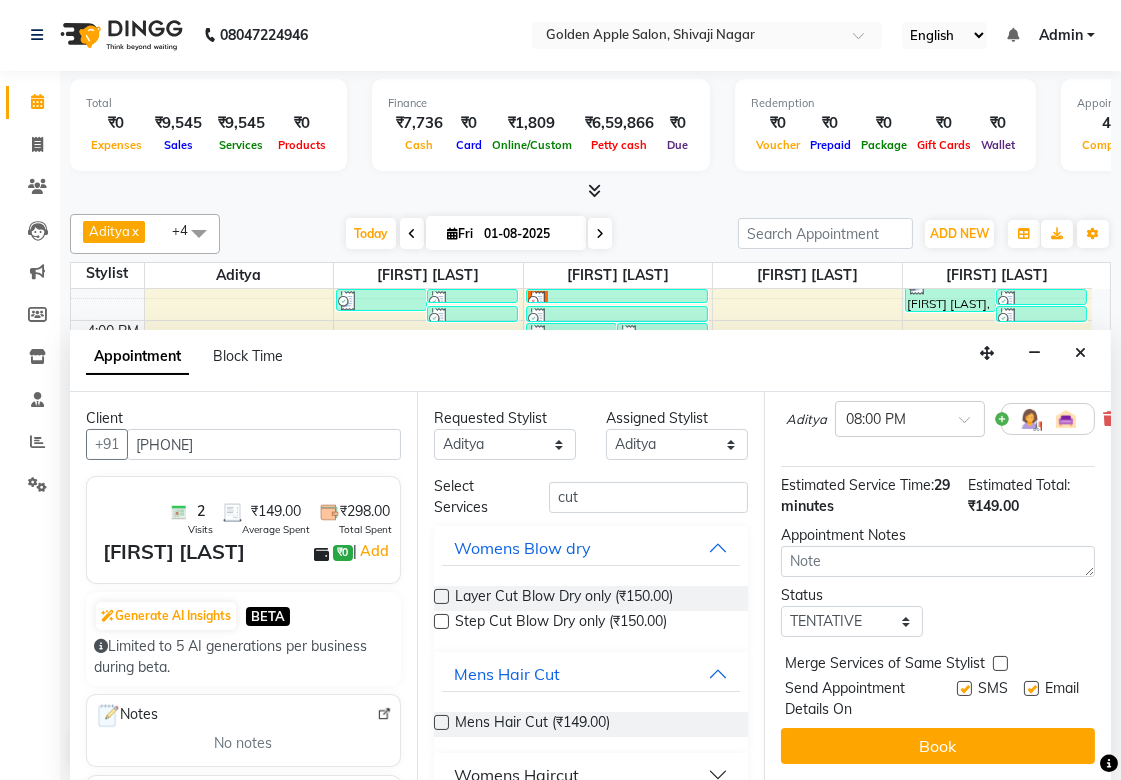 scroll, scrollTop: 193, scrollLeft: 0, axis: vertical 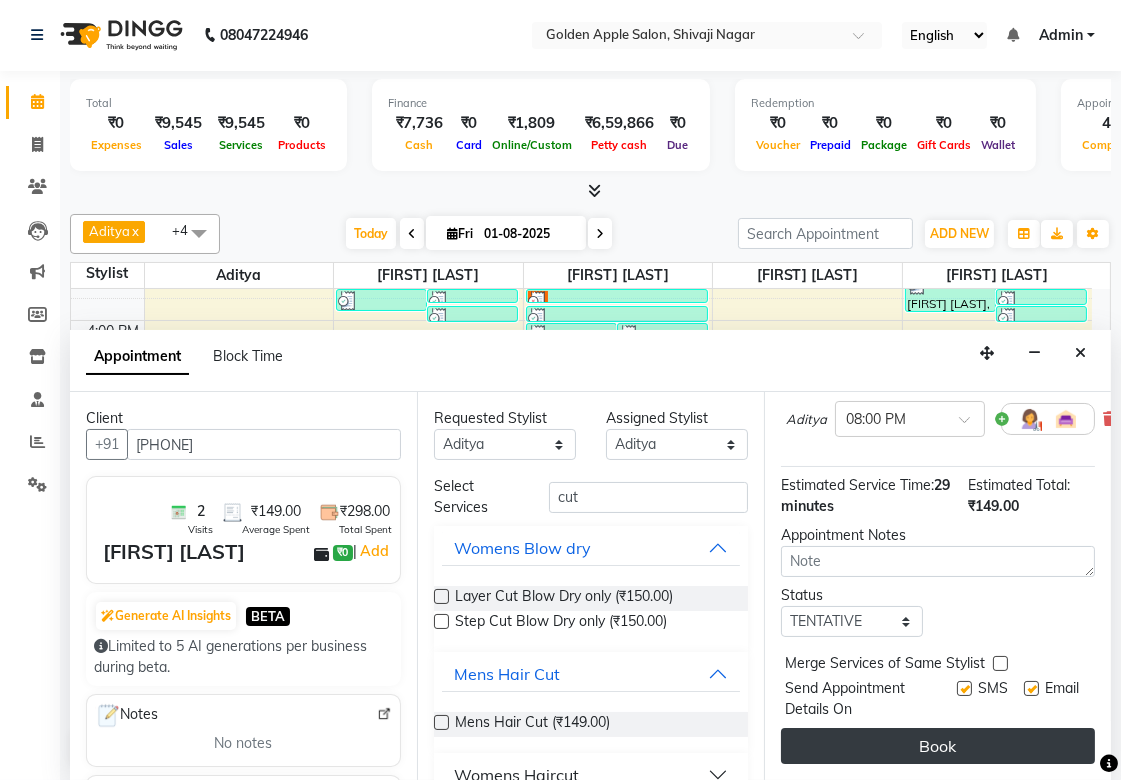 click on "Book" at bounding box center (938, 746) 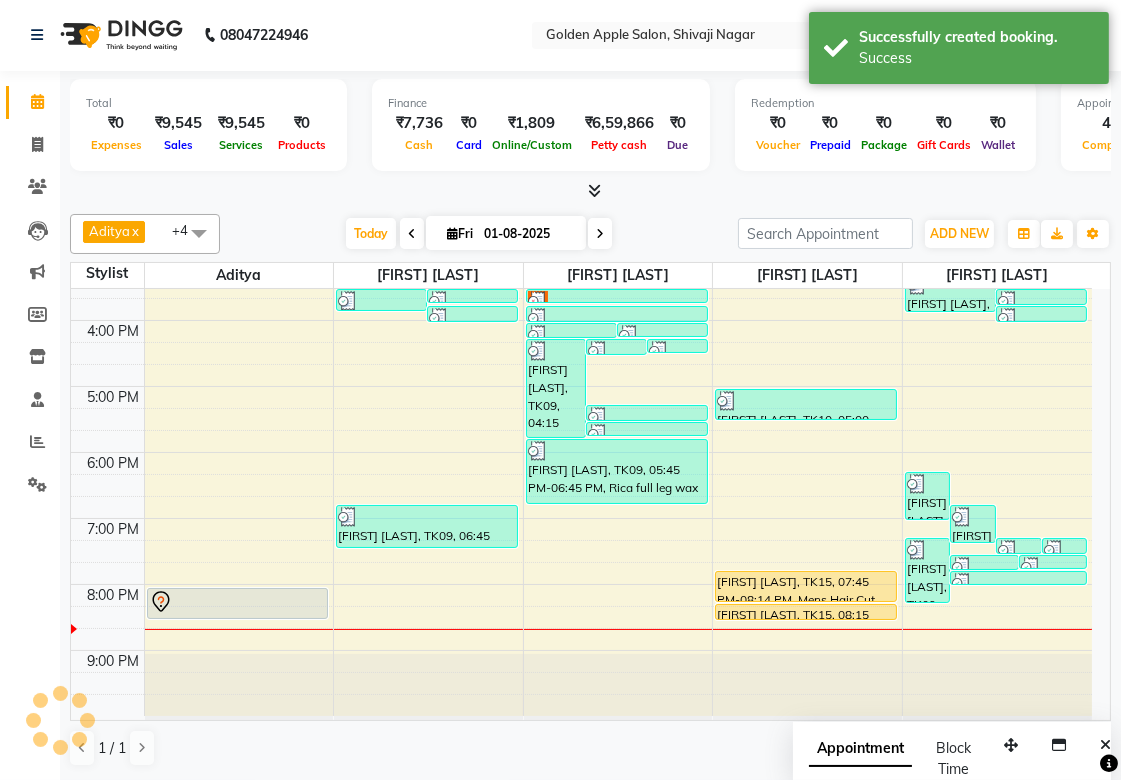 scroll, scrollTop: 0, scrollLeft: 0, axis: both 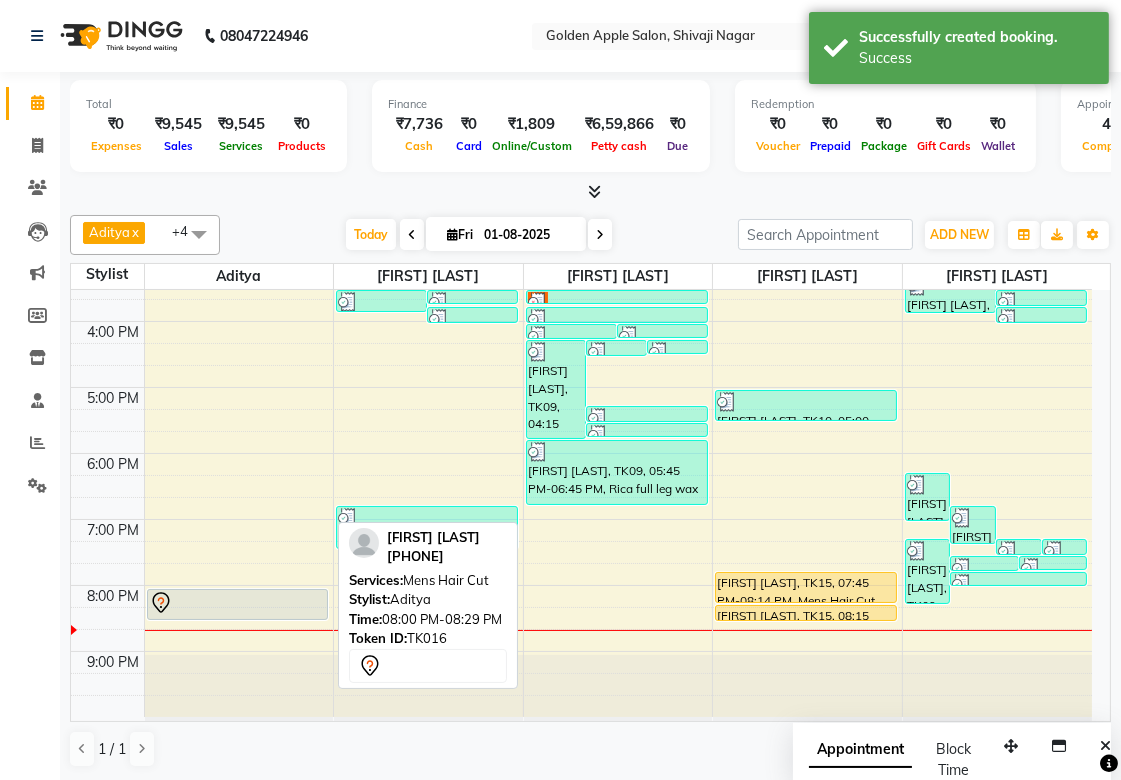 click at bounding box center [238, 603] 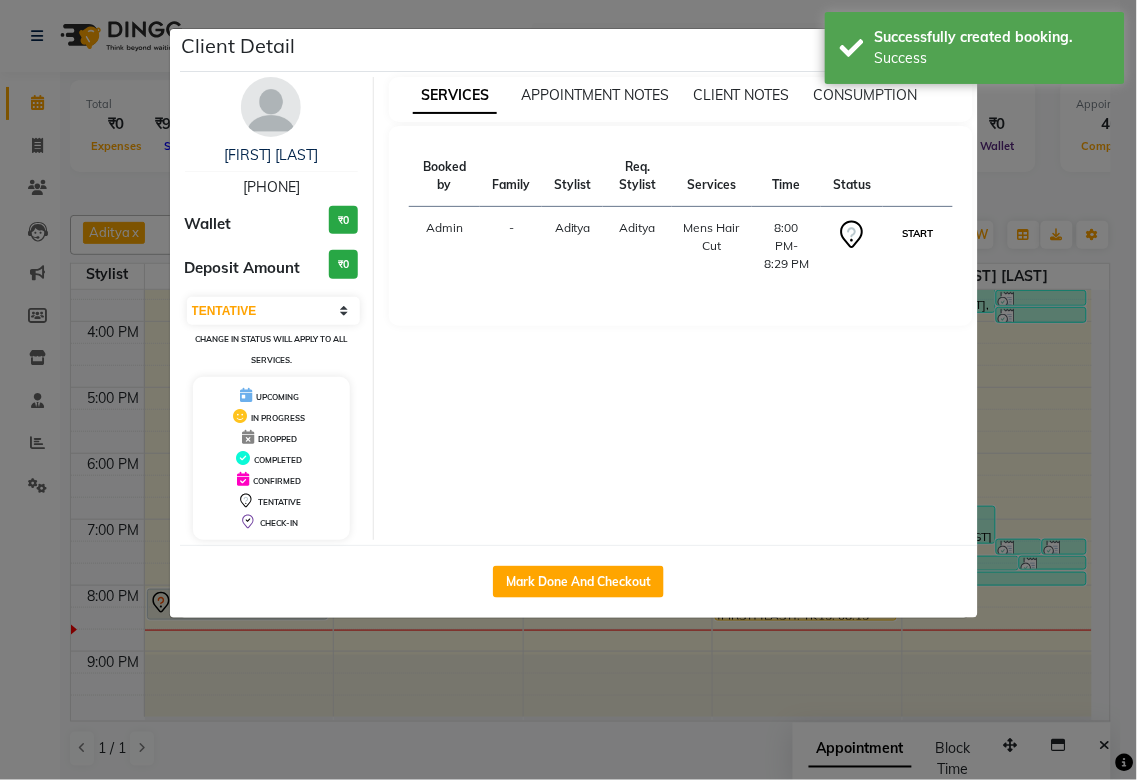 click on "START" at bounding box center [917, 233] 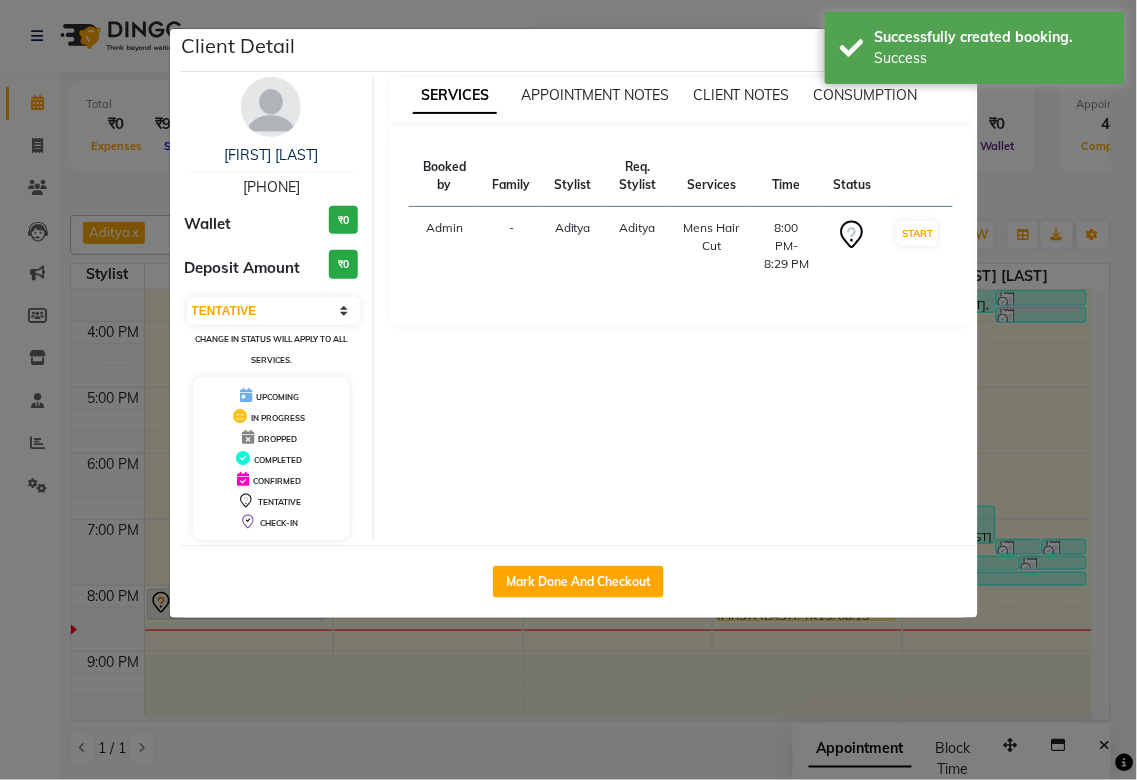 select on "1" 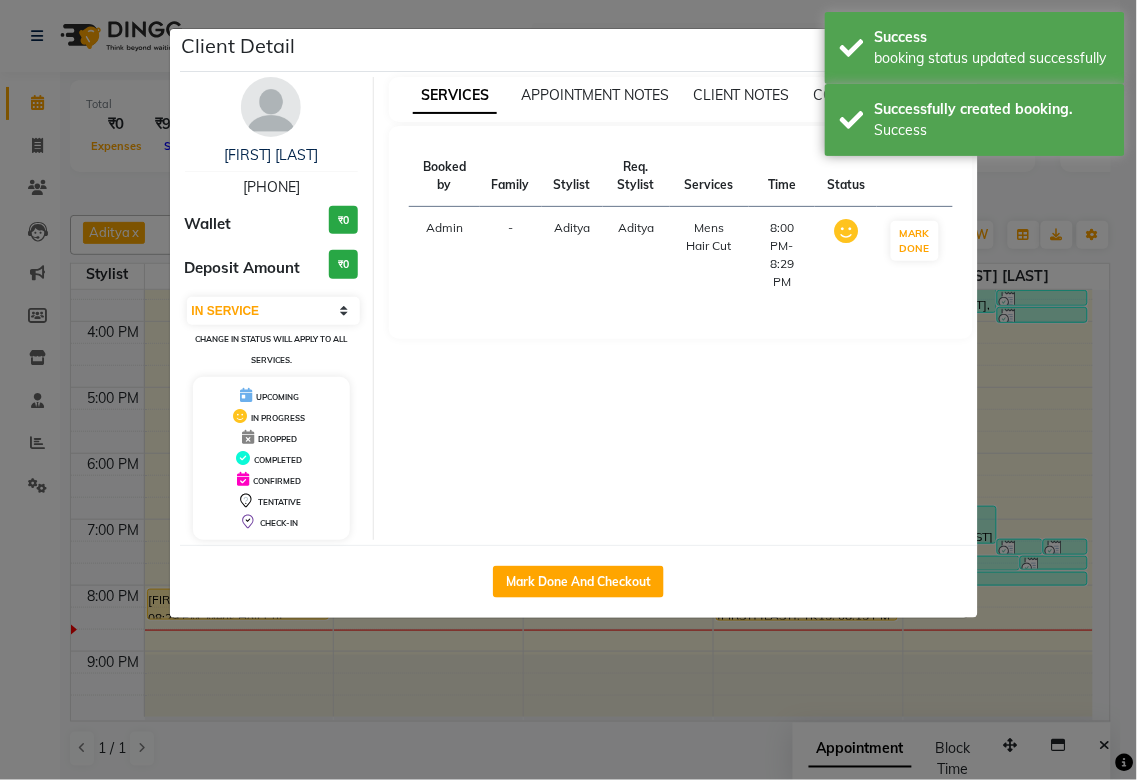 click on "Client Detail  [FIRST] [LAST]   [PHONE] Wallet ₹0 Deposit Amount  ₹0  Select IN SERVICE CONFIRMED TENTATIVE CHECK IN MARK DONE DROPPED UPCOMING Change in status will apply to all services. UPCOMING IN PROGRESS DROPPED COMPLETED CONFIRMED TENTATIVE CHECK-IN SERVICES APPOINTMENT NOTES CLIENT NOTES CONSUMPTION Booked by Family Stylist Req. Stylist Services Time Status  Admin  - Aditya Aditya  Mens Hair Cut   8:00 PM-8:29 PM   MARK DONE   Mark Done And Checkout" 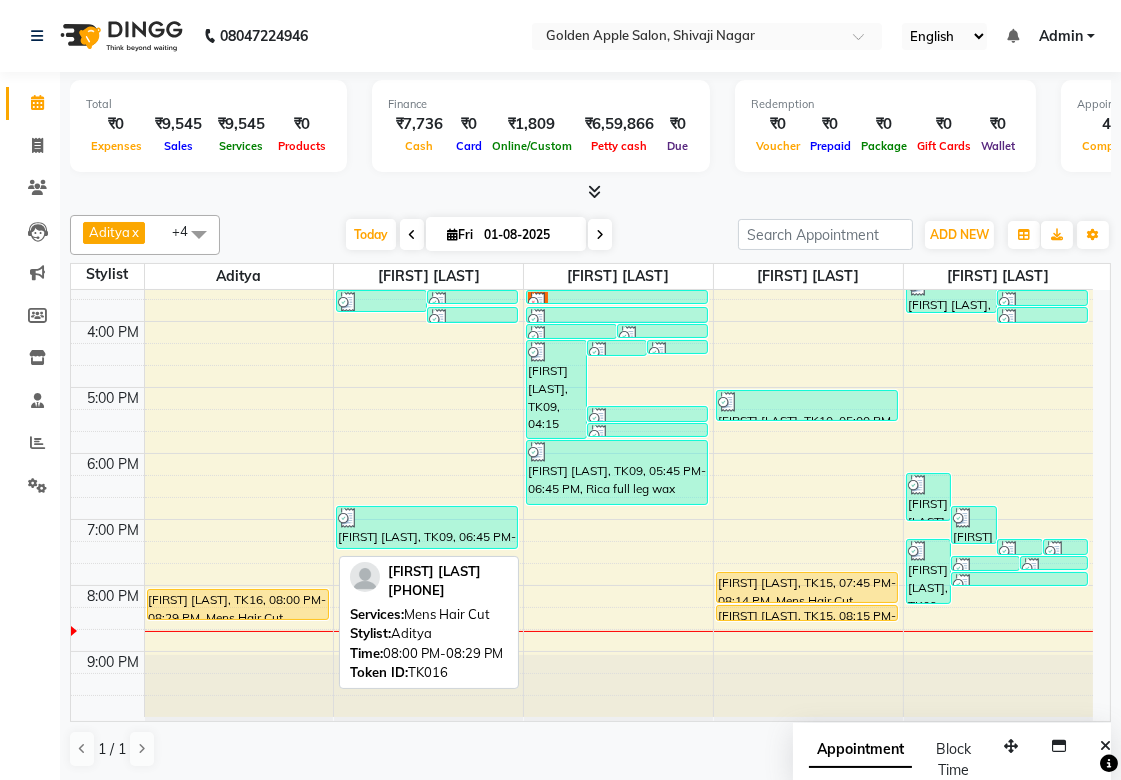 click on "[FIRST] [LAST], TK16, 08:00 PM-08:29 PM, Mens Hair Cut" at bounding box center [238, 604] 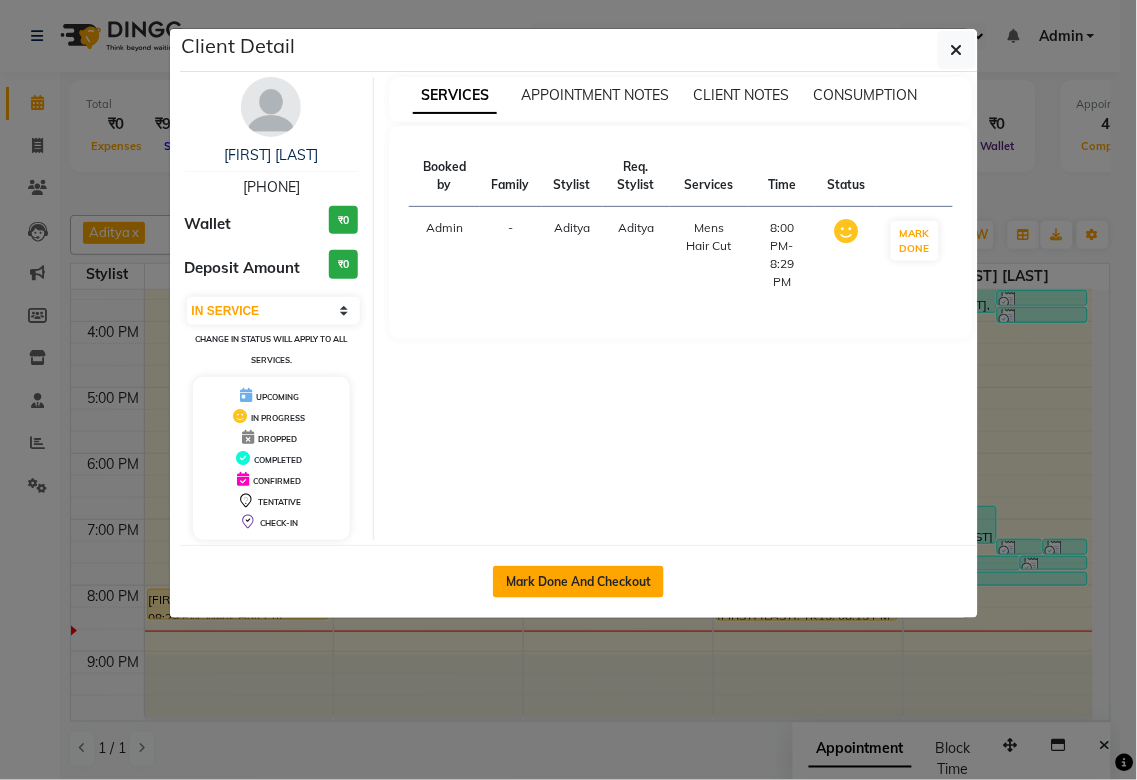 click on "Mark Done And Checkout" 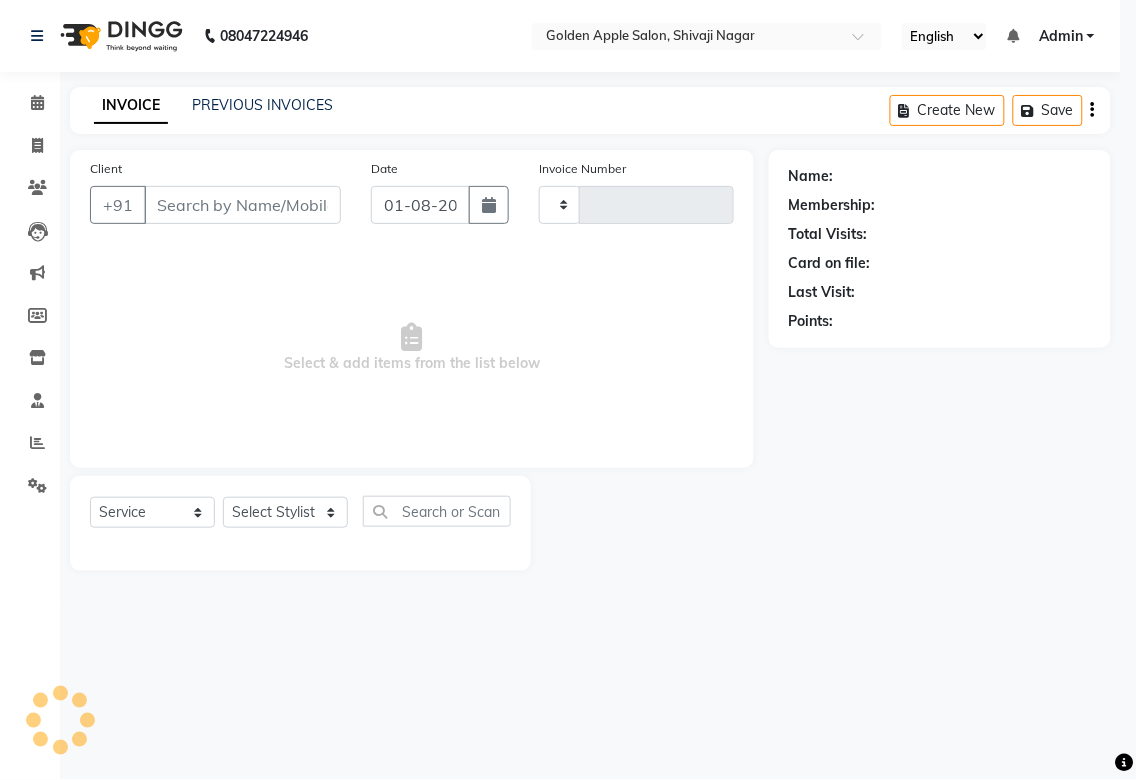 type on "1355" 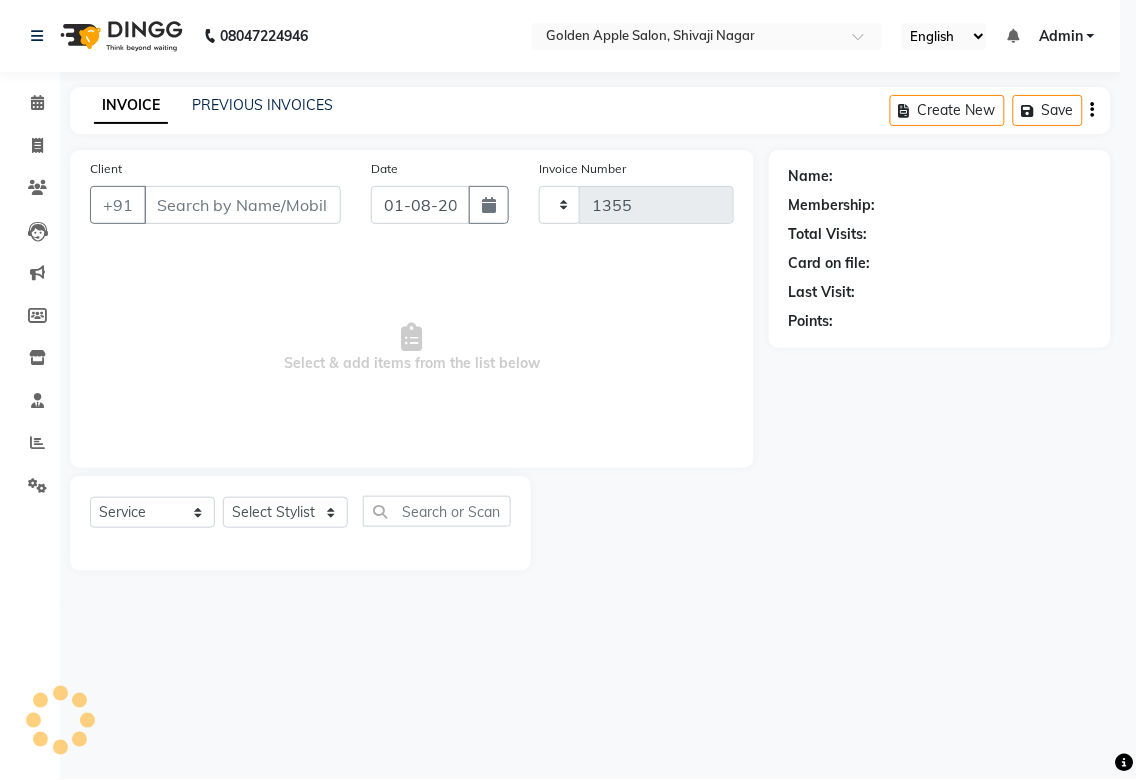 select on "6072" 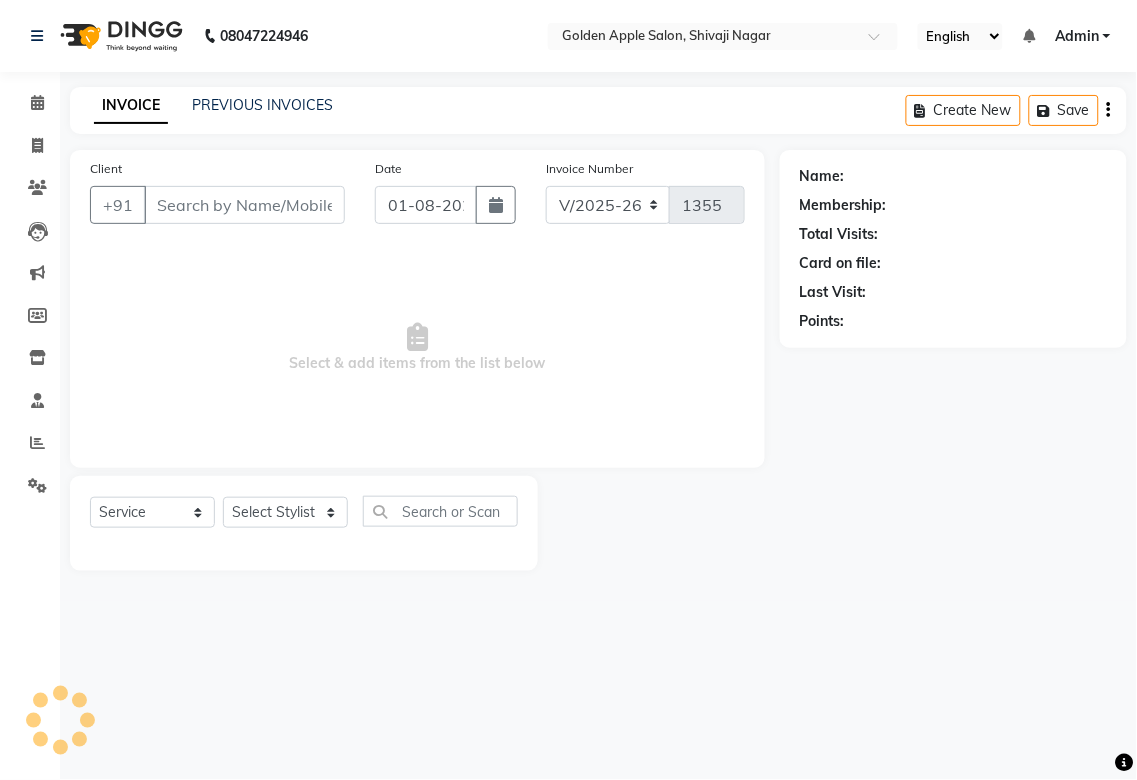 type on "[PHONE]" 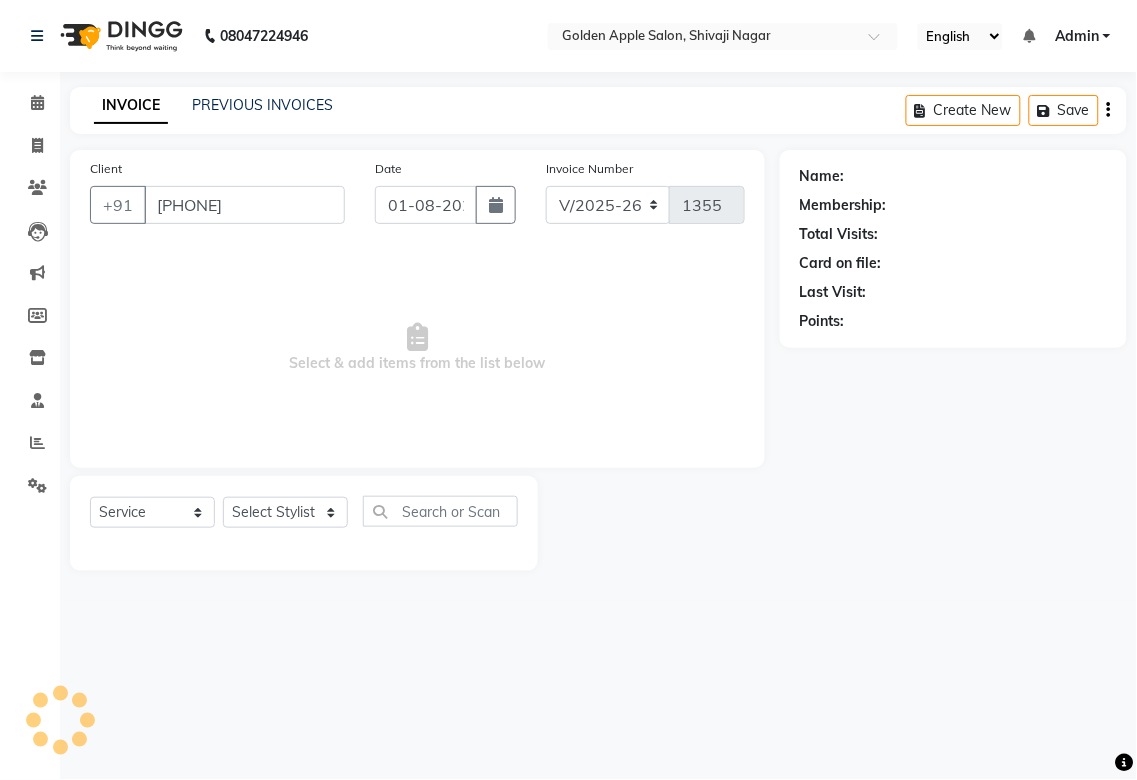 select on "54411" 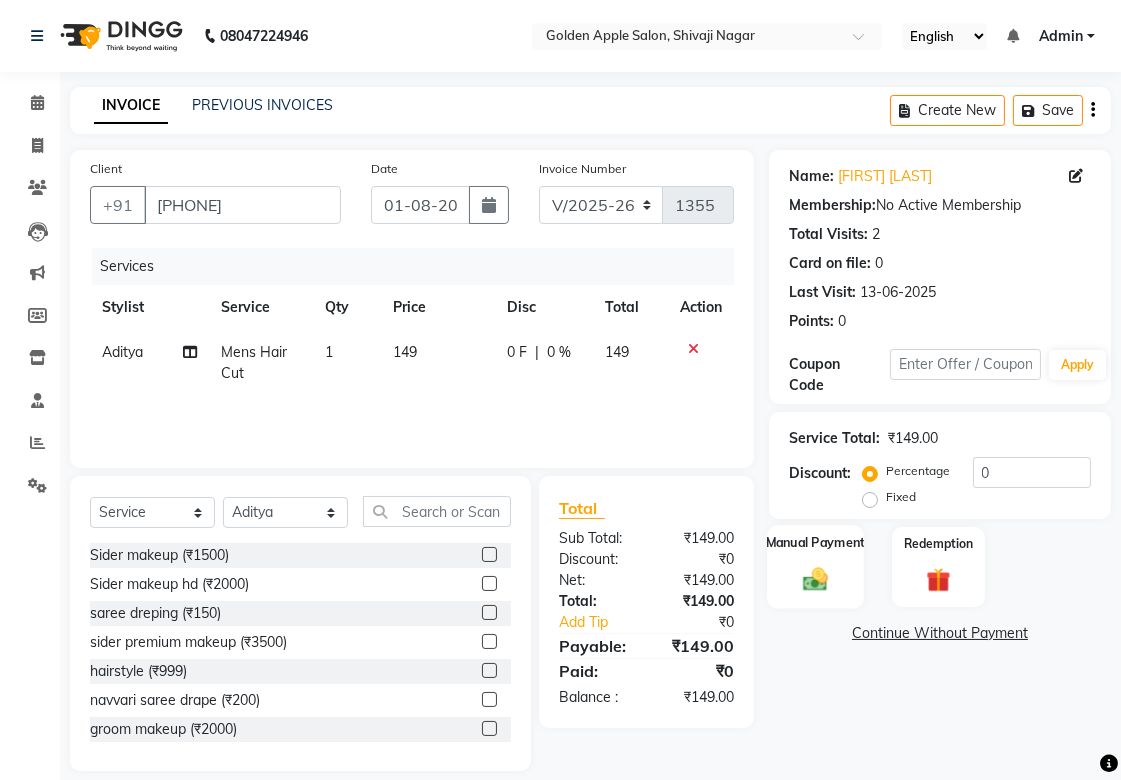 click on "Manual Payment" 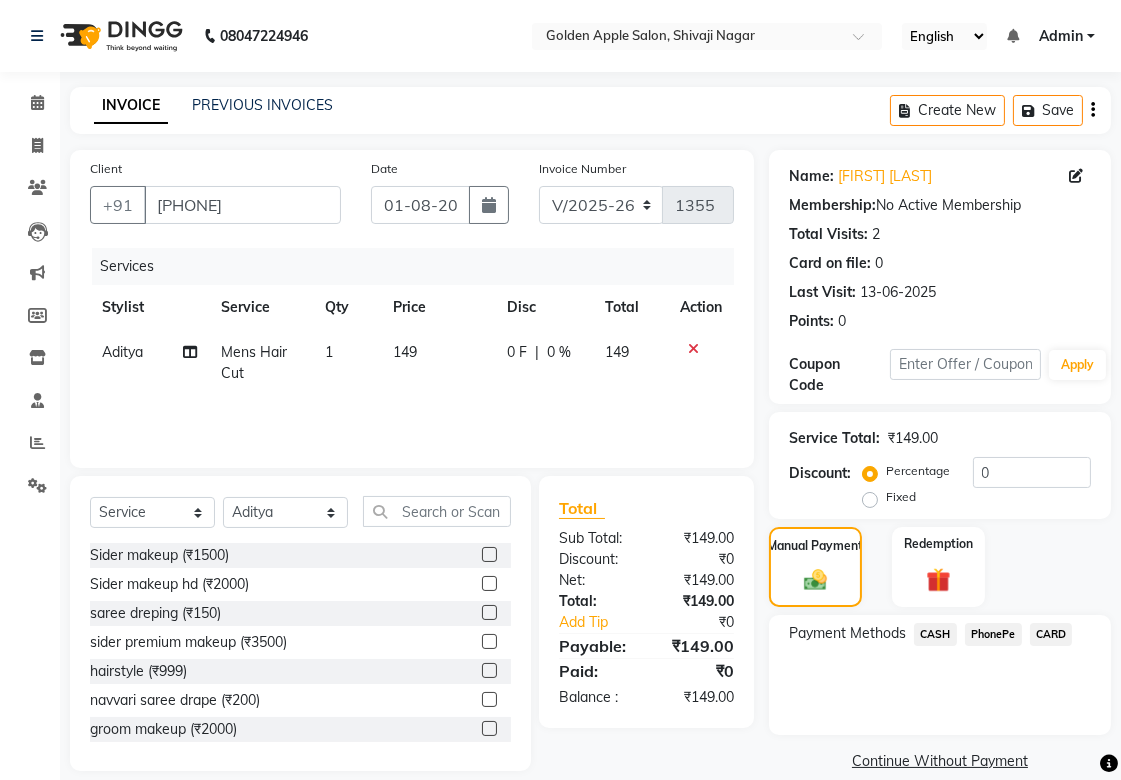 click on "CASH" 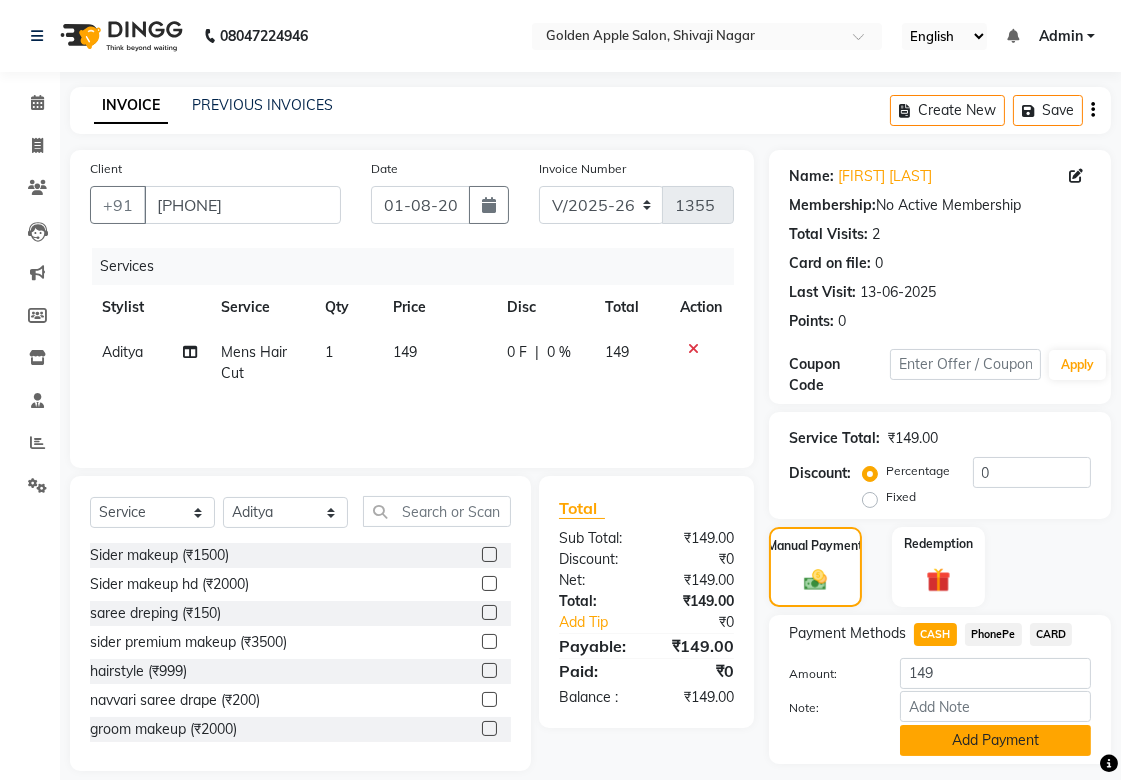 click on "Add Payment" 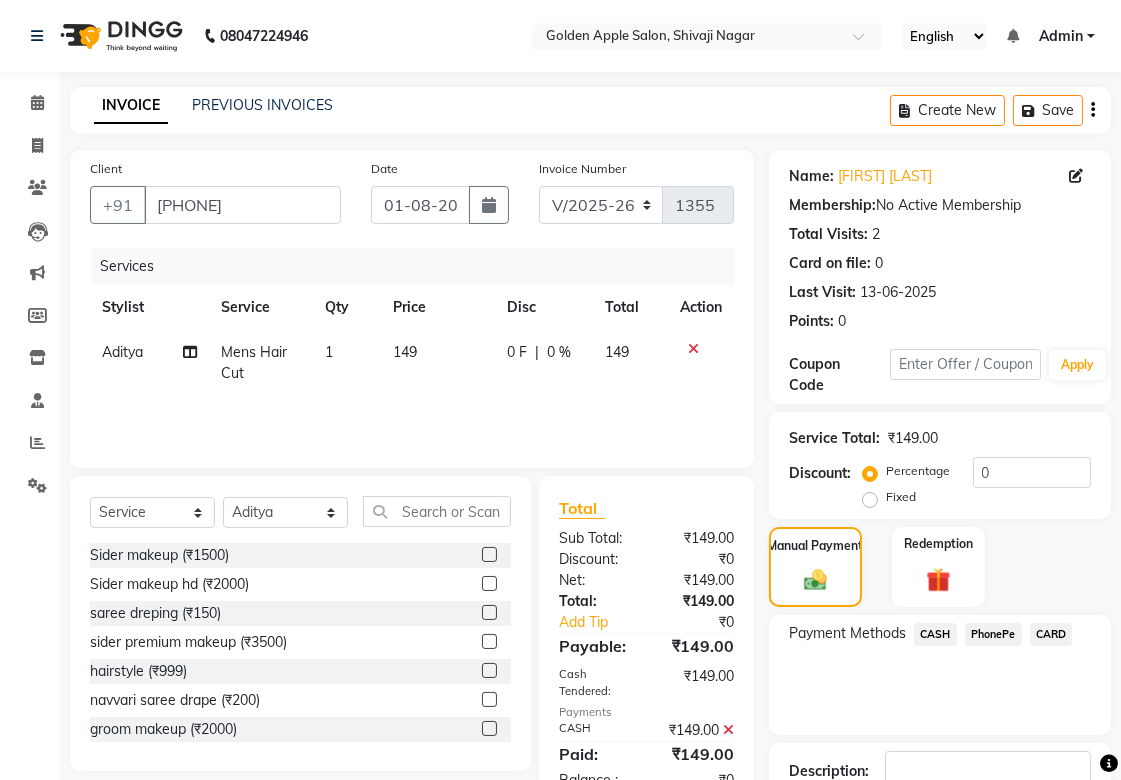 scroll, scrollTop: 138, scrollLeft: 0, axis: vertical 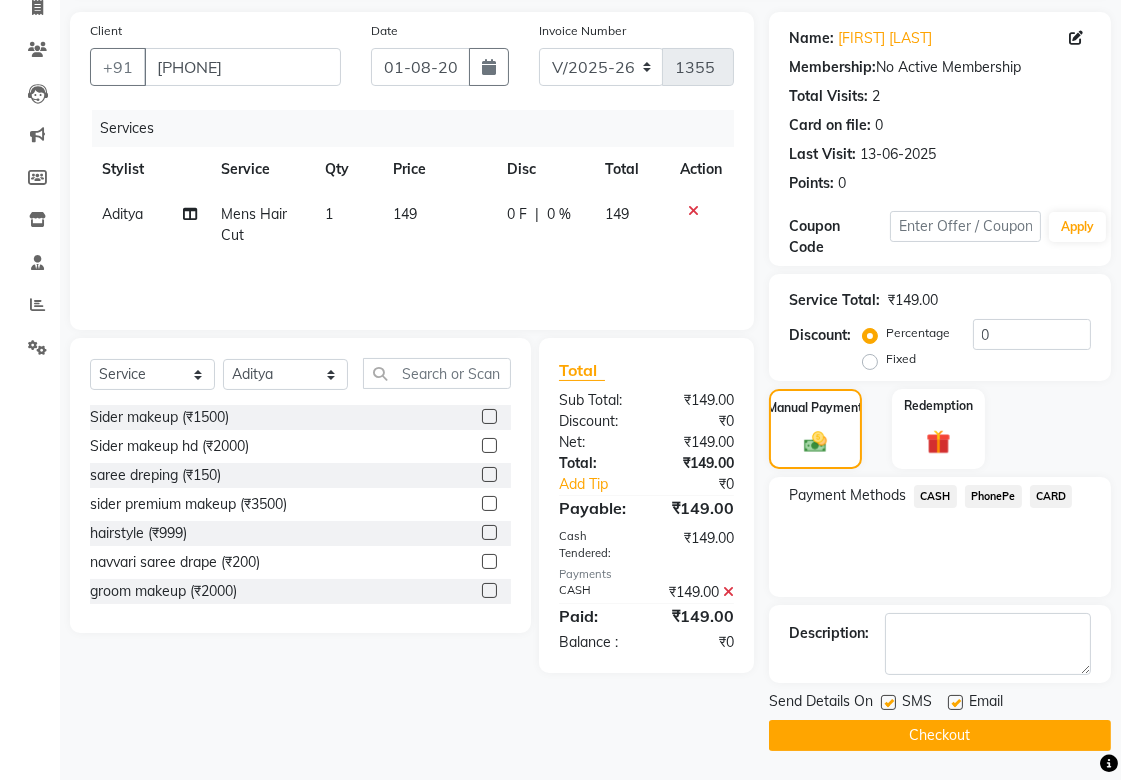 click on "Checkout" 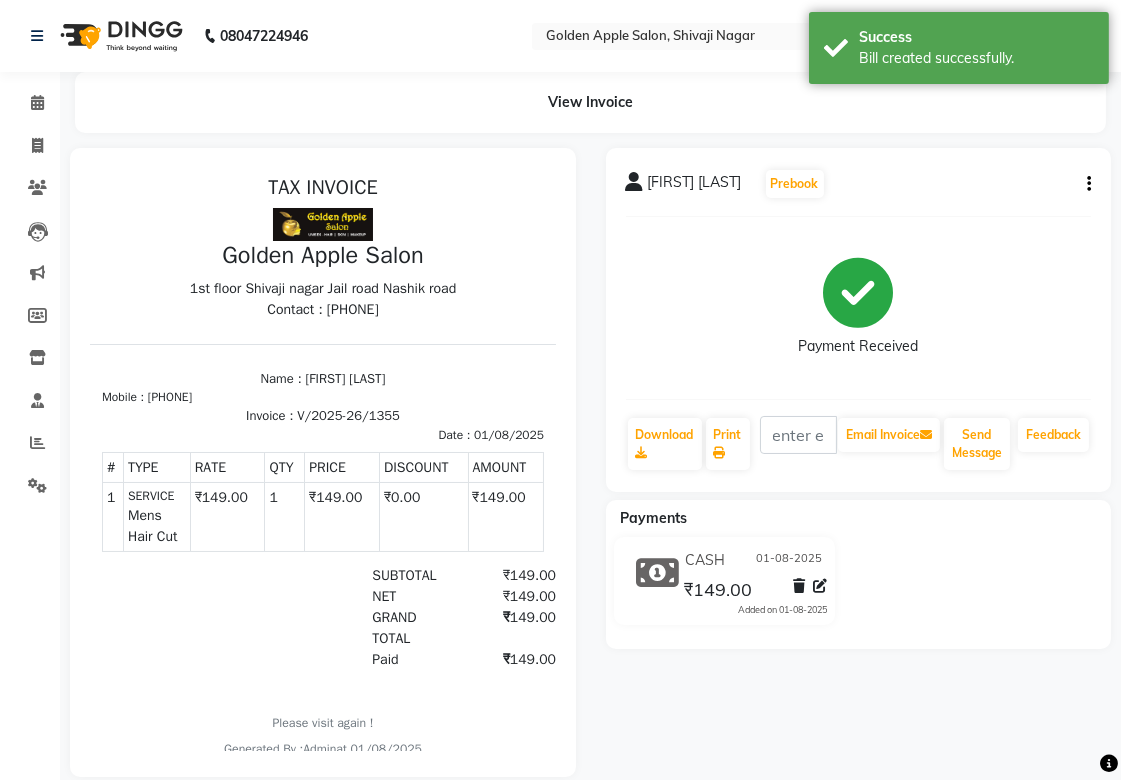 scroll, scrollTop: 0, scrollLeft: 0, axis: both 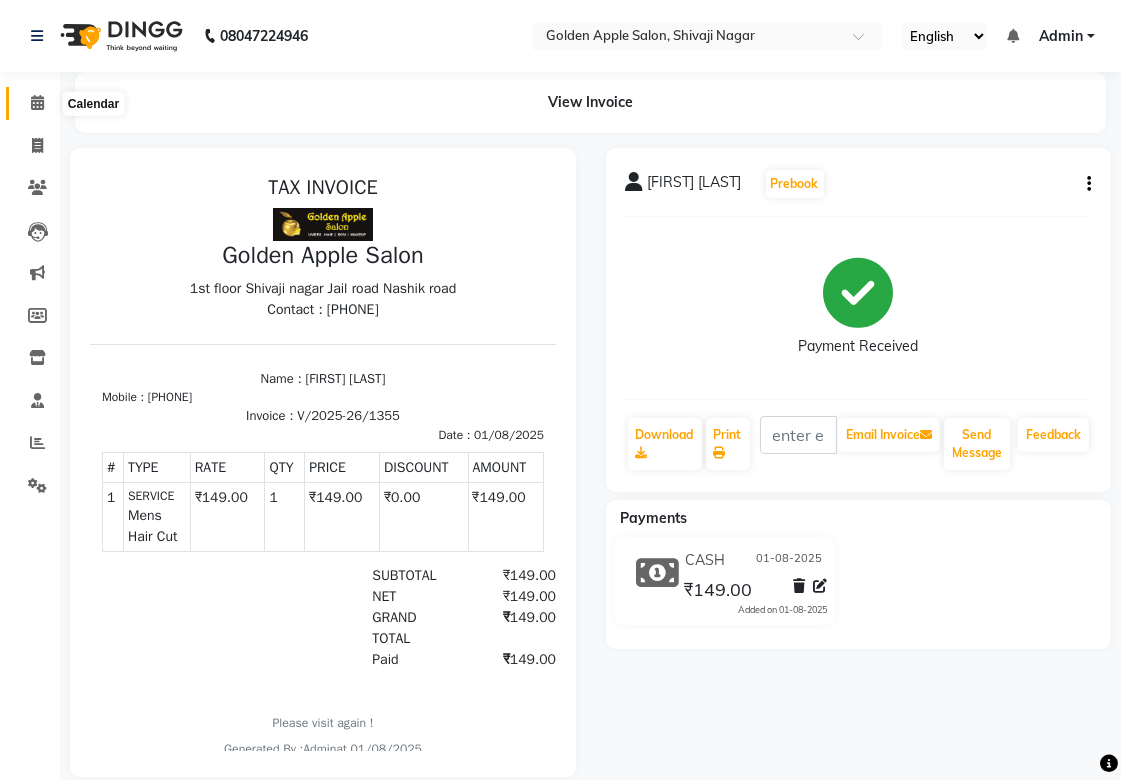 click 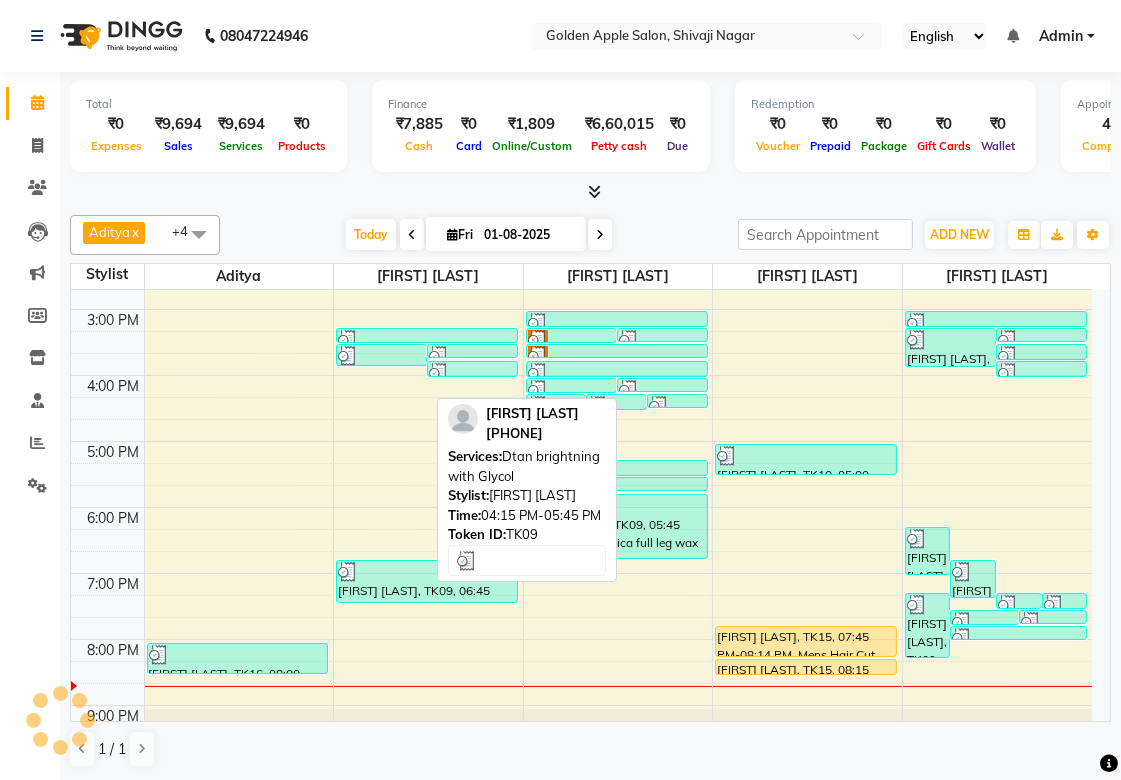 scroll, scrollTop: 430, scrollLeft: 0, axis: vertical 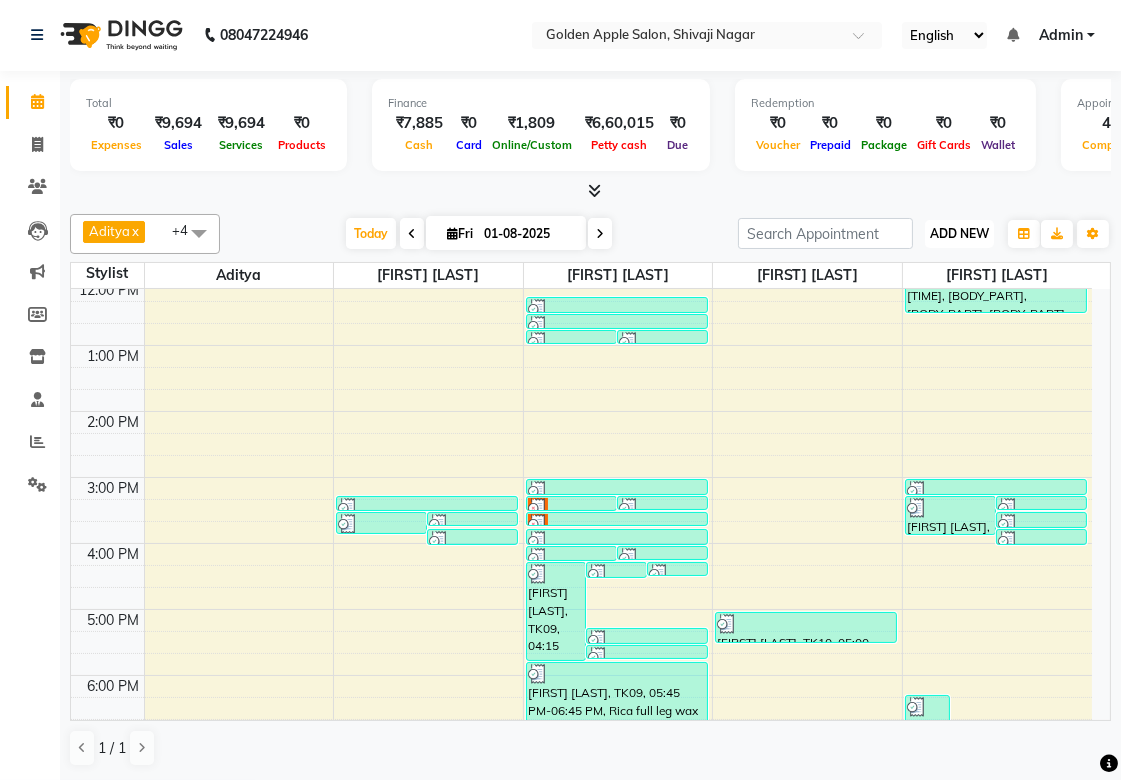 click on "ADD NEW" at bounding box center (959, 233) 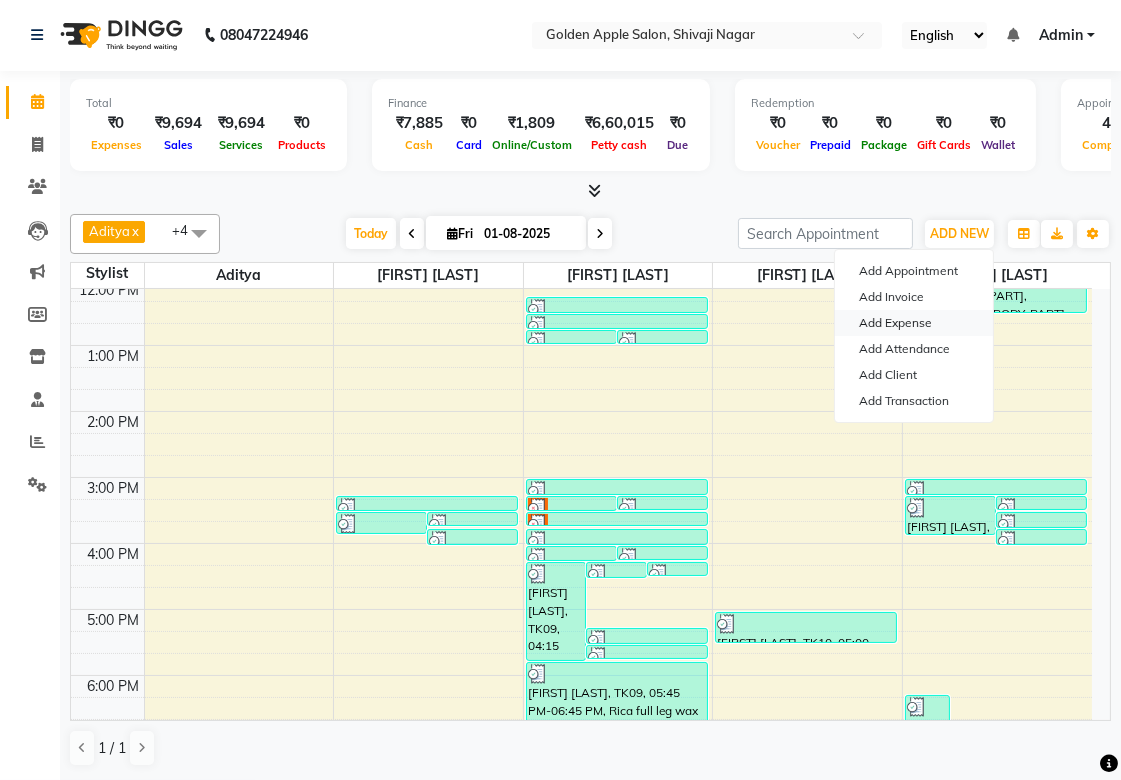 click on "Add Expense" at bounding box center [914, 323] 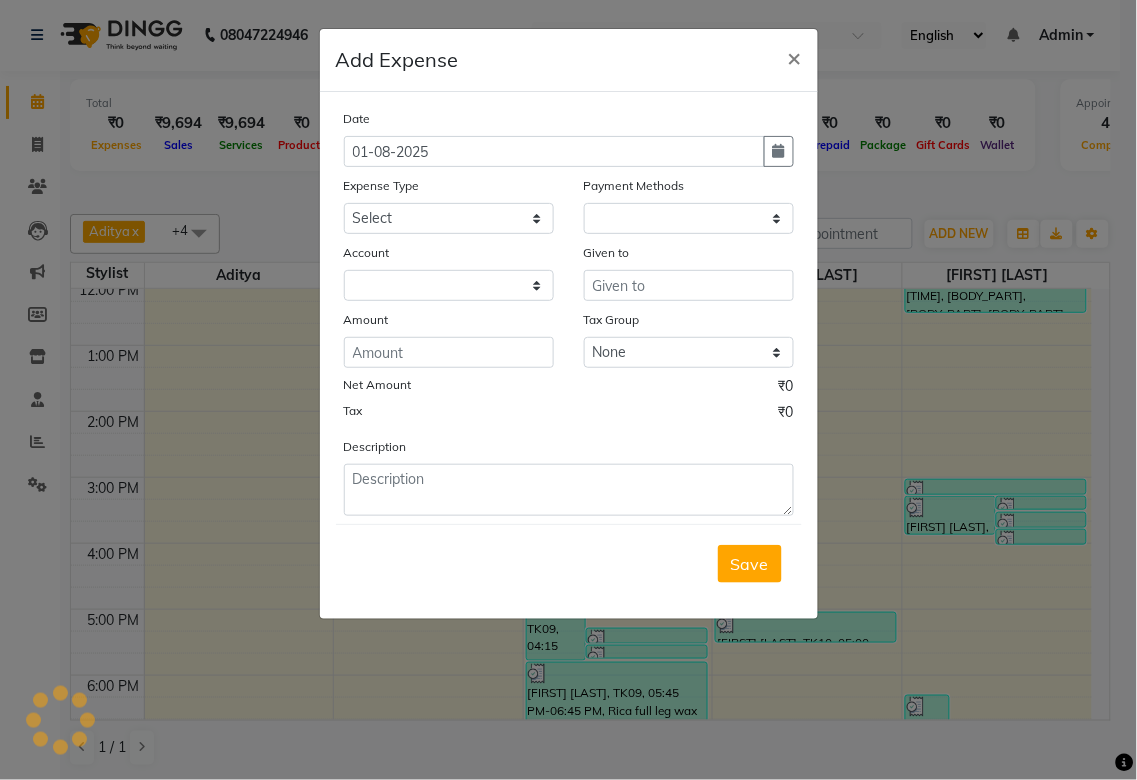 select on "1" 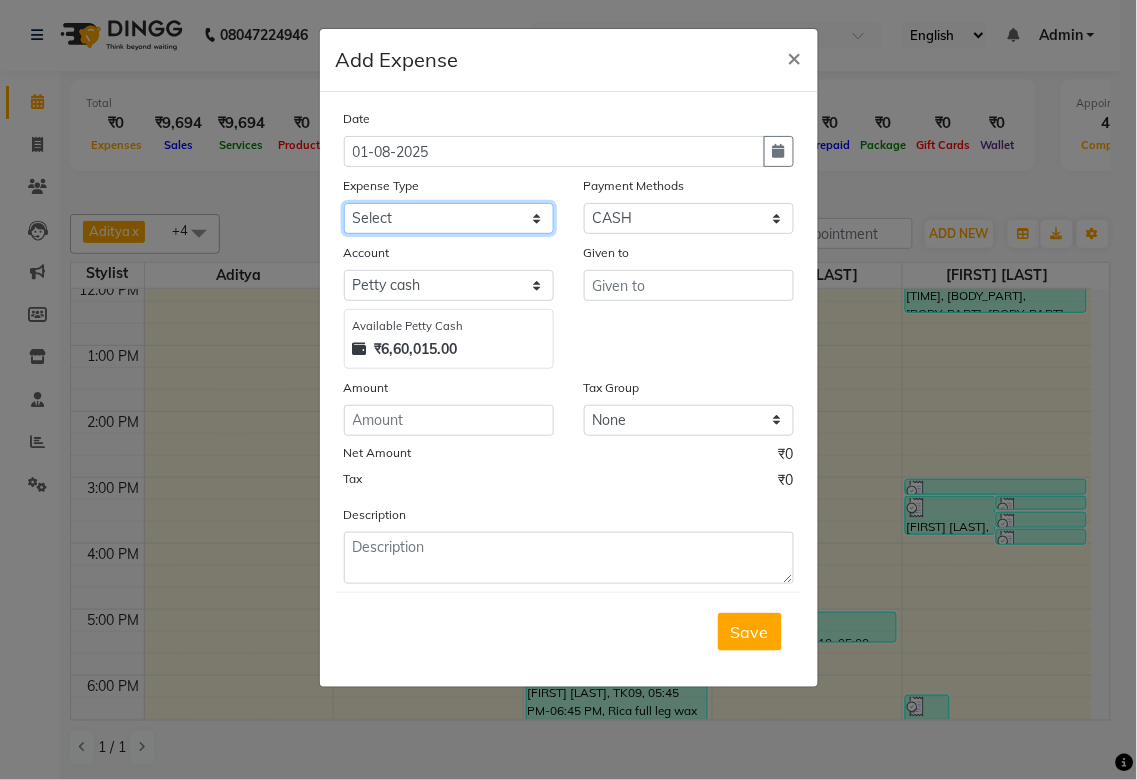 click on "Select Advance Salary bank acc deposite Bank charges Car maintenance  Cash transfer to bank Cash transfer to hub Client Snacks Clinical charges Equipment Fuel Govt fee ICICI Bank Loan Account Incentive Insurance International purchase Loan Repayment Maintenance Marketing Miscellaneous MRA Other Pantry Product Rent Salary Salon Rent Saraswat Bank Current Account Staff Snacks Tax Tea & Refreshment Utilities" 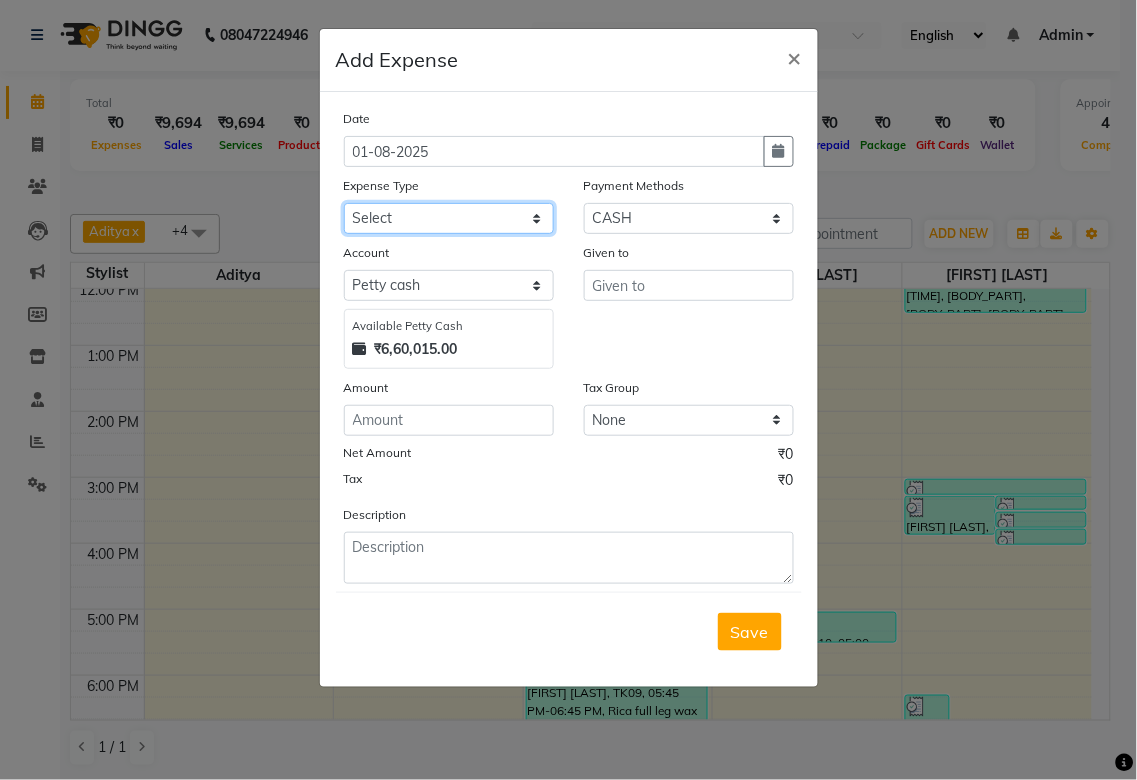 select on "13531" 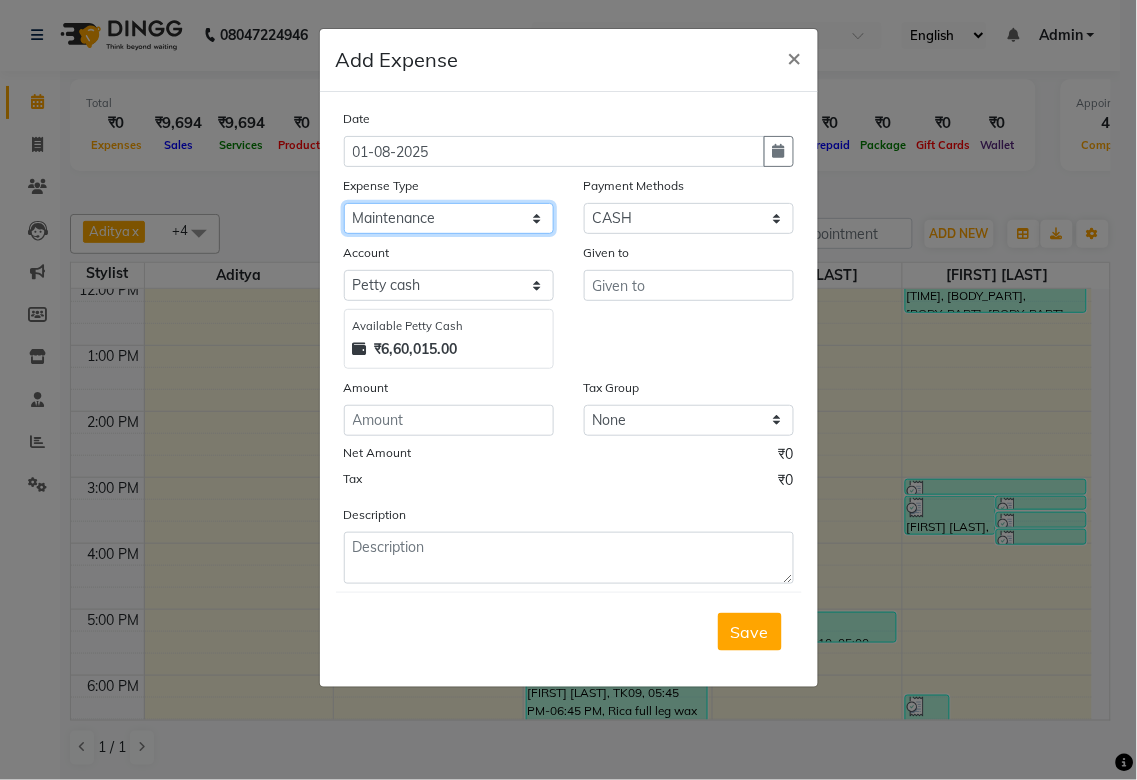 click on "Select Advance Salary bank acc deposite Bank charges Car maintenance  Cash transfer to bank Cash transfer to hub Client Snacks Clinical charges Equipment Fuel Govt fee ICICI Bank Loan Account Incentive Insurance International purchase Loan Repayment Maintenance Marketing Miscellaneous MRA Other Pantry Product Rent Salary Salon Rent Saraswat Bank Current Account Staff Snacks Tax Tea & Refreshment Utilities" 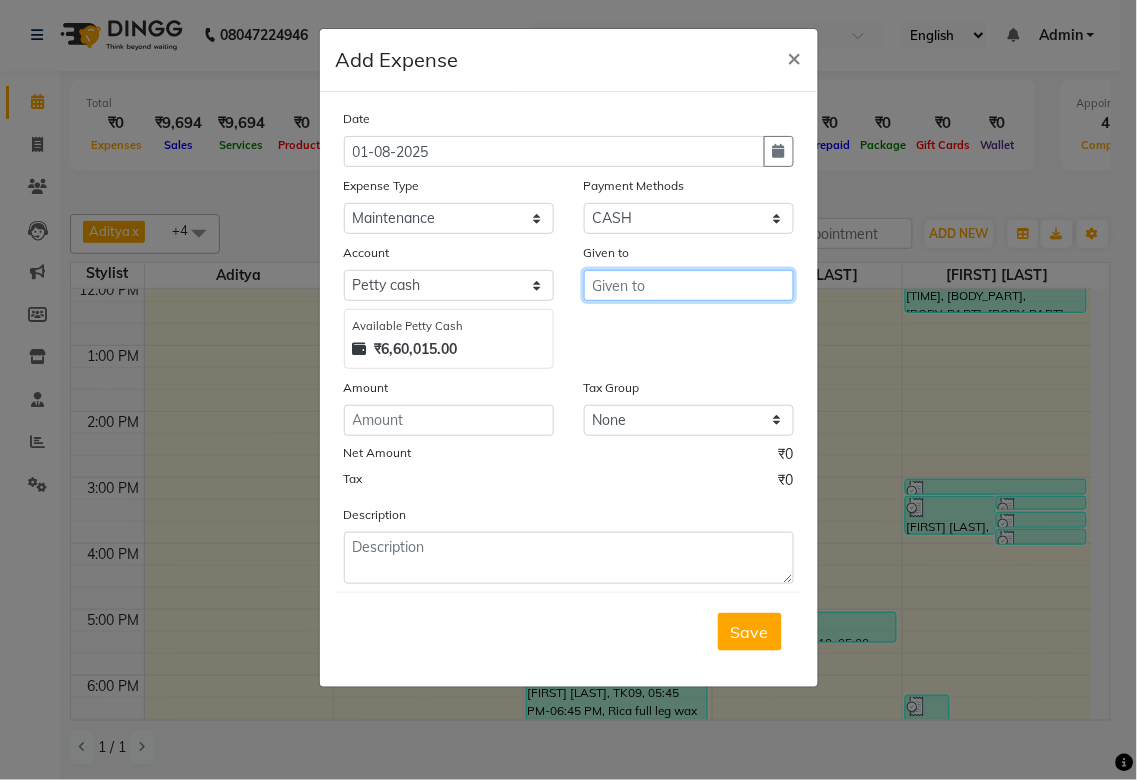 click at bounding box center (689, 285) 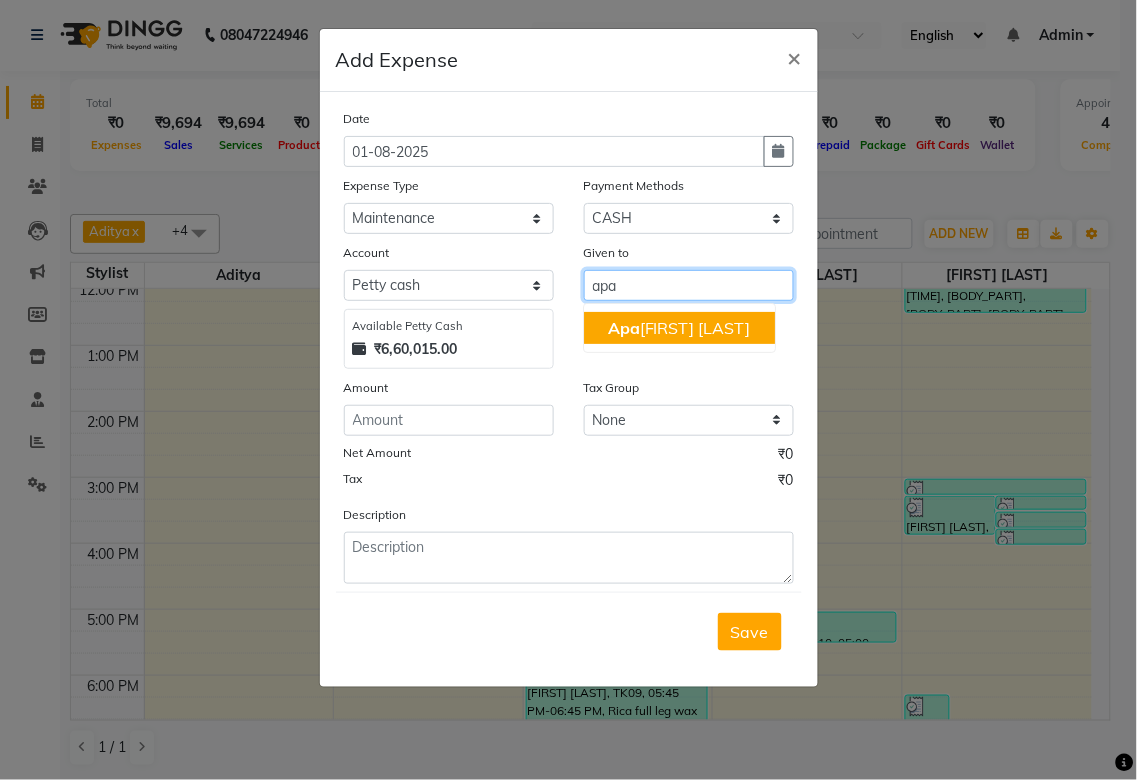 click on "Apa" 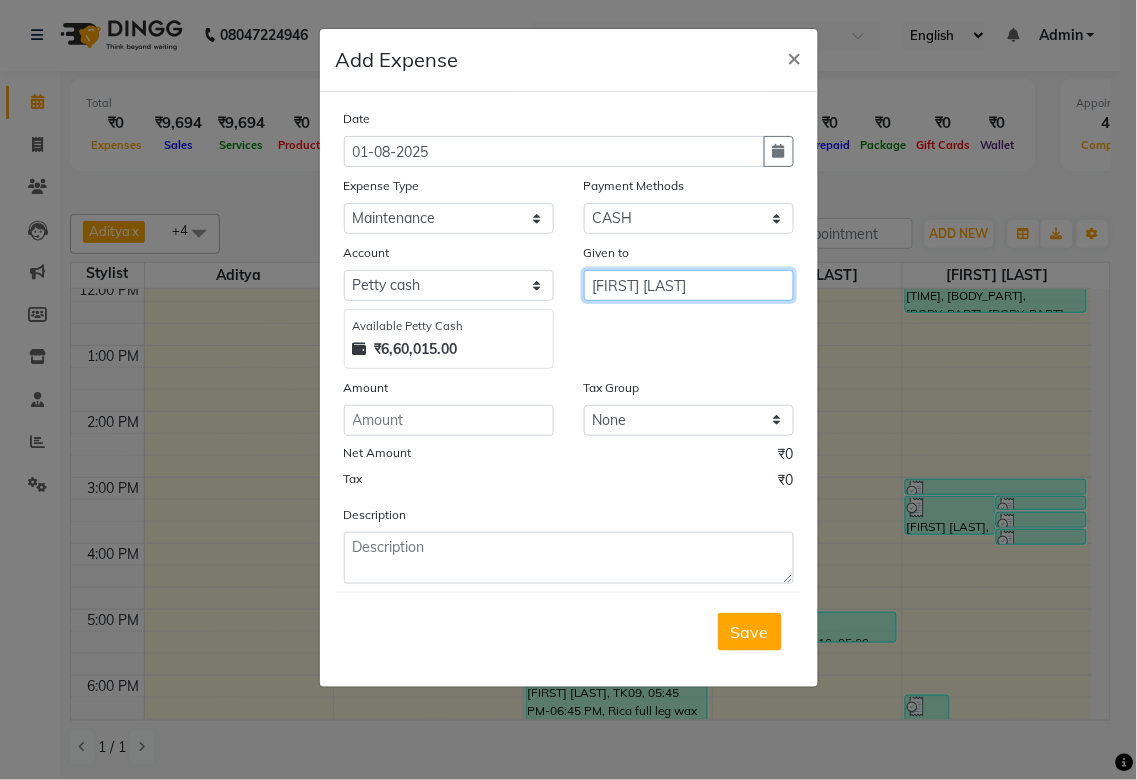 type on "[FIRST] [LAST]" 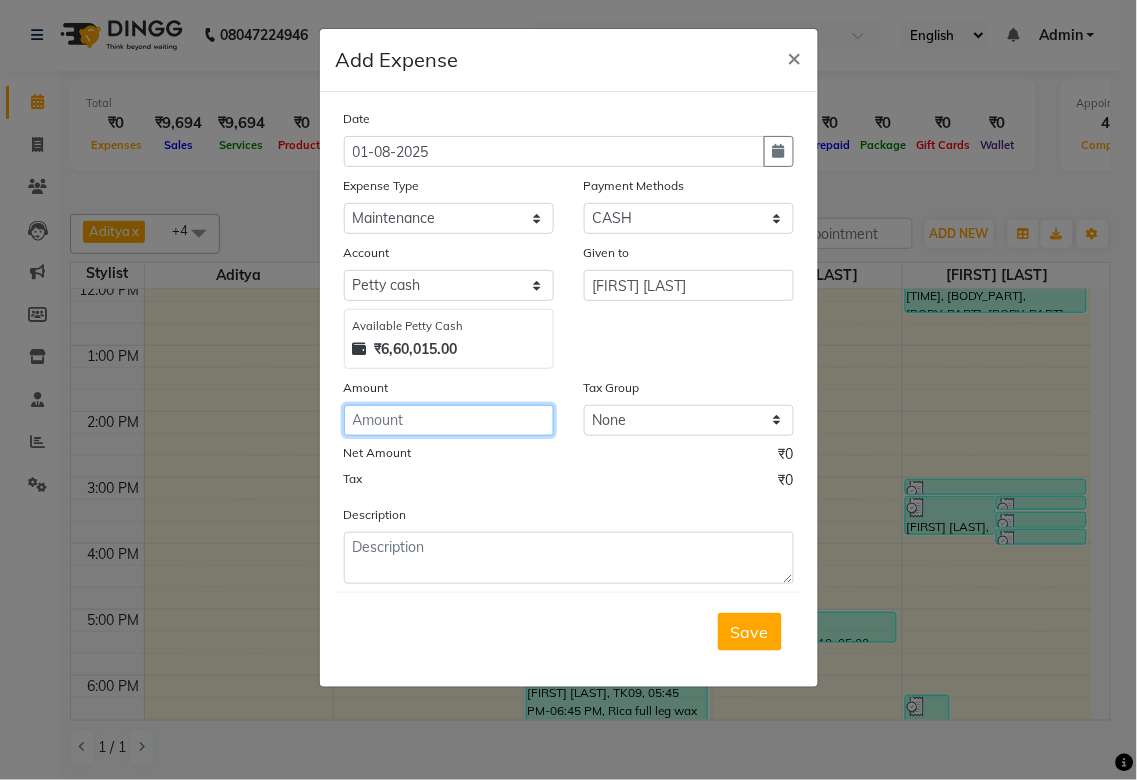click 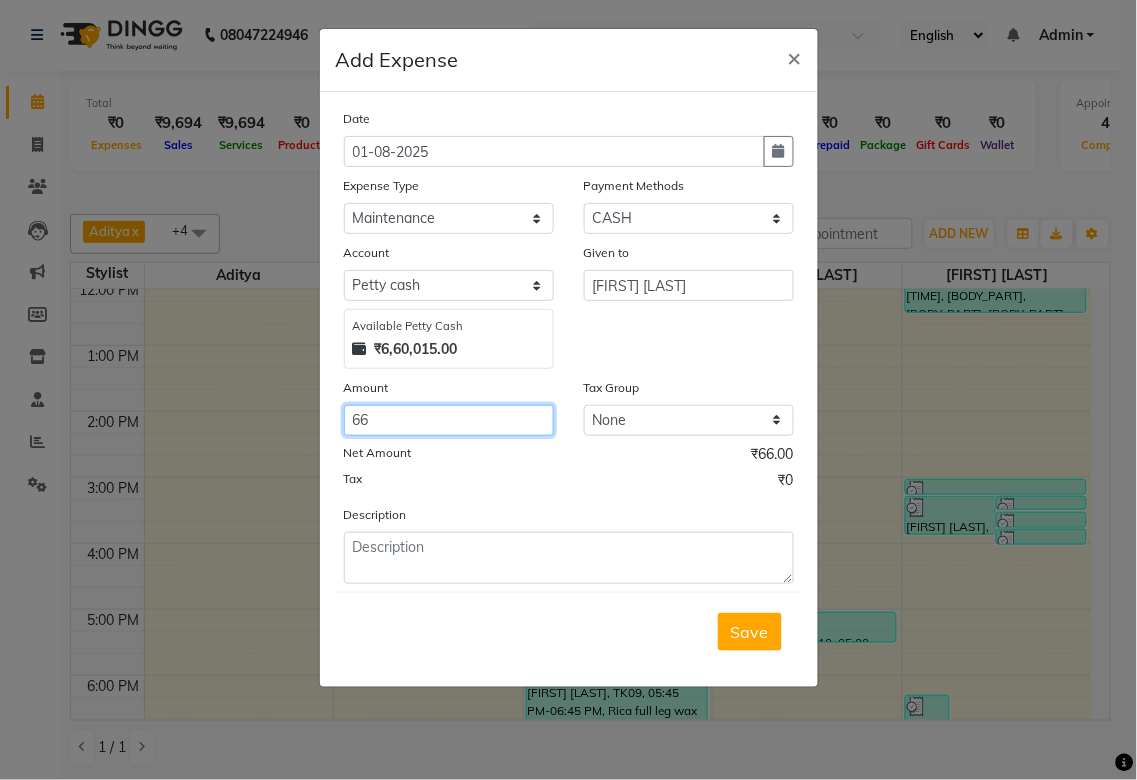 type on "66" 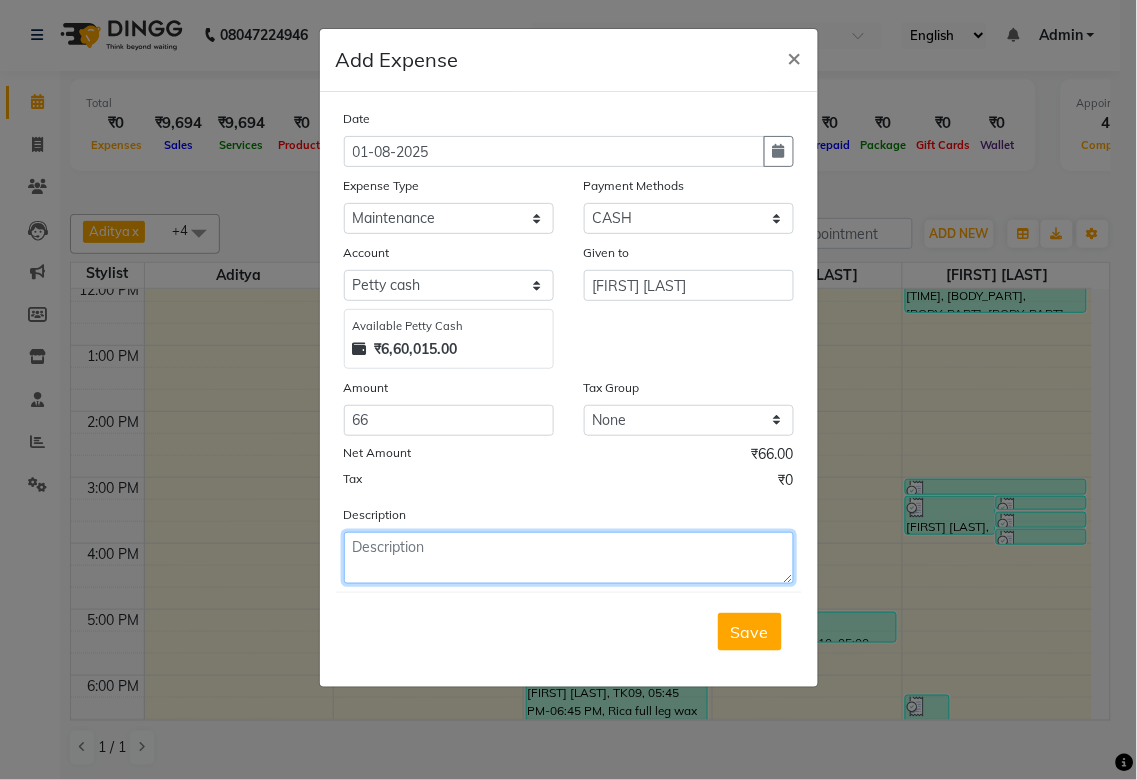 click 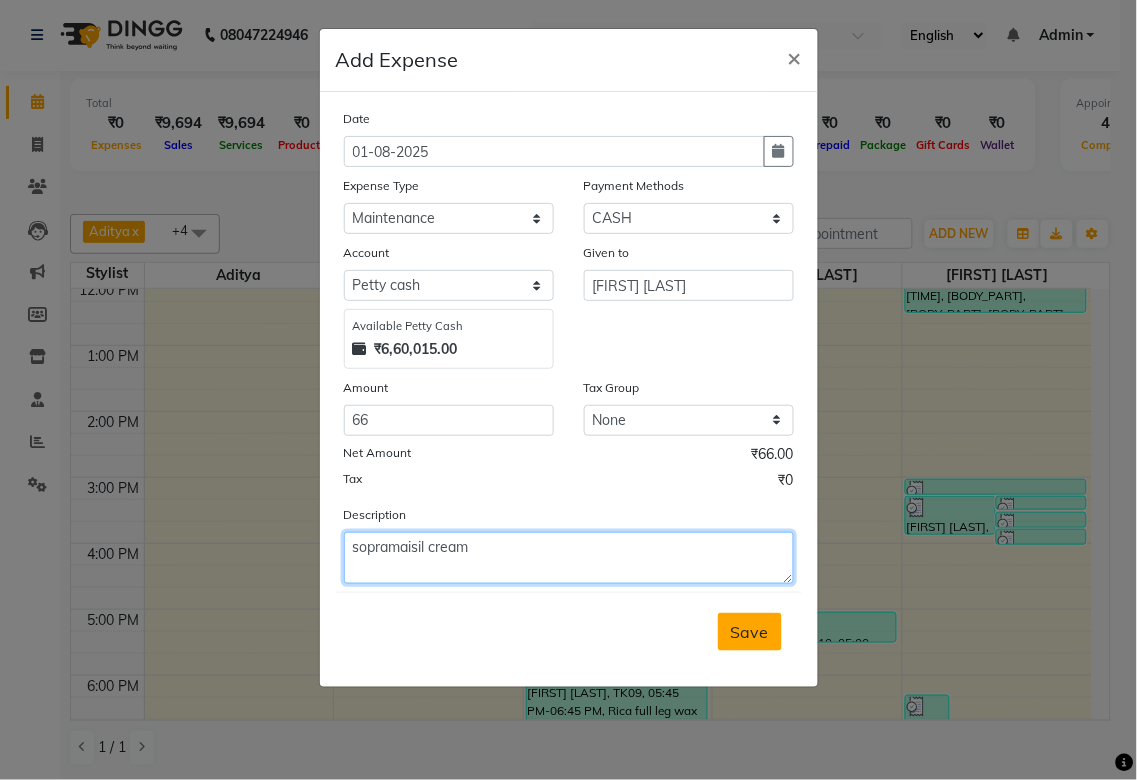 type on "sopramaisil cream" 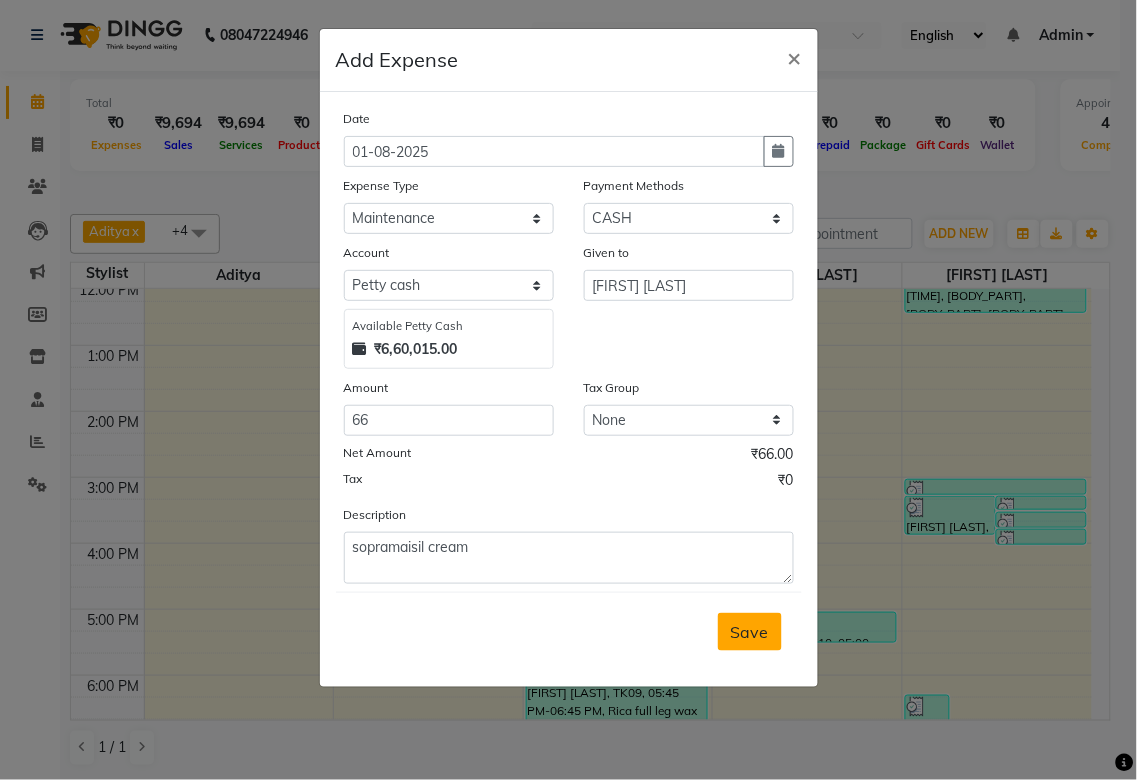 click on "Save" at bounding box center (750, 632) 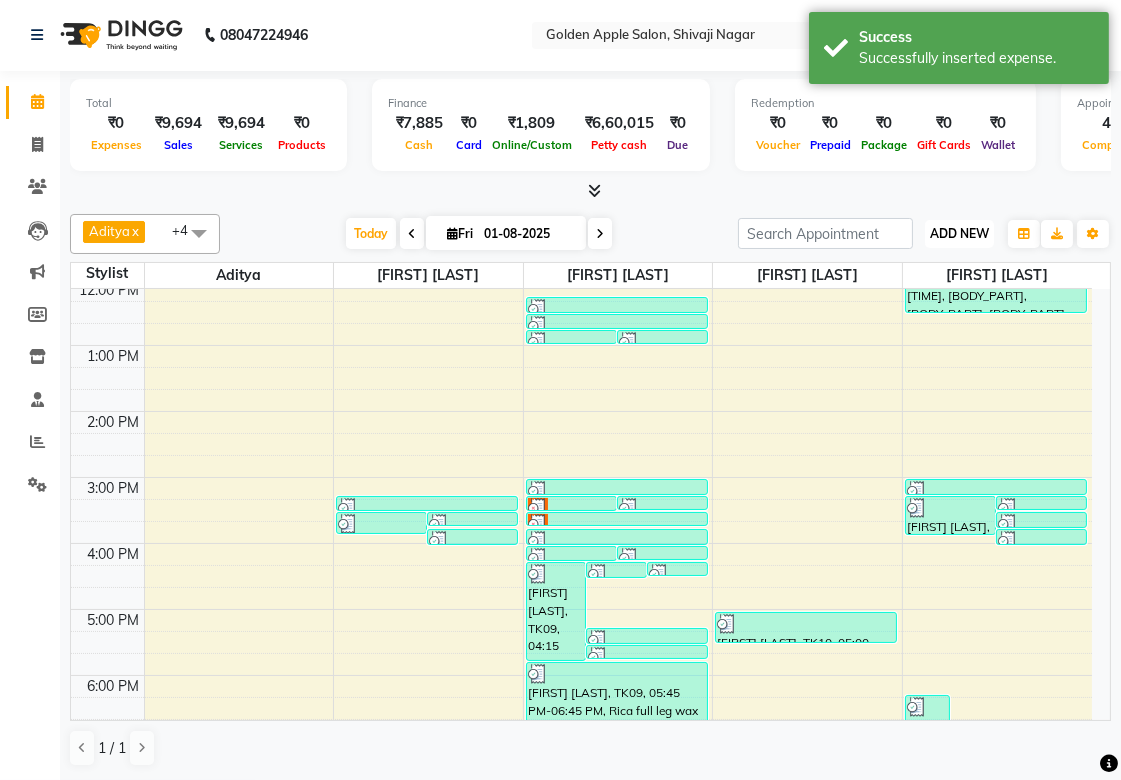 click on "ADD NEW" at bounding box center [959, 233] 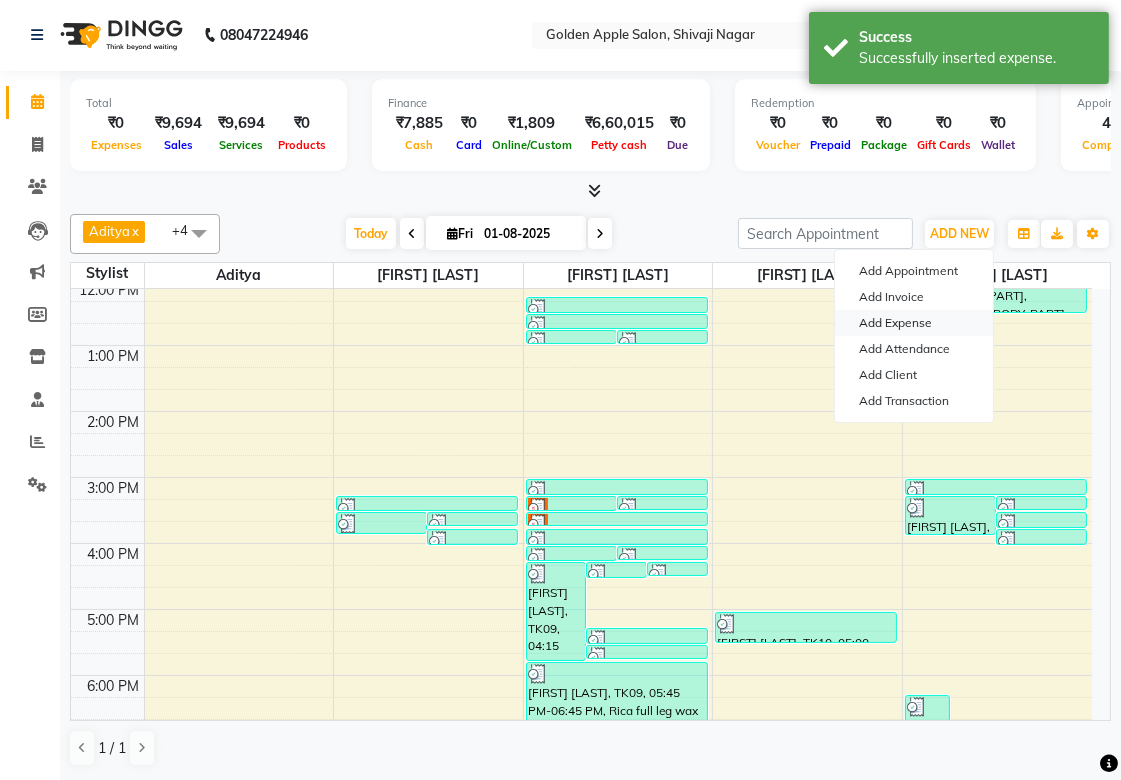 click on "Add Expense" at bounding box center [914, 323] 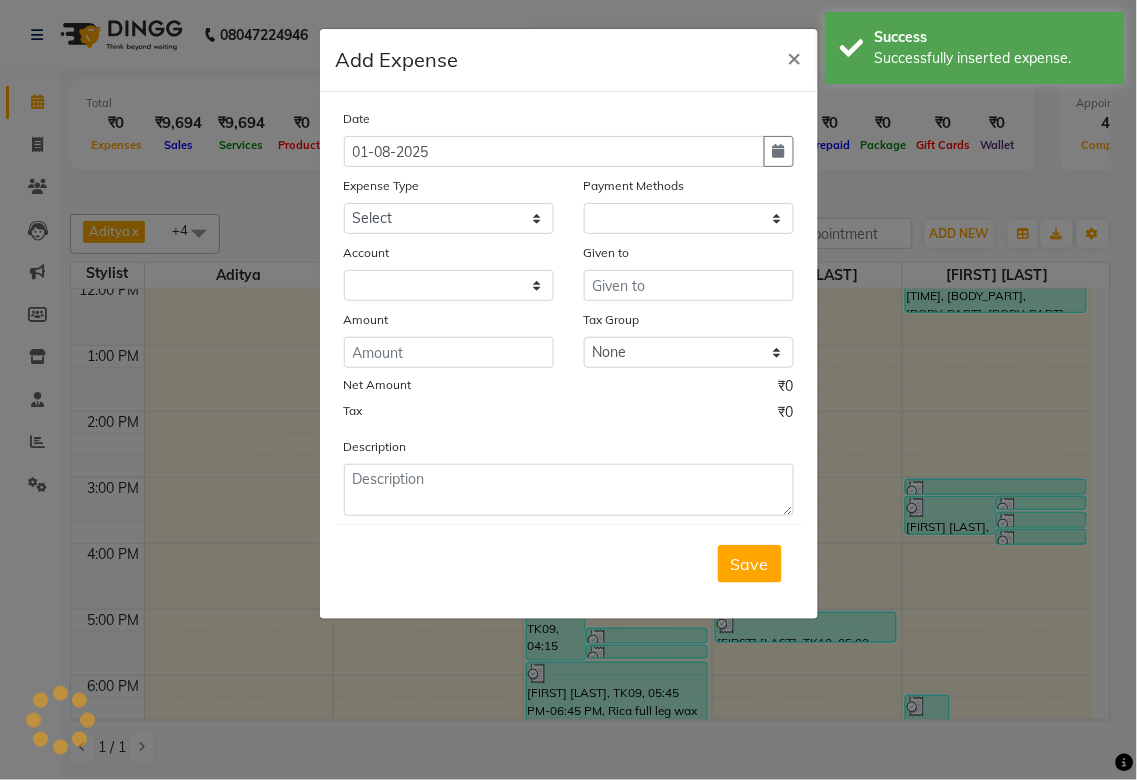select on "1" 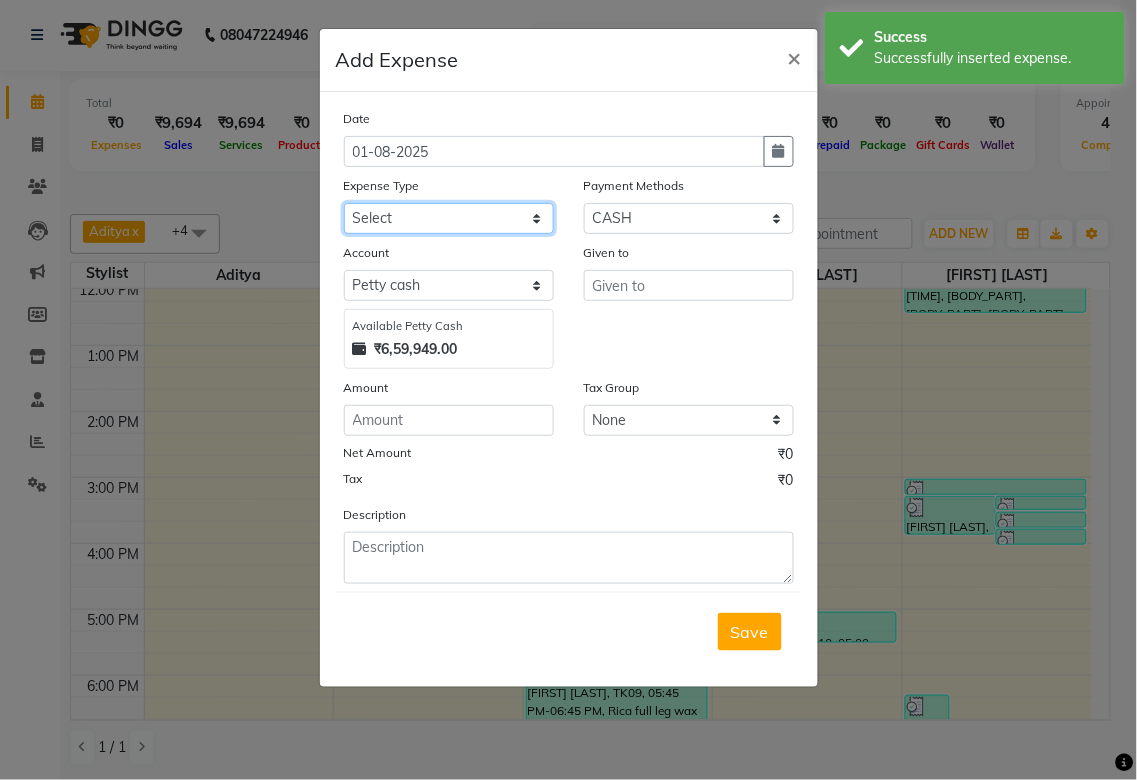 click on "Select Advance Salary bank acc deposite Bank charges Car maintenance  Cash transfer to bank Cash transfer to hub Client Snacks Clinical charges Equipment Fuel Govt fee ICICI Bank Loan Account Incentive Insurance International purchase Loan Repayment Maintenance Marketing Miscellaneous MRA Other Pantry Product Rent Salary Salon Rent Saraswat Bank Current Account Staff Snacks Tax Tea & Refreshment Utilities" 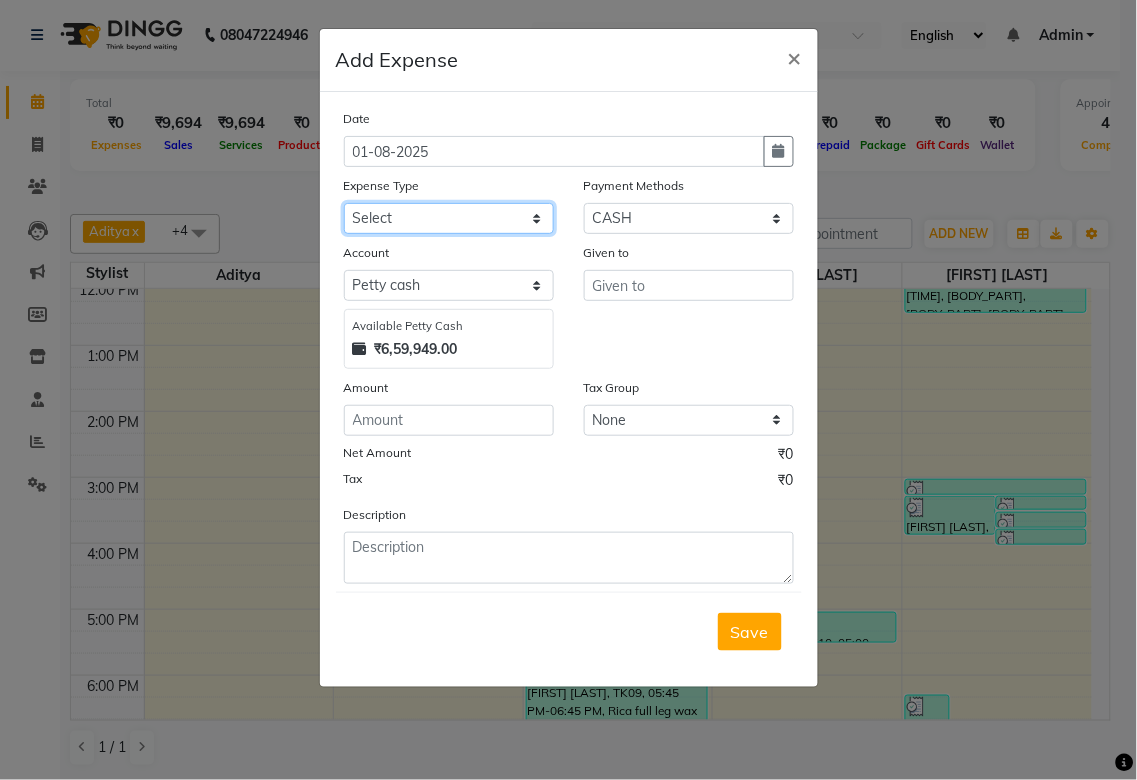 select on "13537" 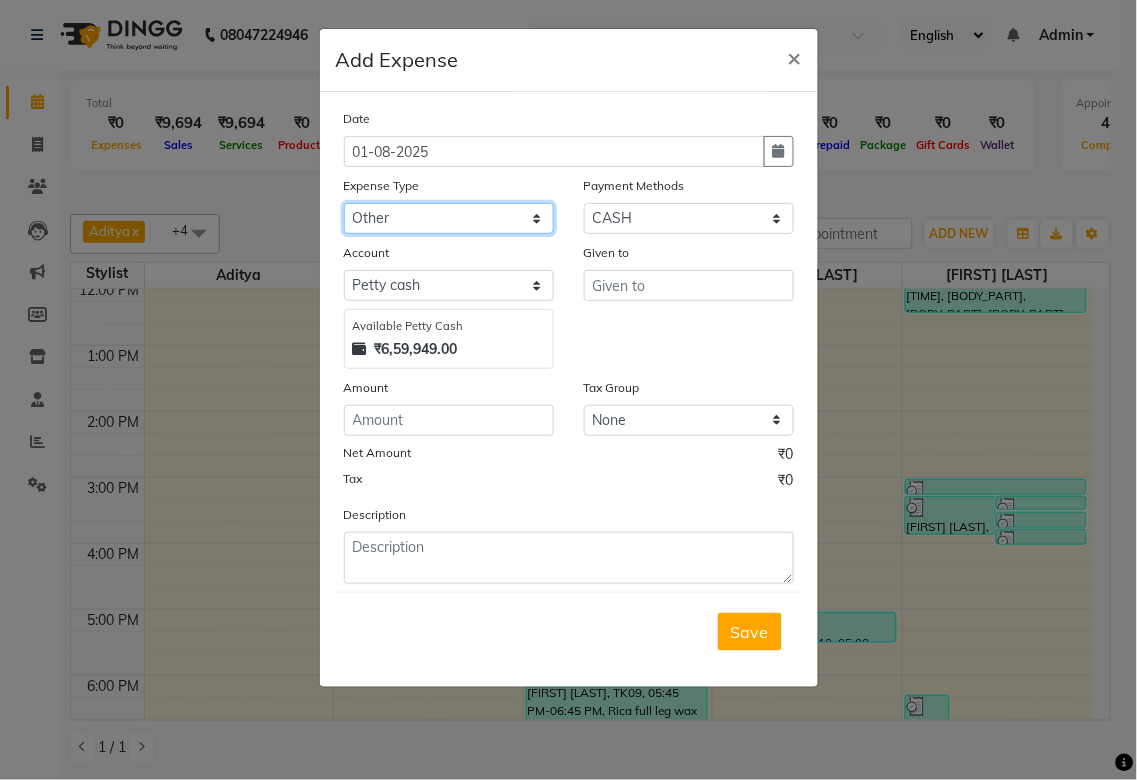 click on "Select Advance Salary bank acc deposite Bank charges Car maintenance  Cash transfer to bank Cash transfer to hub Client Snacks Clinical charges Equipment Fuel Govt fee ICICI Bank Loan Account Incentive Insurance International purchase Loan Repayment Maintenance Marketing Miscellaneous MRA Other Pantry Product Rent Salary Salon Rent Saraswat Bank Current Account Staff Snacks Tax Tea & Refreshment Utilities" 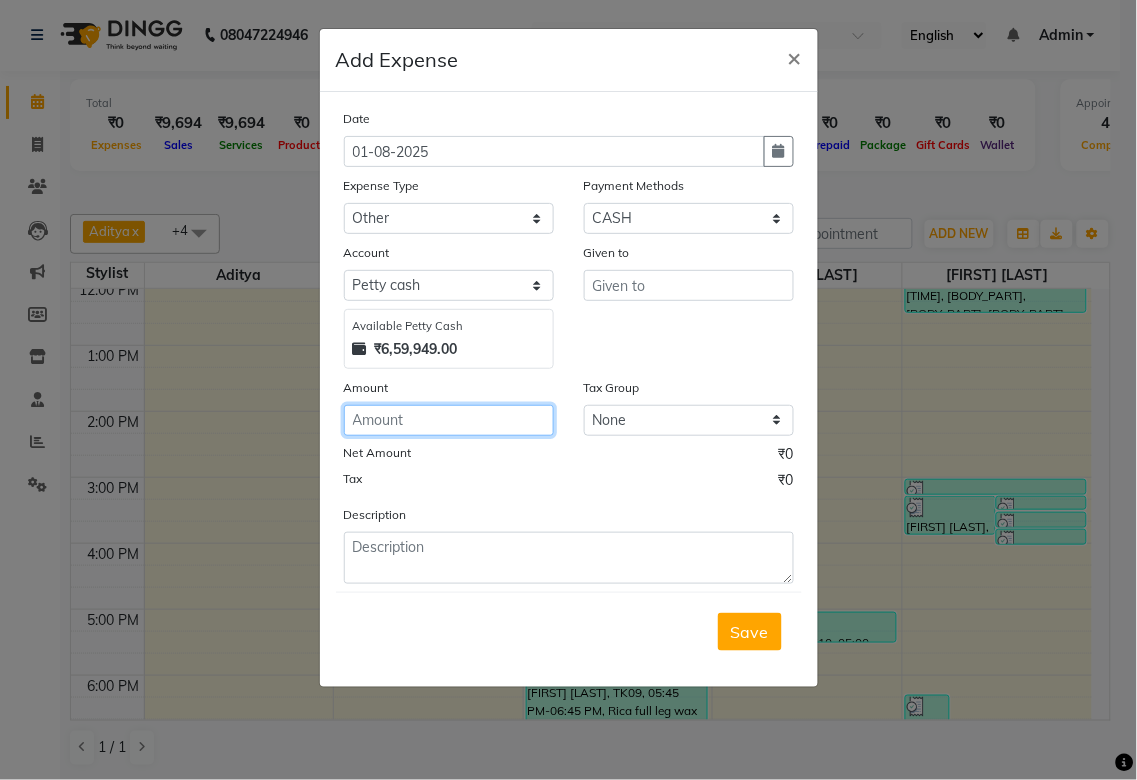 click 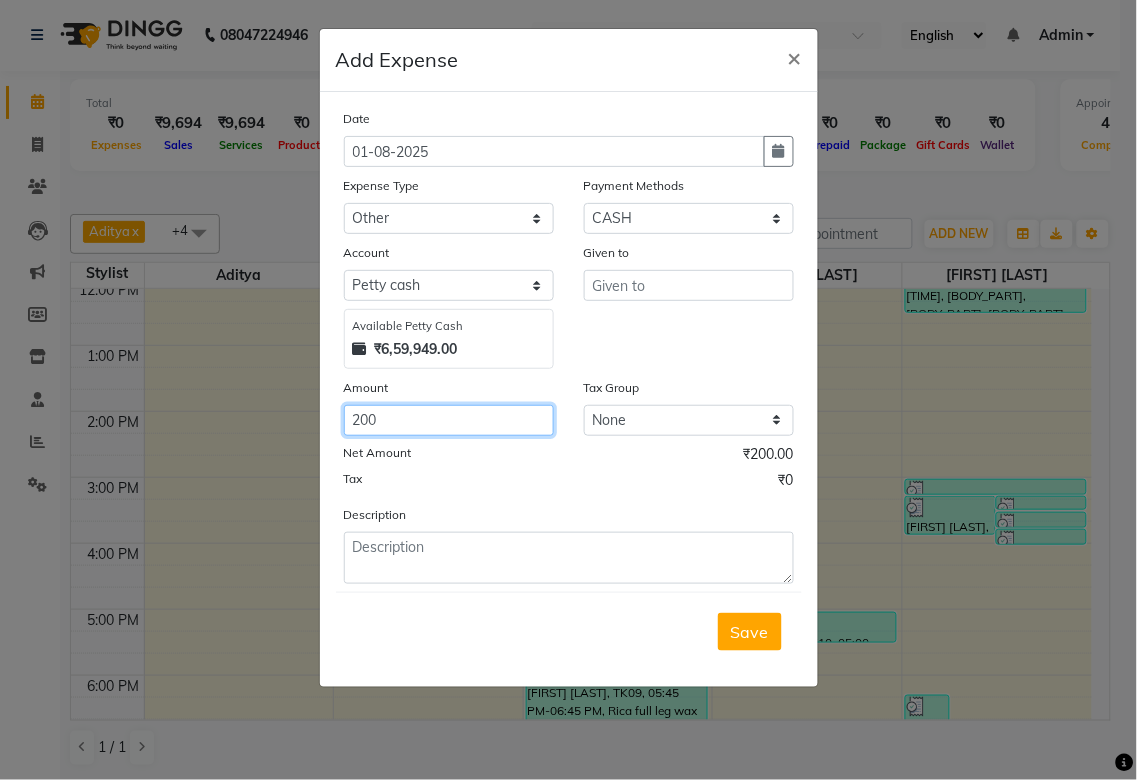 type on "200" 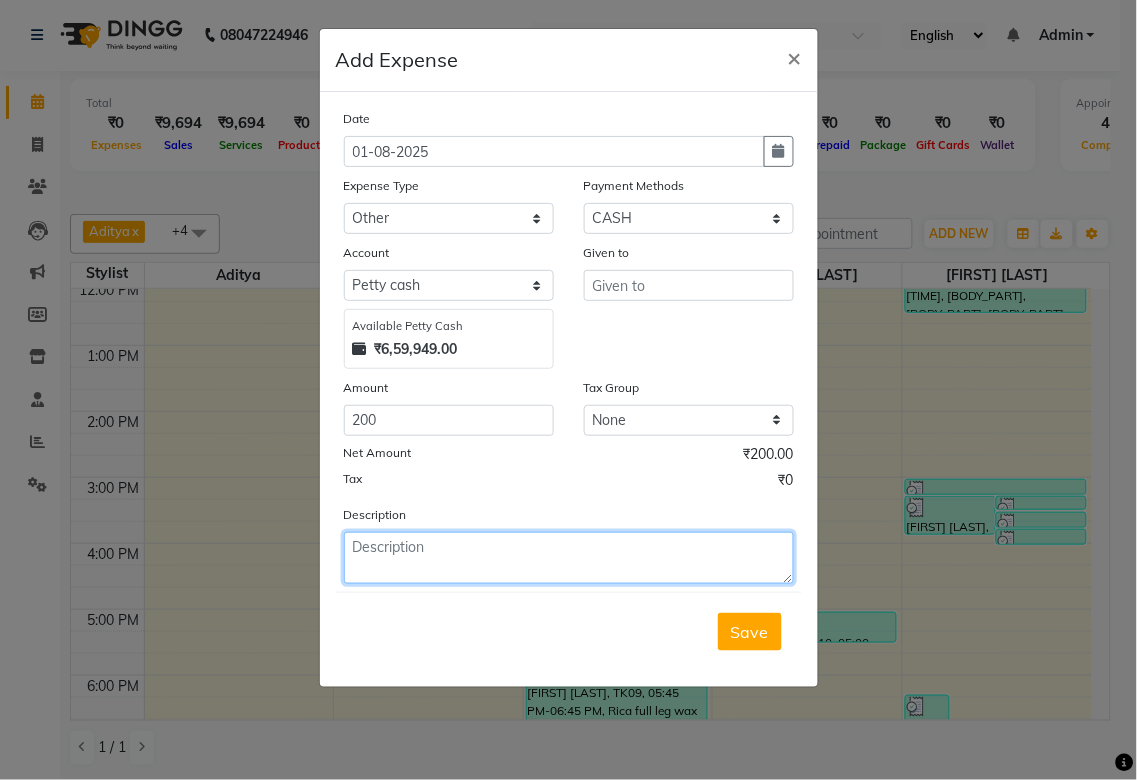 click 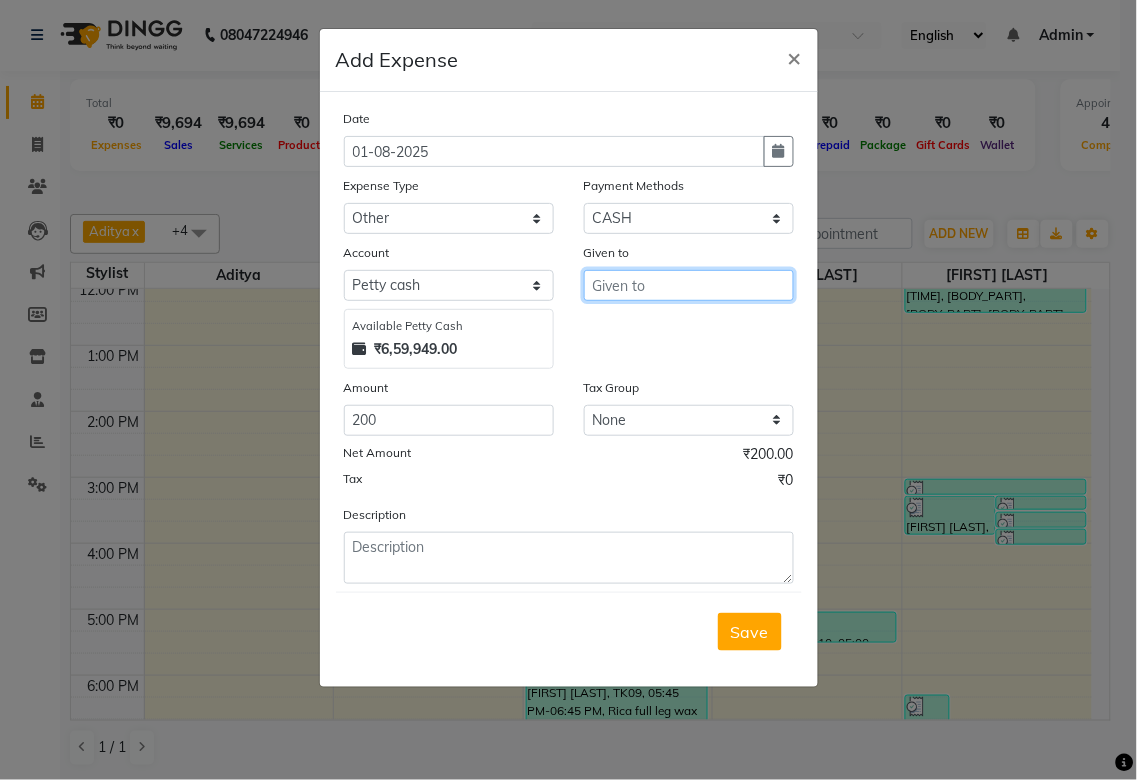 click at bounding box center (689, 285) 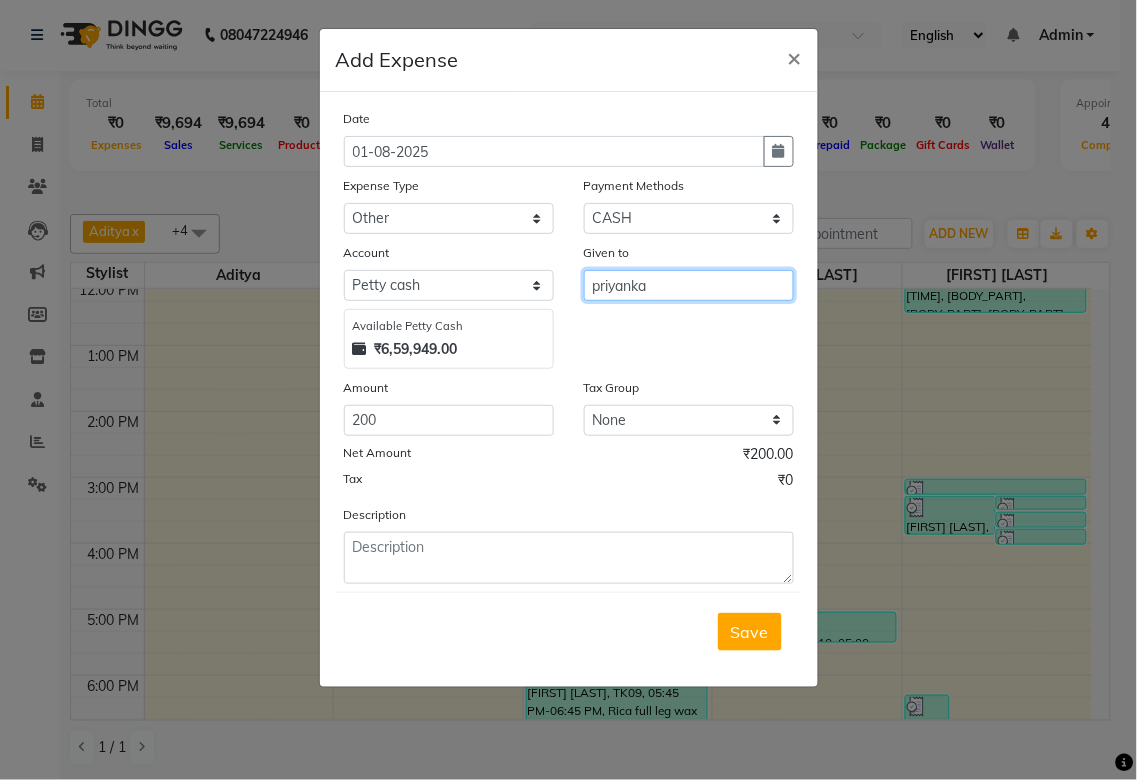 type on "priyanka" 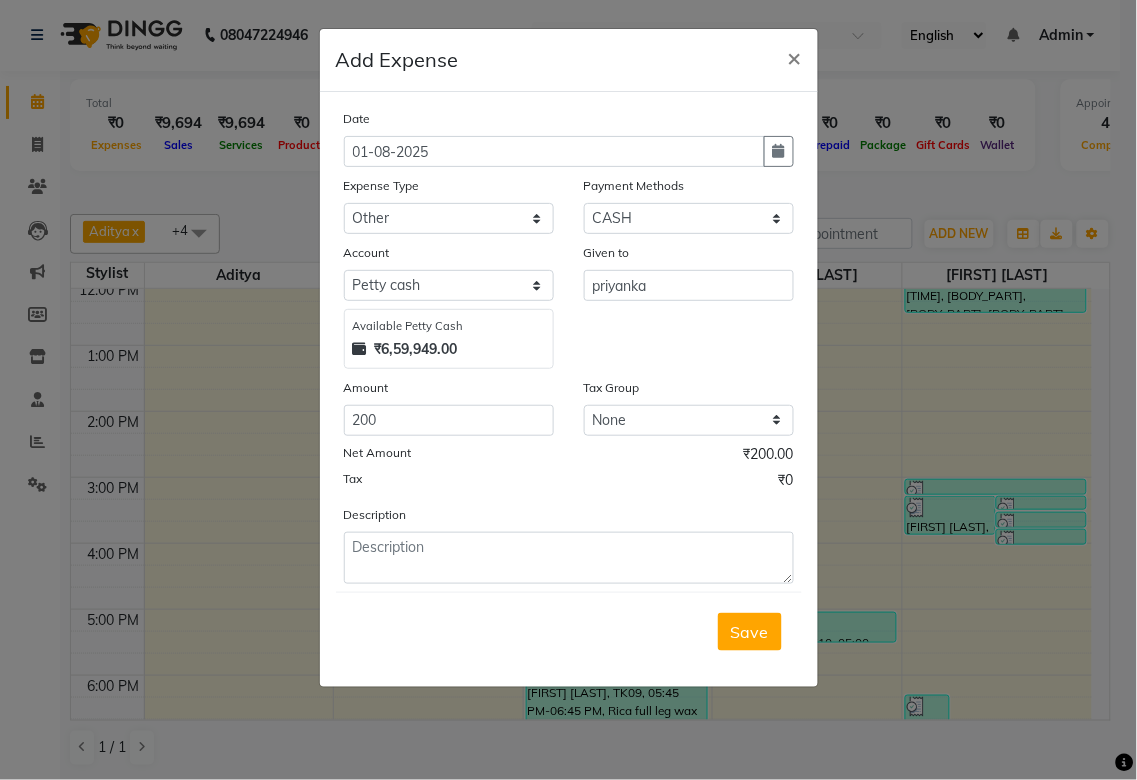 click on "Tax ₹0" 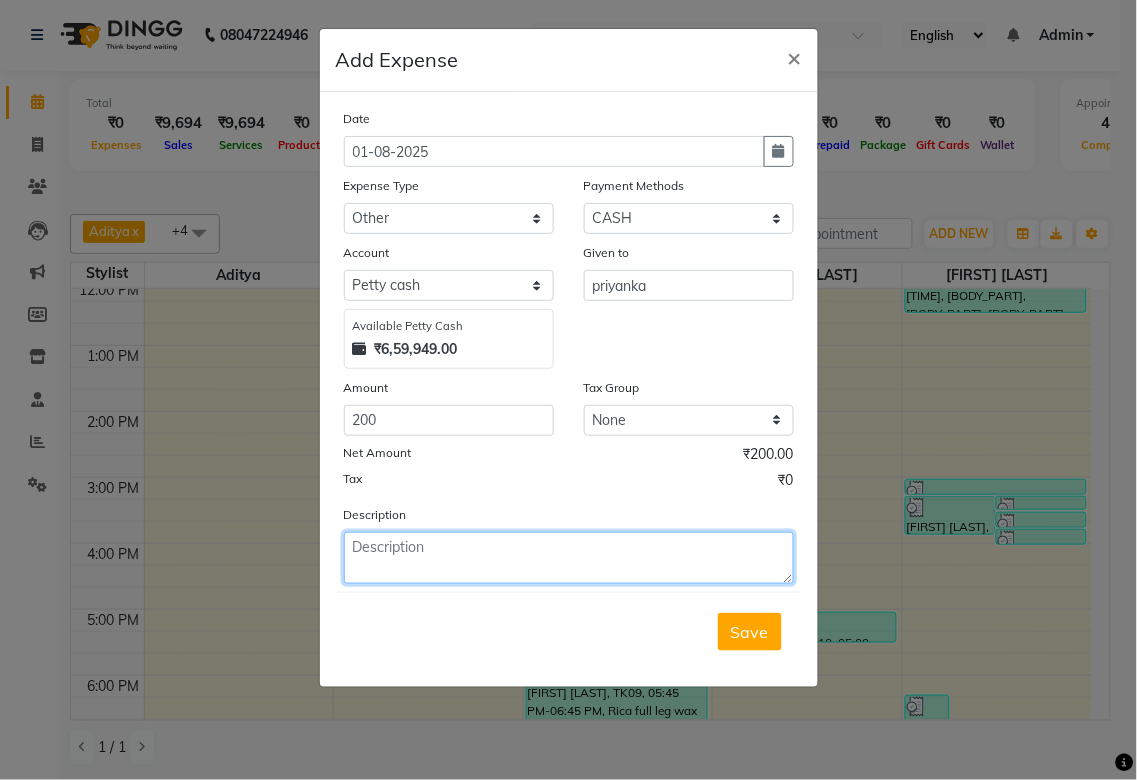 click 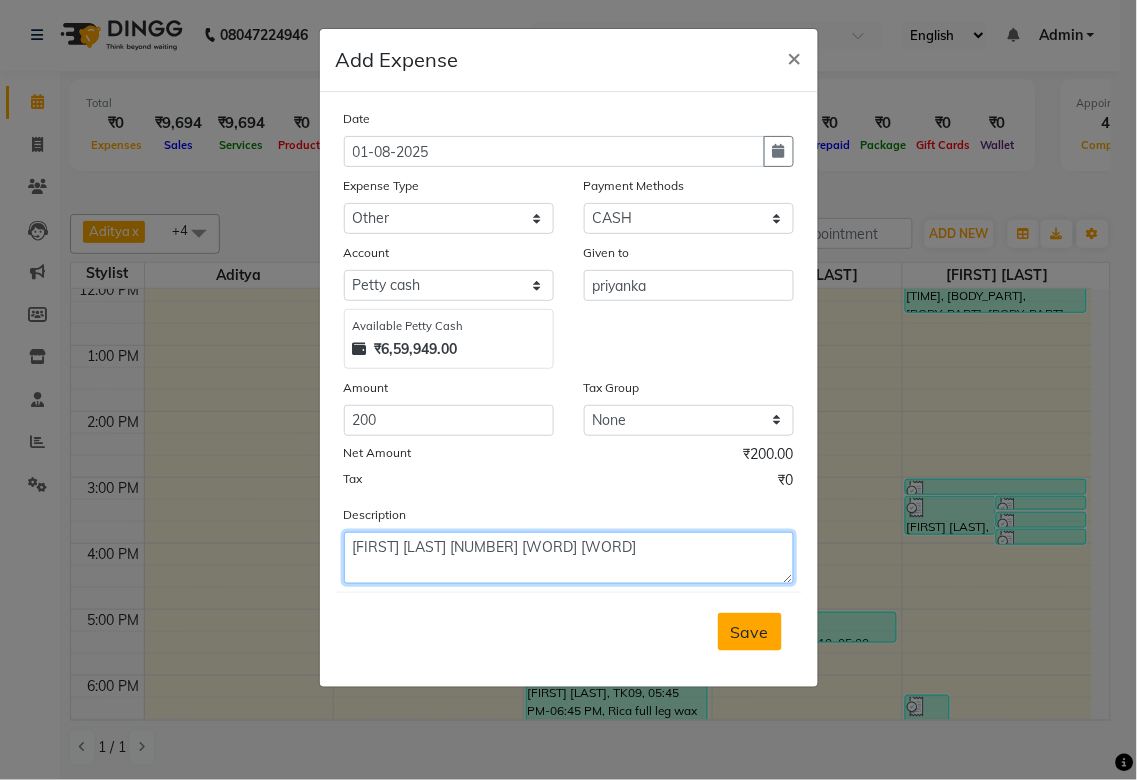 type on "[FIRST] [LAST] [NUMBER] [WORD] [WORD]" 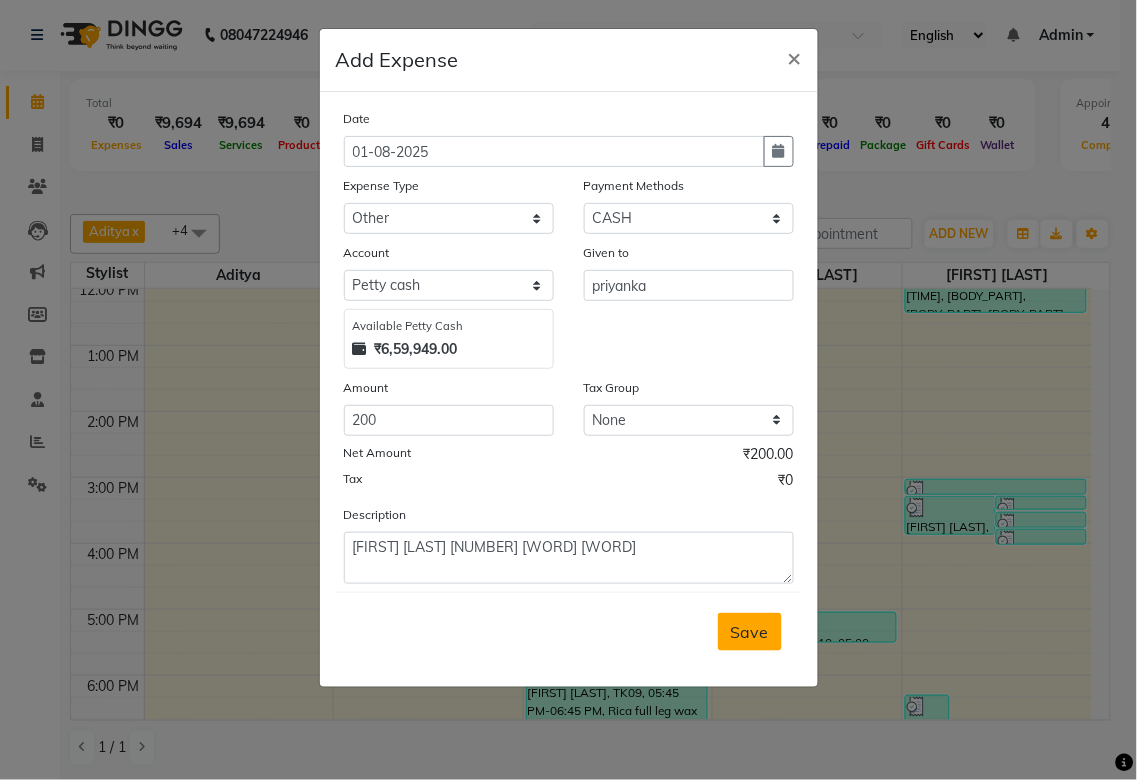 click on "Save" at bounding box center [750, 632] 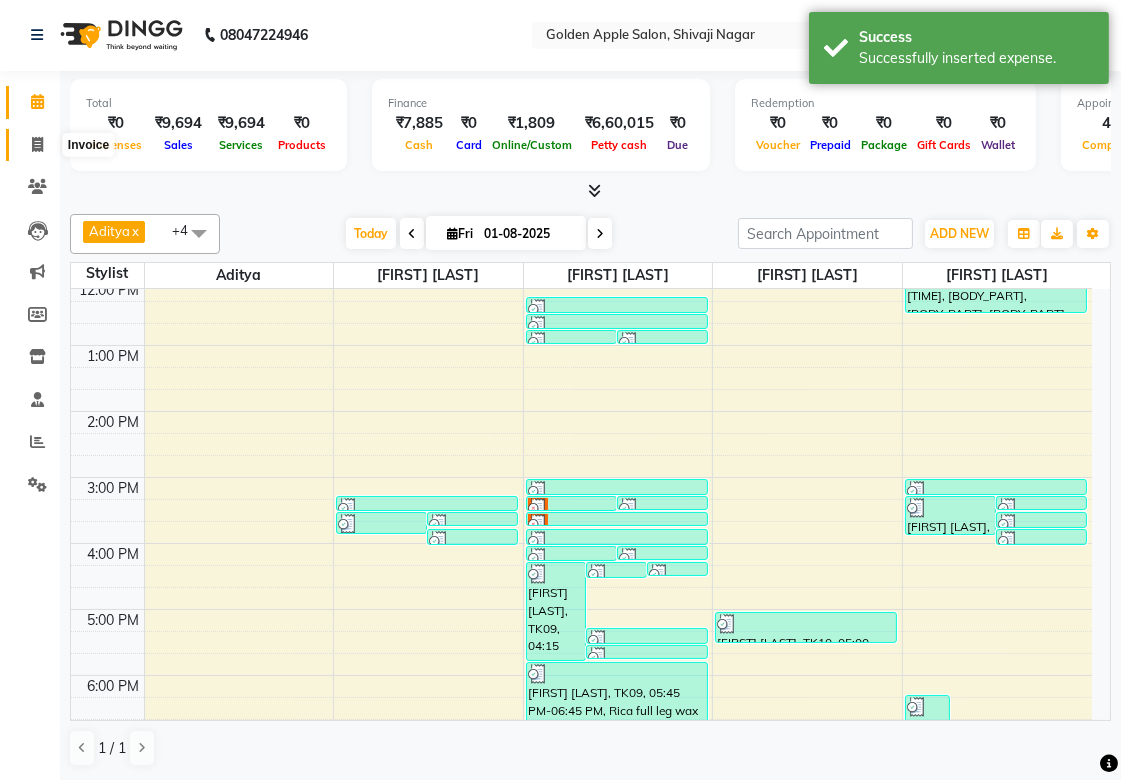 click 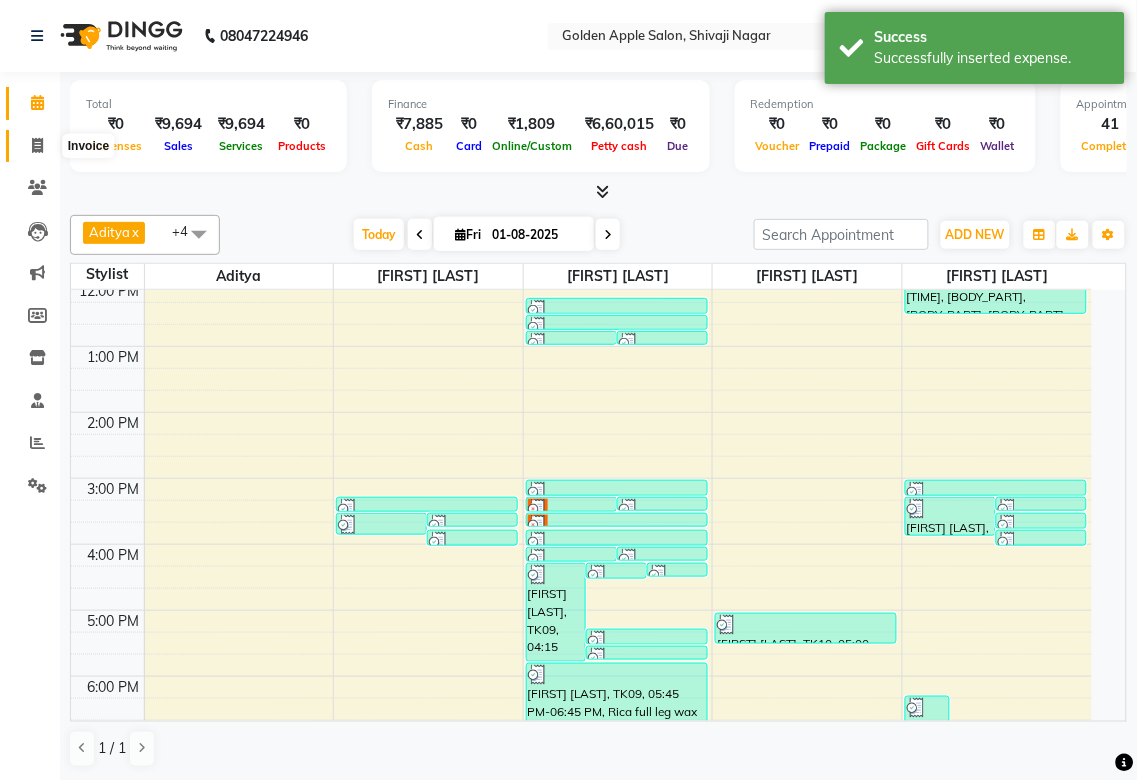 select on "service" 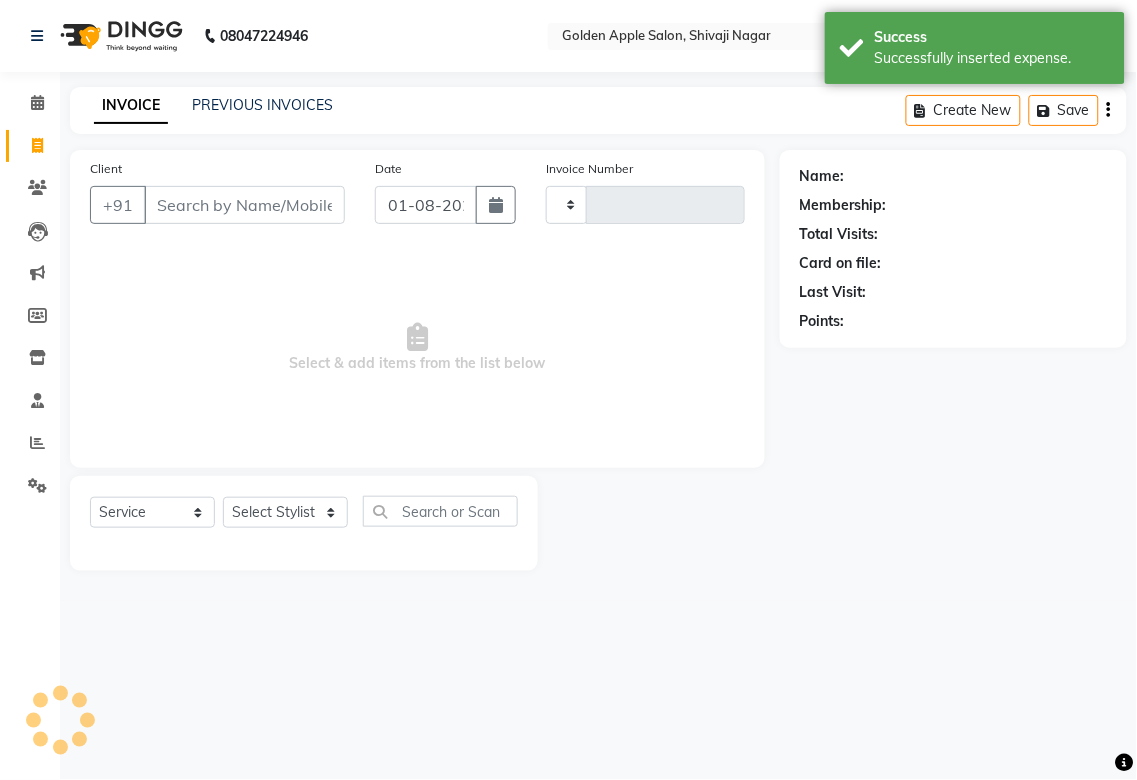 type on "1356" 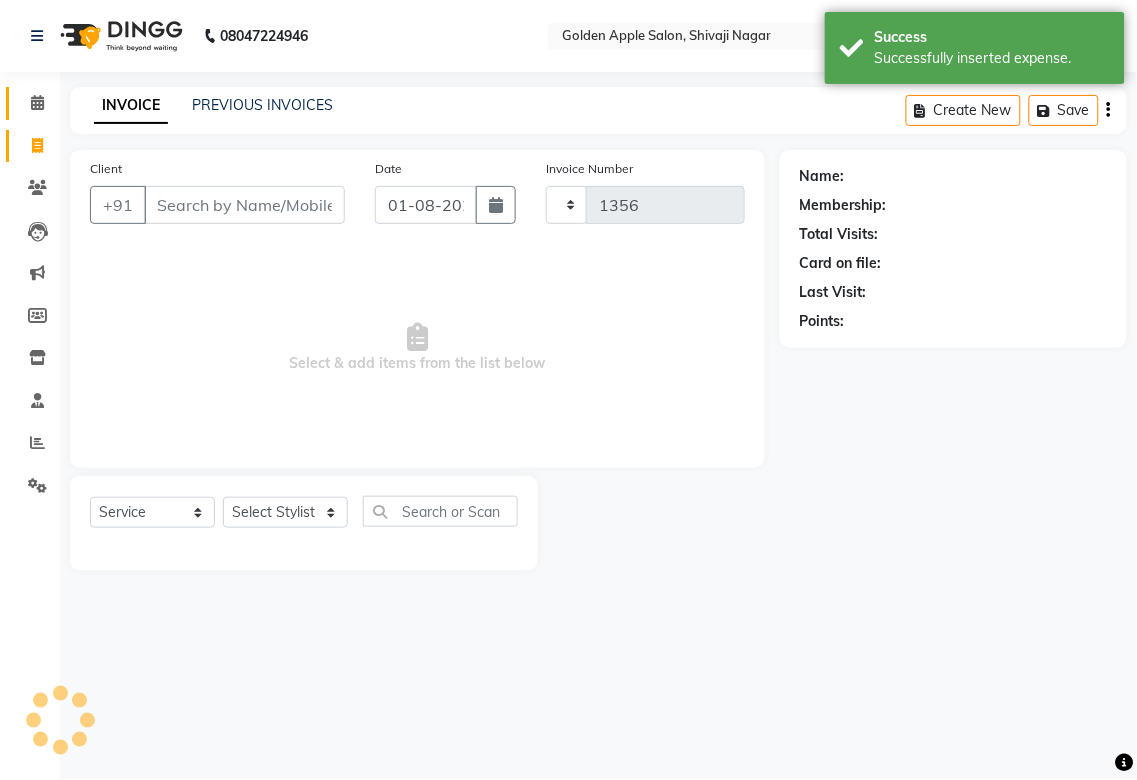 select on "6072" 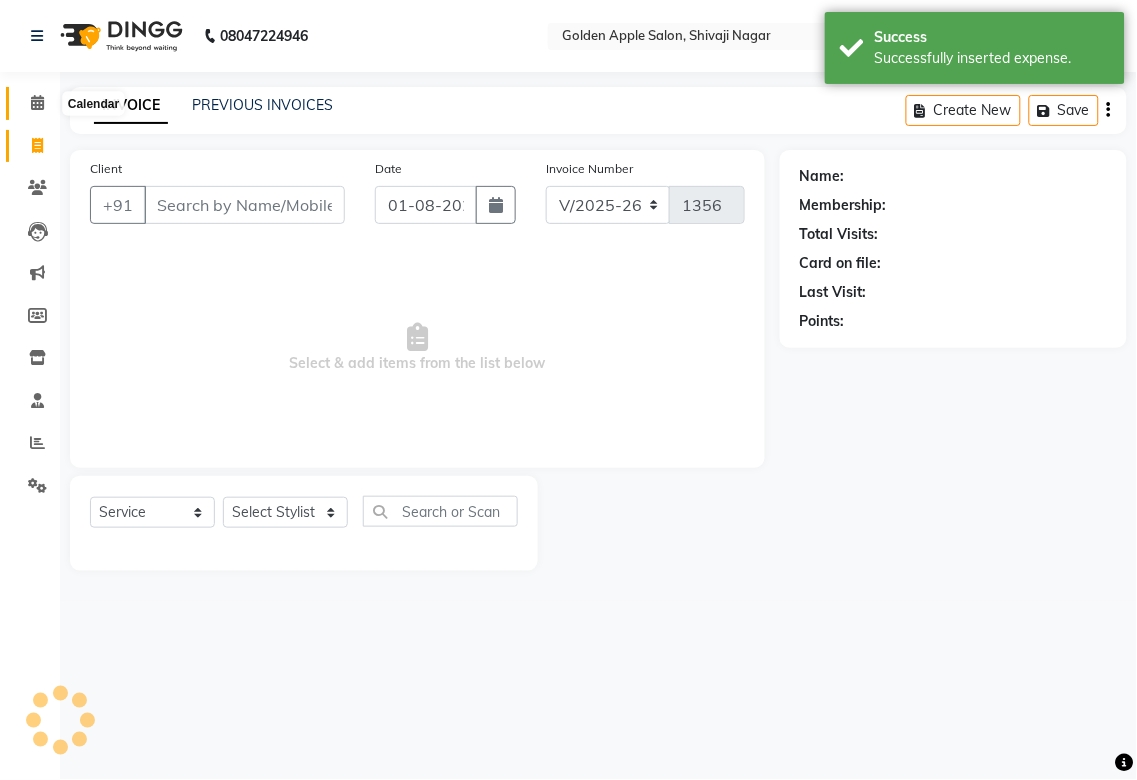 click 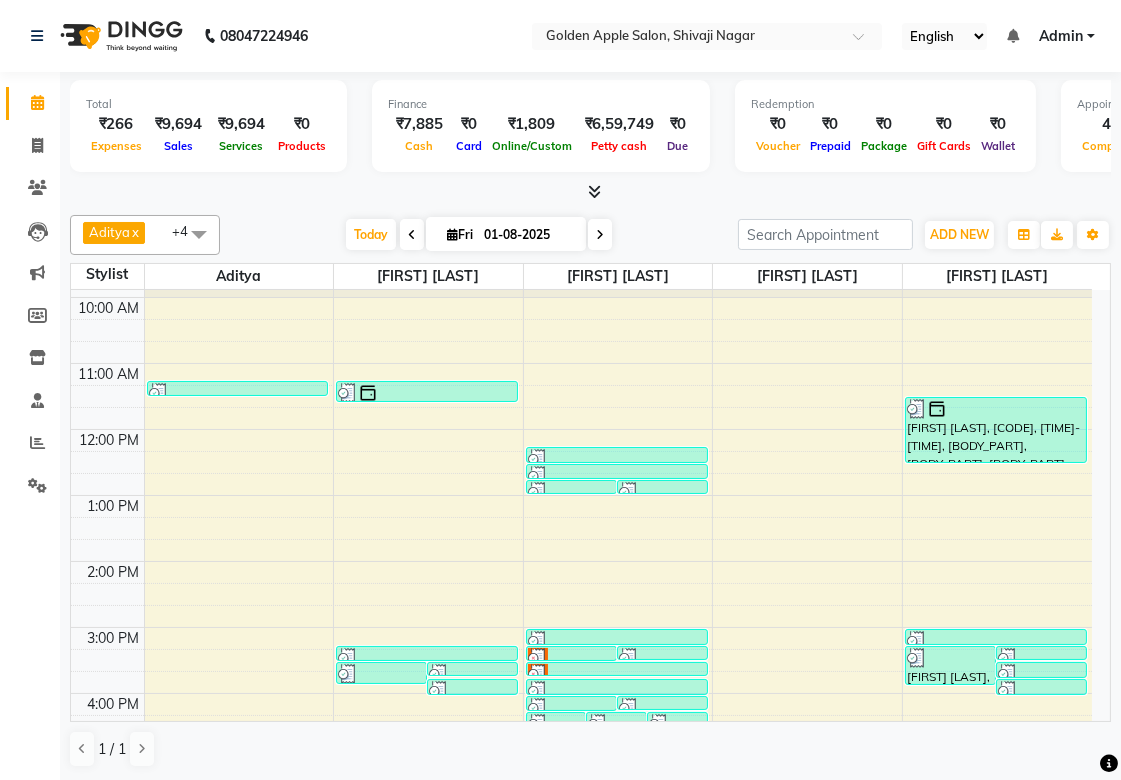 scroll, scrollTop: 0, scrollLeft: 0, axis: both 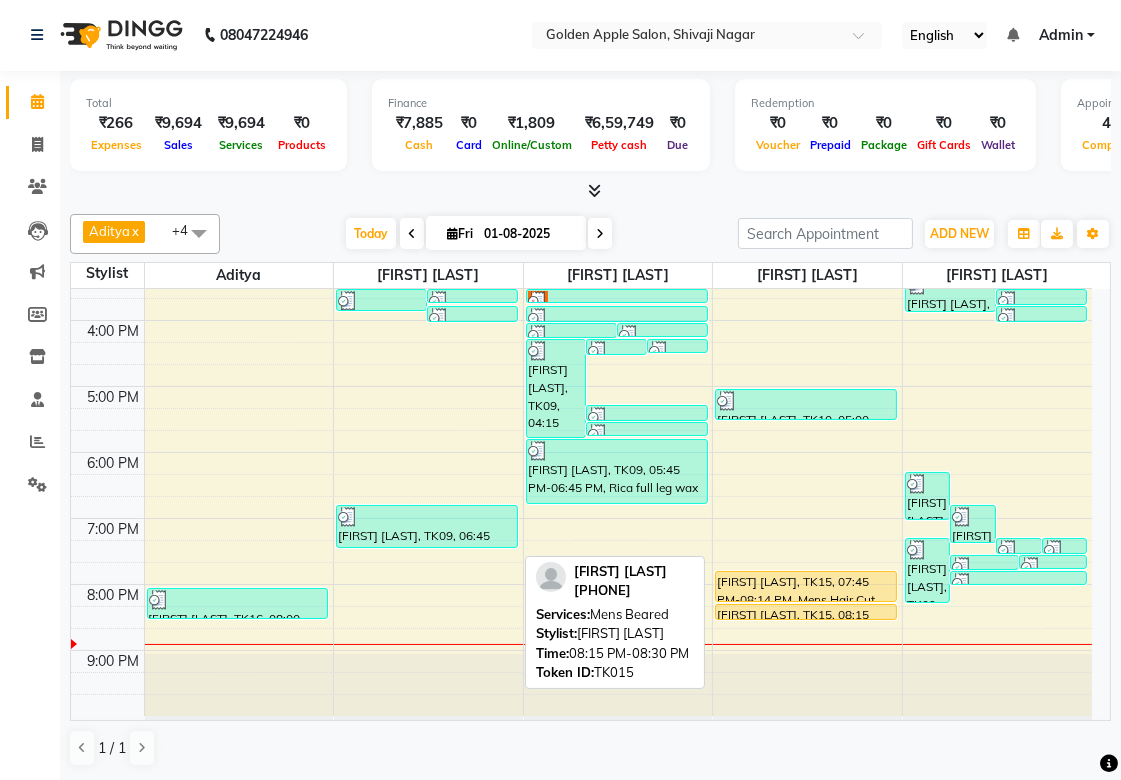 click on "[FIRST] [LAST], TK15, 08:15 PM-08:30 PM, Mens Beared" at bounding box center [806, 612] 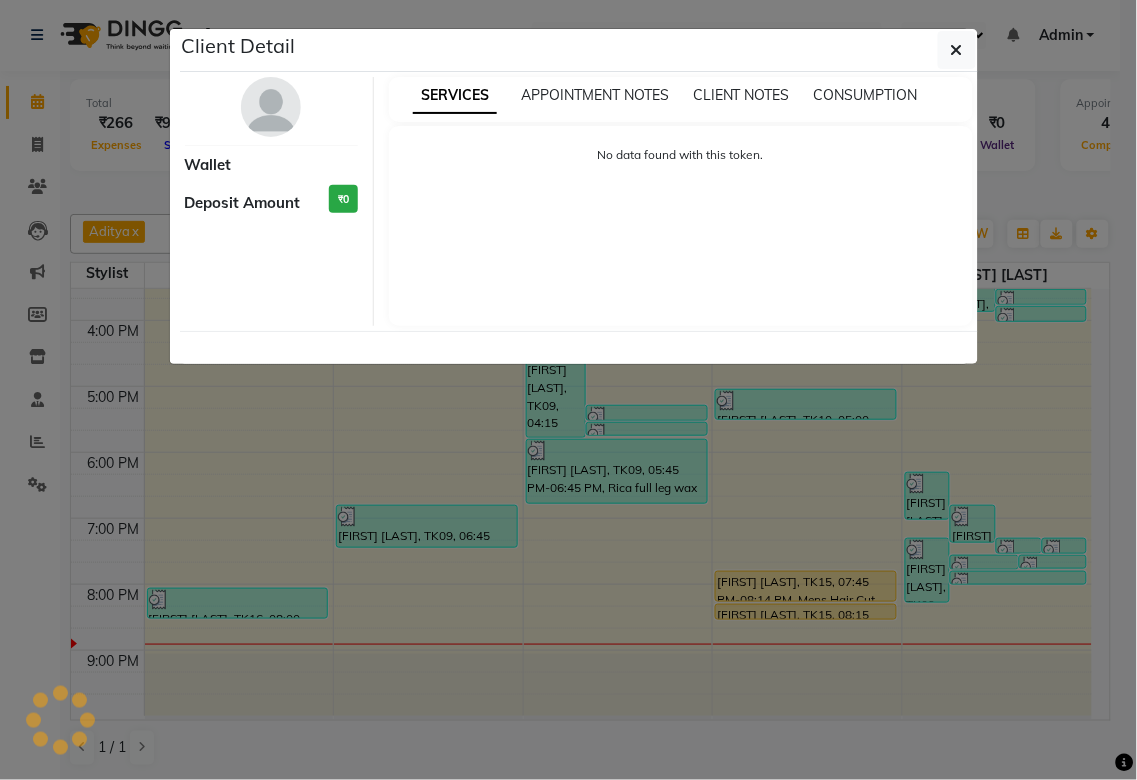select on "1" 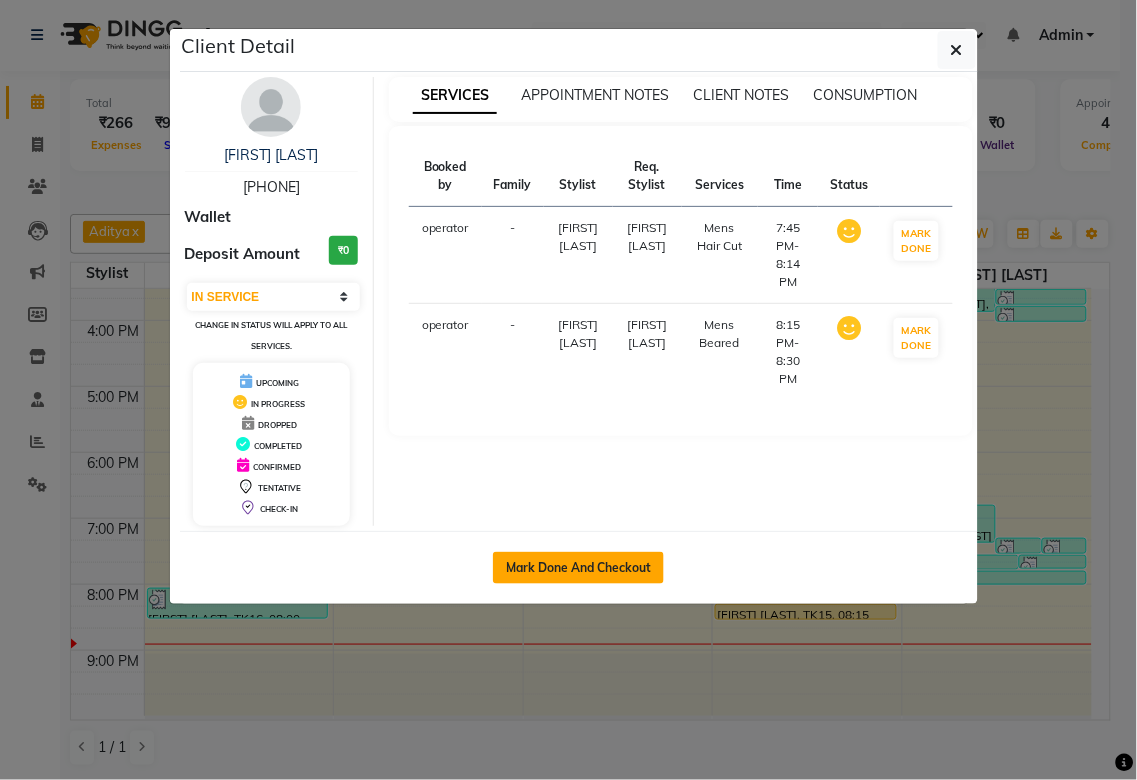 click on "Mark Done And Checkout" 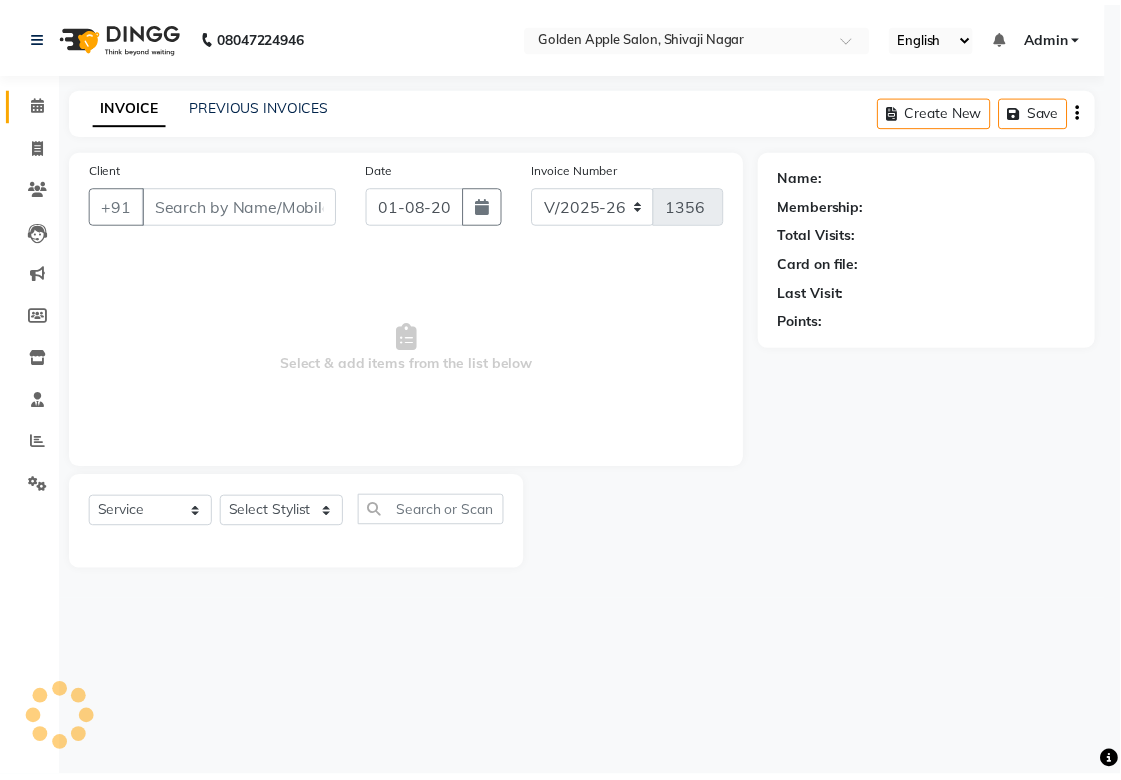 scroll, scrollTop: 0, scrollLeft: 0, axis: both 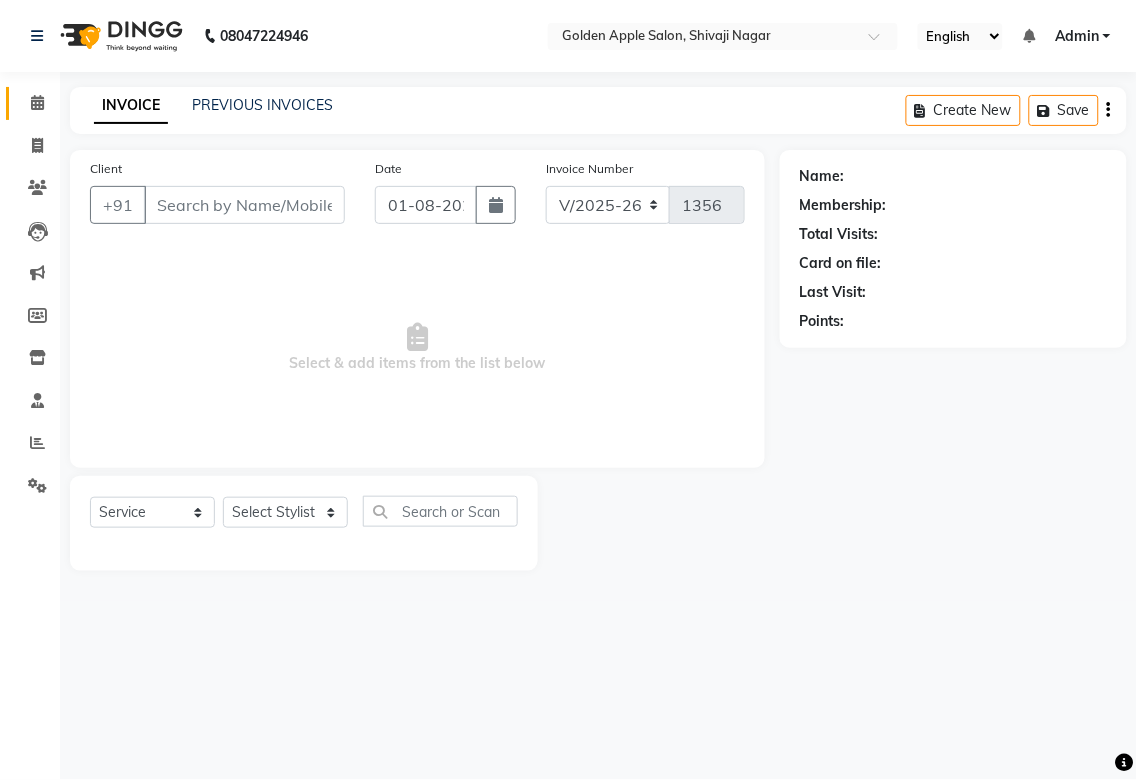 type on "[PHONE]" 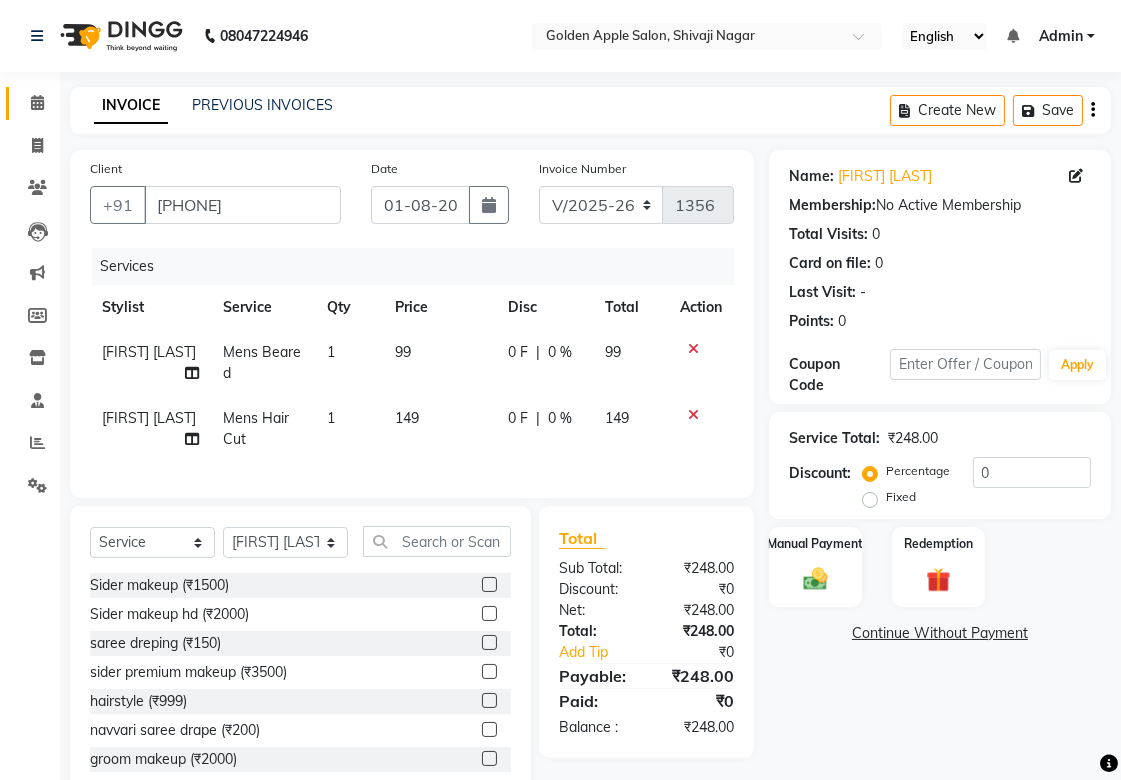 scroll, scrollTop: 67, scrollLeft: 0, axis: vertical 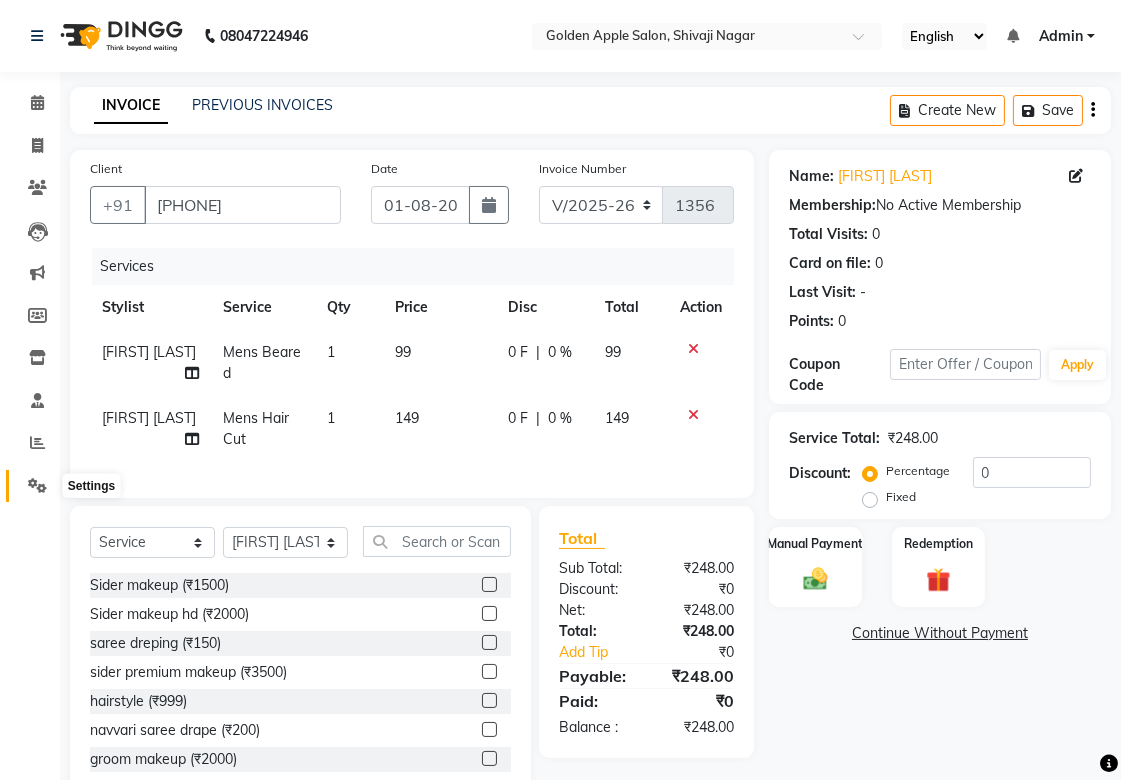 click 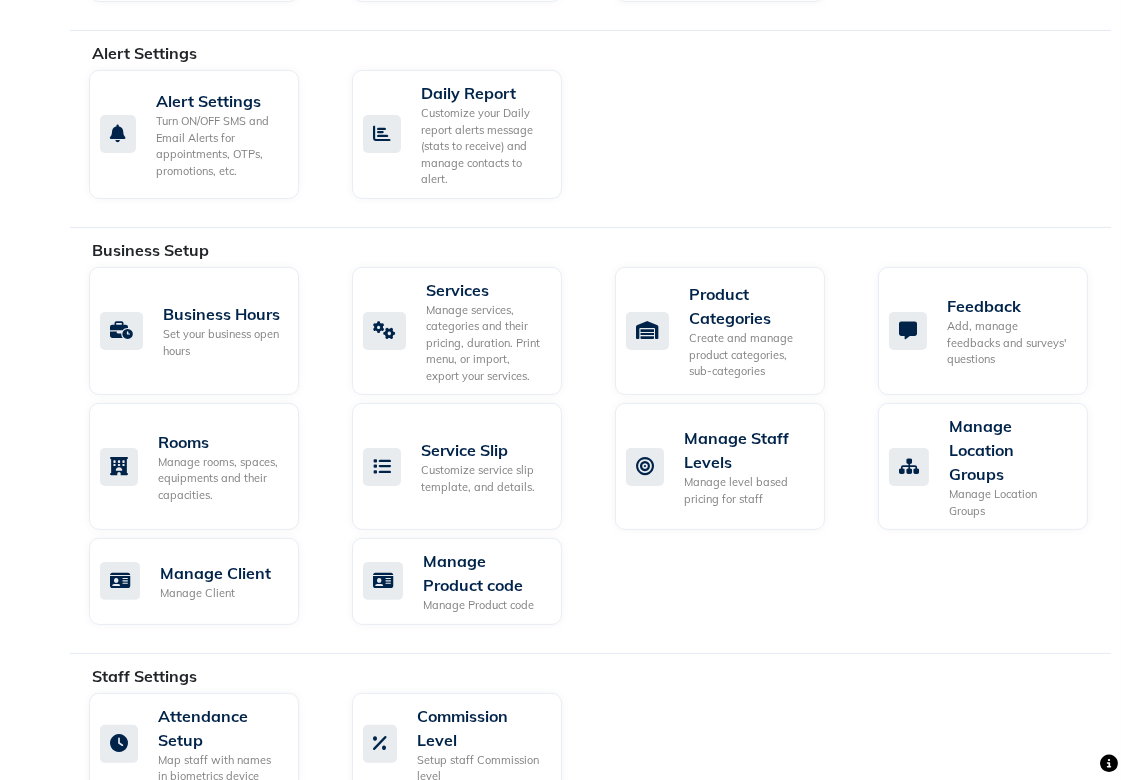 scroll, scrollTop: 0, scrollLeft: 0, axis: both 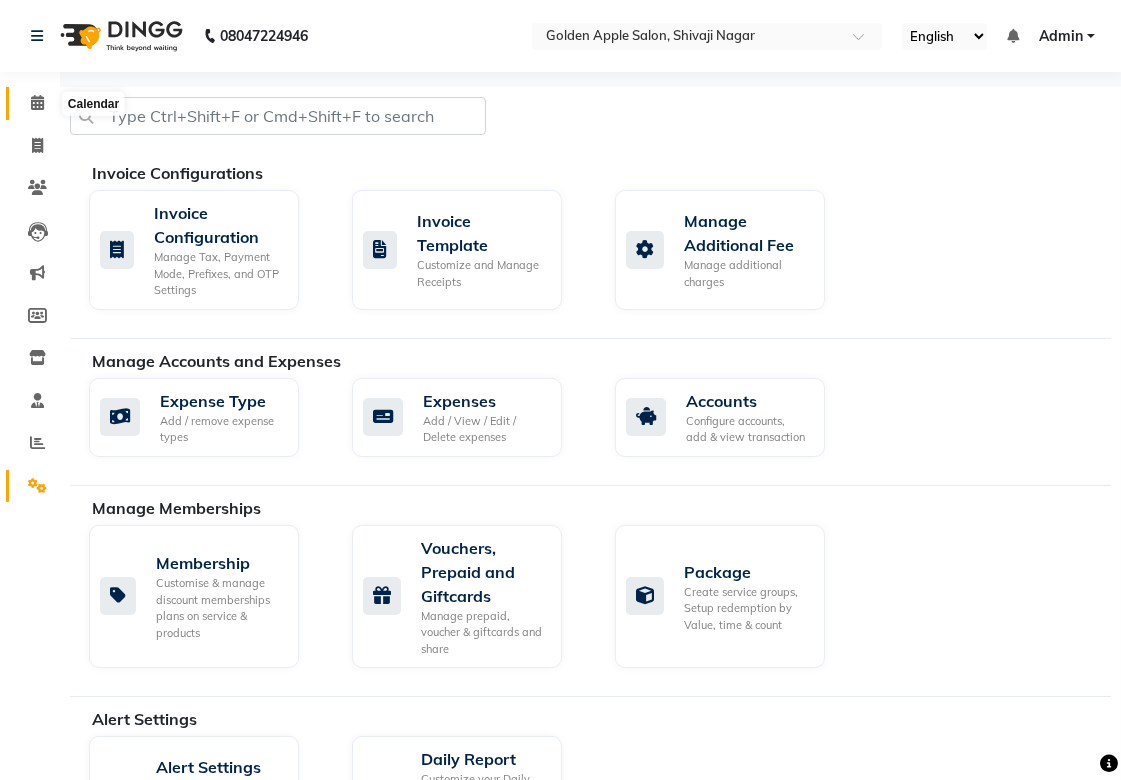 click 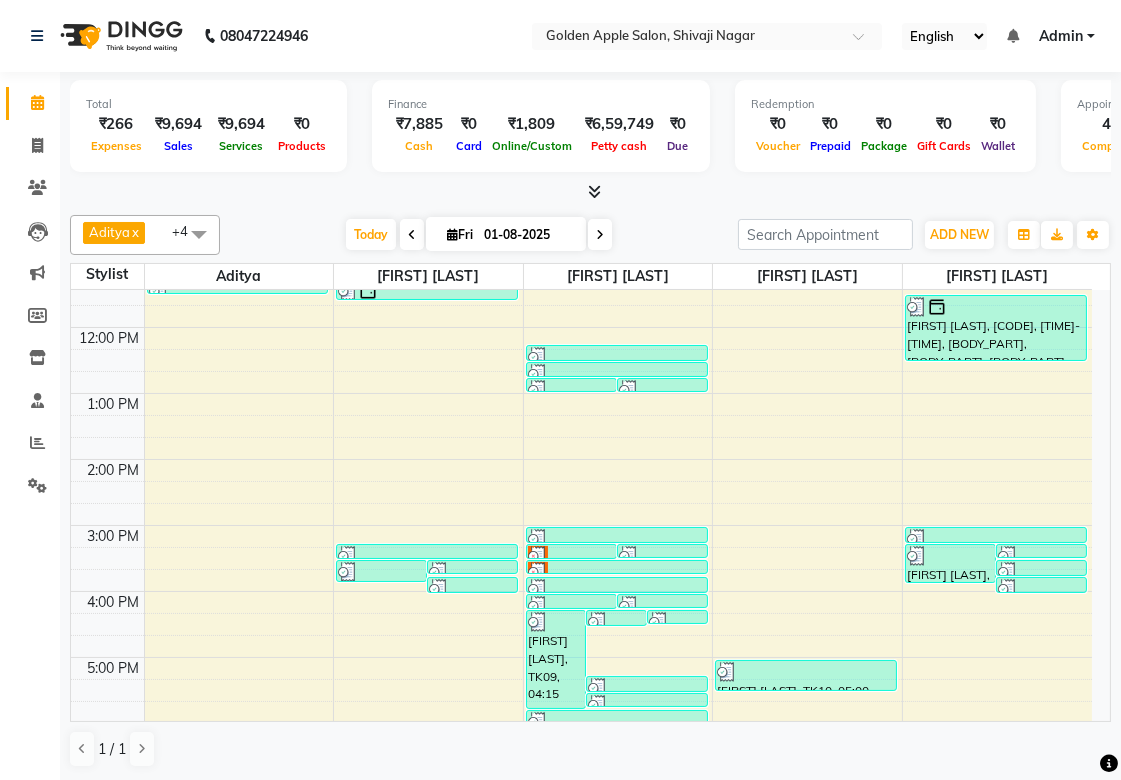 scroll, scrollTop: 430, scrollLeft: 0, axis: vertical 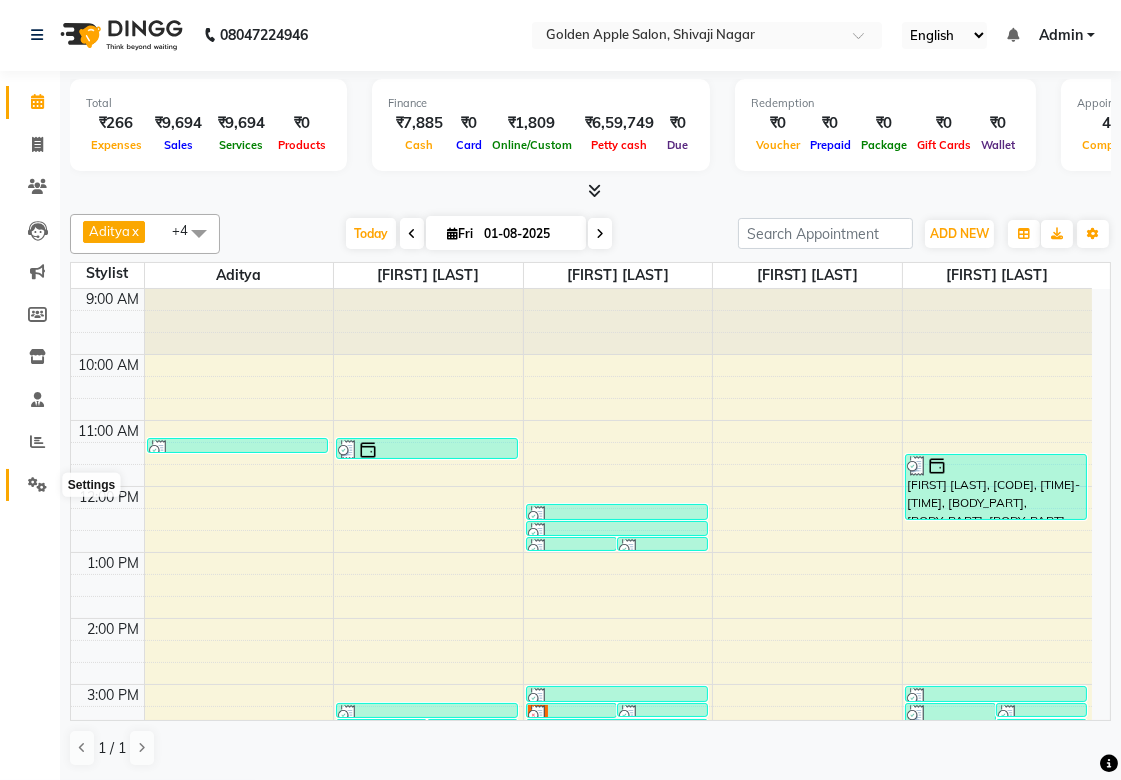click 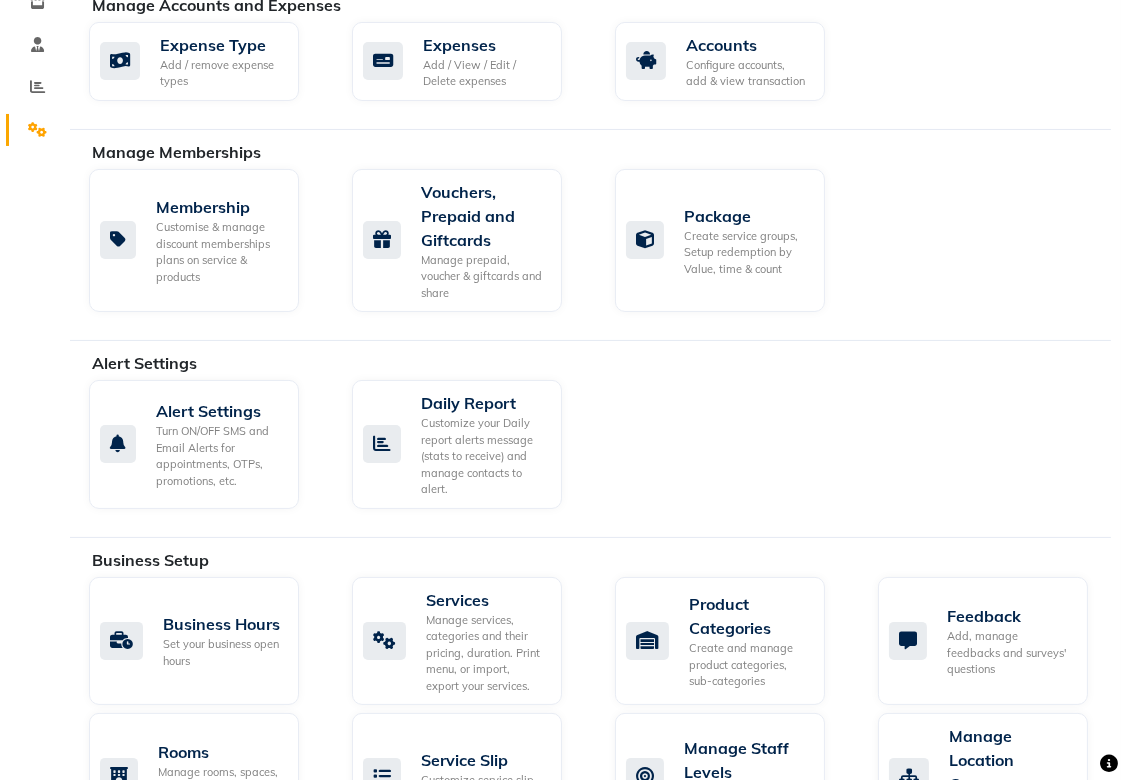 scroll, scrollTop: 113, scrollLeft: 0, axis: vertical 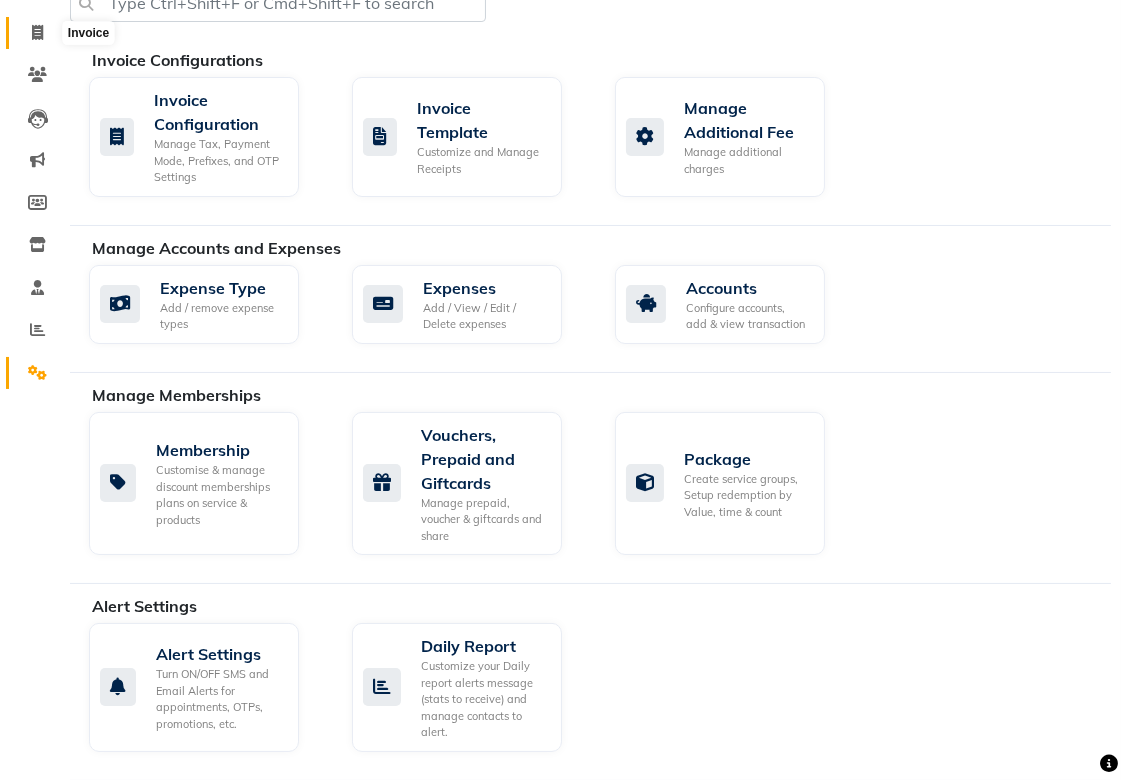 click 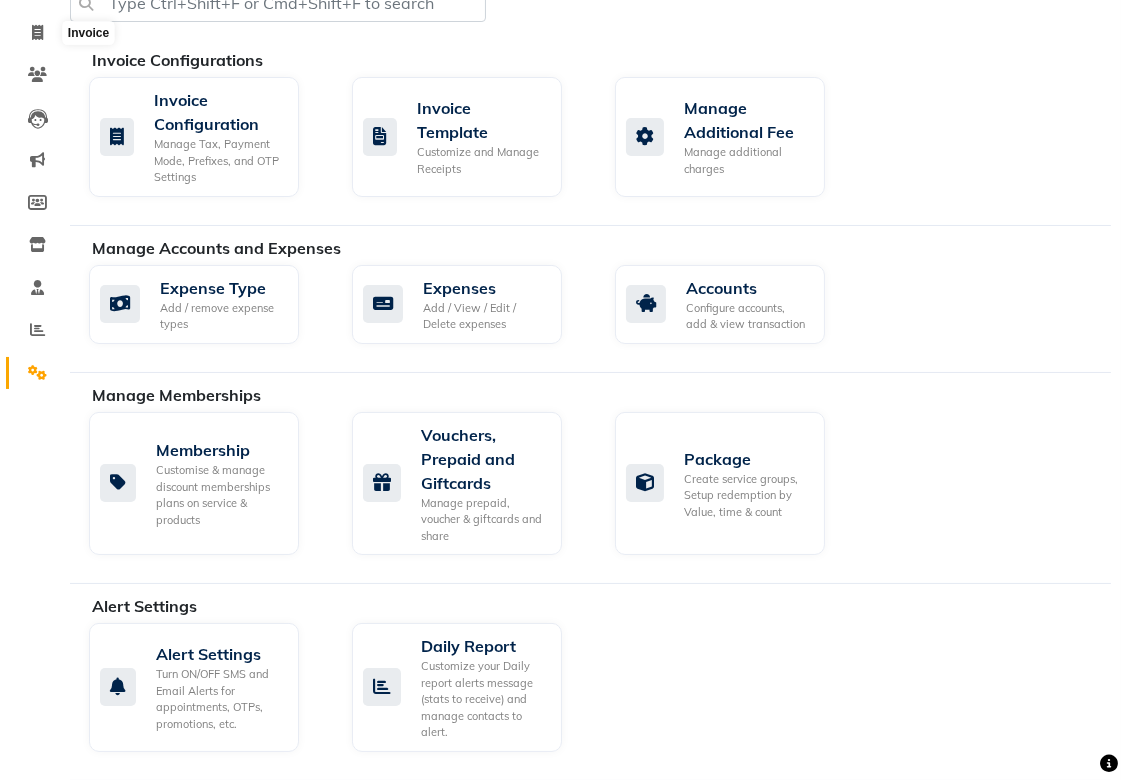 select on "6072" 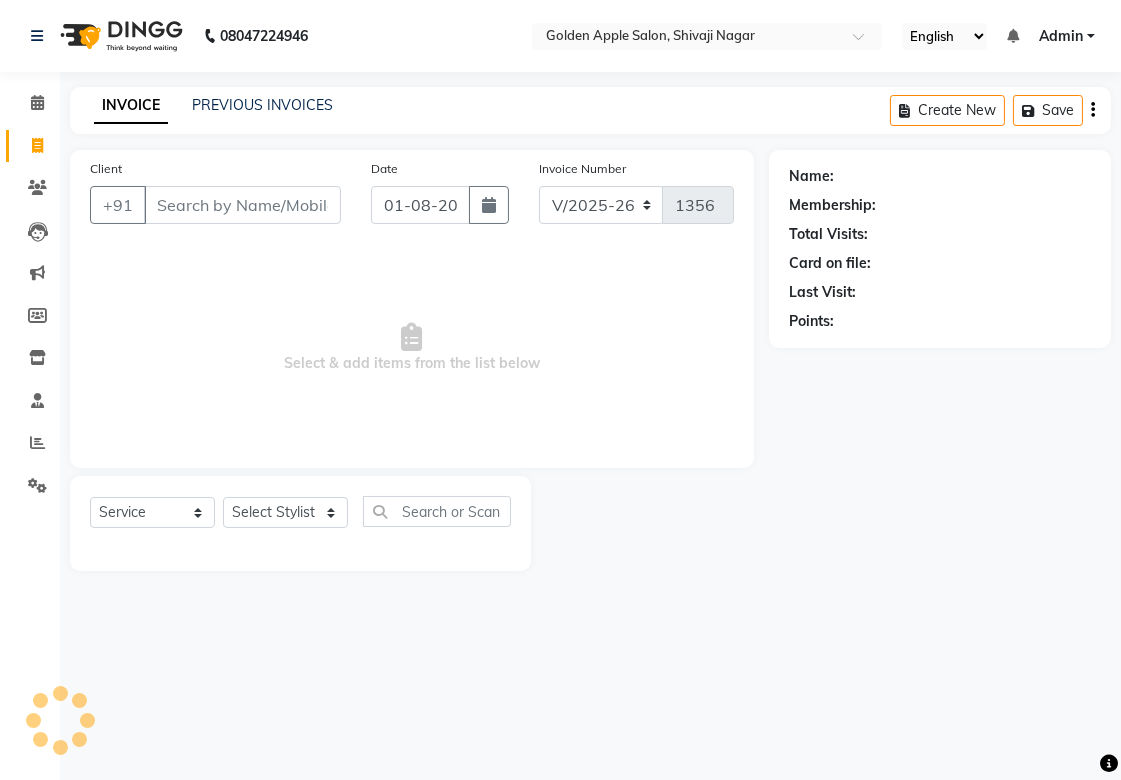 scroll, scrollTop: 0, scrollLeft: 0, axis: both 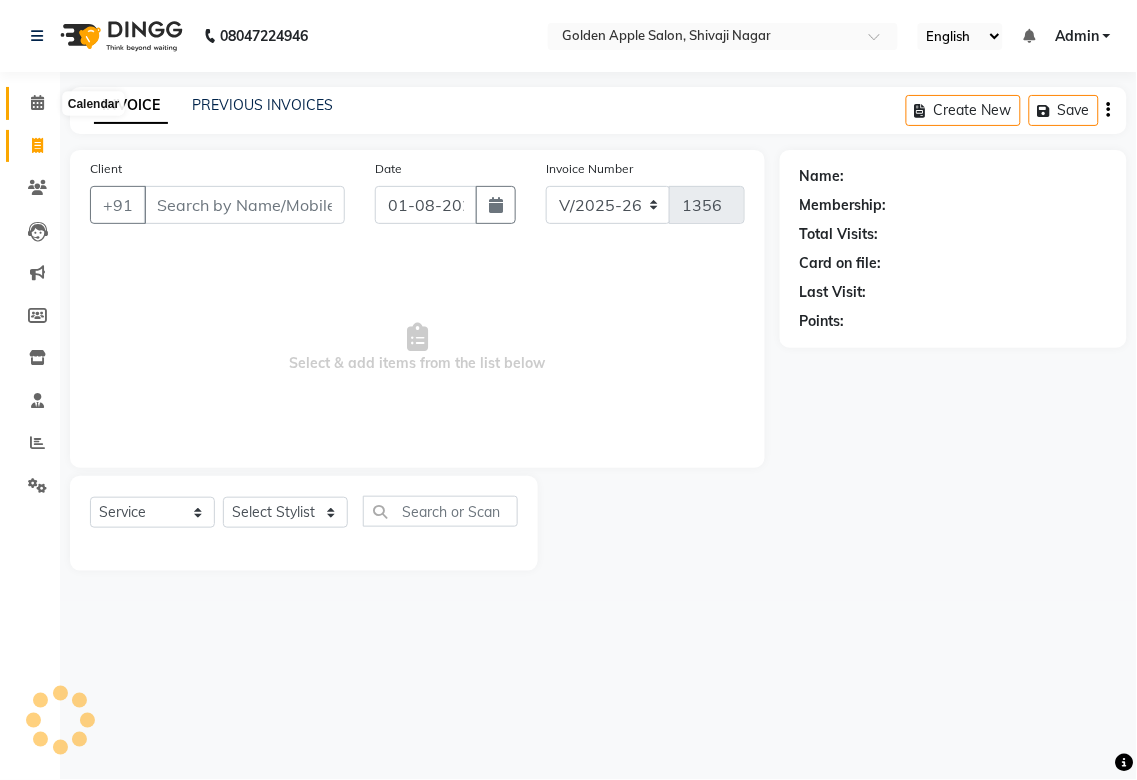 click 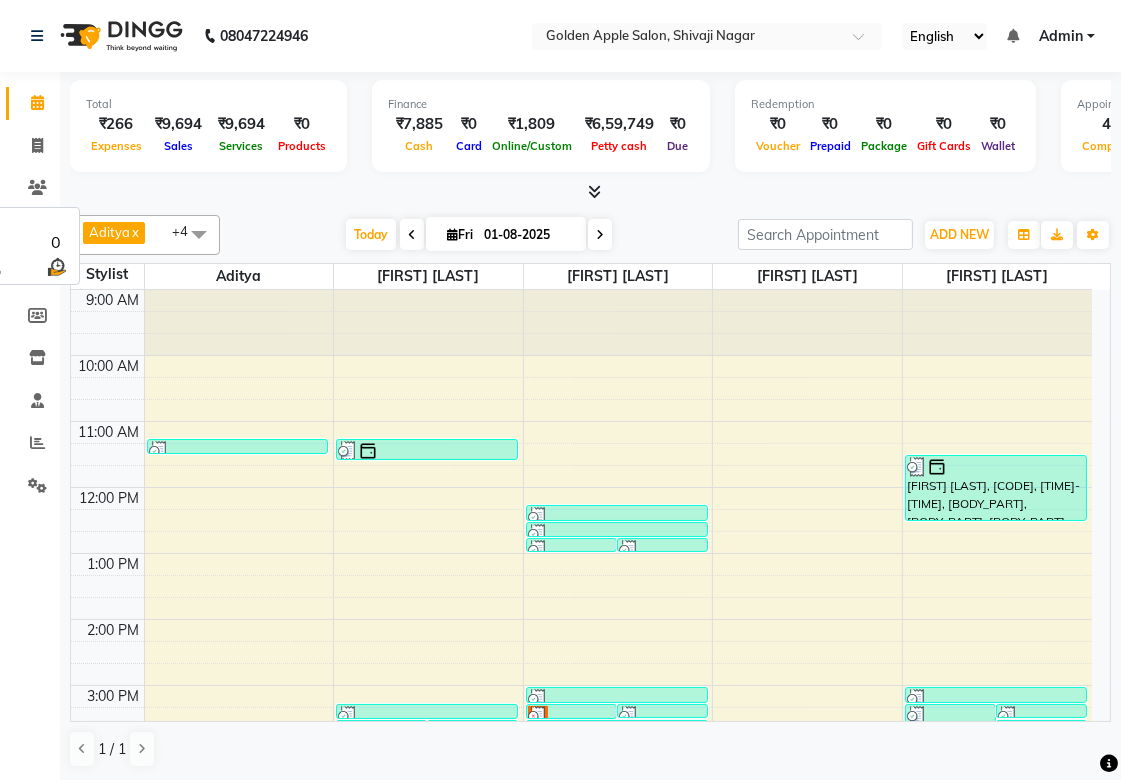 scroll, scrollTop: 0, scrollLeft: 0, axis: both 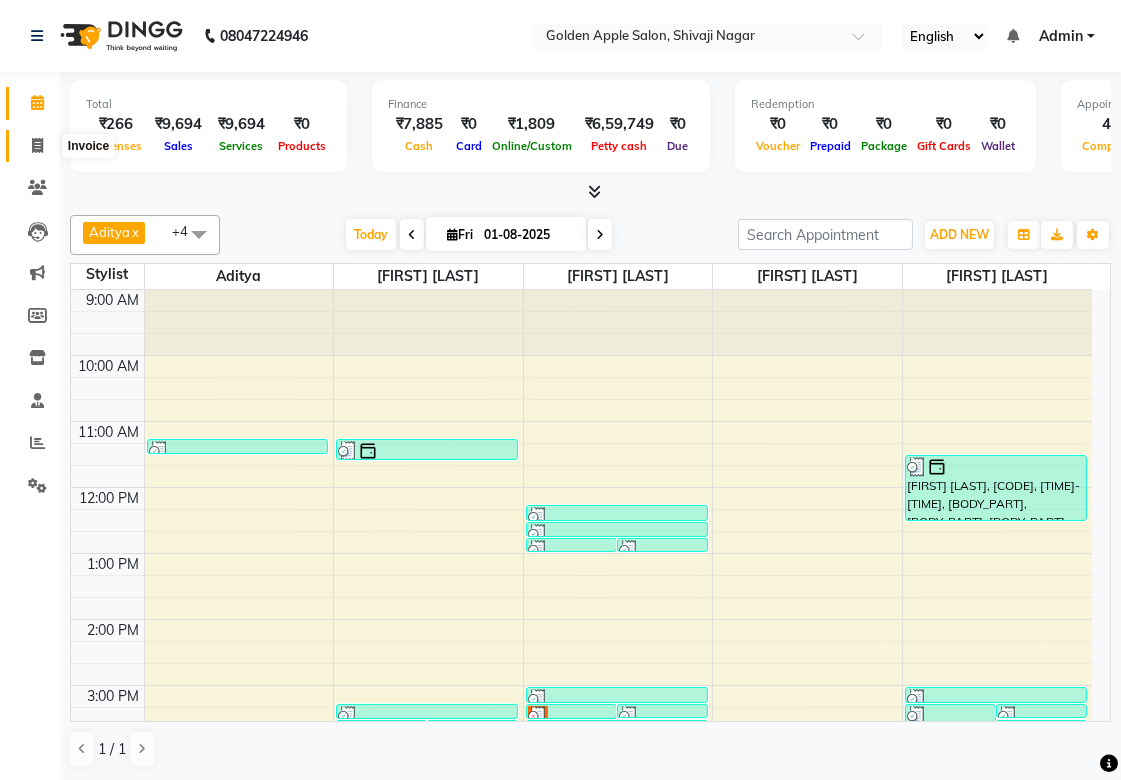 click 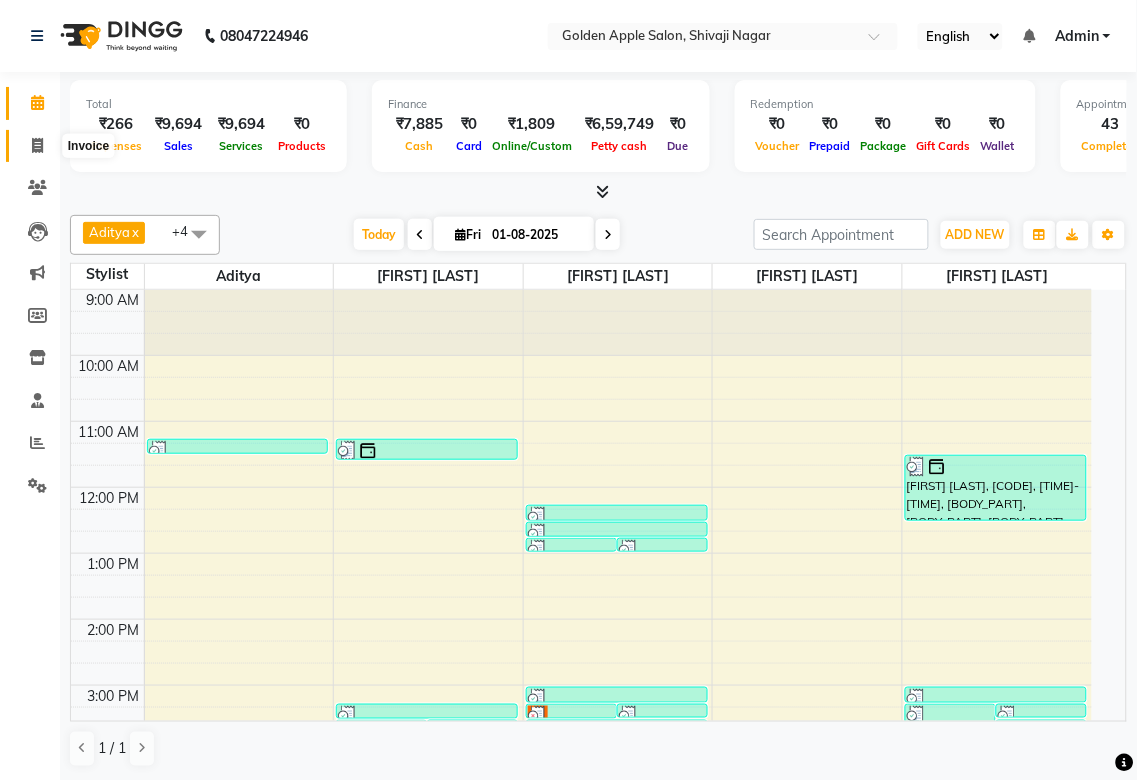 select on "6072" 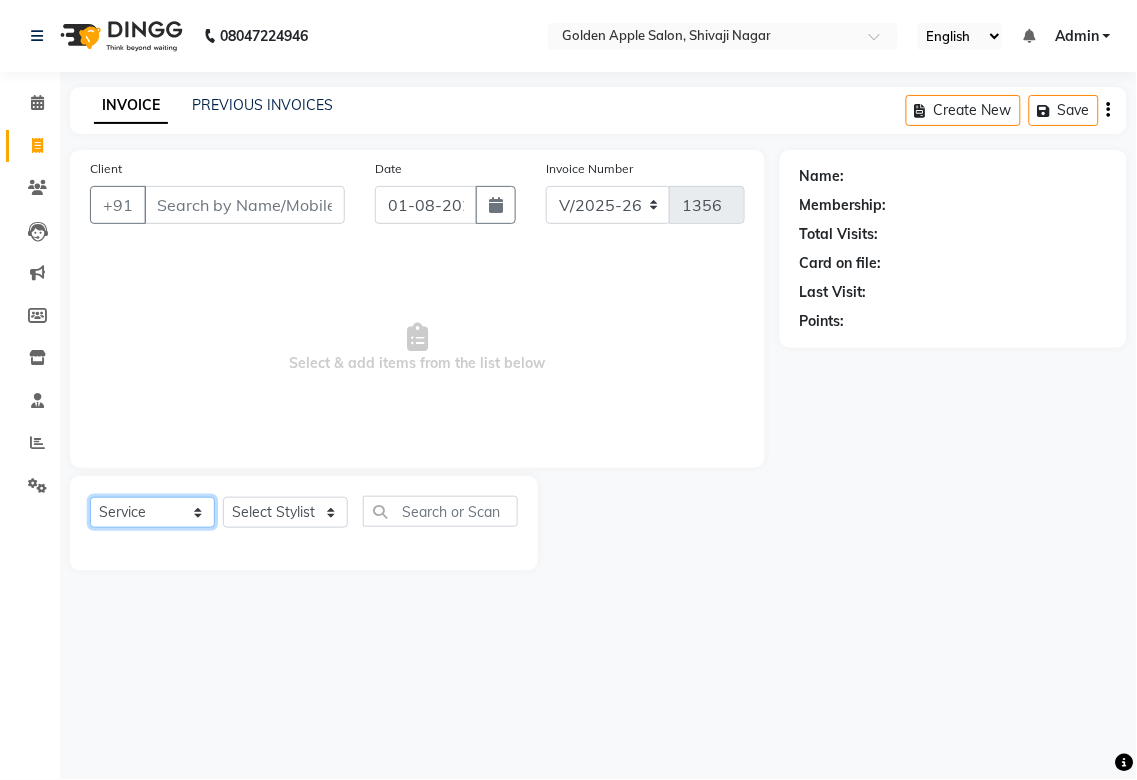click on "Select  Service  Product  Membership  Package Voucher Prepaid Gift Card" 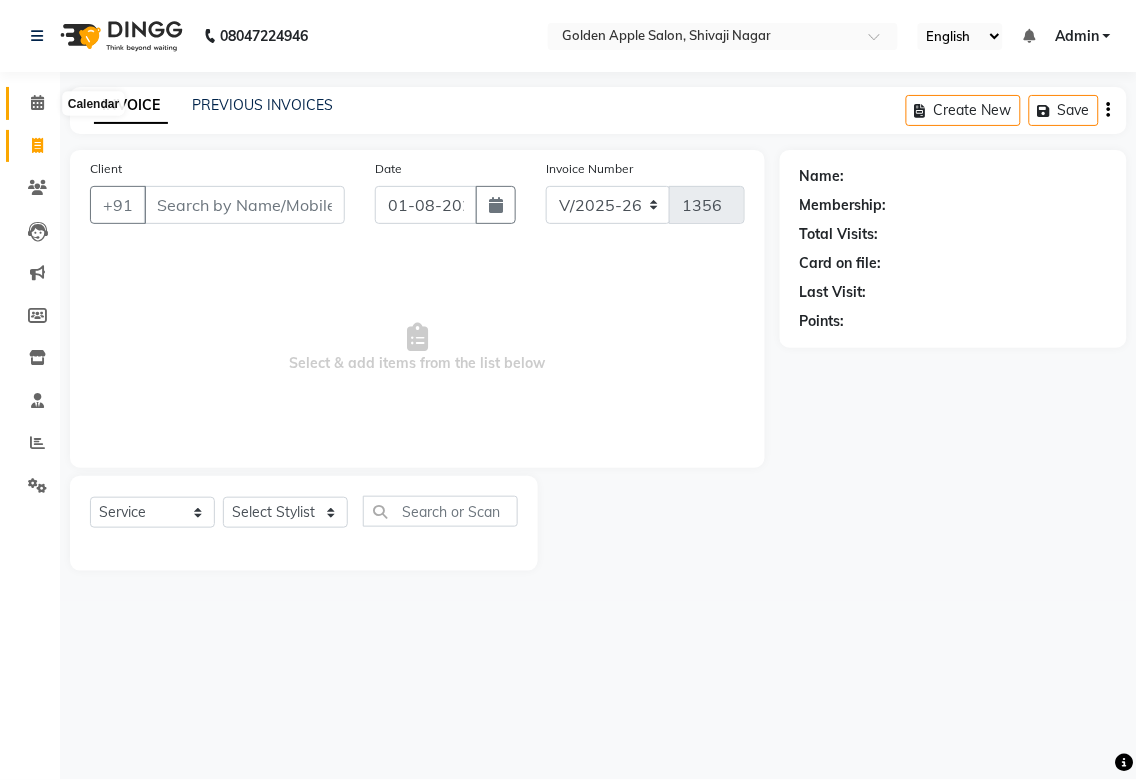 click 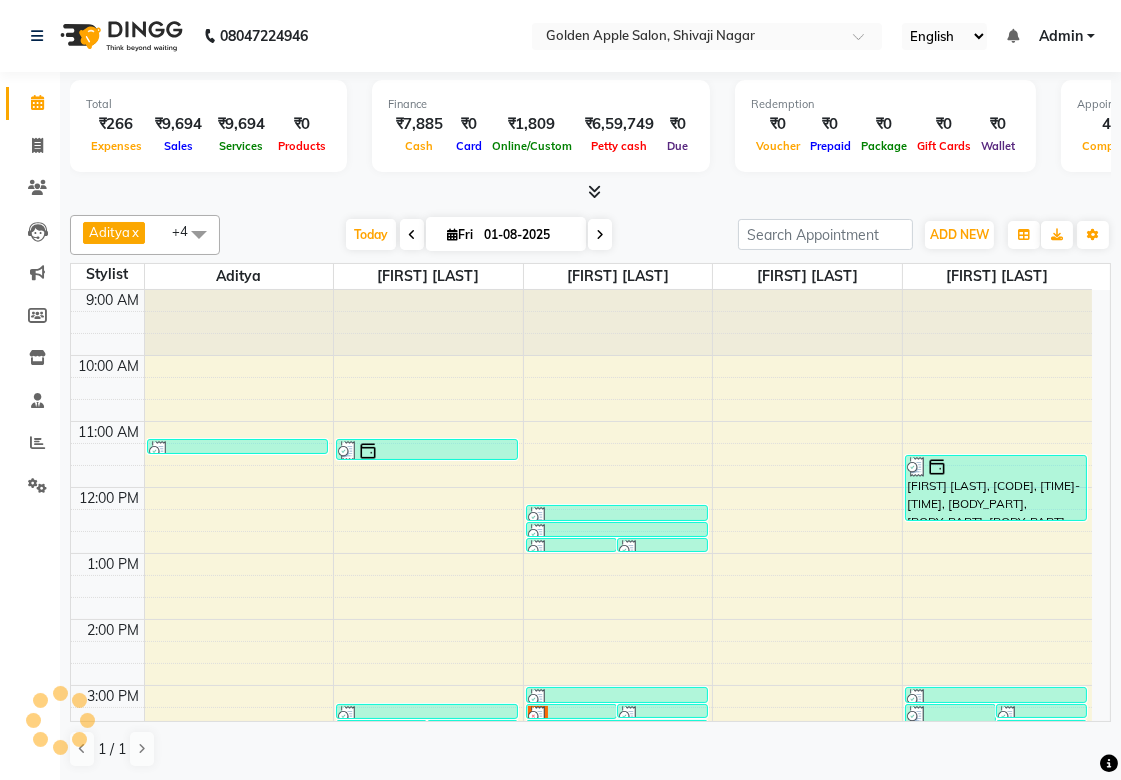 scroll, scrollTop: 0, scrollLeft: 0, axis: both 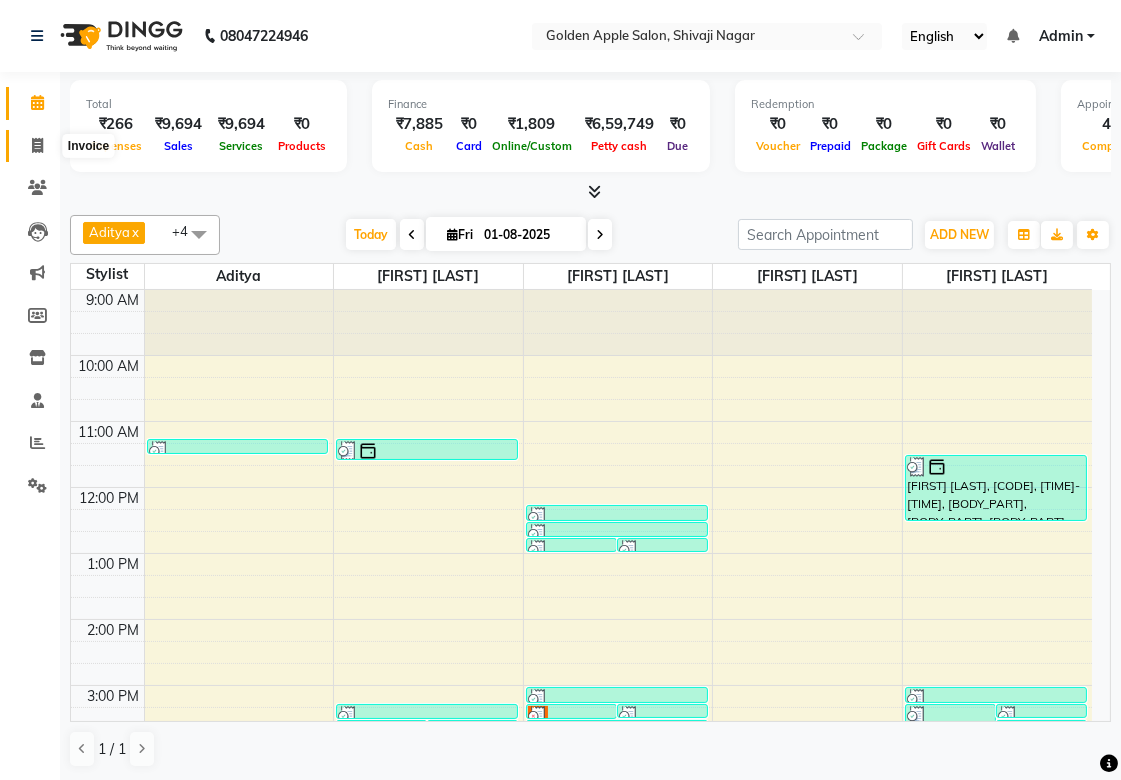 click 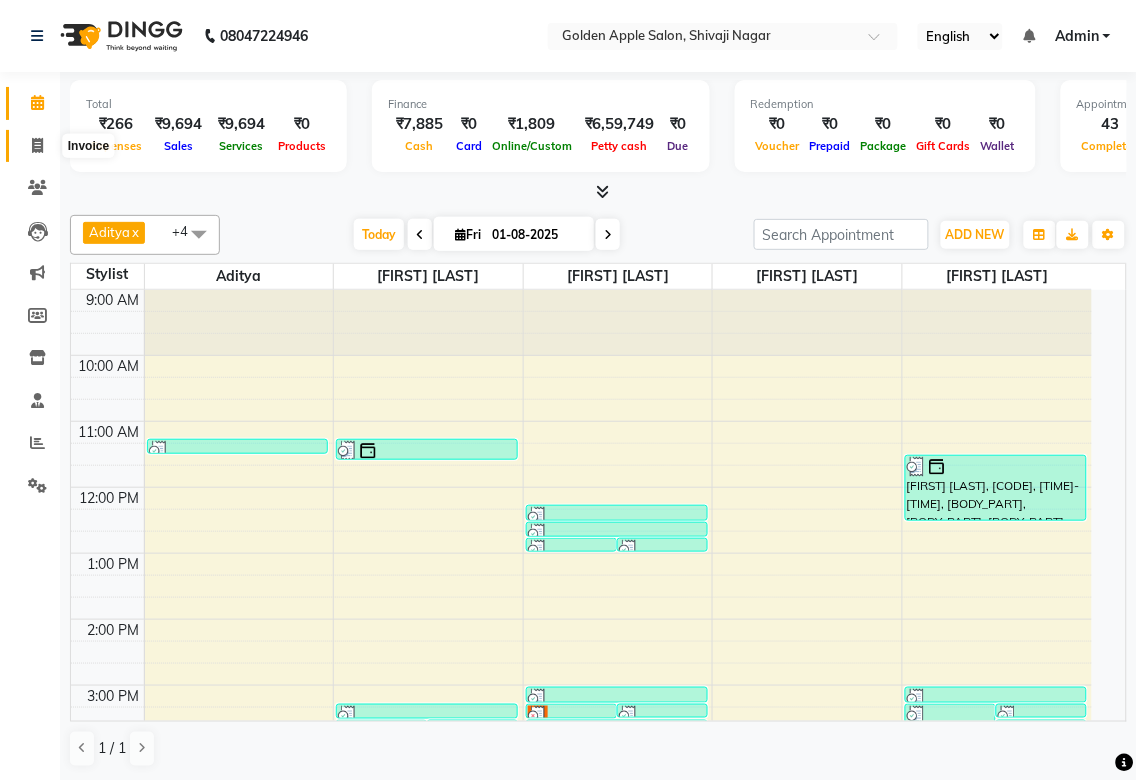 select on "service" 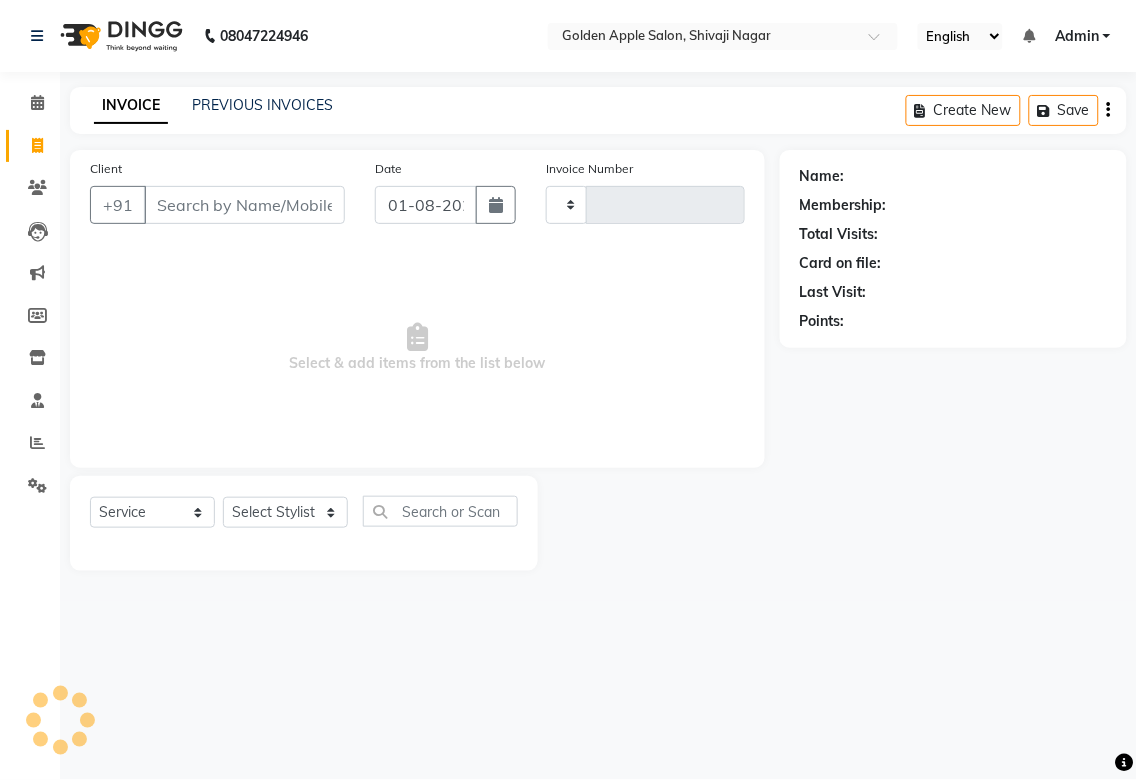 type on "1356" 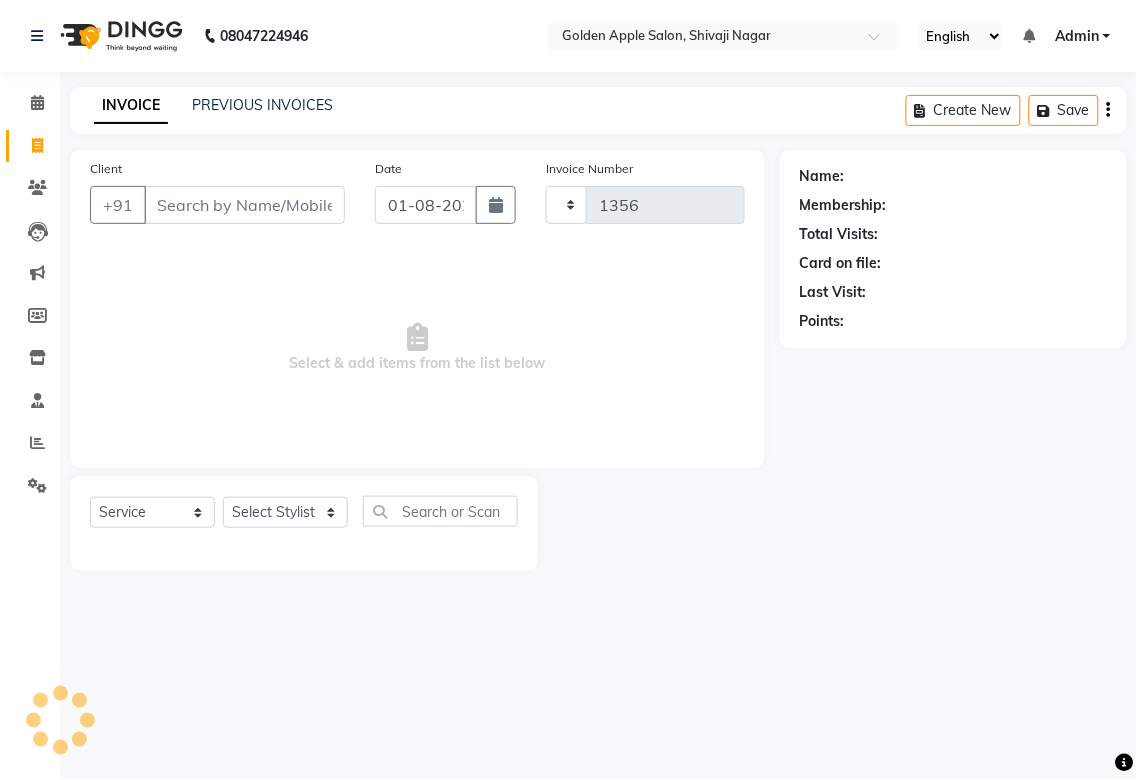 select on "6072" 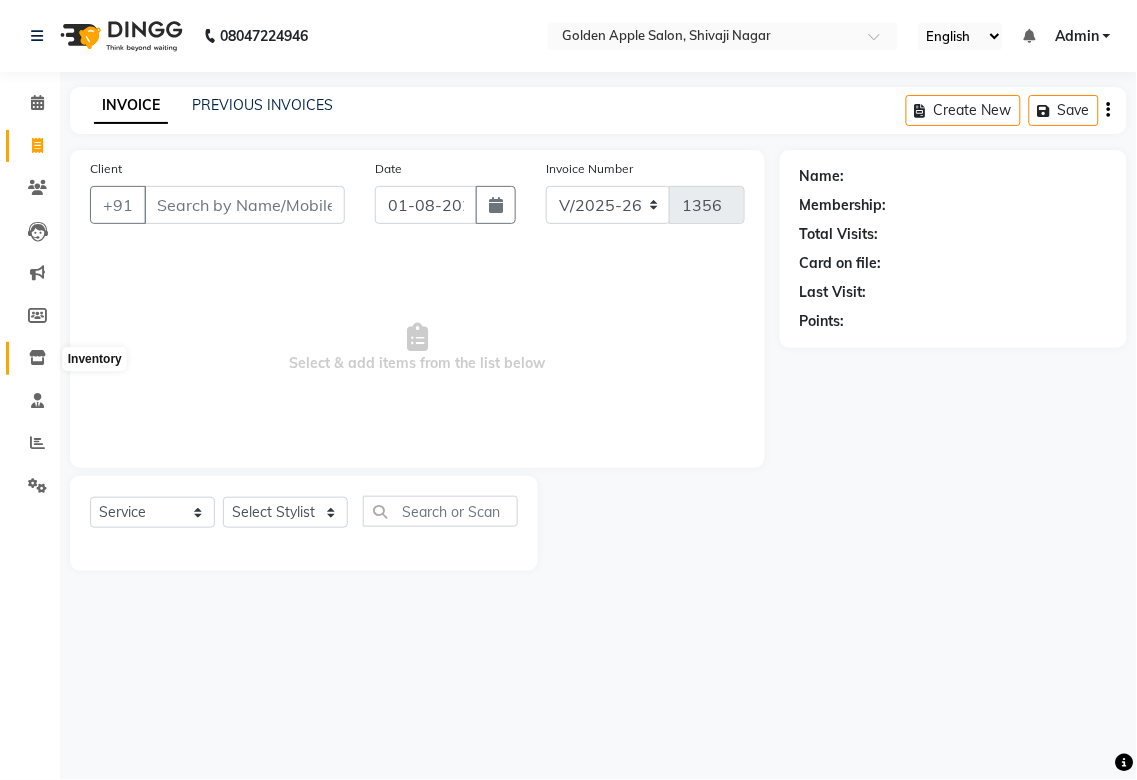 click 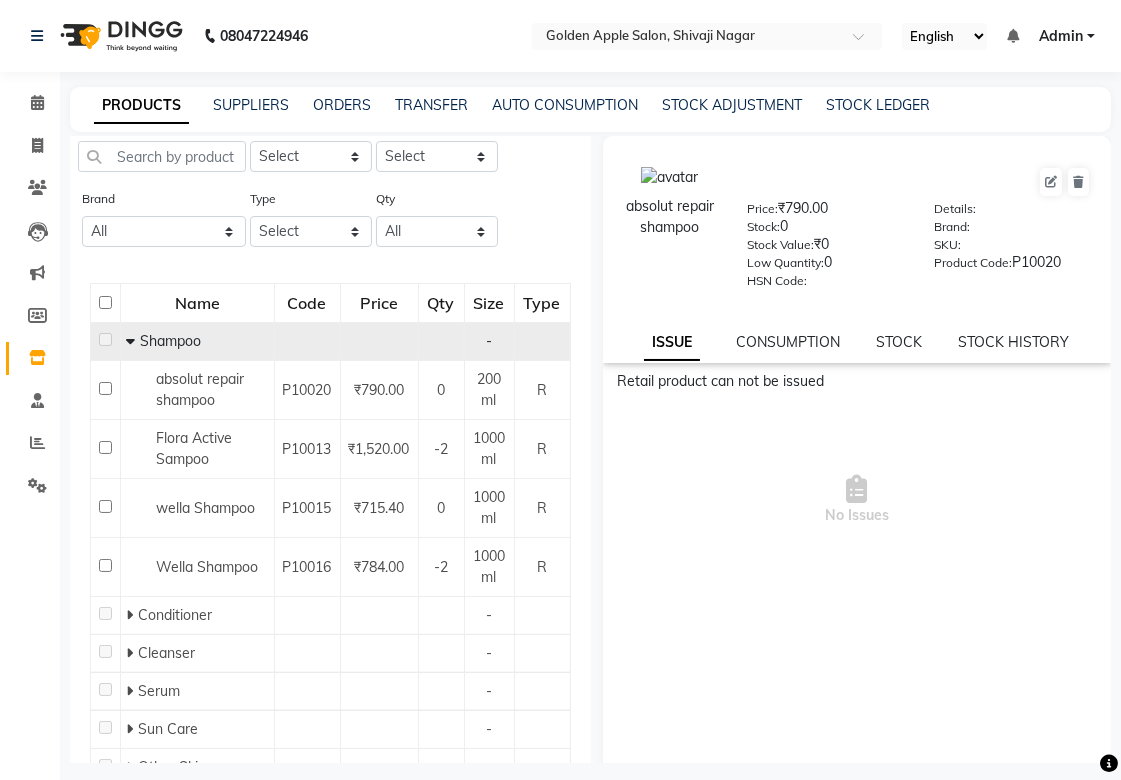 scroll, scrollTop: 111, scrollLeft: 0, axis: vertical 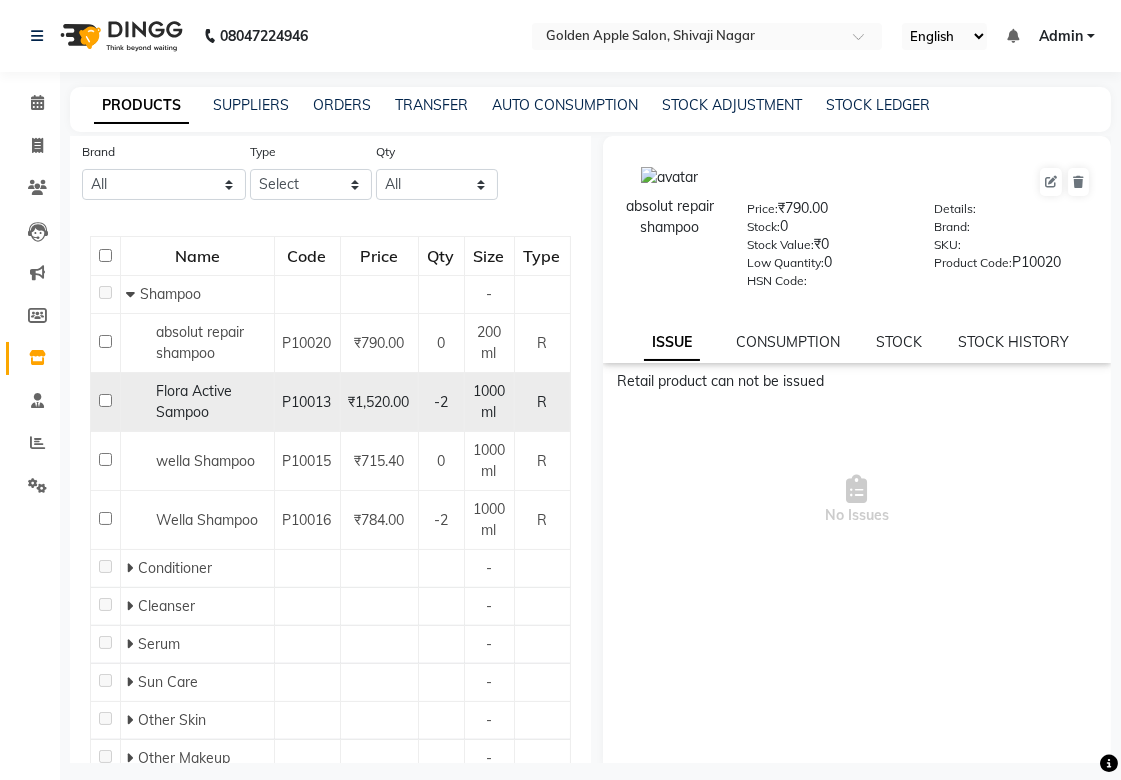 click on "₹1,520.00" 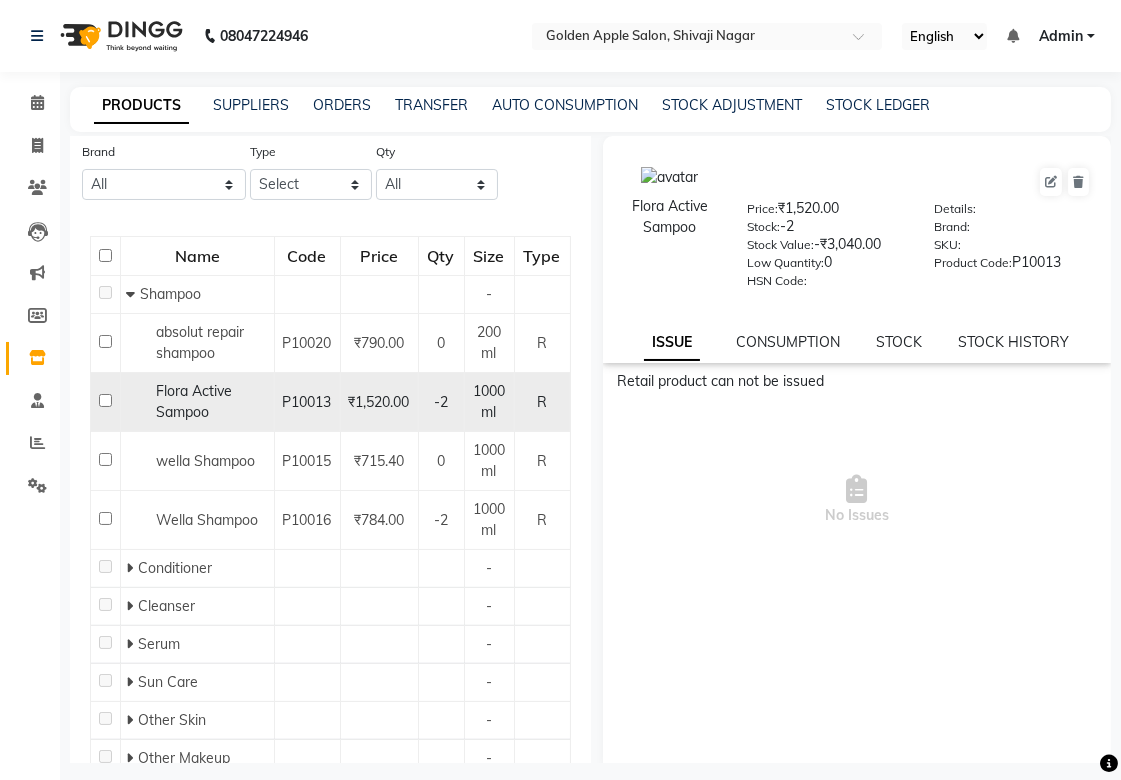 click 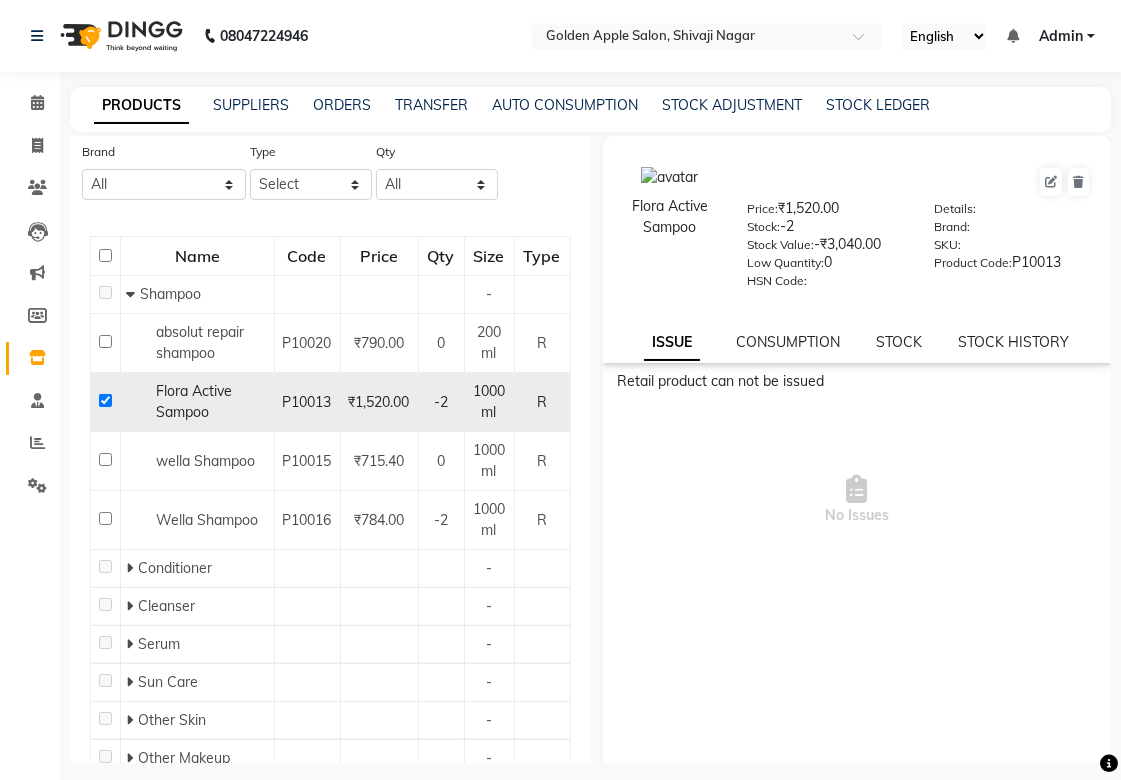 click on "P10013" 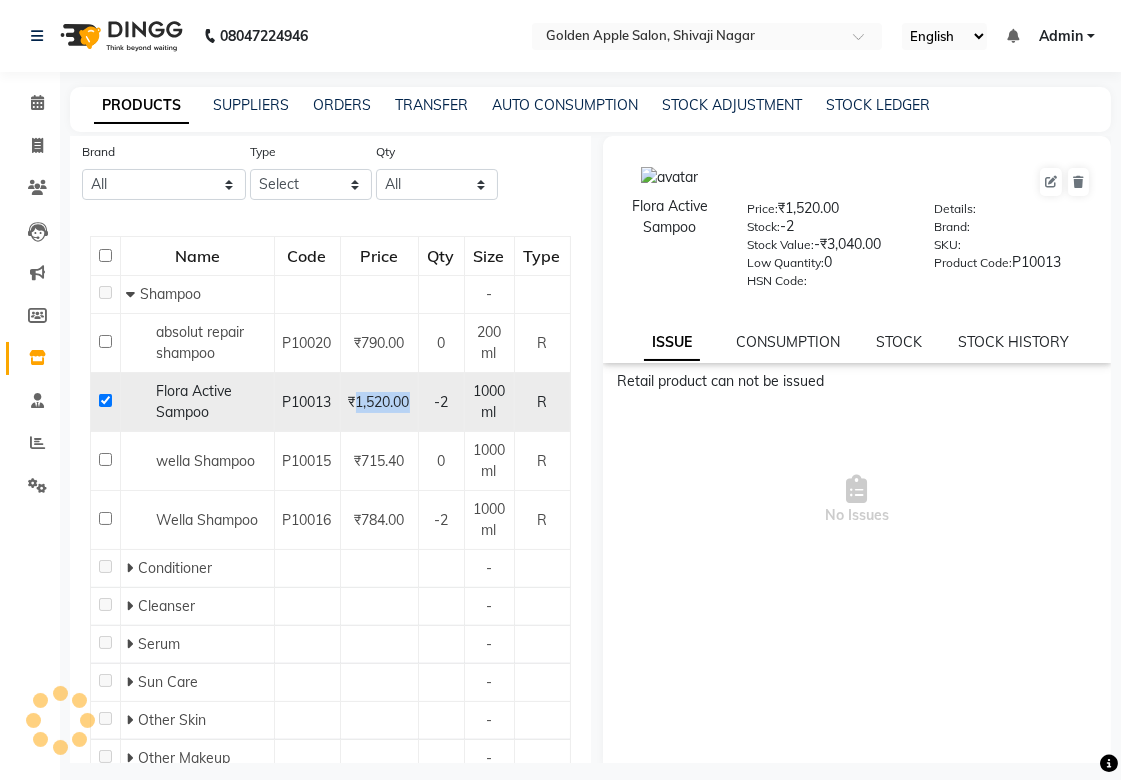 click on "₹1,520.00" 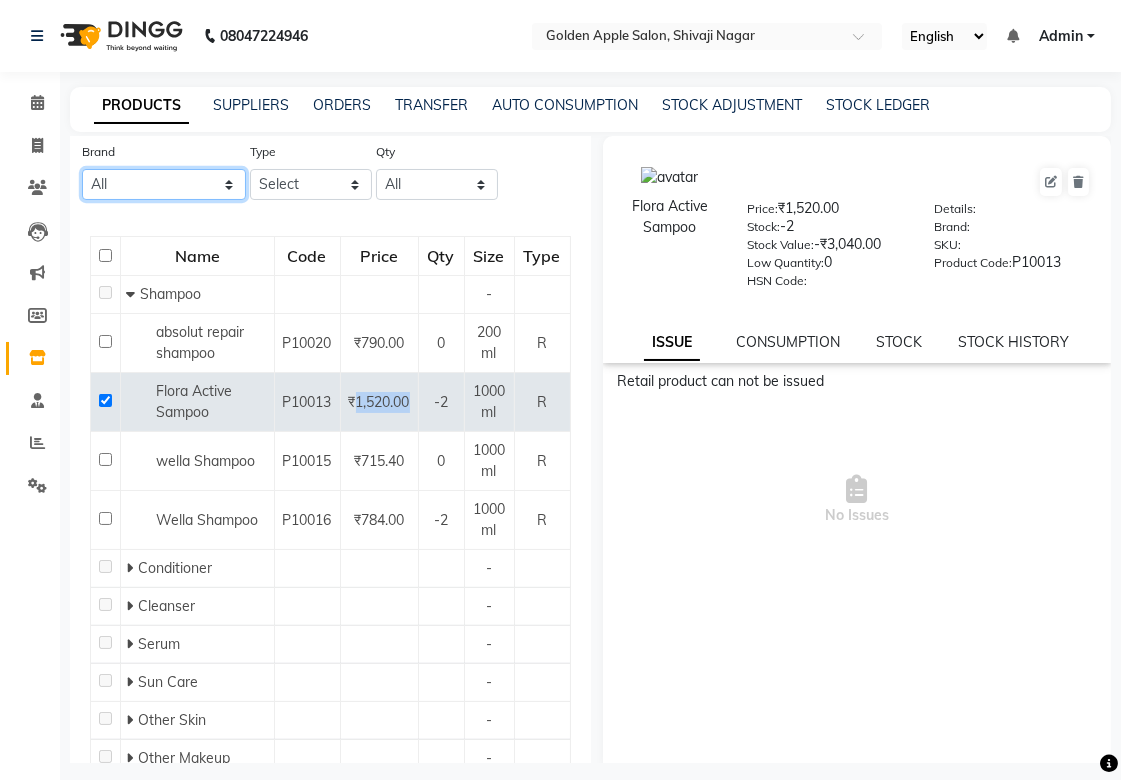 click on "All Bliss" 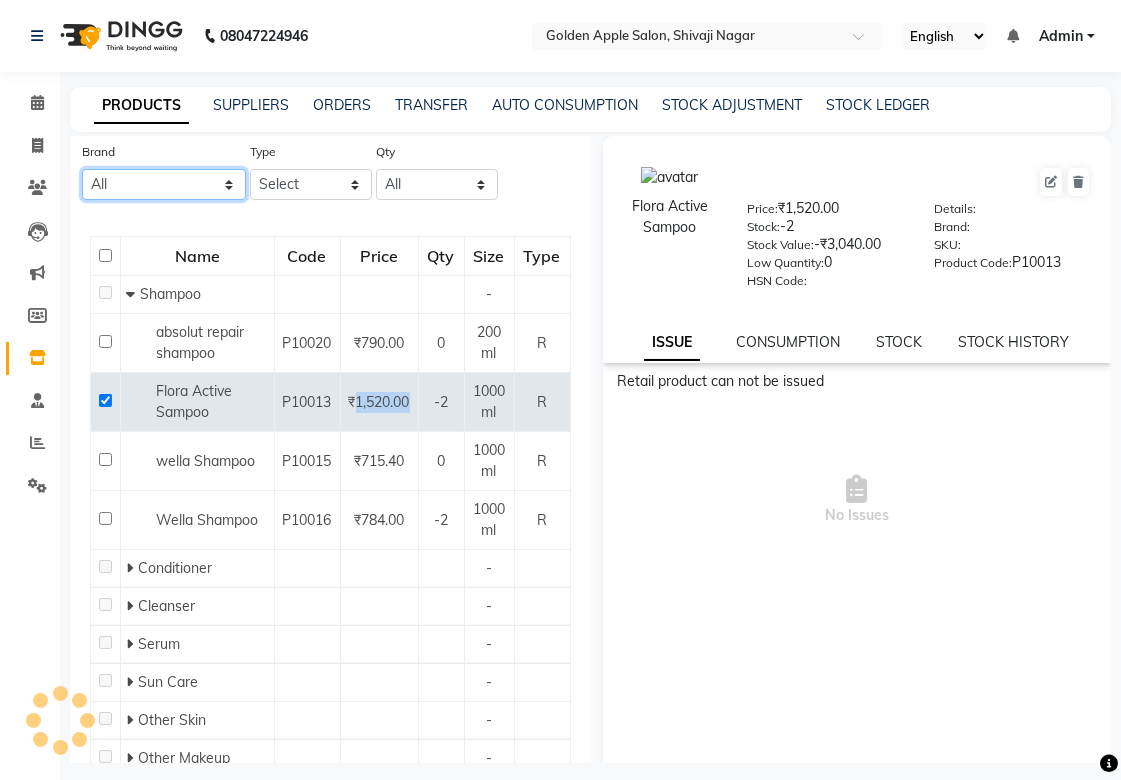 click on "All Bliss" 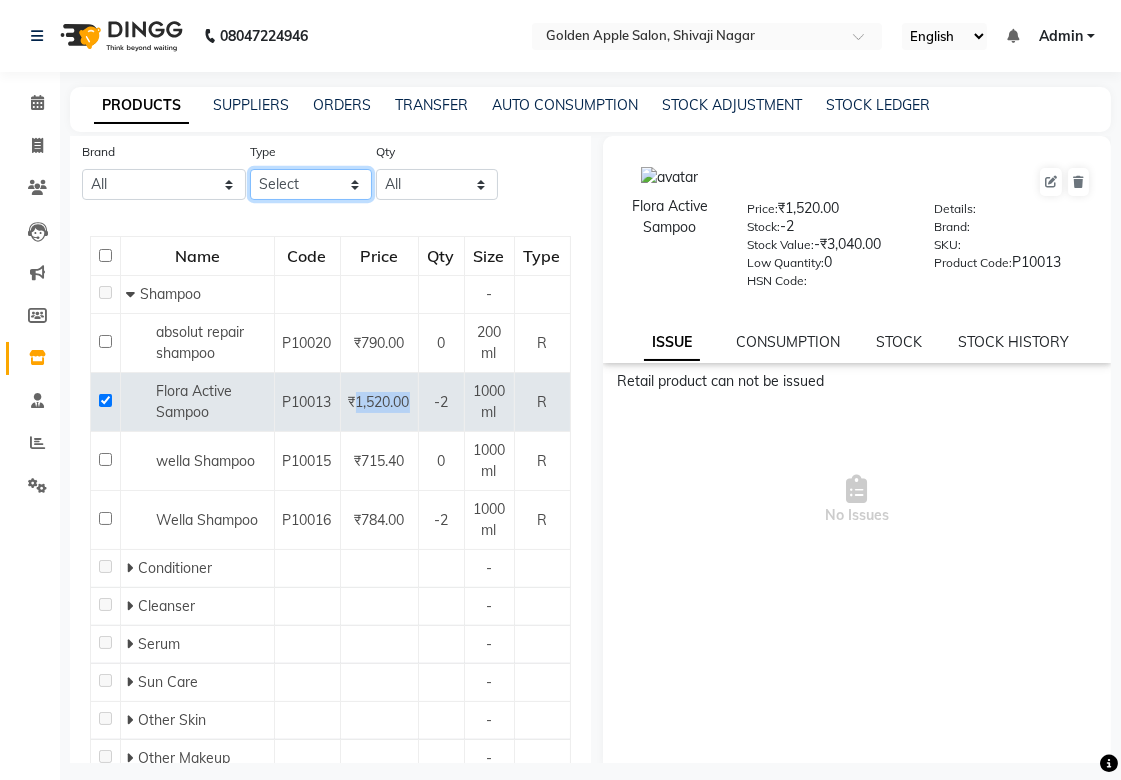 click on "Select Both Retail Consumable" 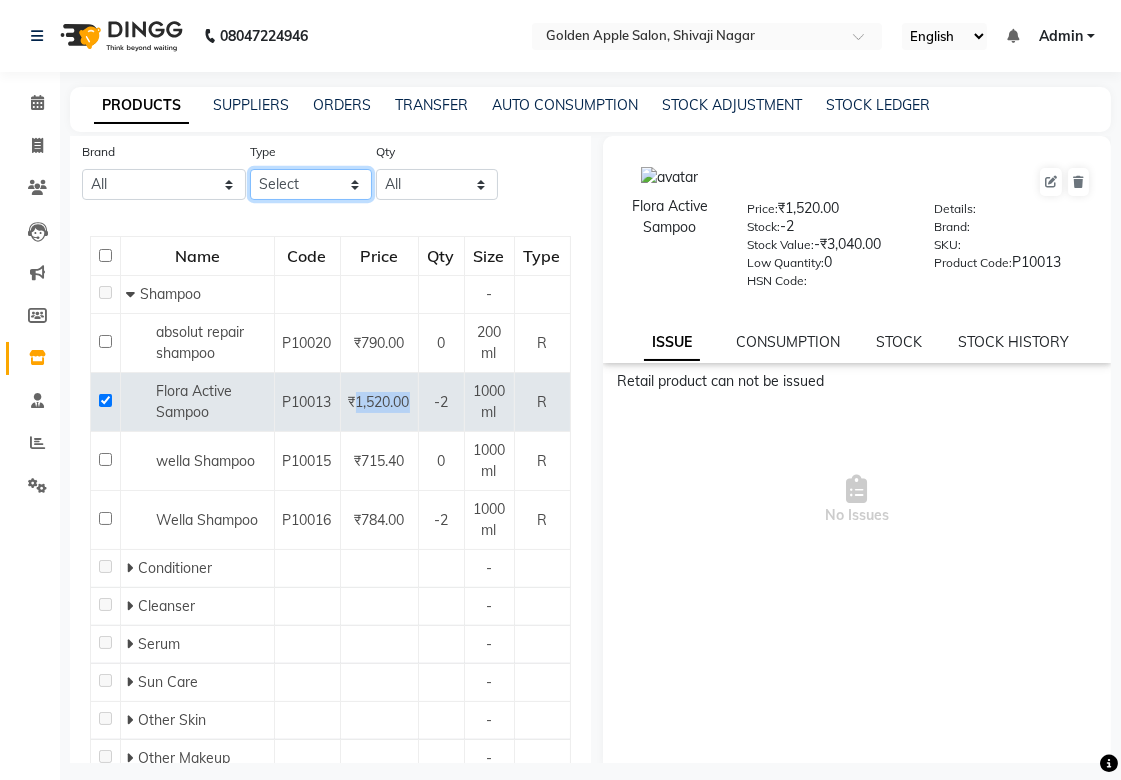 click on "Select Both Retail Consumable" 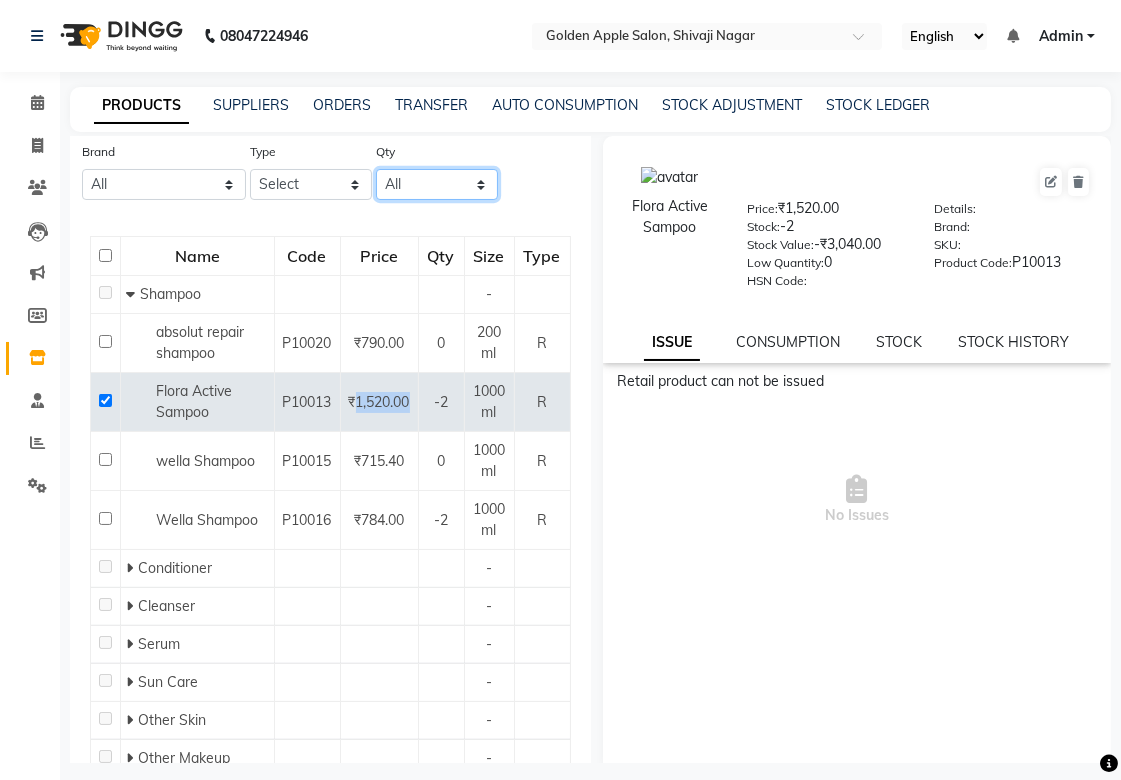 click on "All Low Out Of Stock" 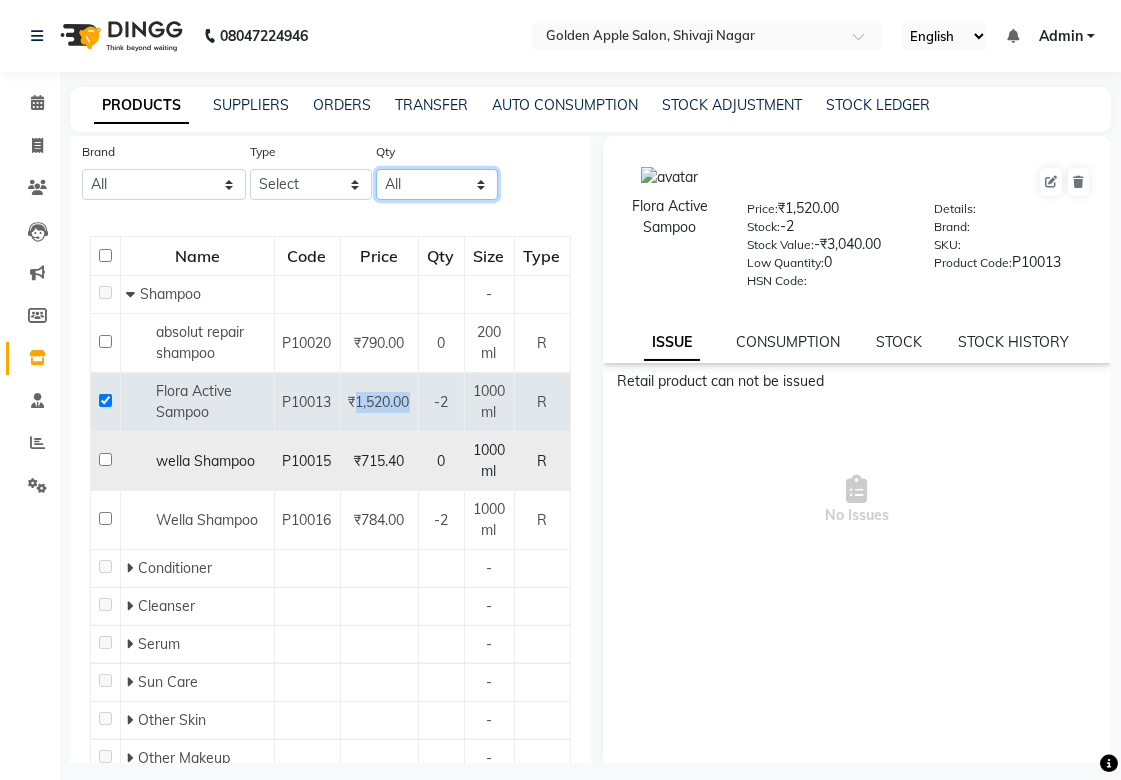 scroll, scrollTop: 202, scrollLeft: 0, axis: vertical 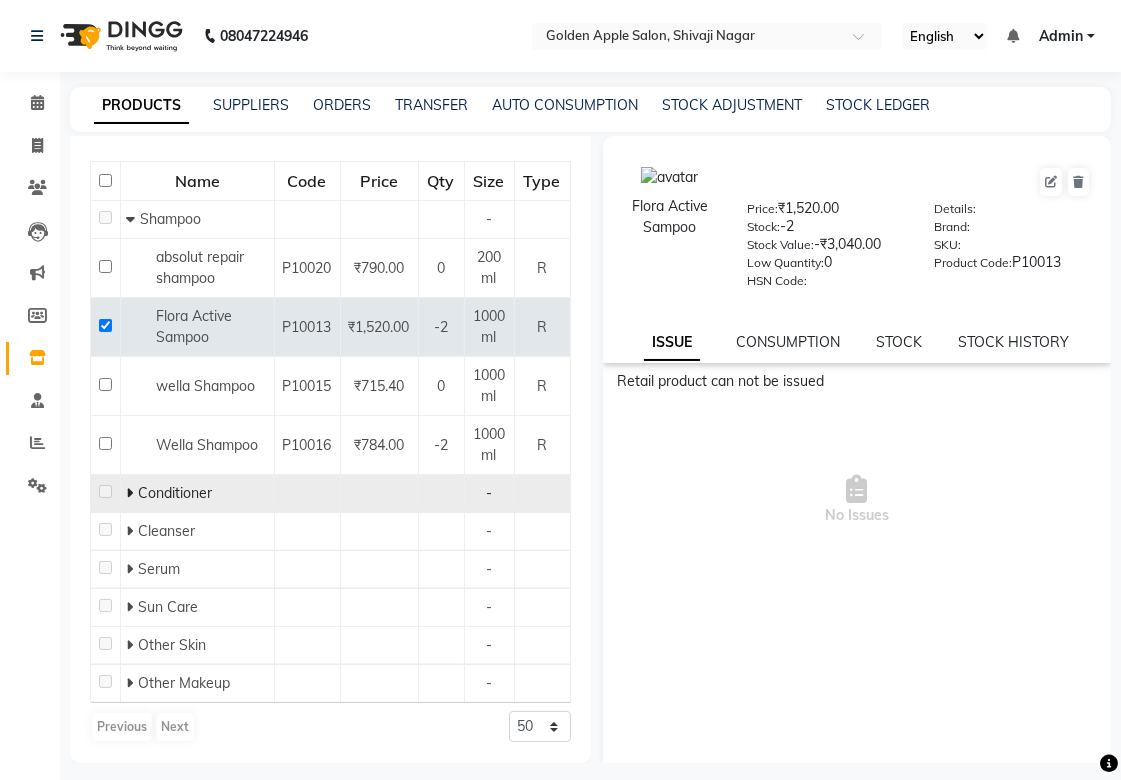 click on "Conditioner" 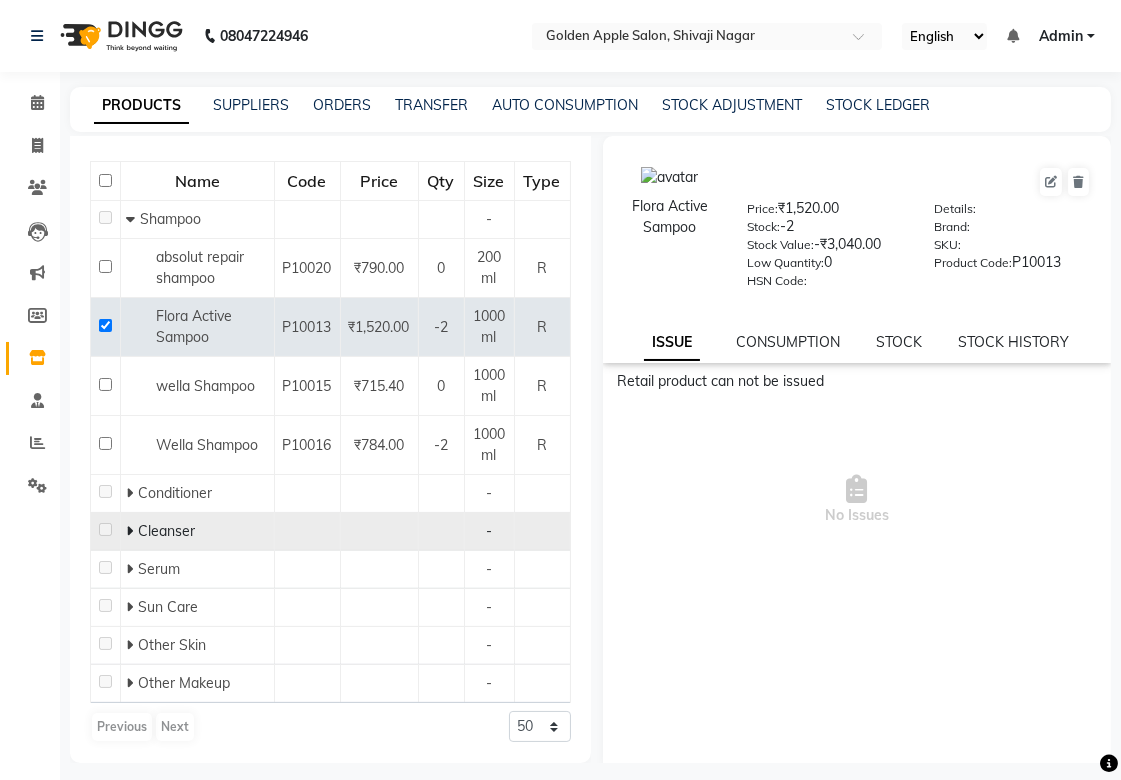 scroll, scrollTop: 13, scrollLeft: 0, axis: vertical 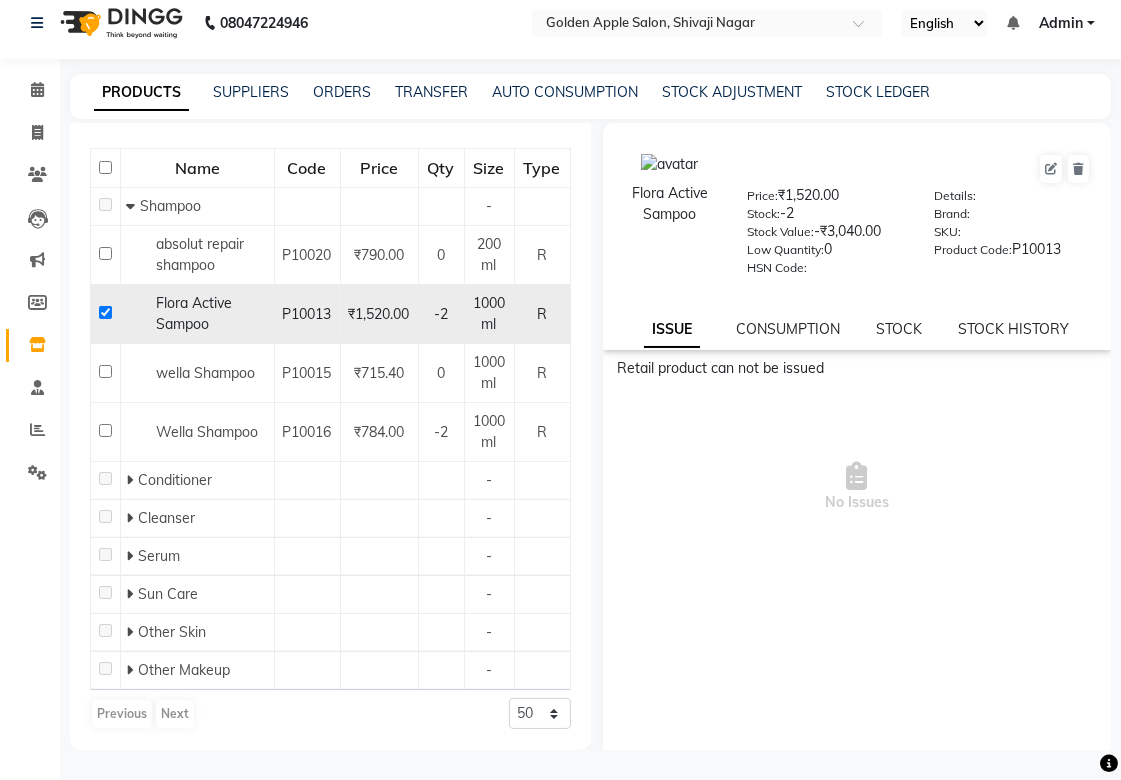 click 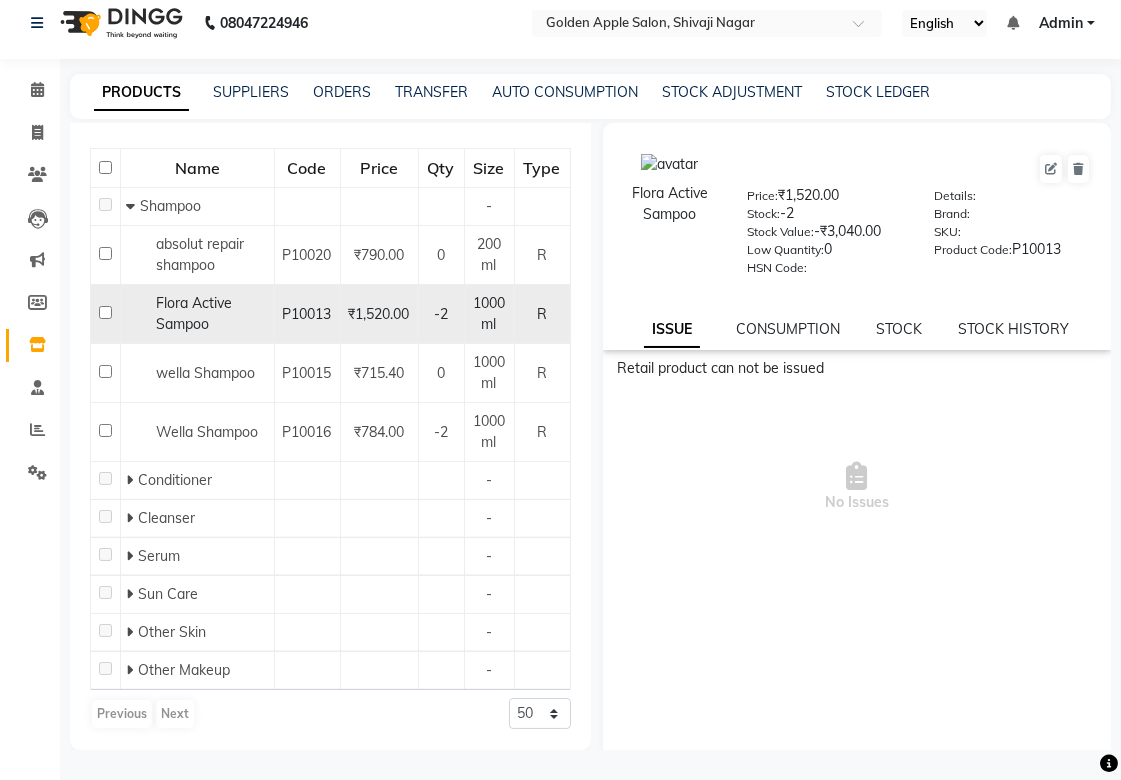 checkbox on "false" 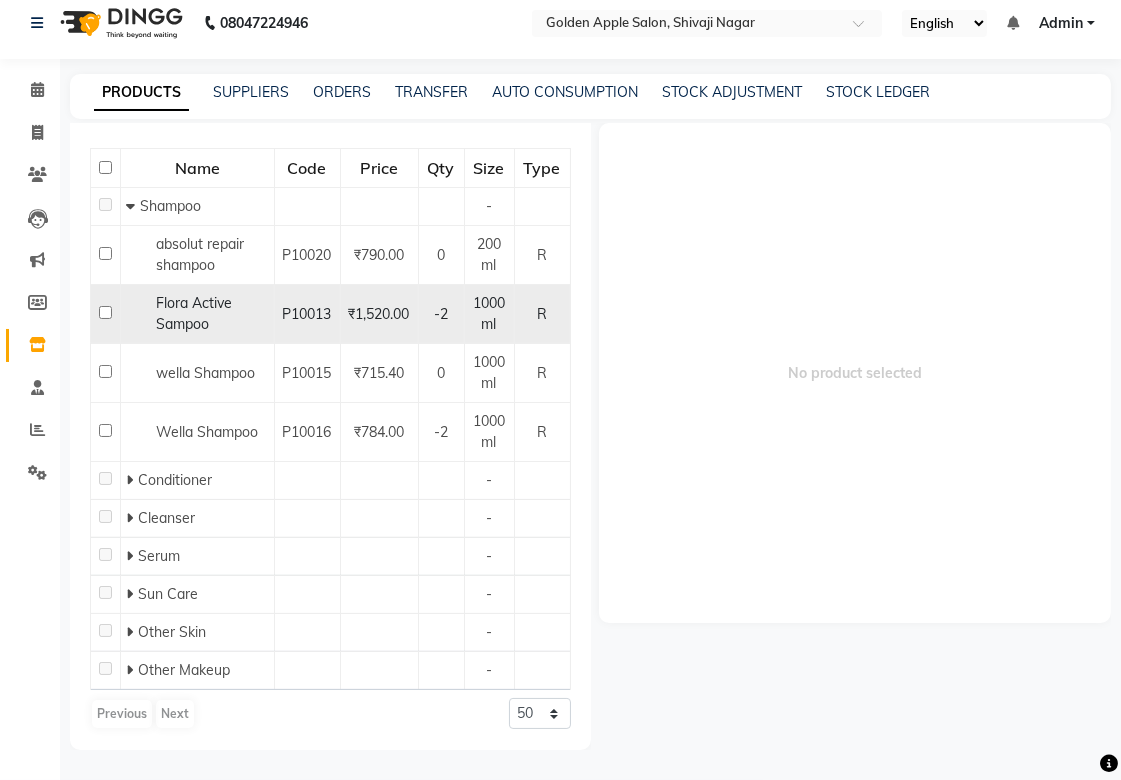 click on "₹1,520.00" 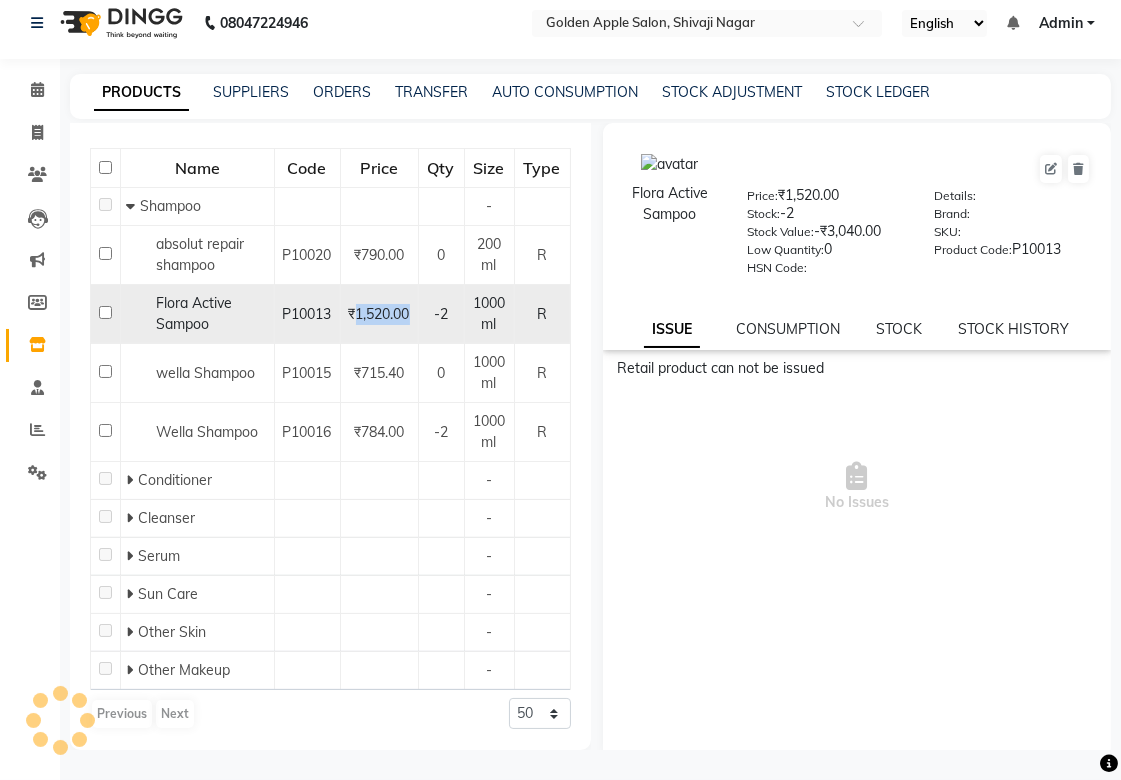 click on "₹1,520.00" 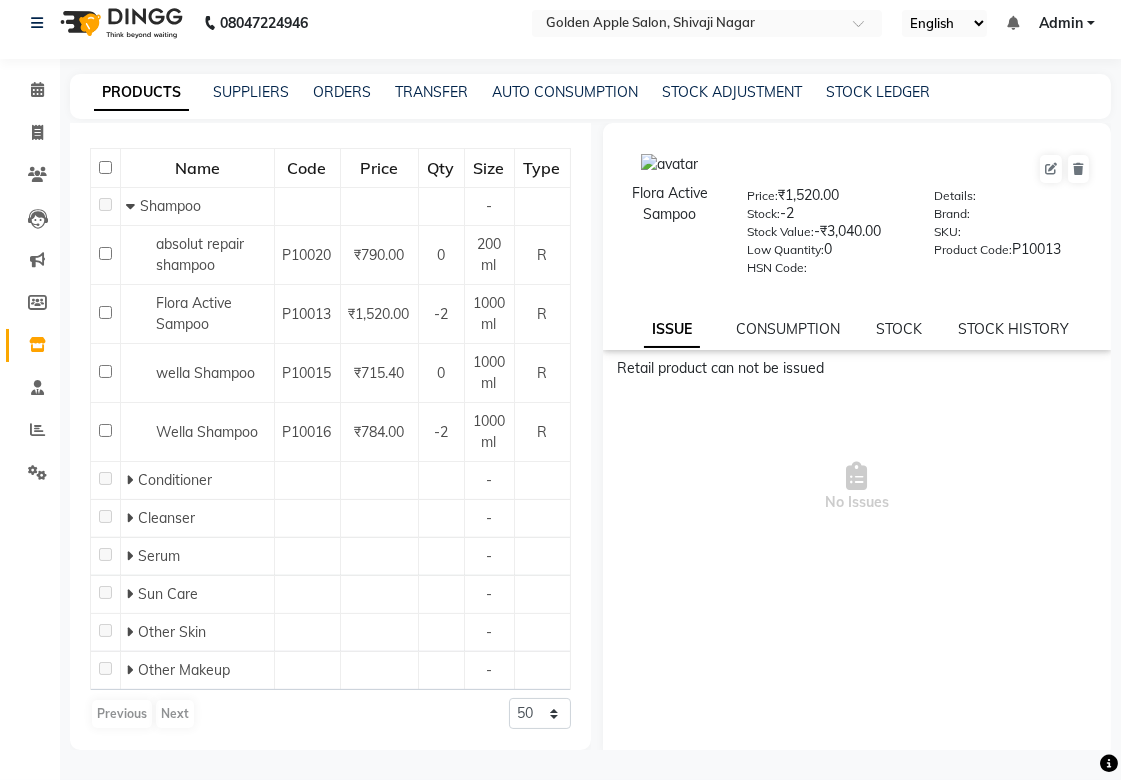 click on "Price:   ₹1,520.00" 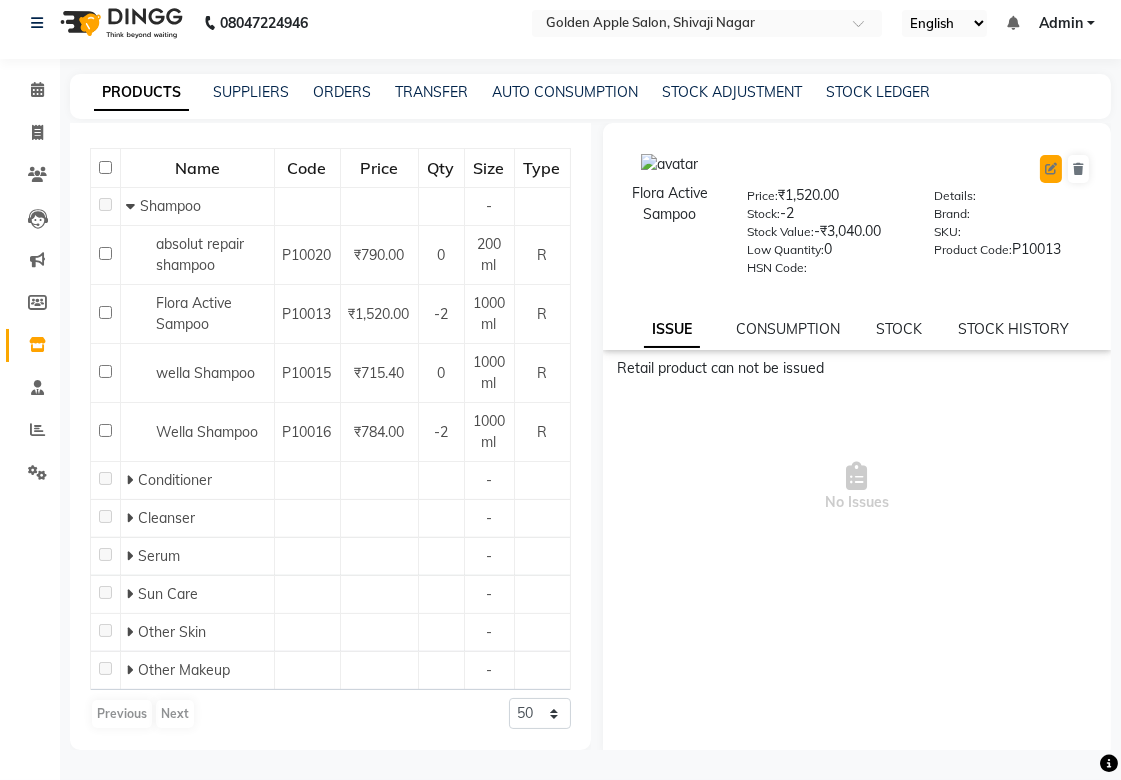 click 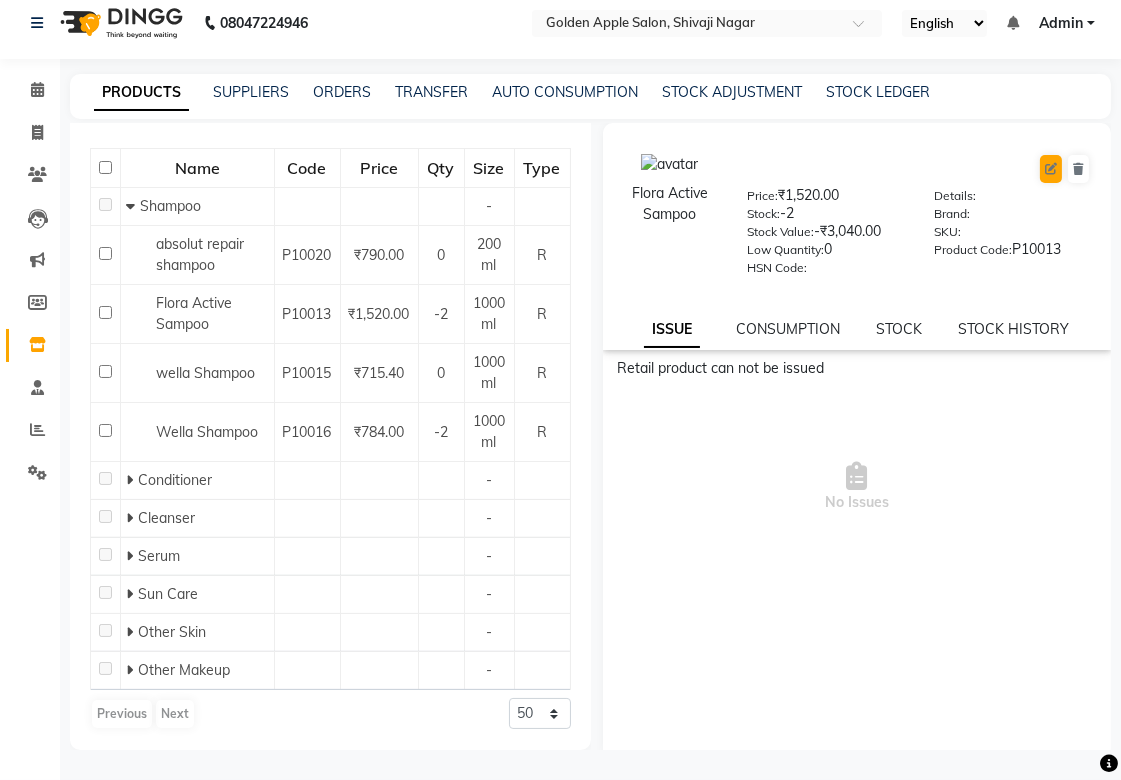 select on "true" 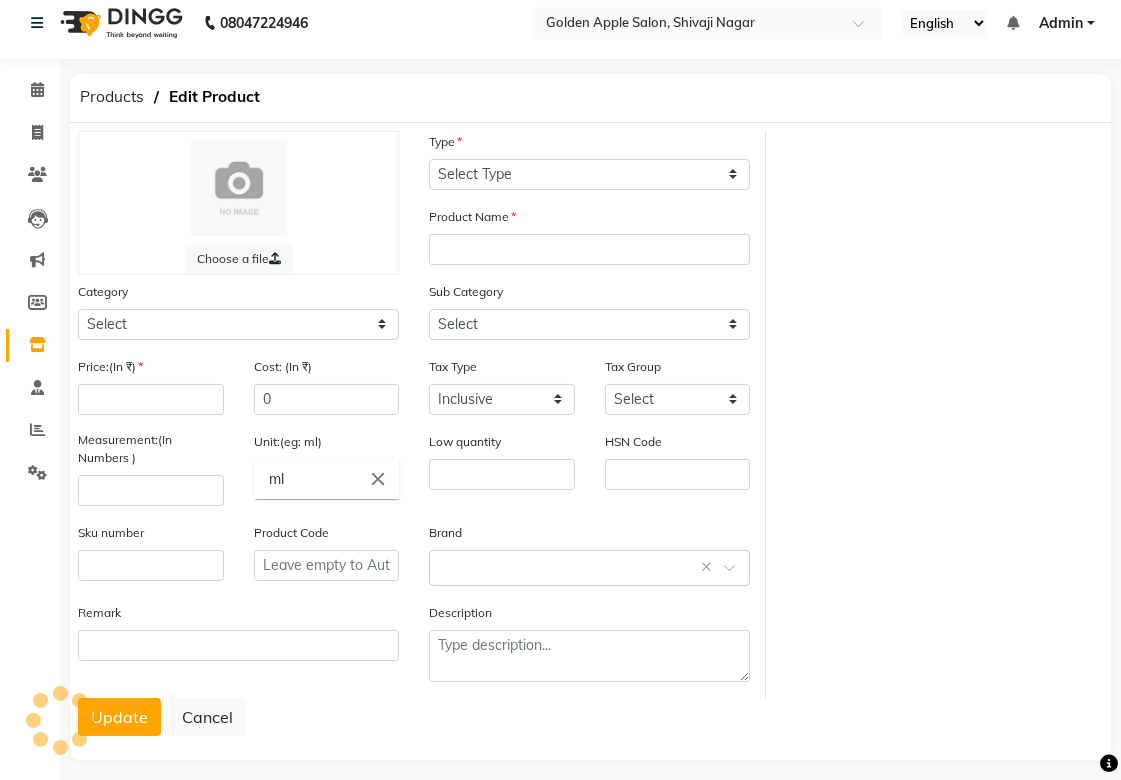 select on "R" 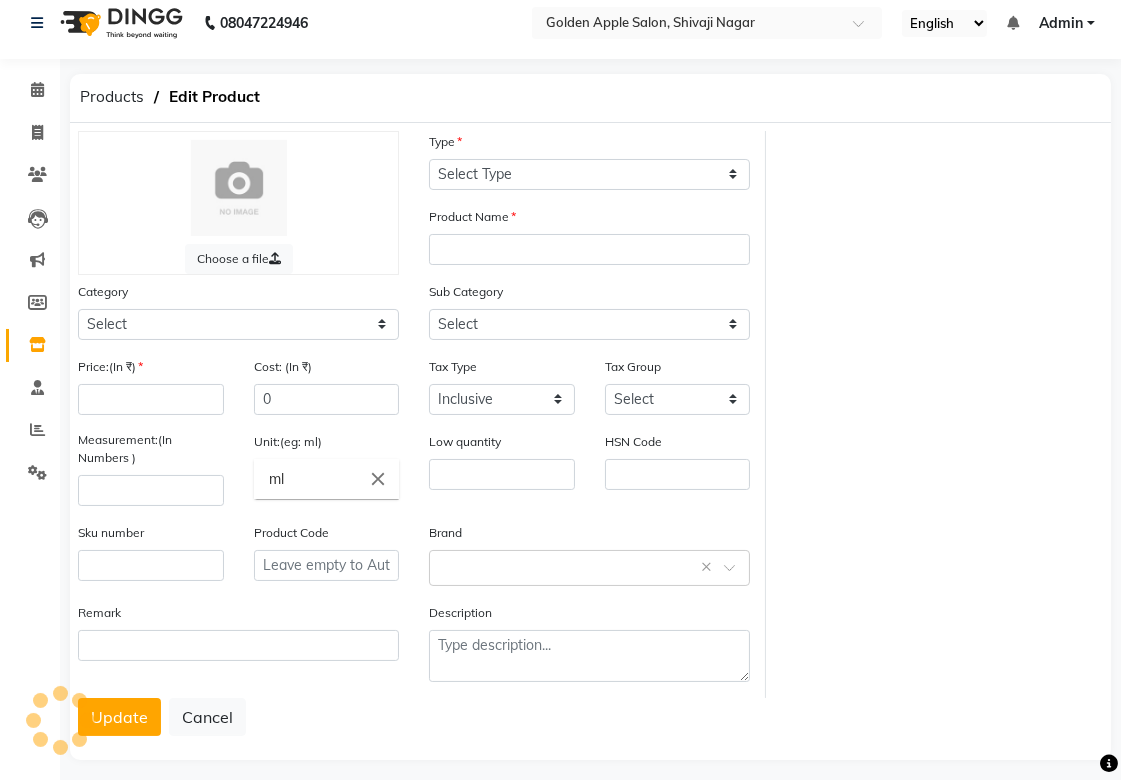 type on "Flora Active Sampoo" 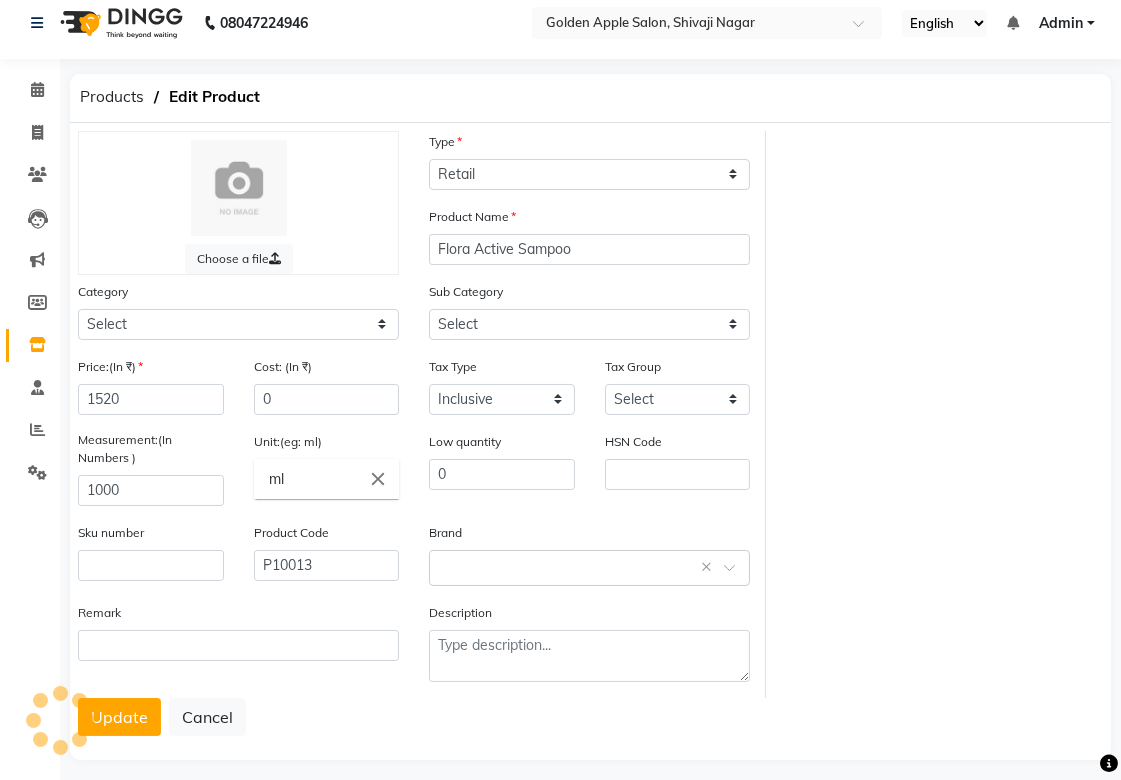 select on "967301100" 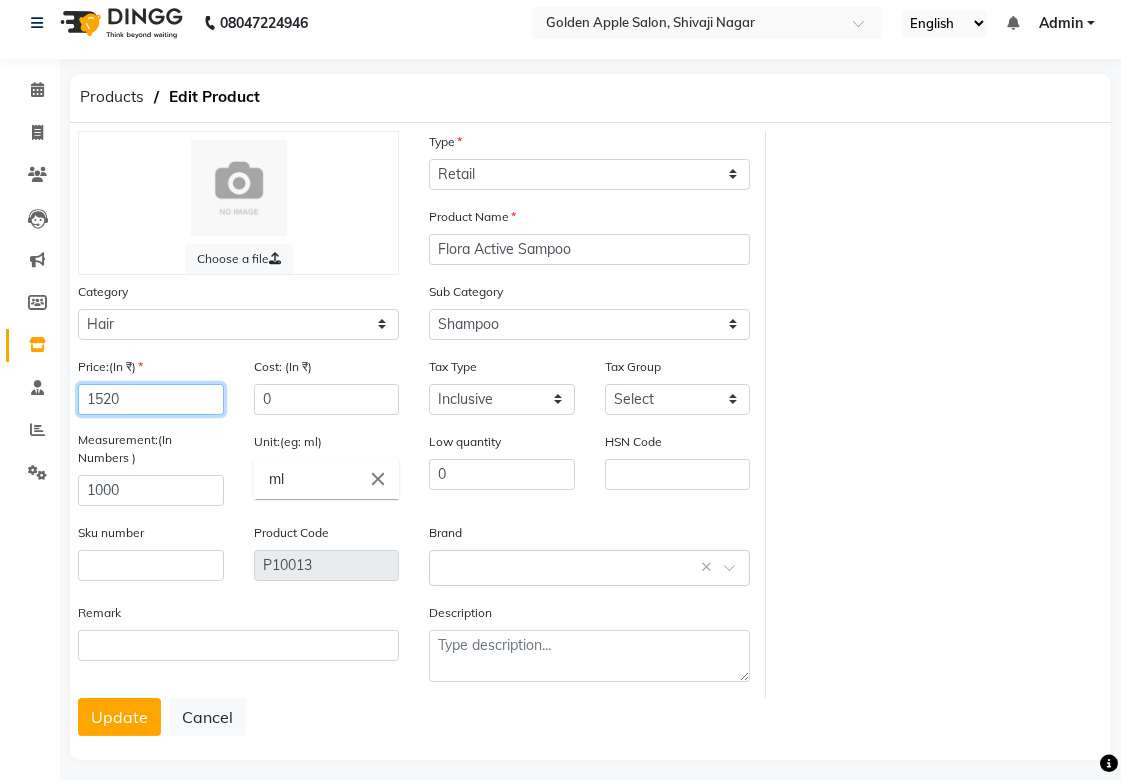 click on "1520" 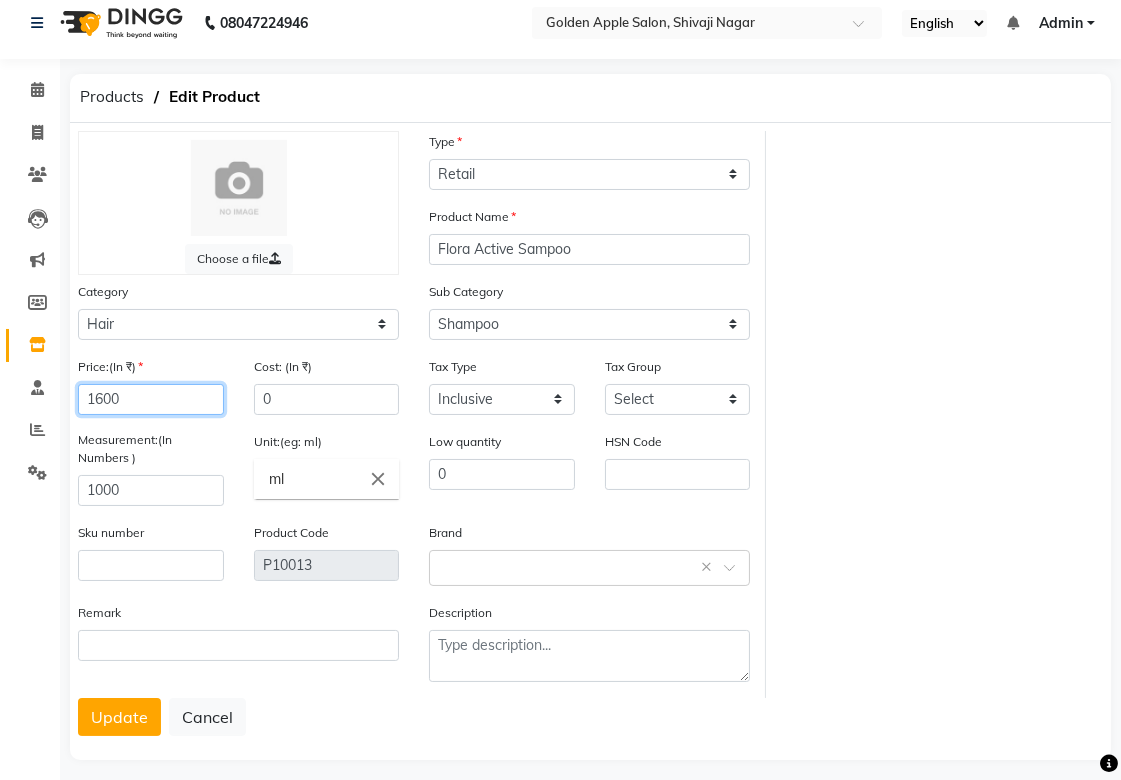 type on "1600" 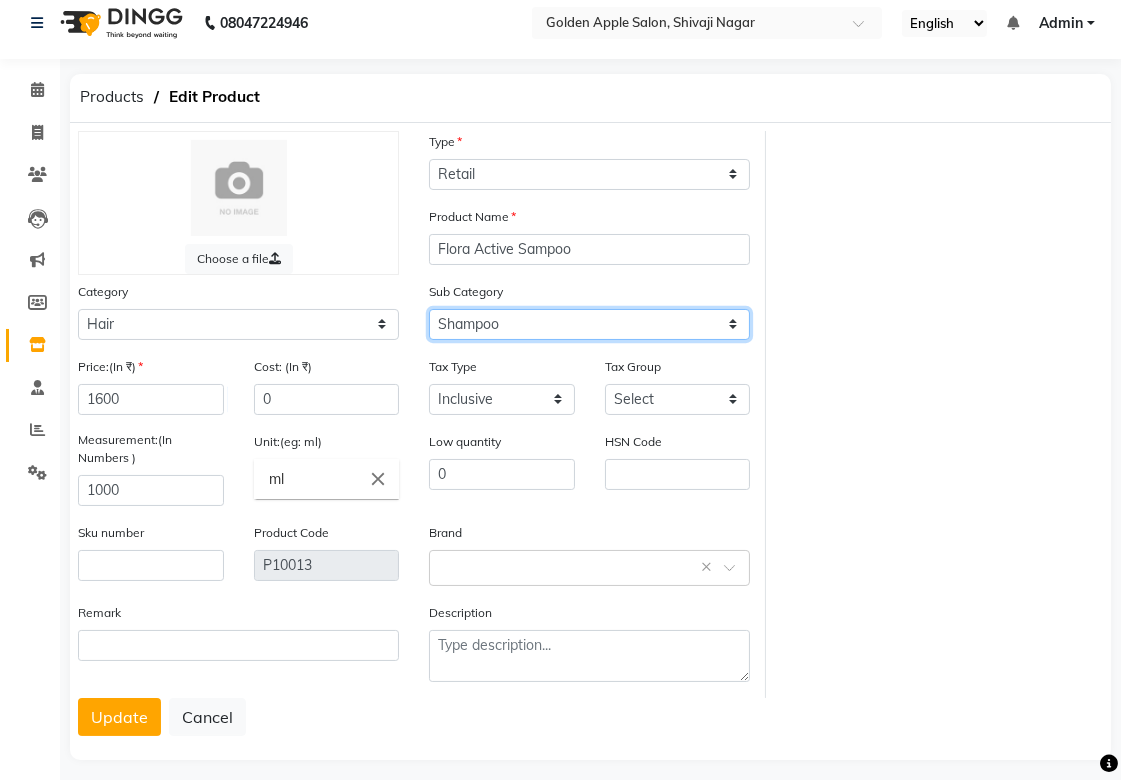 click on "Select Shampoo Conditioner Cream Mask Oil Serum Color Appliances Treatment Styling Kit & Combo Other" 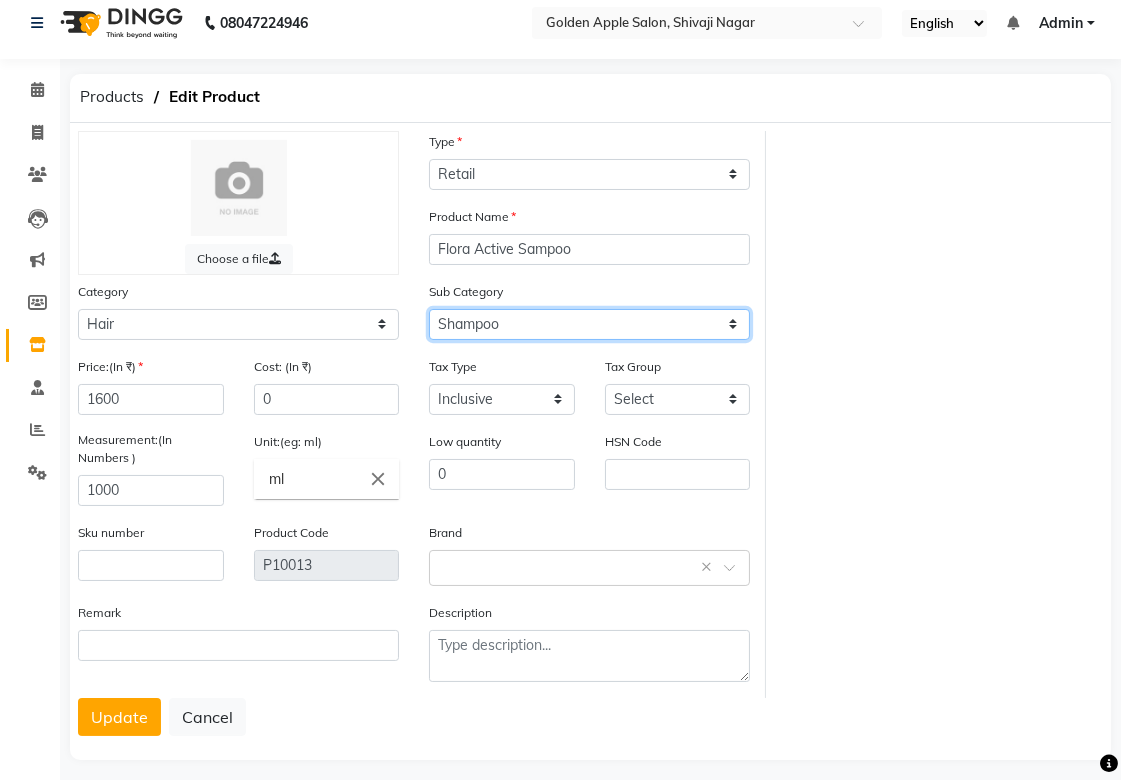 scroll, scrollTop: 27, scrollLeft: 0, axis: vertical 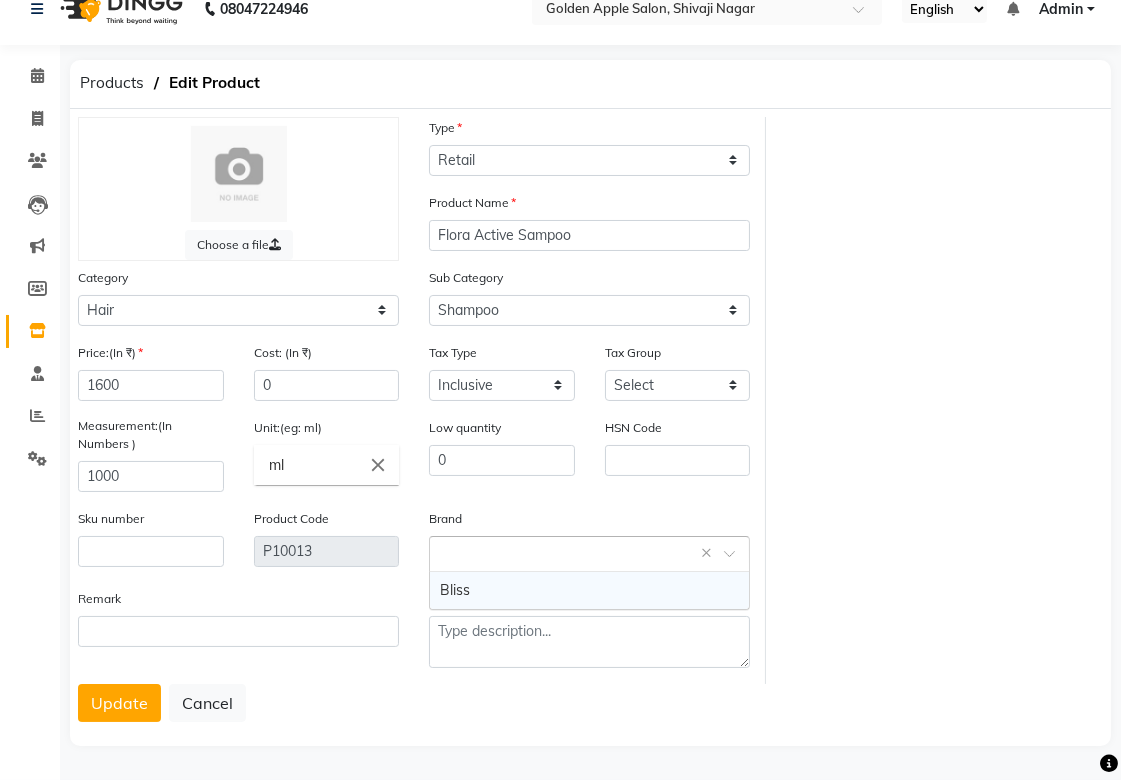 click 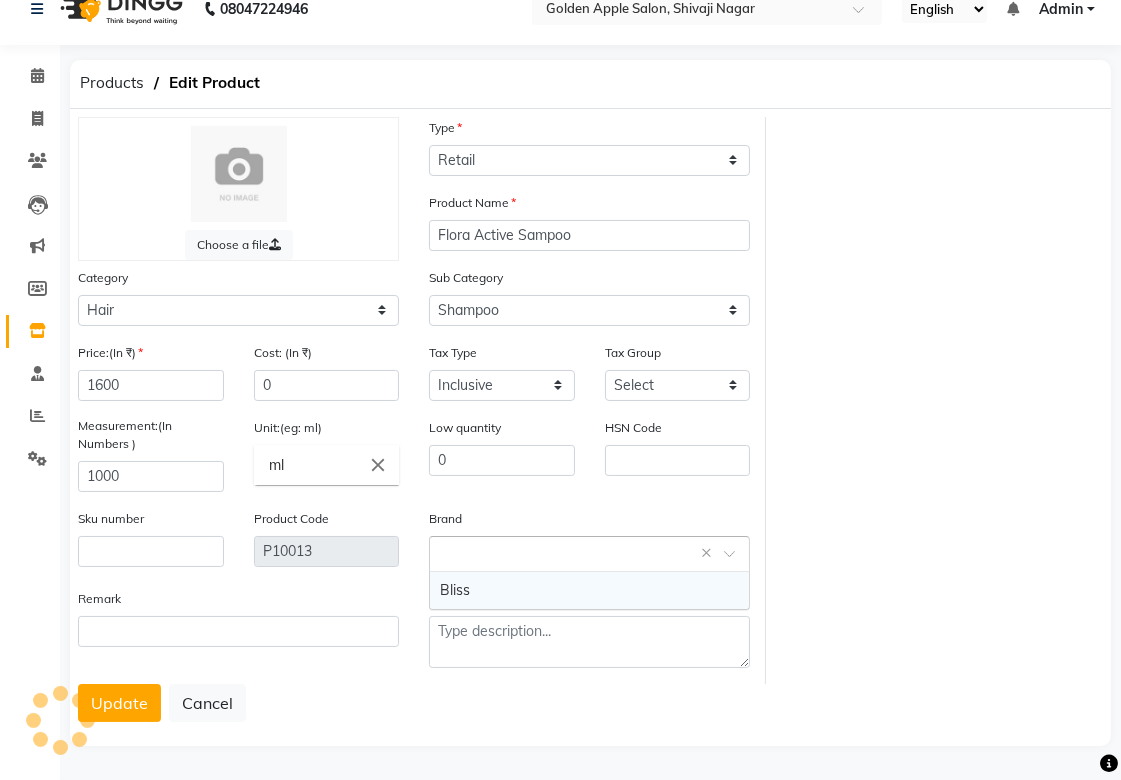 click 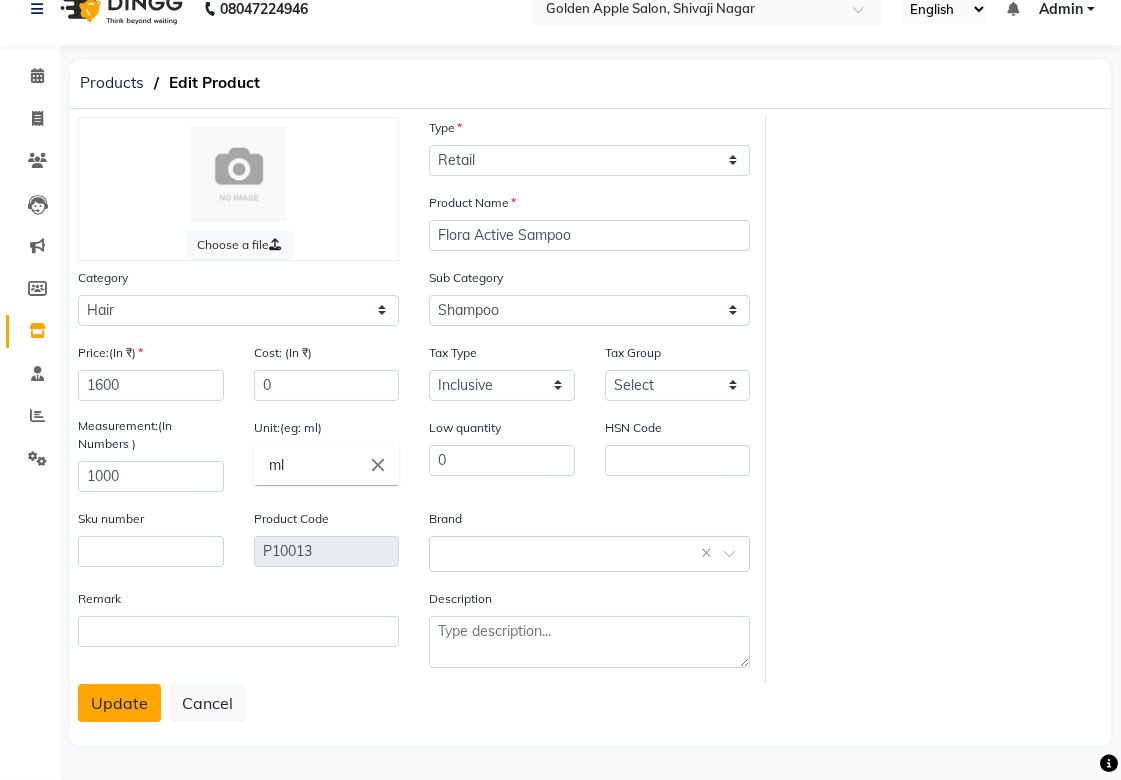 click on "Update" 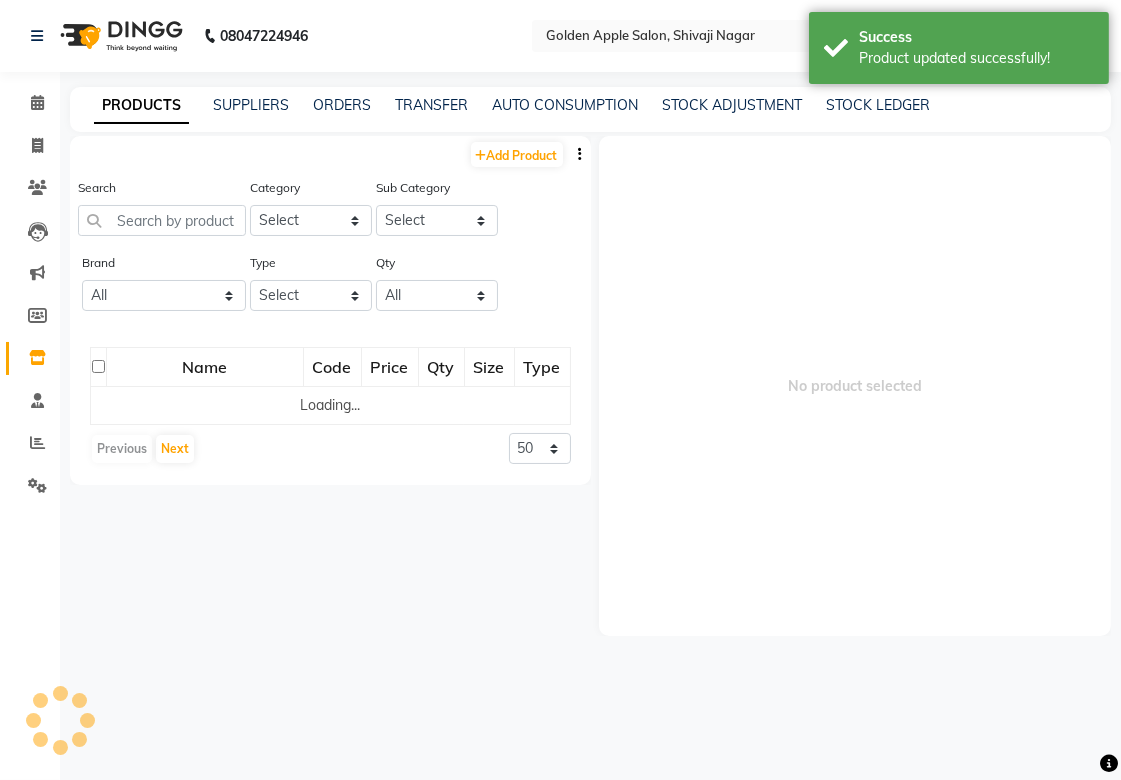 scroll, scrollTop: 0, scrollLeft: 0, axis: both 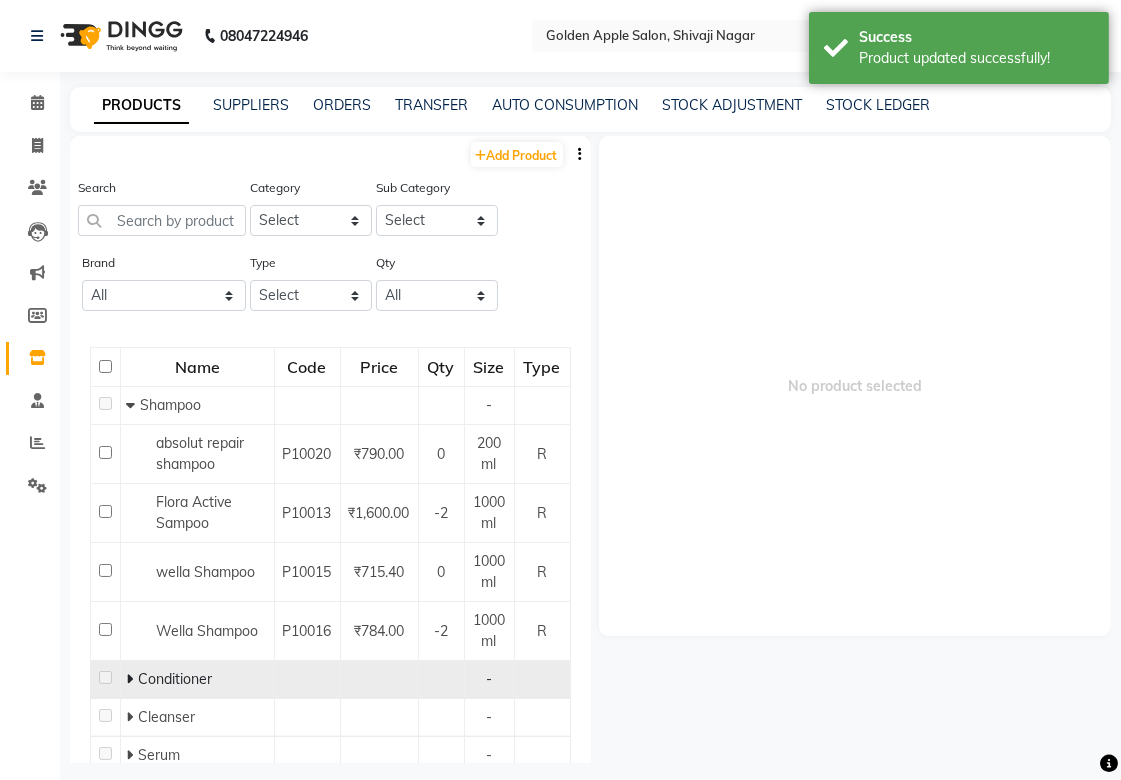 click on "Conditioner" 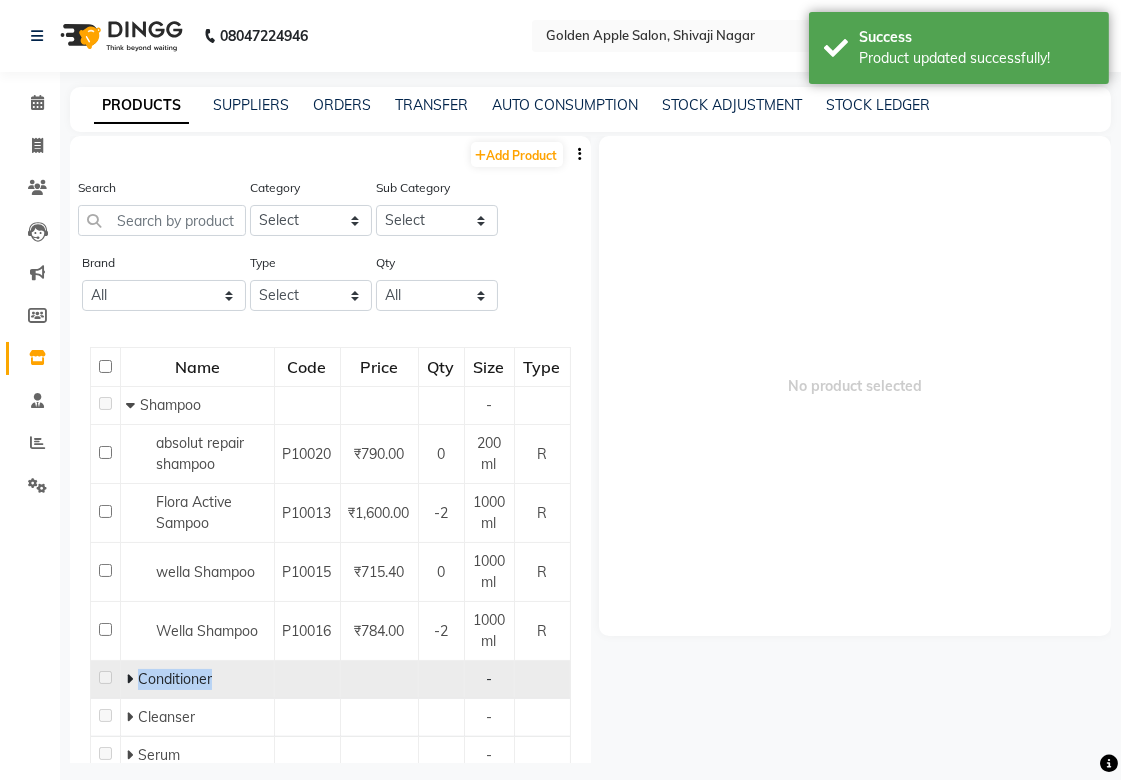 click on "Conditioner" 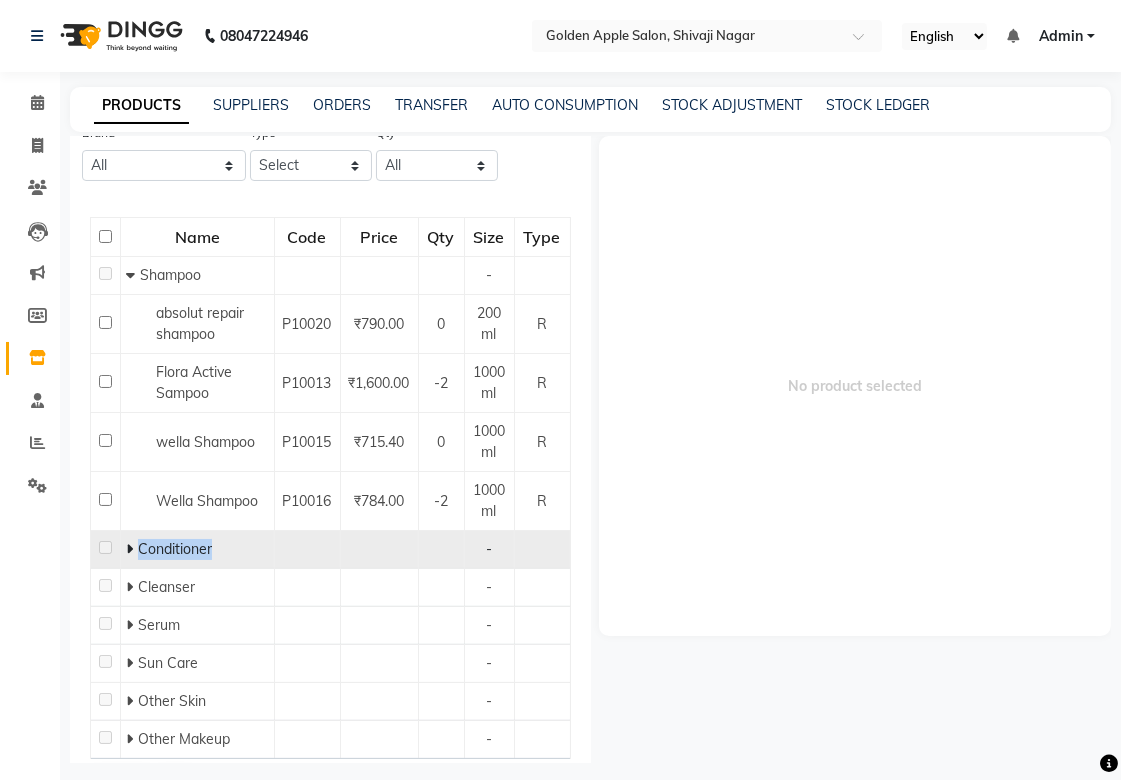 scroll, scrollTop: 202, scrollLeft: 0, axis: vertical 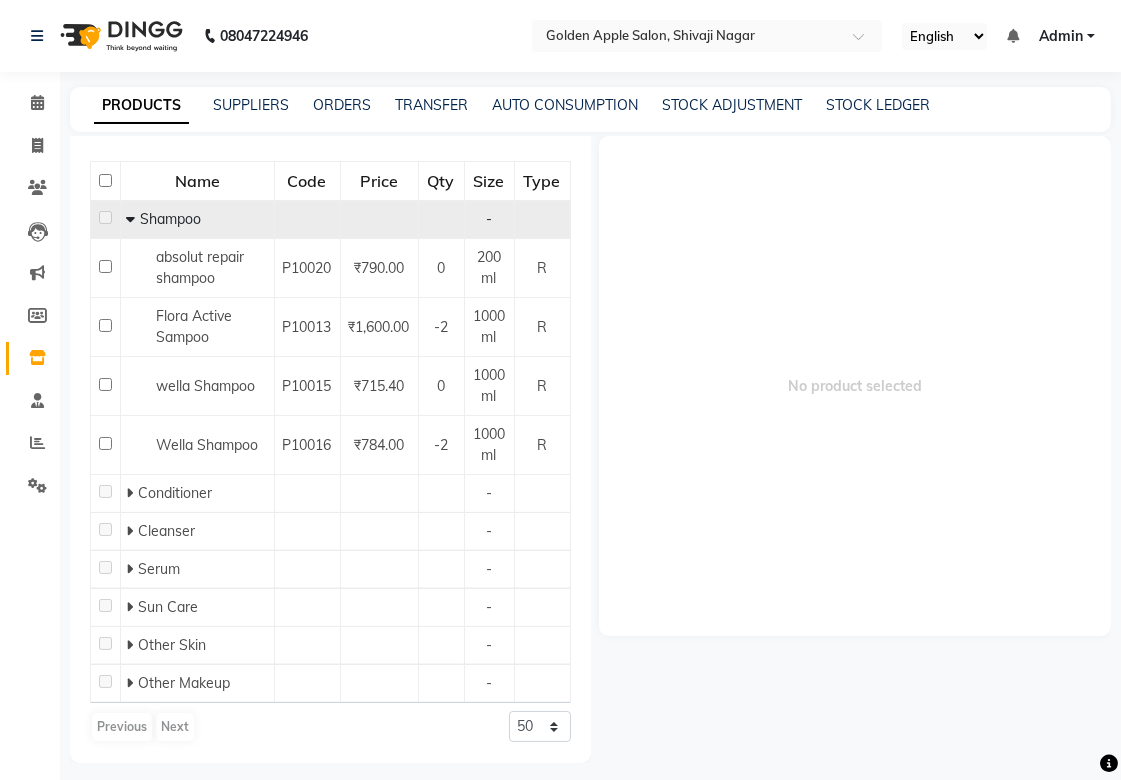 click 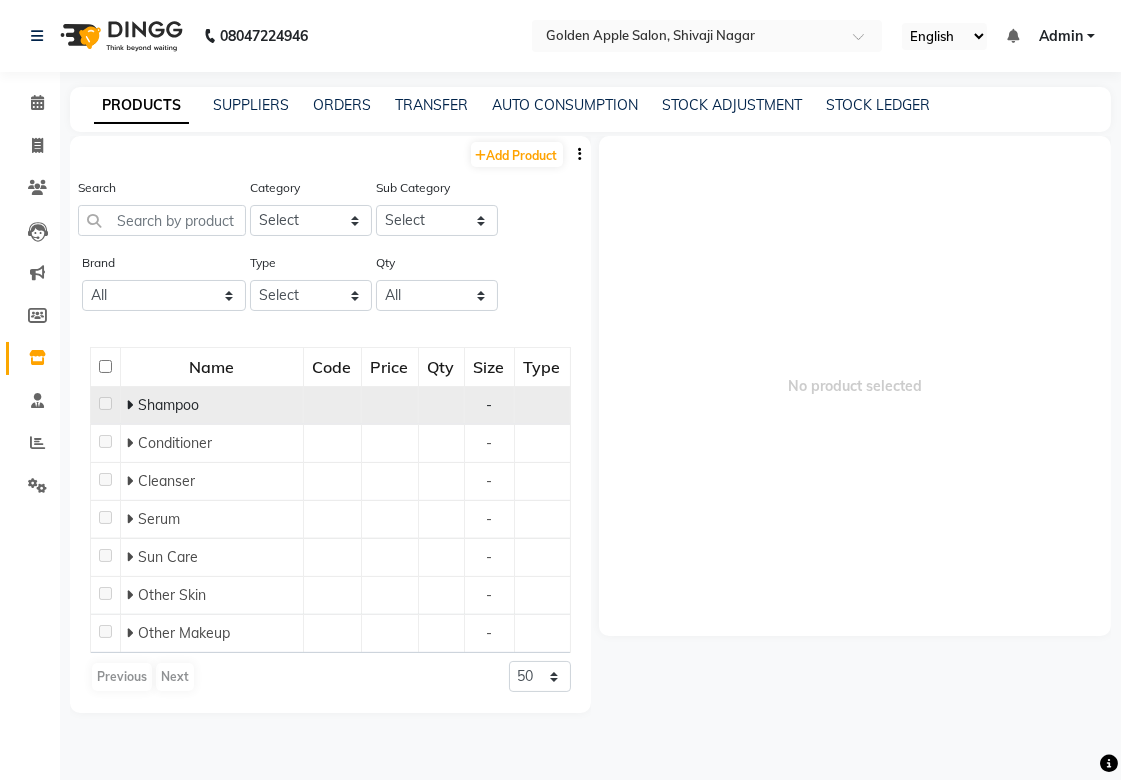 scroll, scrollTop: 0, scrollLeft: 0, axis: both 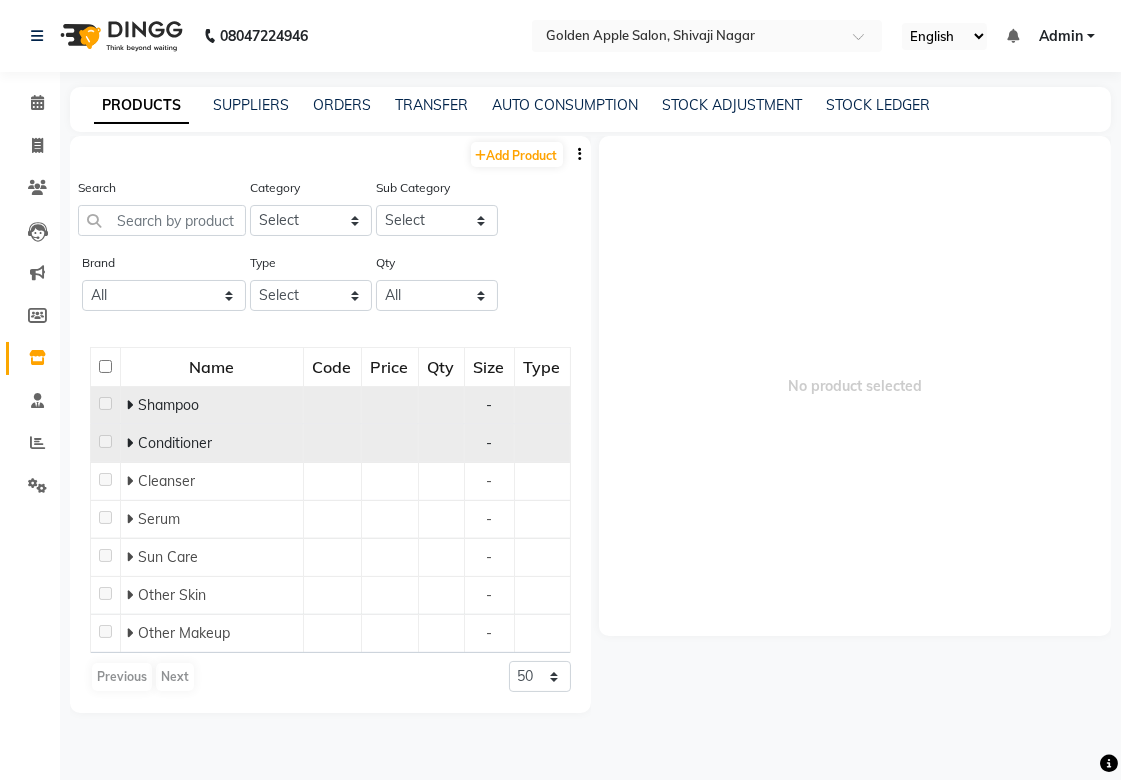 click on "Conditioner" 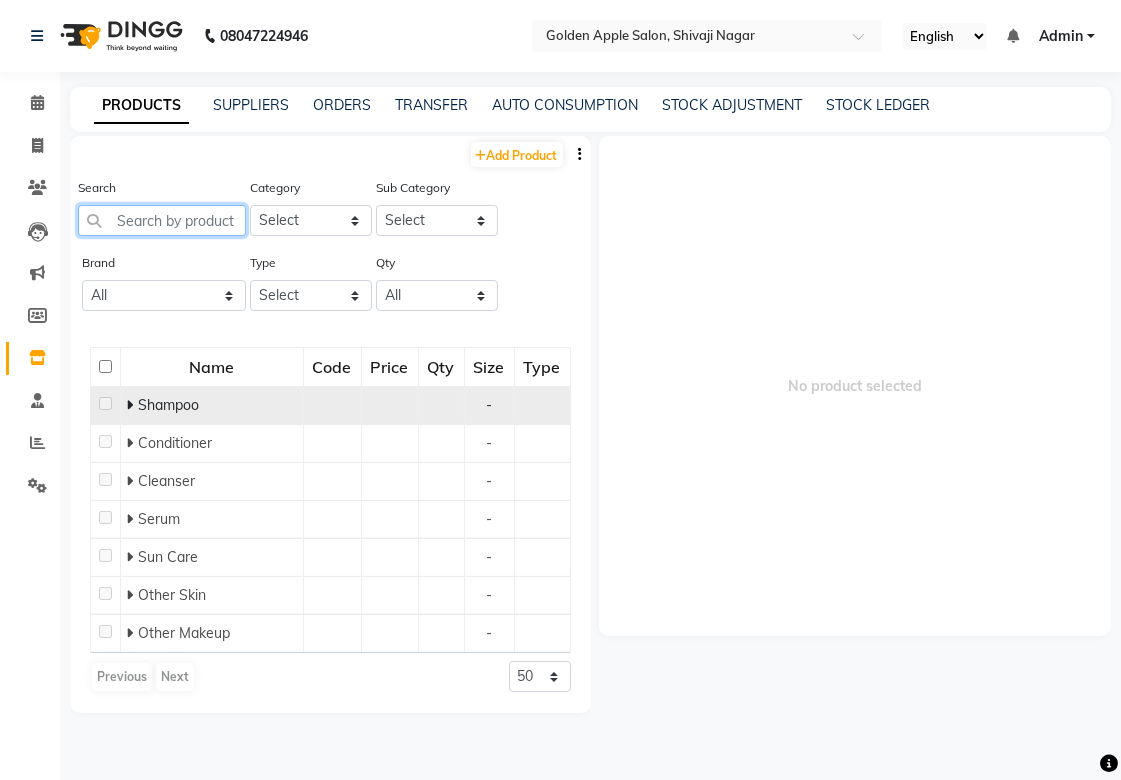 click 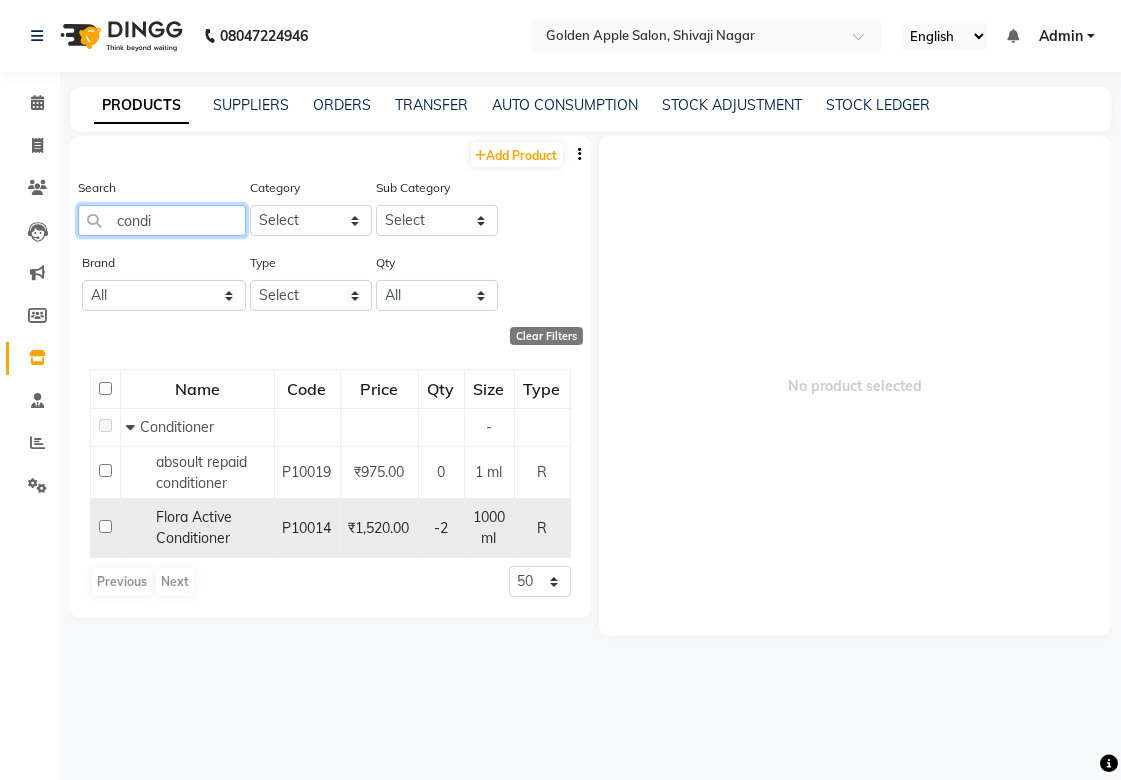 type on "condi" 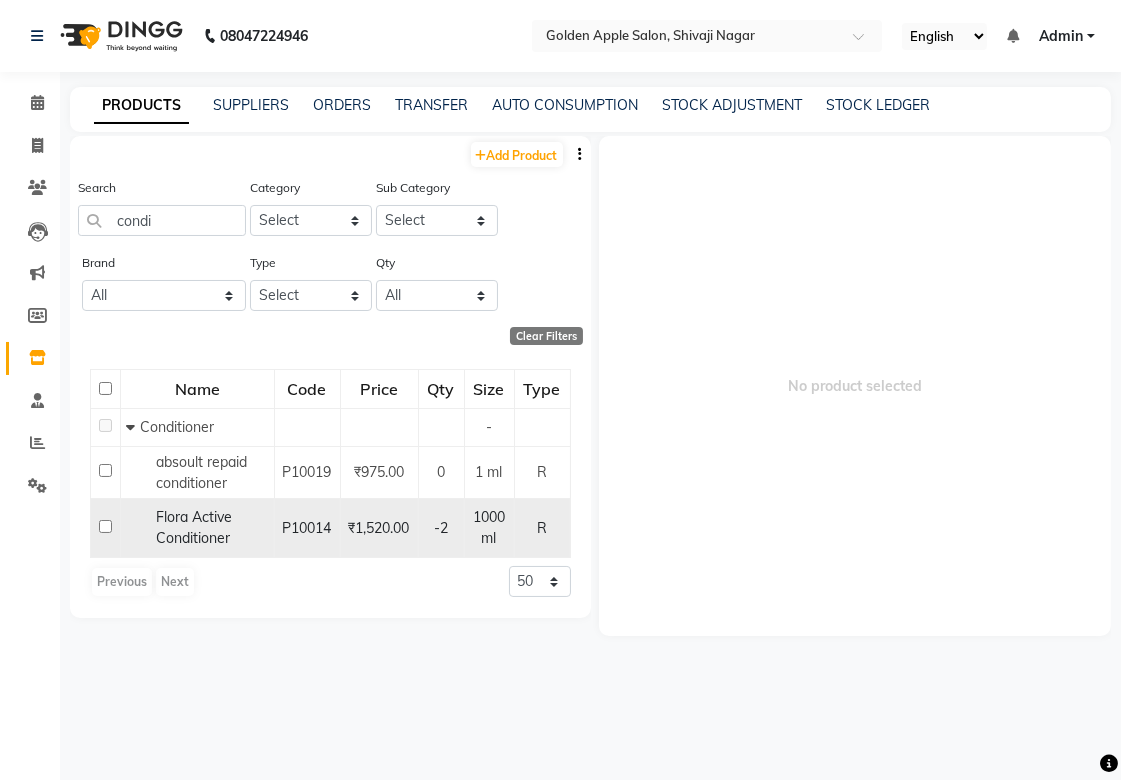 click on "P10014" 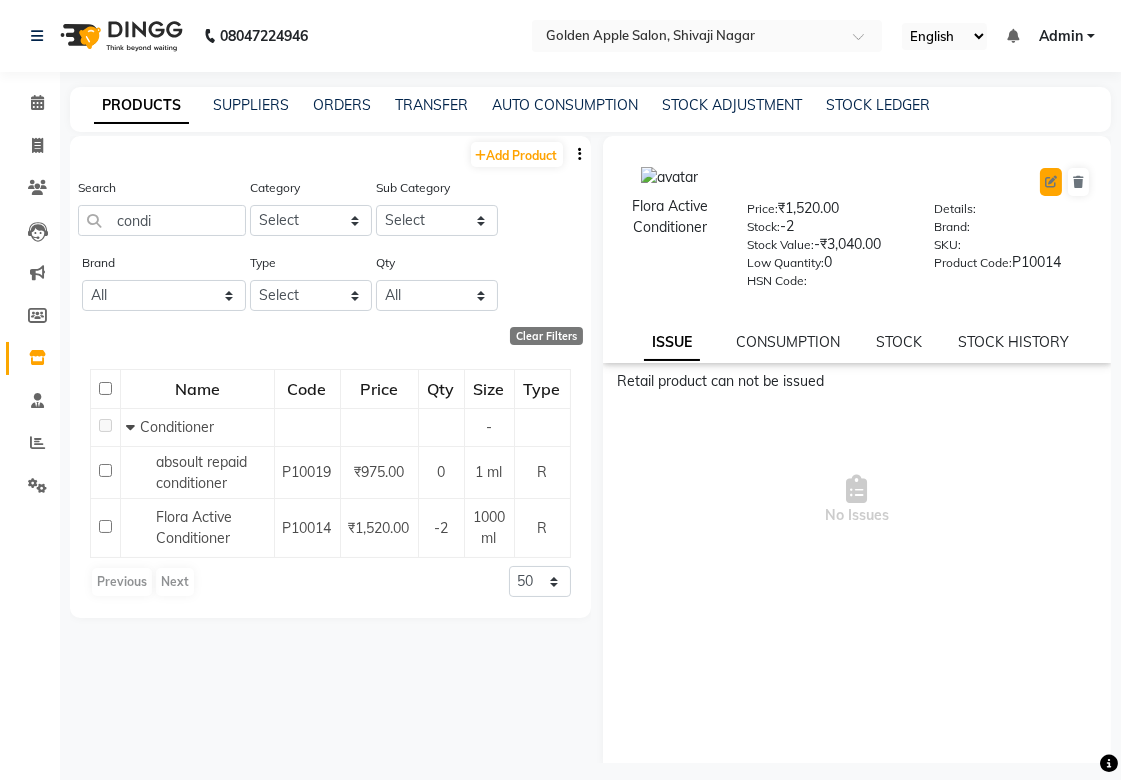 click 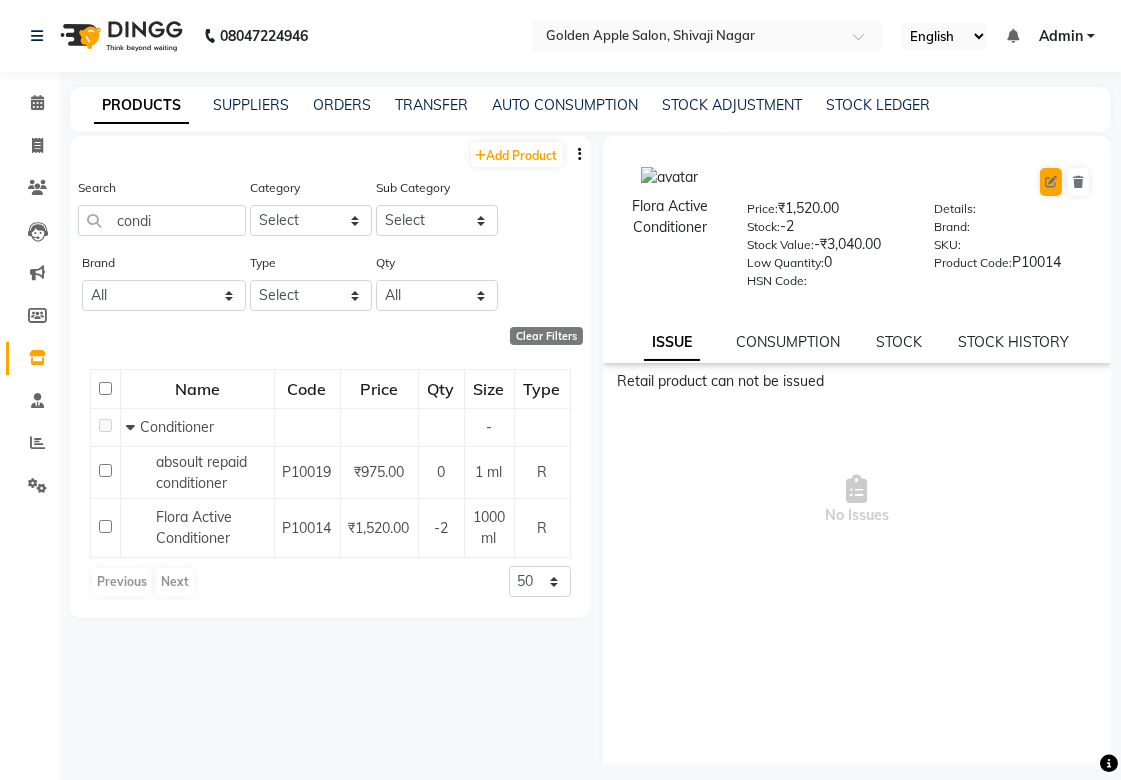 select on "R" 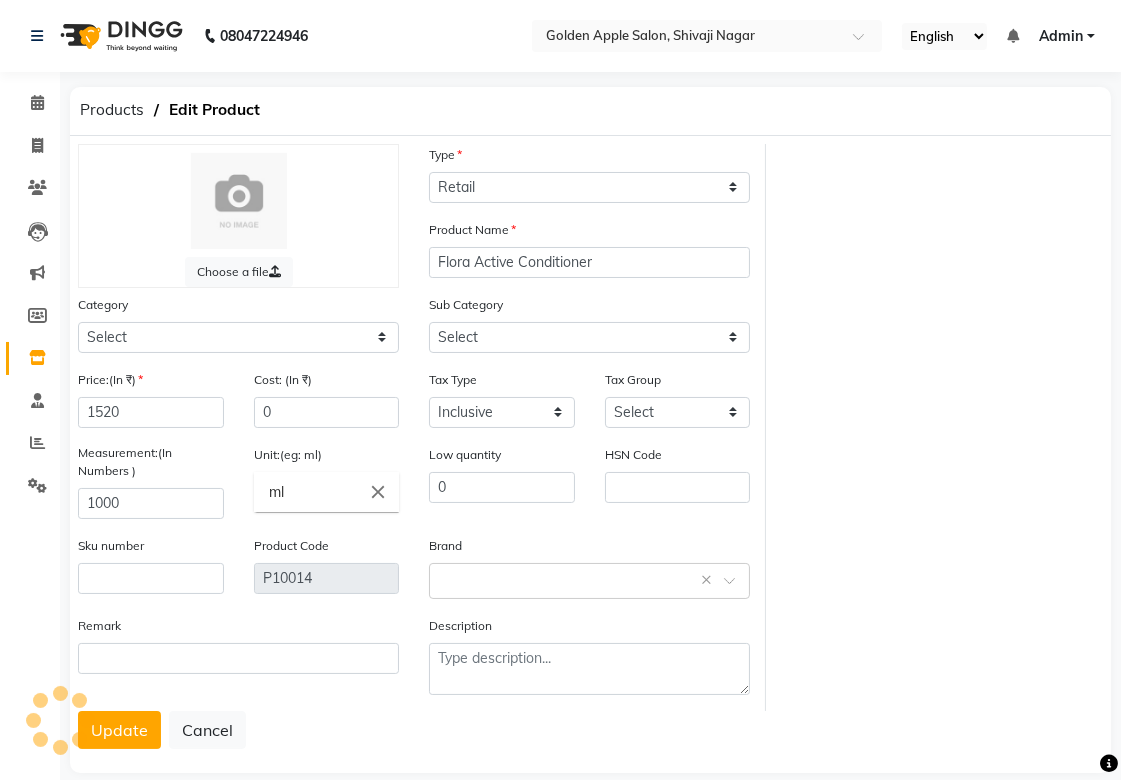 select on "967301100" 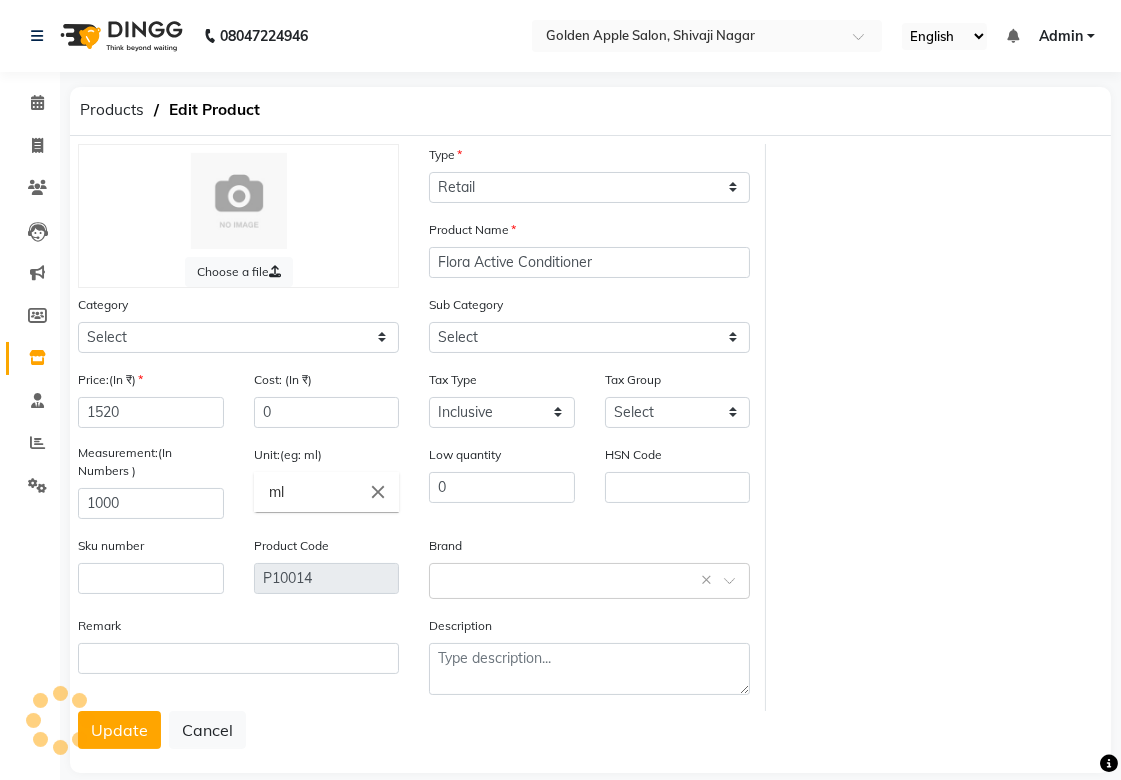 select on "[PHONE]" 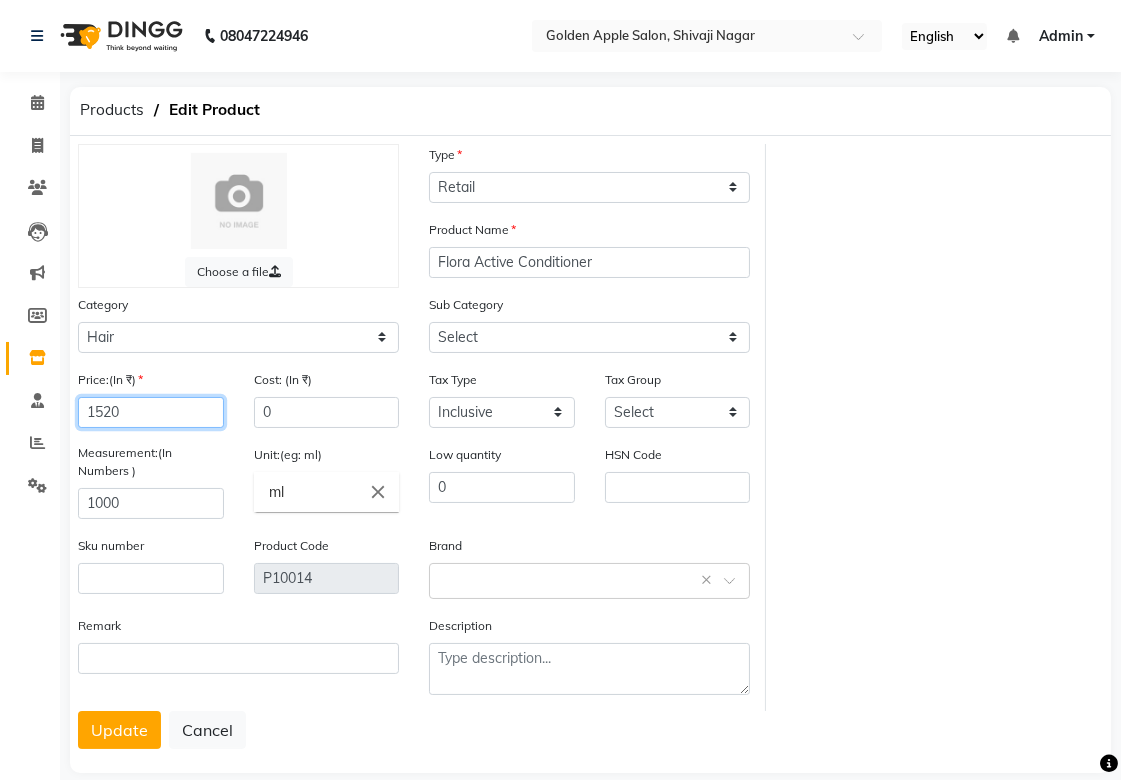 click on "1520" 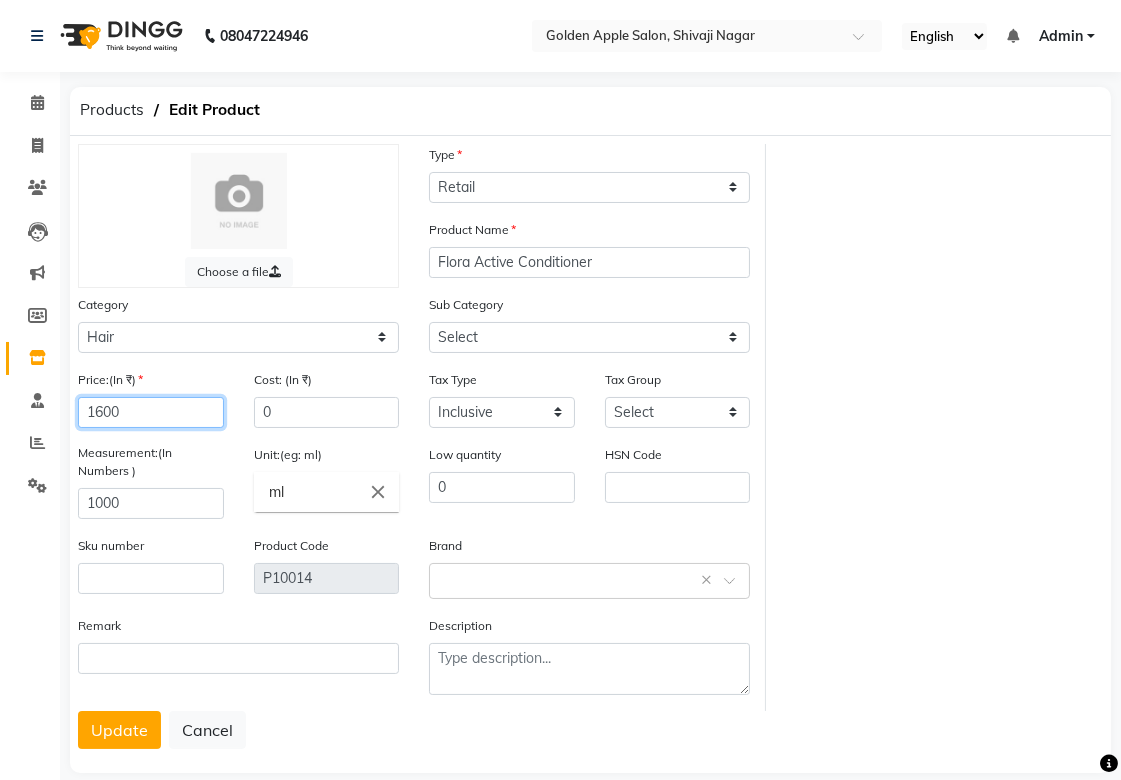 scroll, scrollTop: 27, scrollLeft: 0, axis: vertical 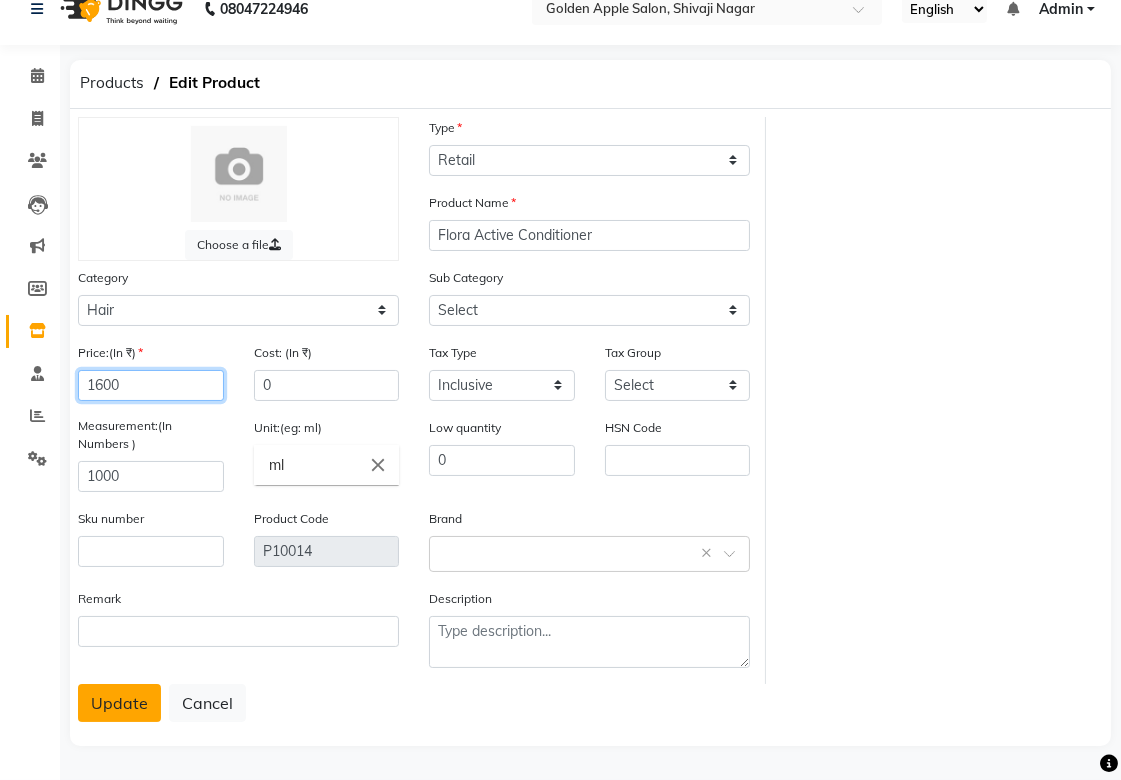 type on "1600" 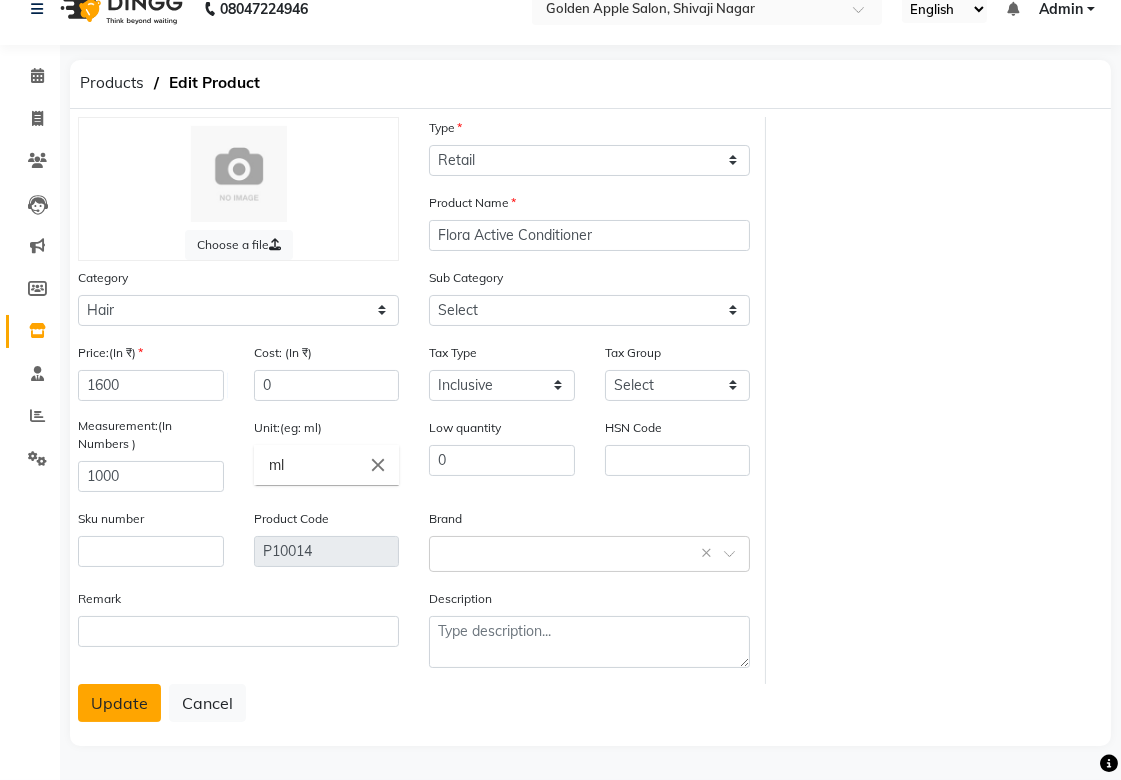click on "Update" 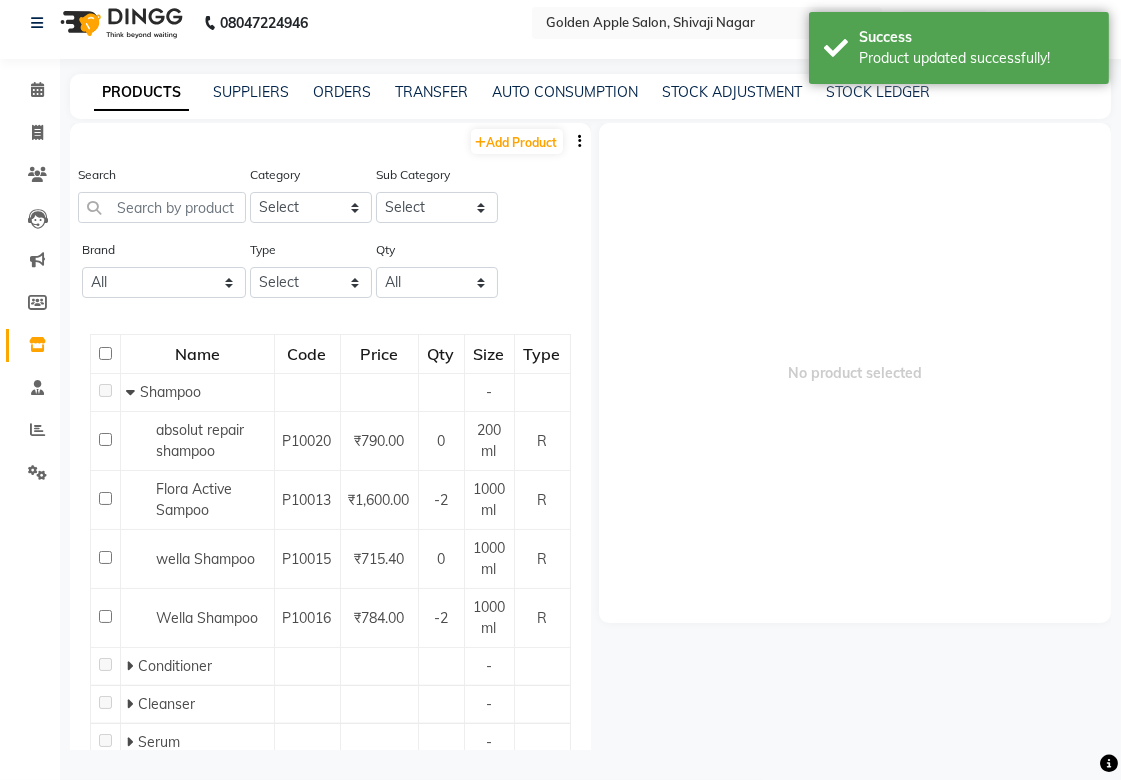 scroll, scrollTop: 0, scrollLeft: 0, axis: both 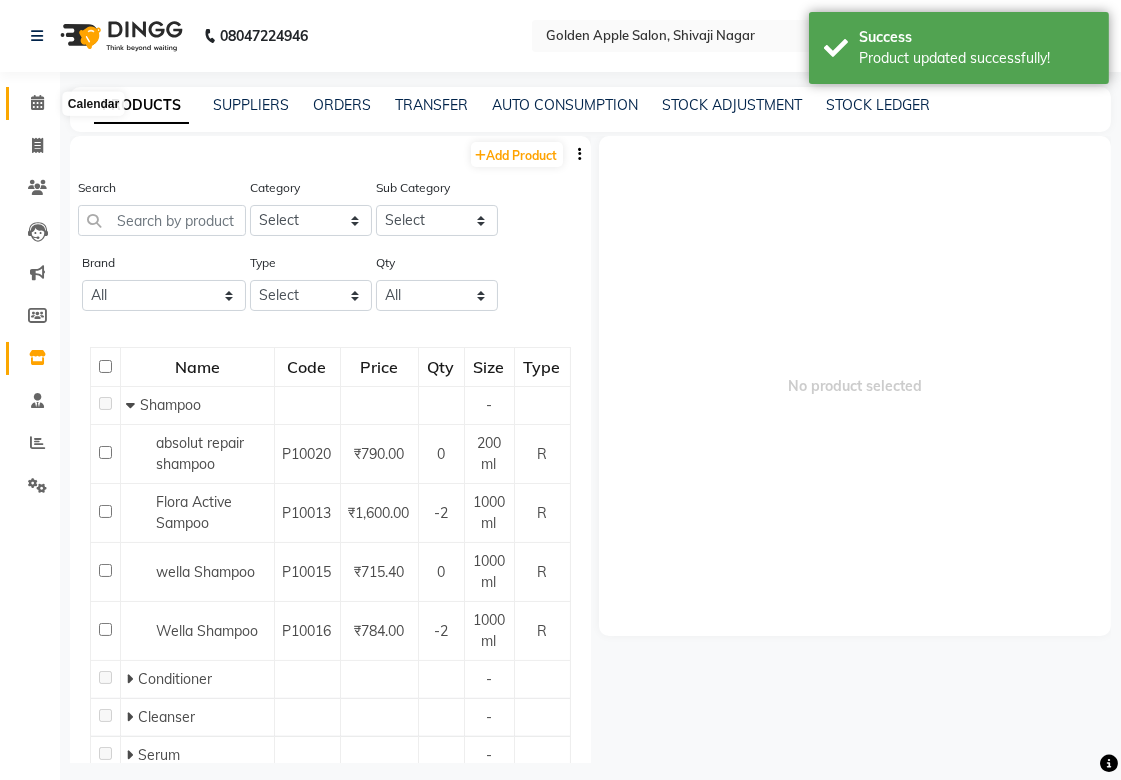 click 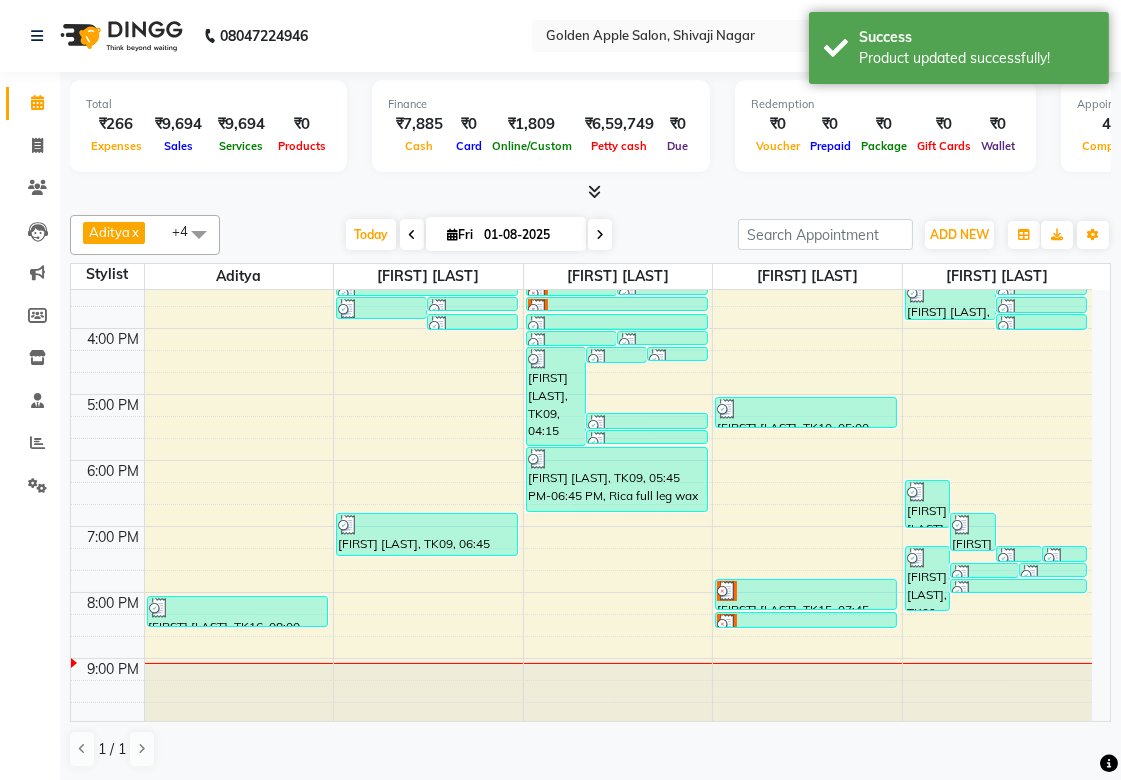 scroll, scrollTop: 430, scrollLeft: 0, axis: vertical 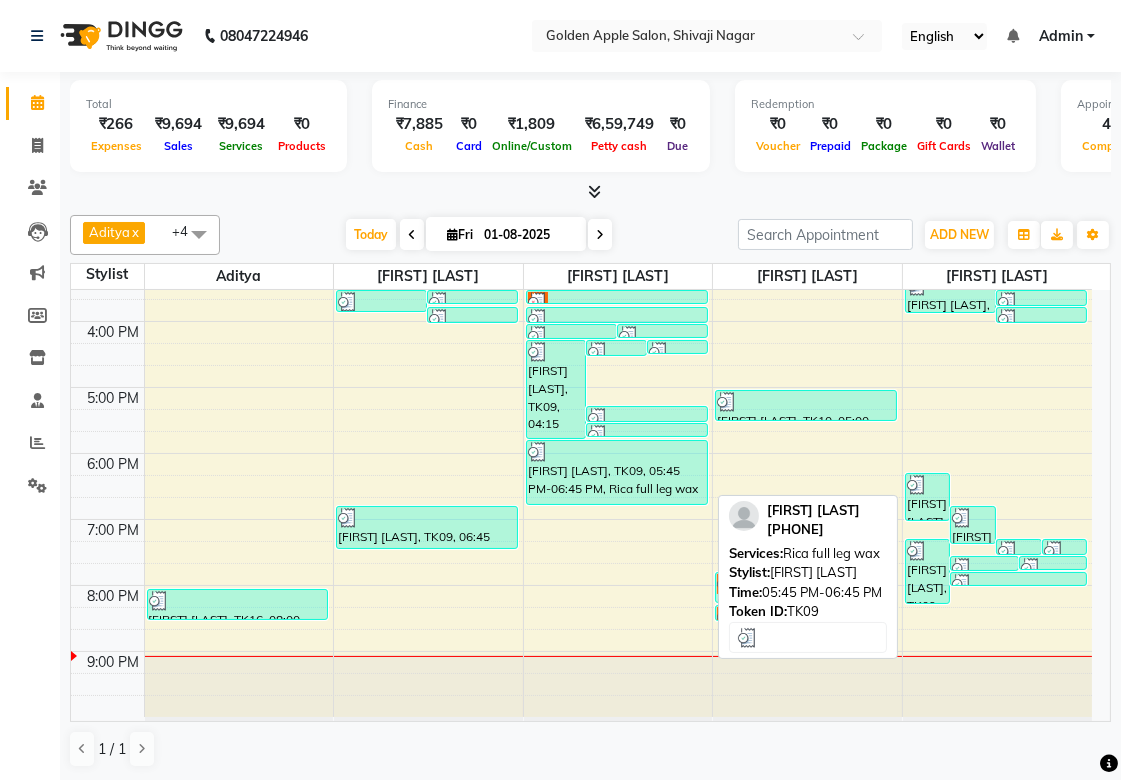 click on "[FIRST] [LAST], TK09, 05:45 PM-06:45 PM, Rica full leg wax" at bounding box center [617, 472] 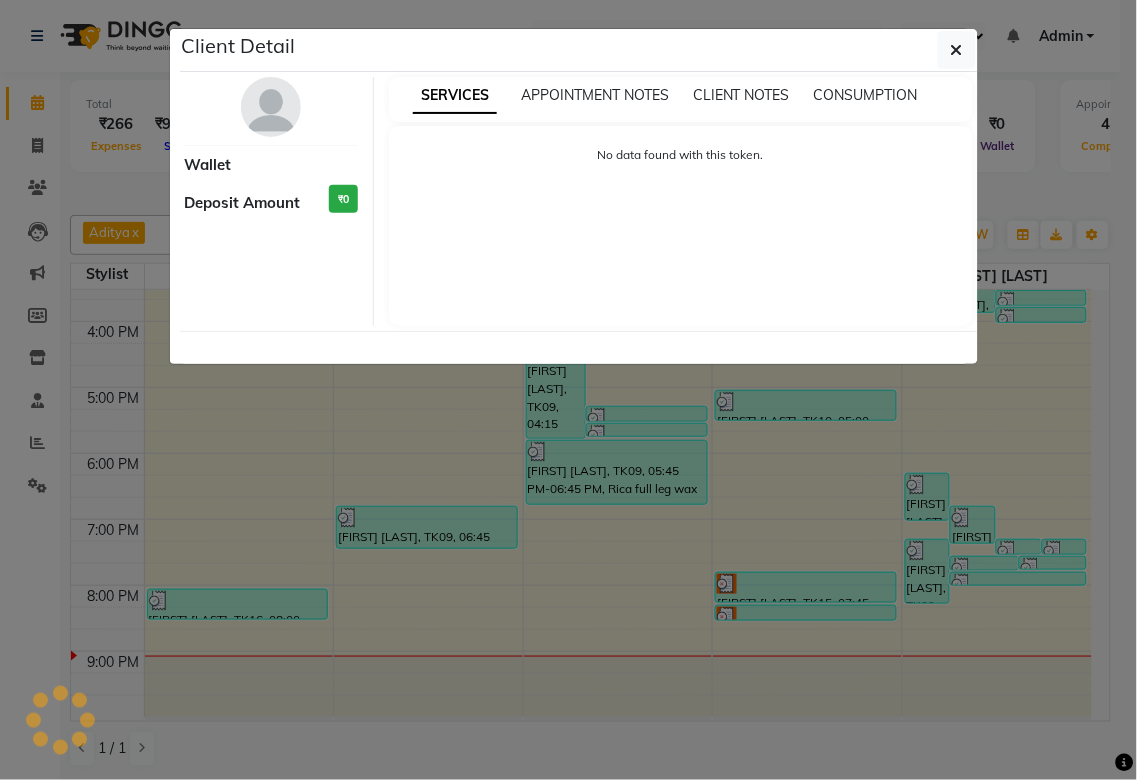 select on "3" 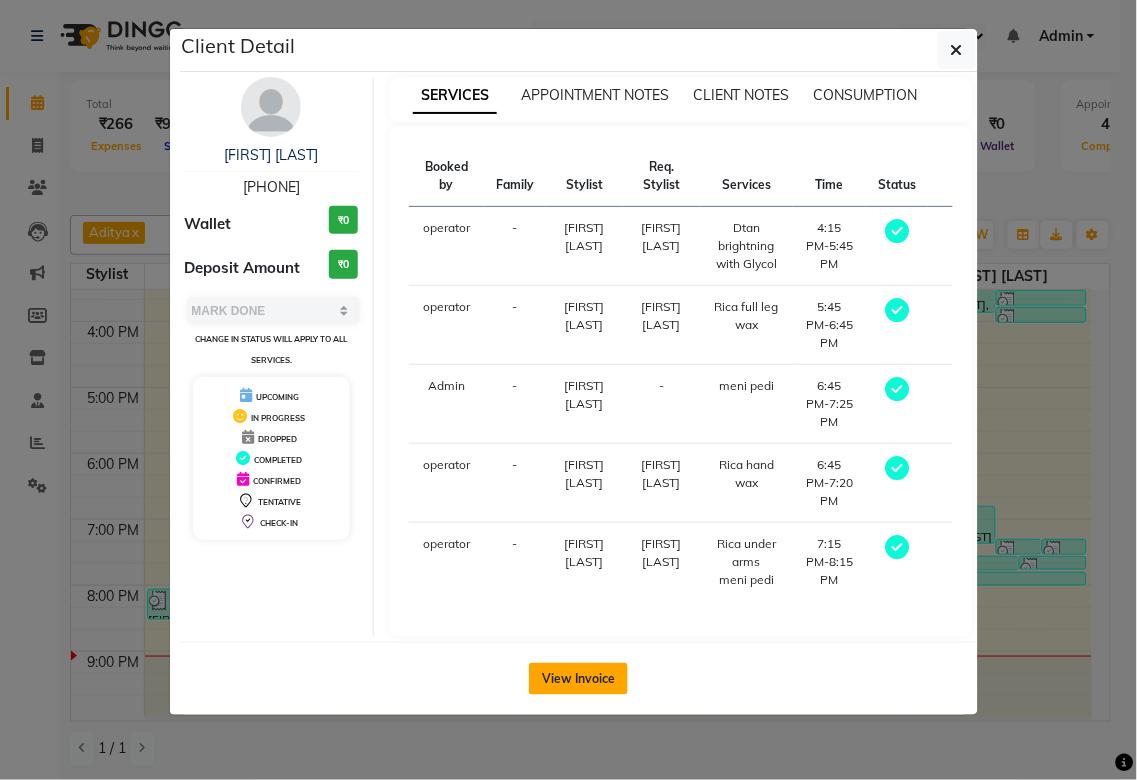 click on "View Invoice" 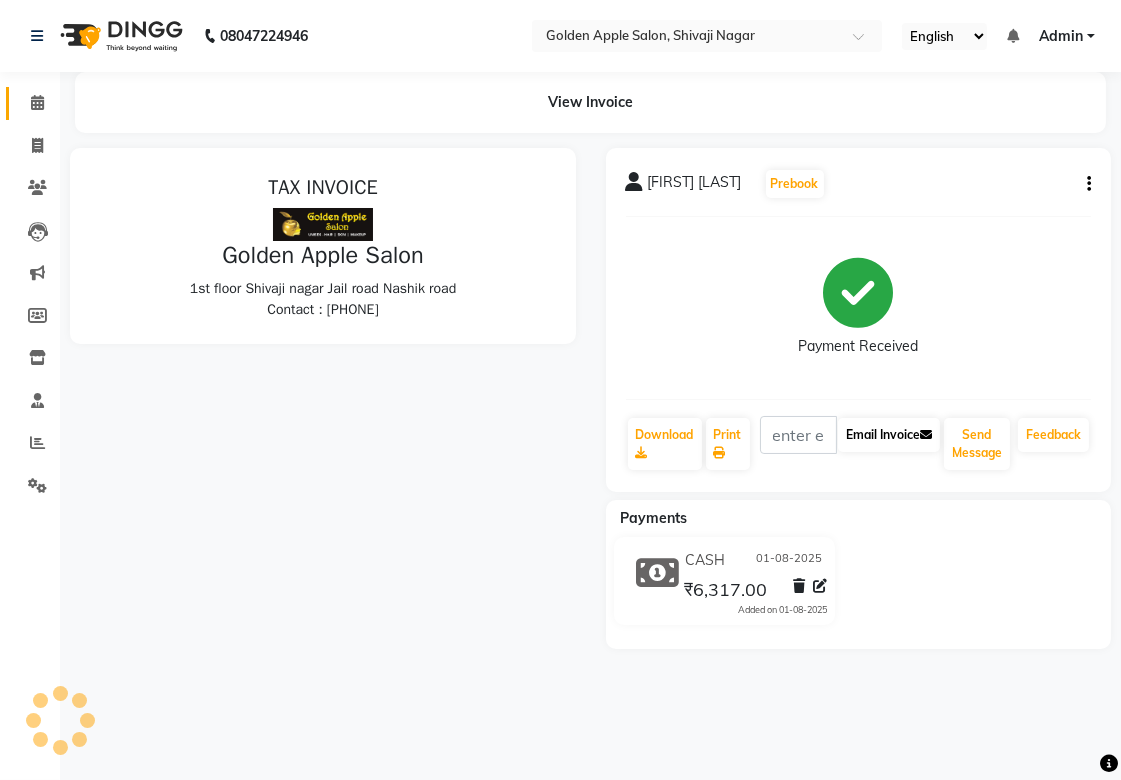 scroll, scrollTop: 0, scrollLeft: 0, axis: both 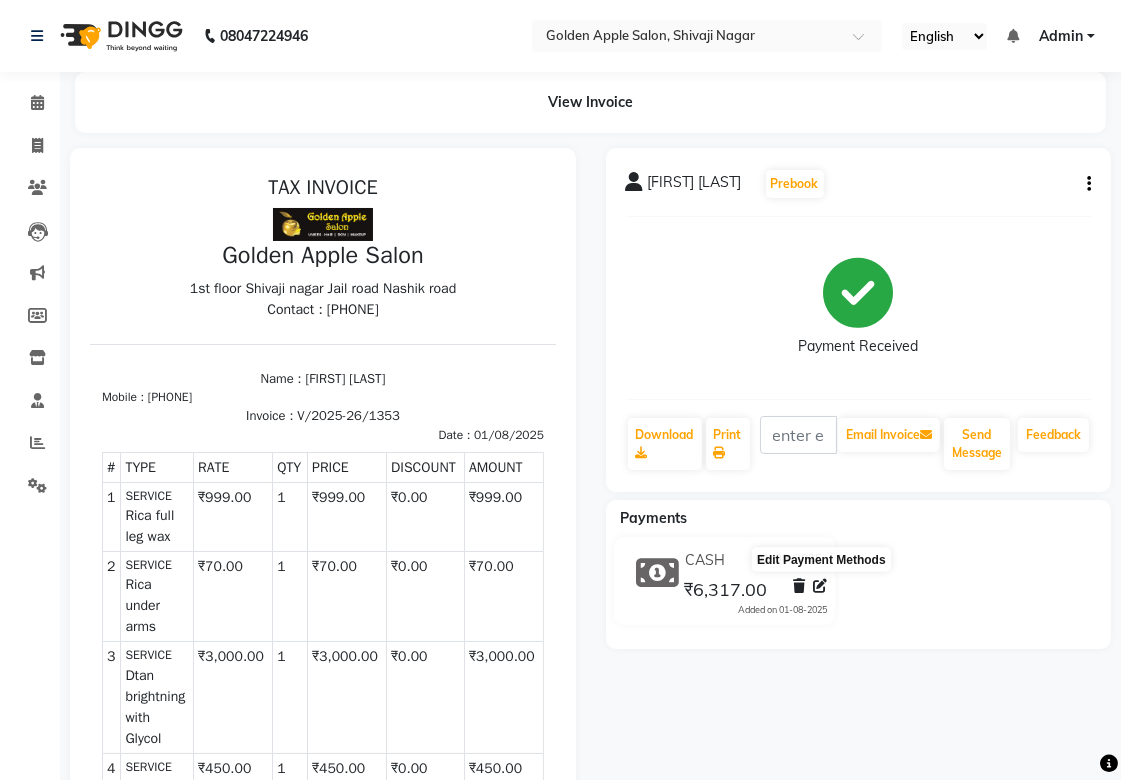 click 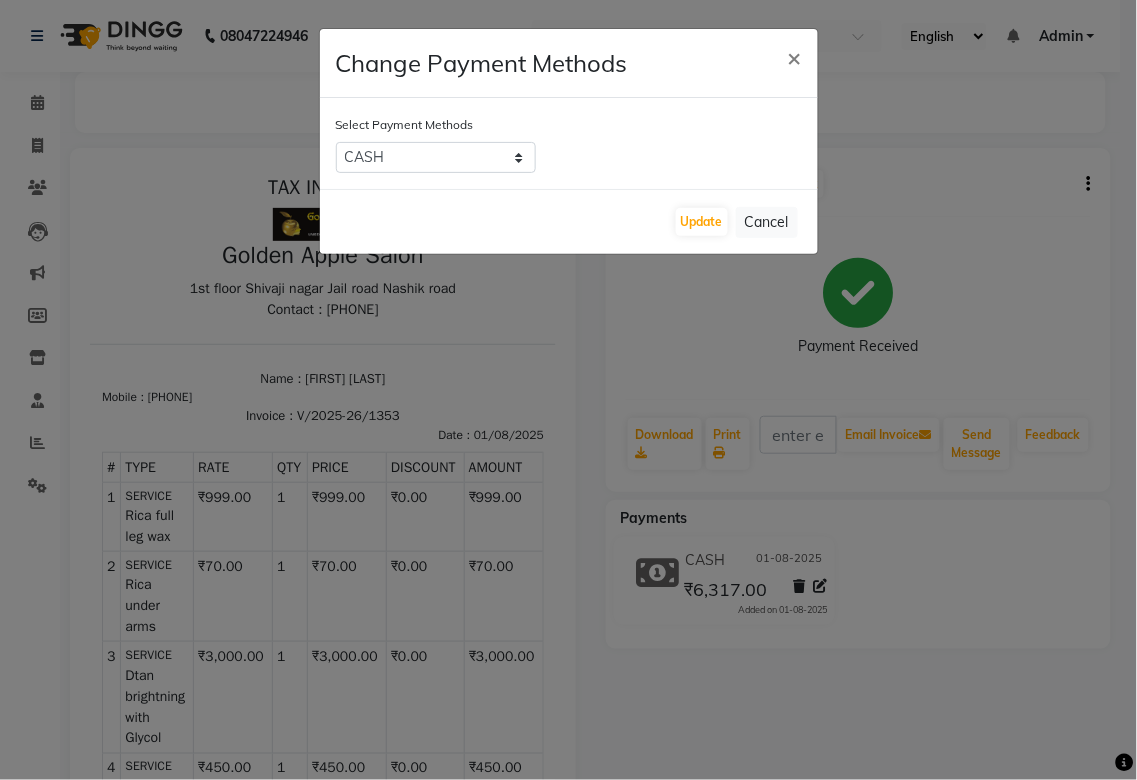 click on "Change Payment Methods × Select Payment Methods  CASH   PhonePe   CARD   Update   Cancel" 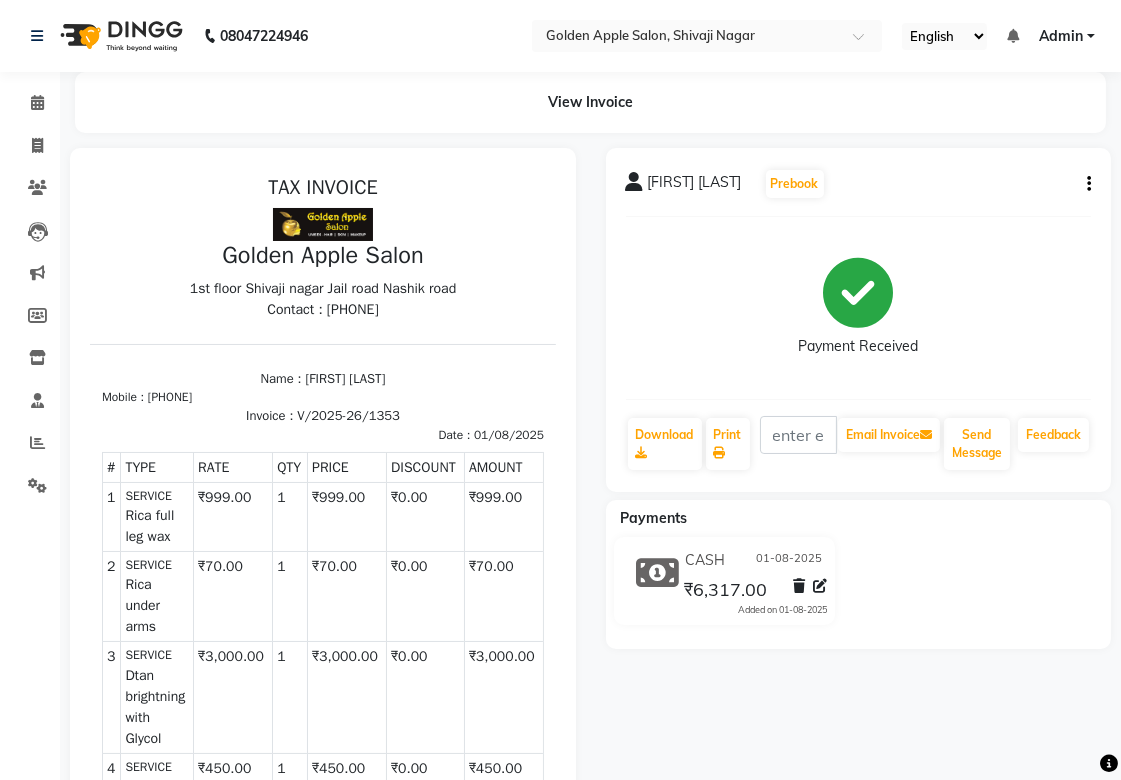 click 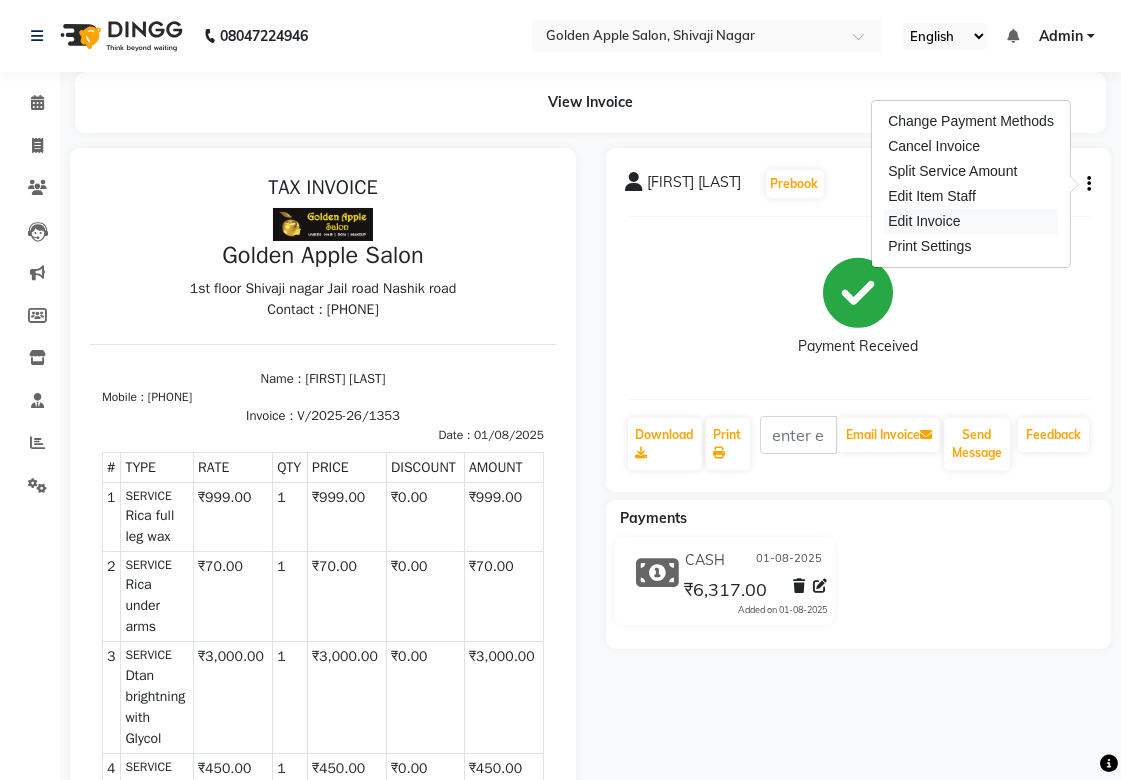 click on "Edit Invoice" at bounding box center (971, 221) 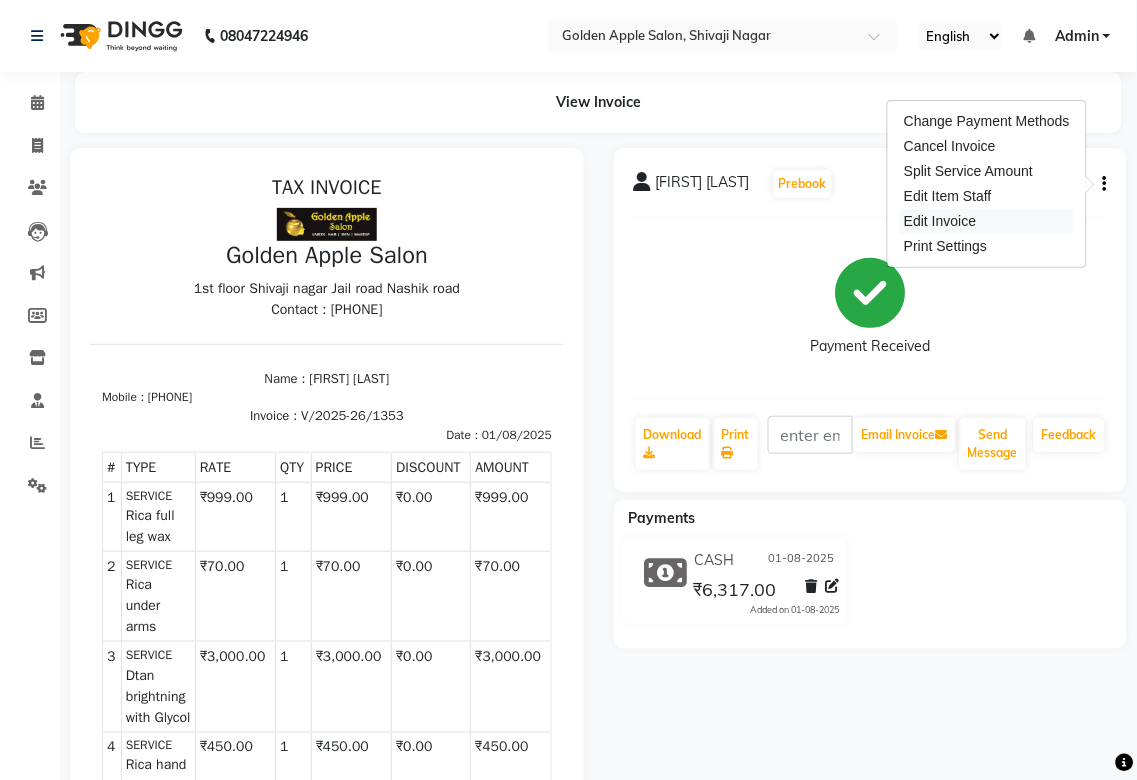 select on "service" 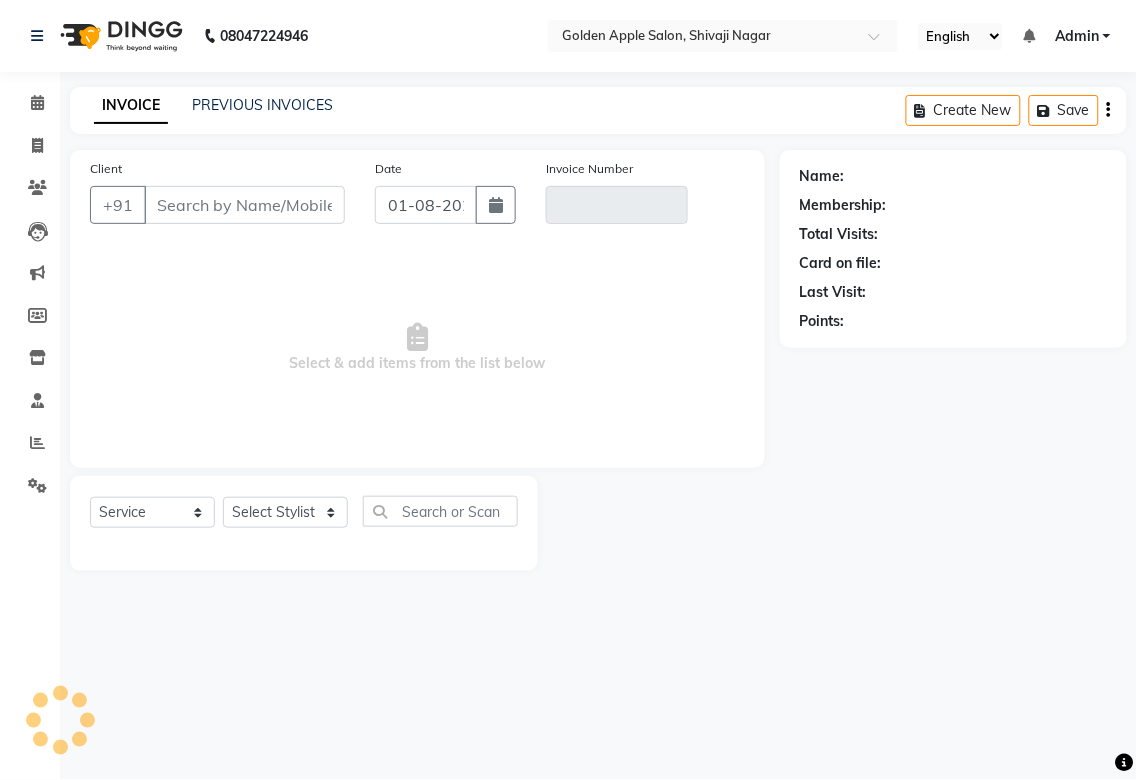 type on "[PHONE]" 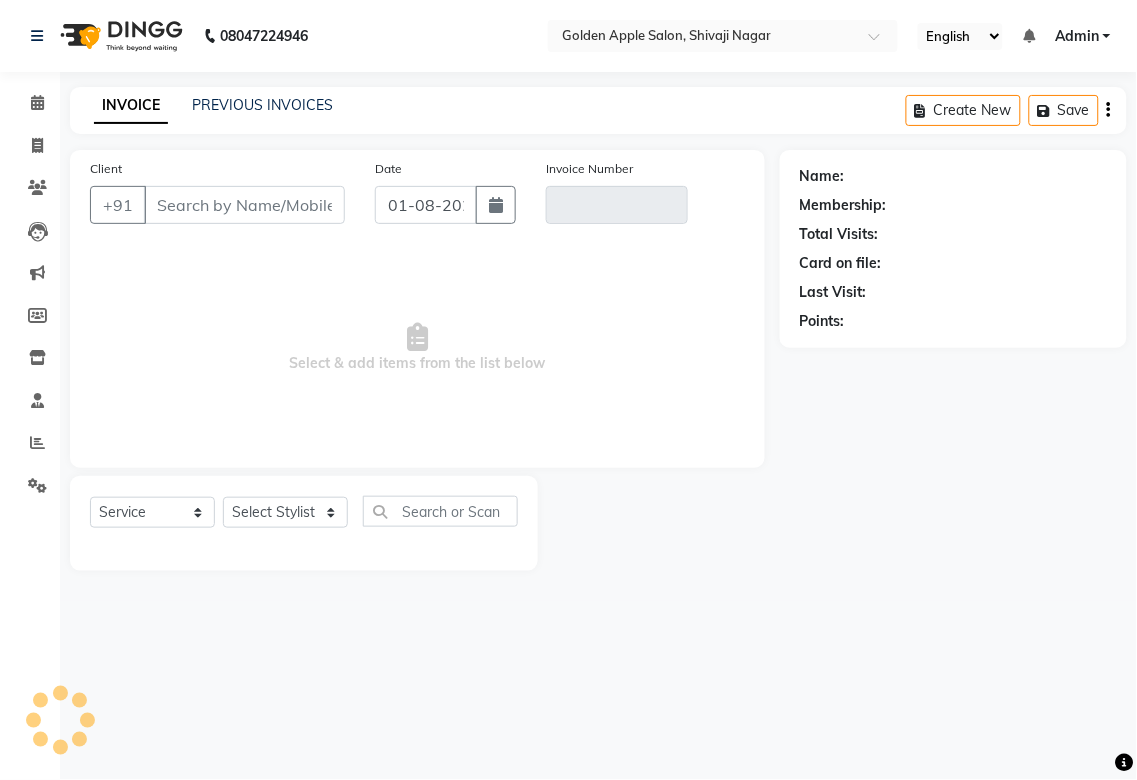 type on "V/2025-26/1353" 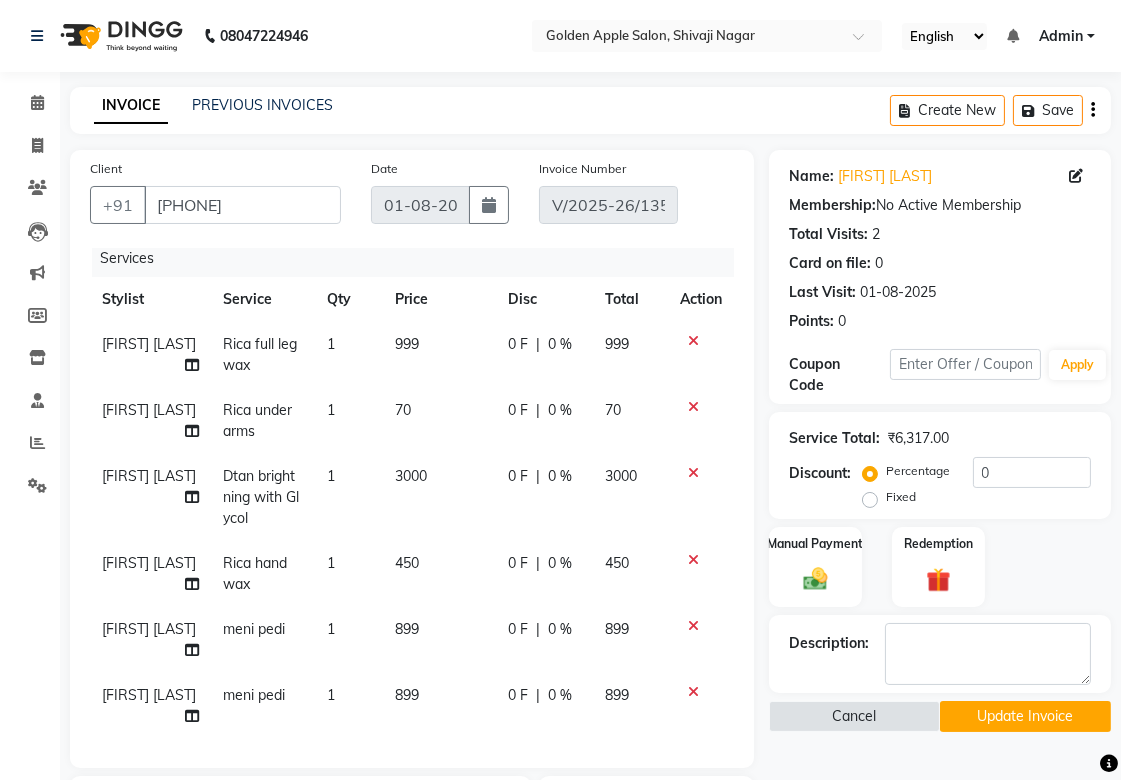 scroll, scrollTop: 10, scrollLeft: 0, axis: vertical 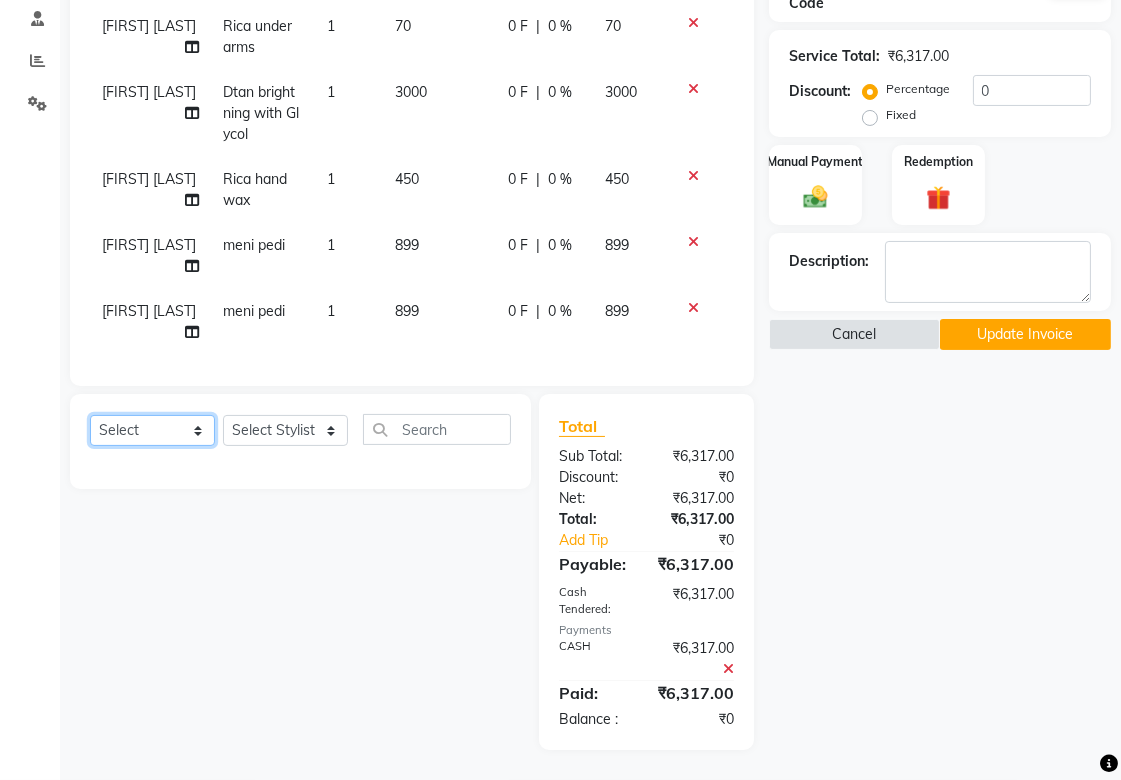click on "Select  Service  Product  Membership  Package Voucher Prepaid Gift Card" 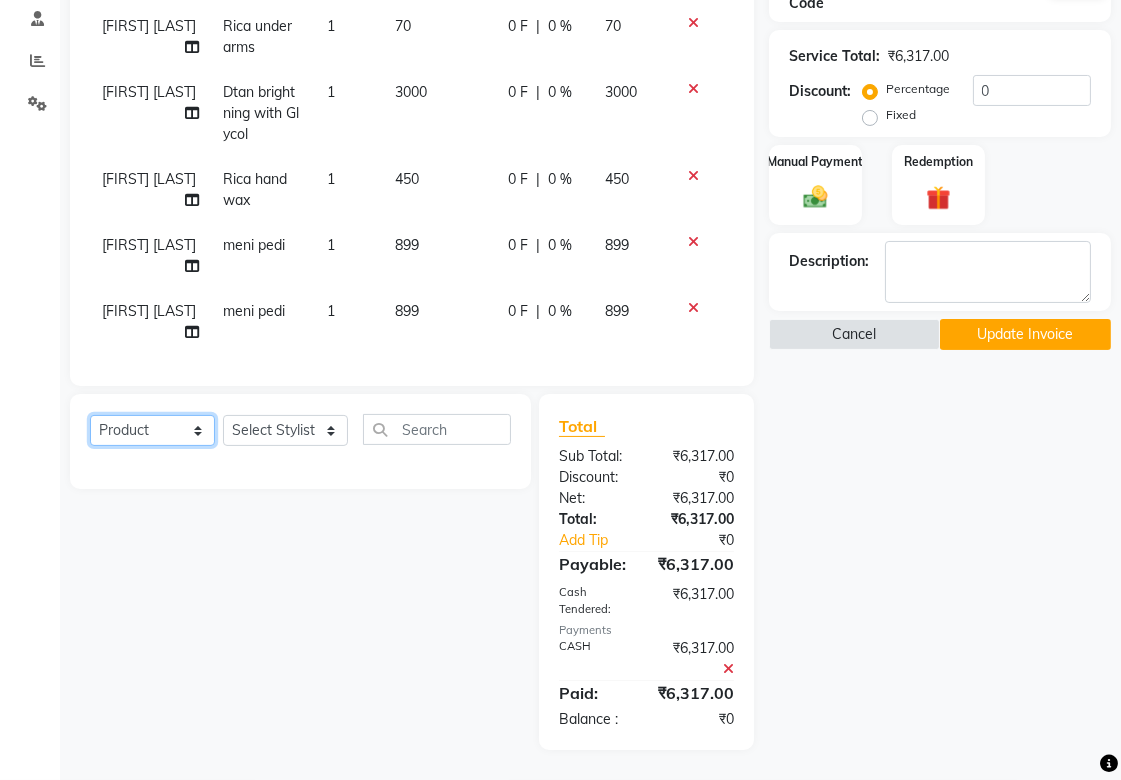 click on "Select  Service  Product  Membership  Package Voucher Prepaid Gift Card" 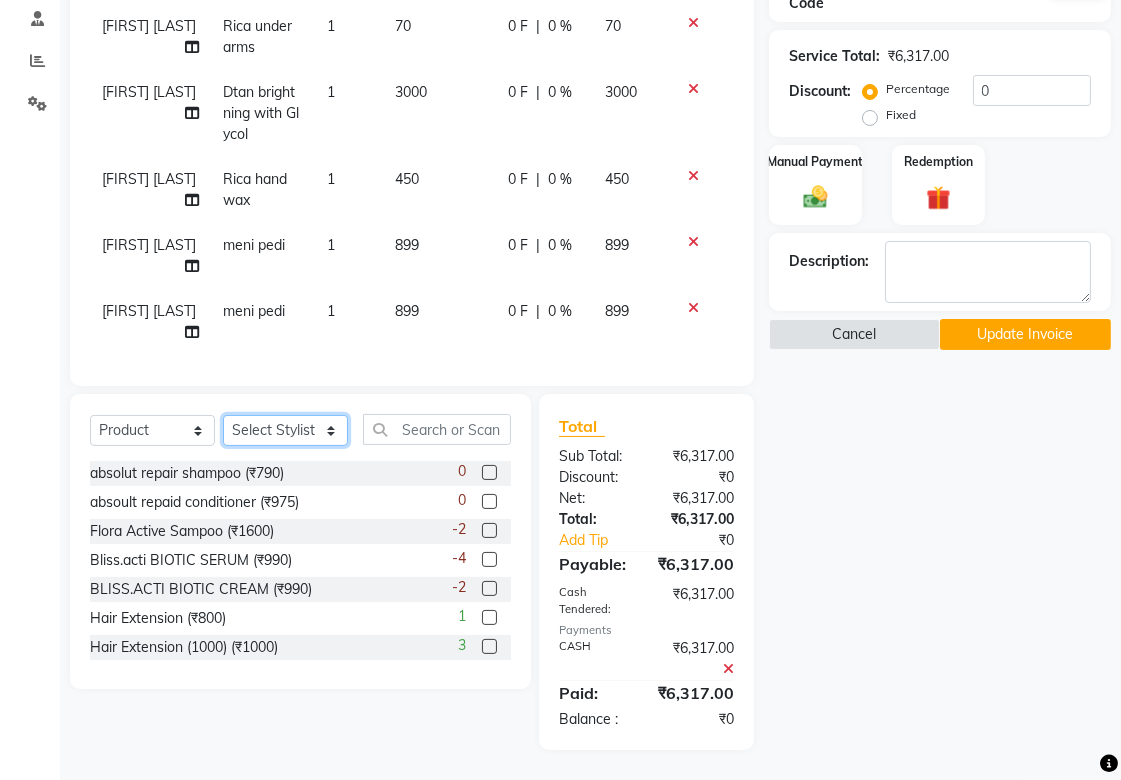 click on "Select Stylist Aditya Anjali  BAHIWAL Aparana Satarrdekar ashwini jopale dolly kannan  Harshika Hire operator vijay ahire" 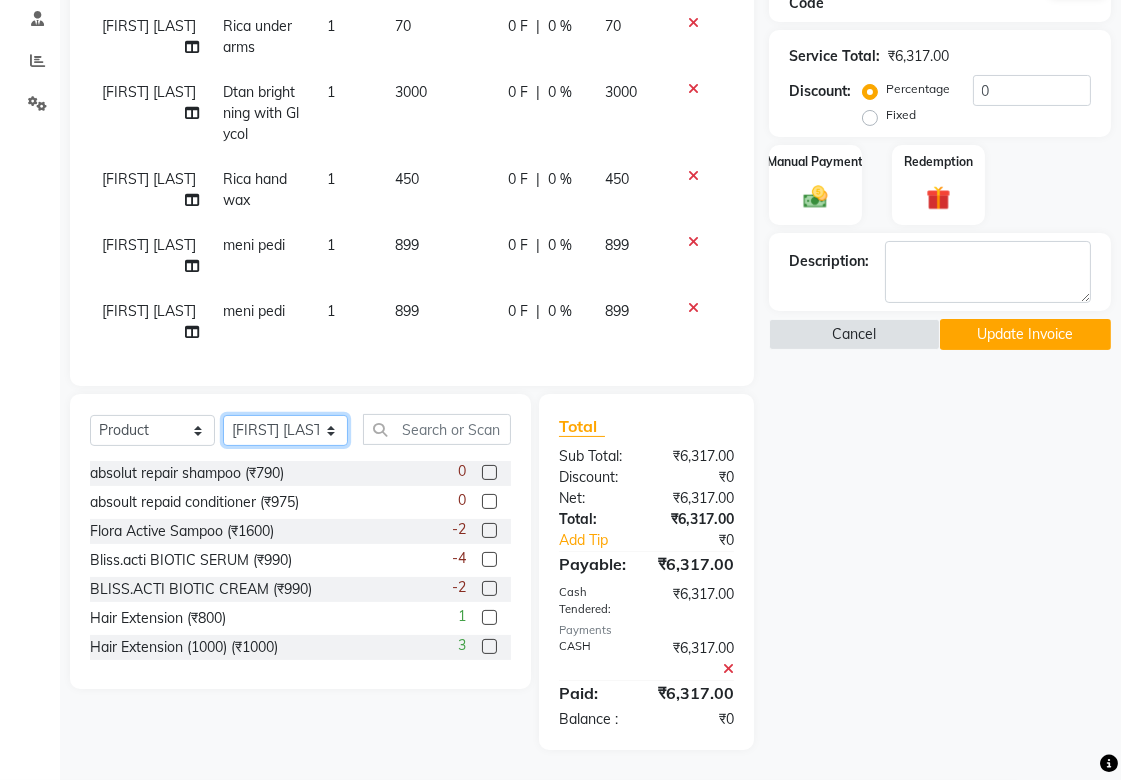 click on "Select Stylist Aditya Anjali  BAHIWAL Aparana Satarrdekar ashwini jopale dolly kannan  Harshika Hire operator vijay ahire" 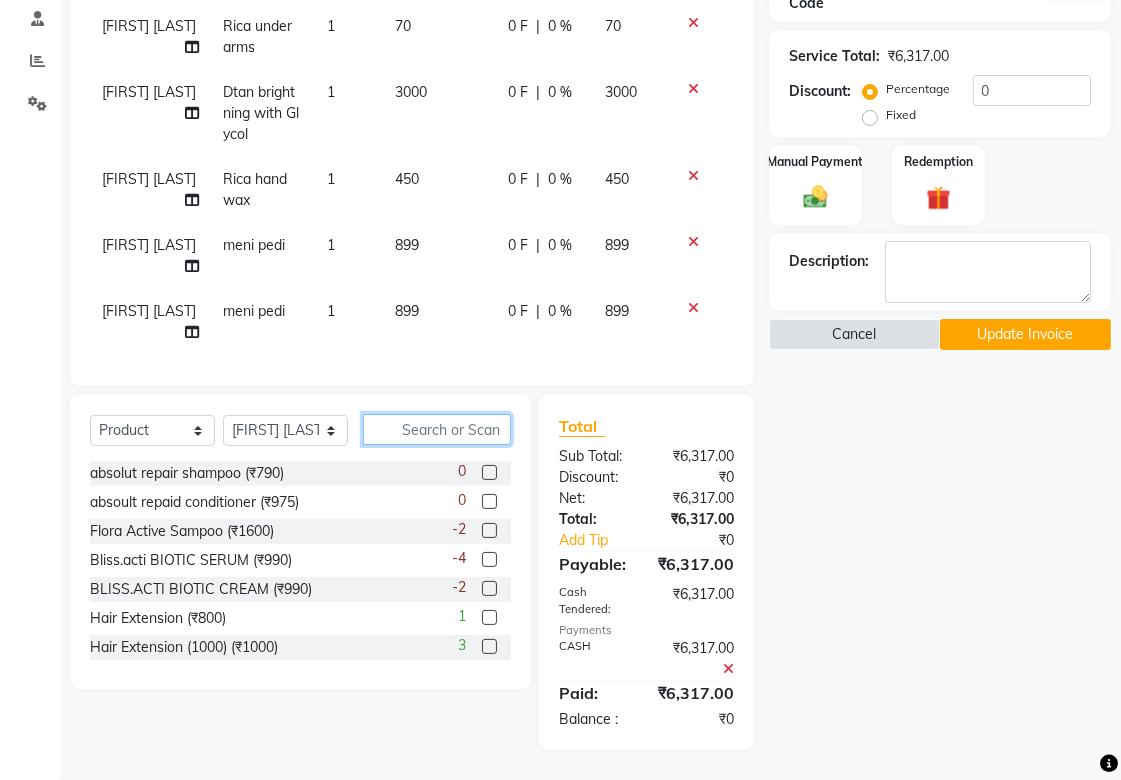 click 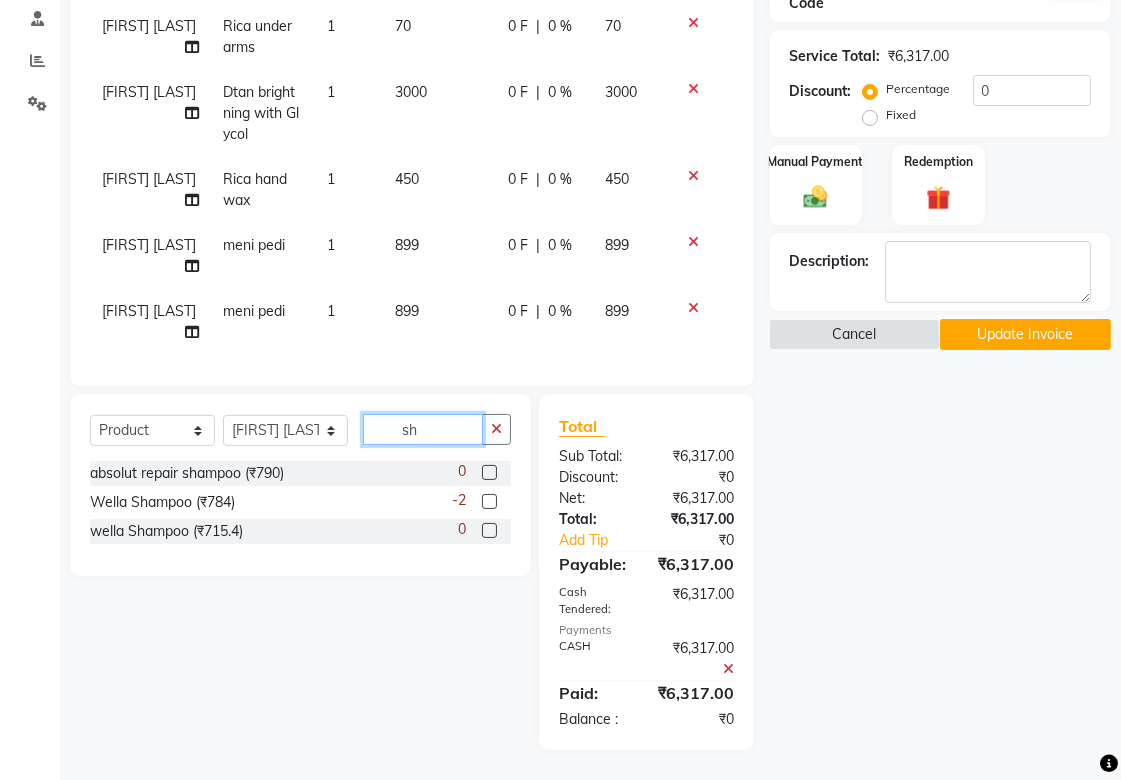 type on "s" 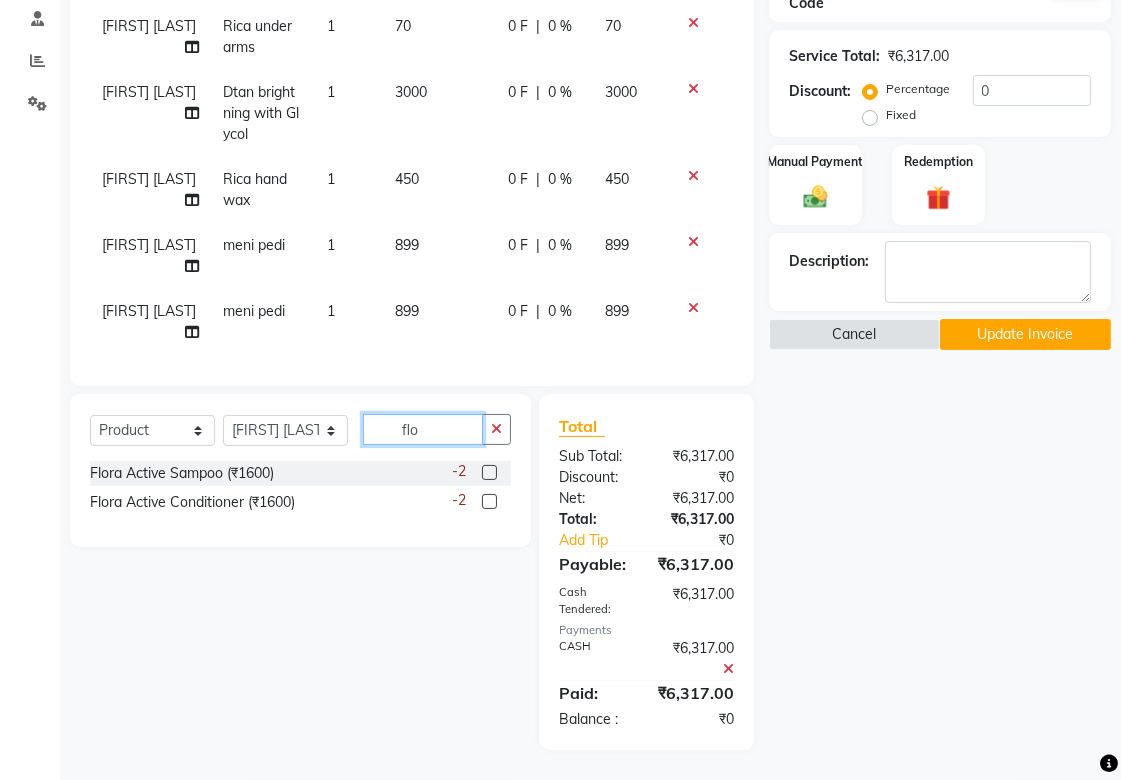 type on "flo" 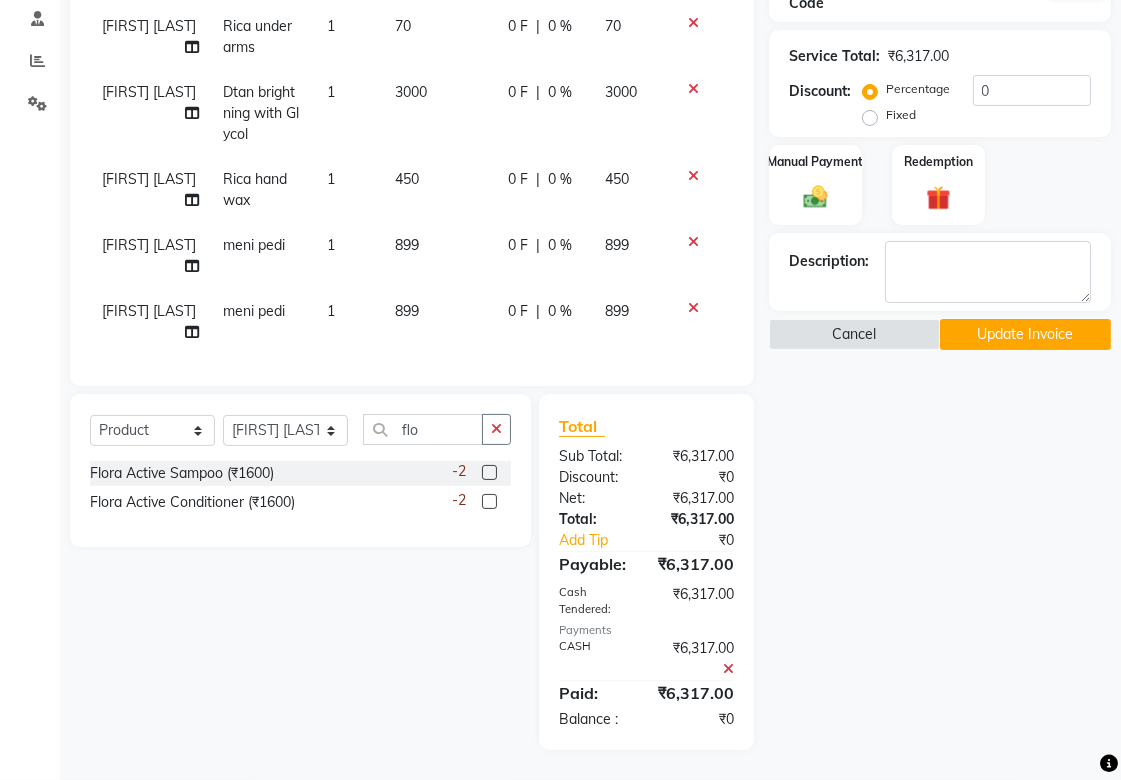 click 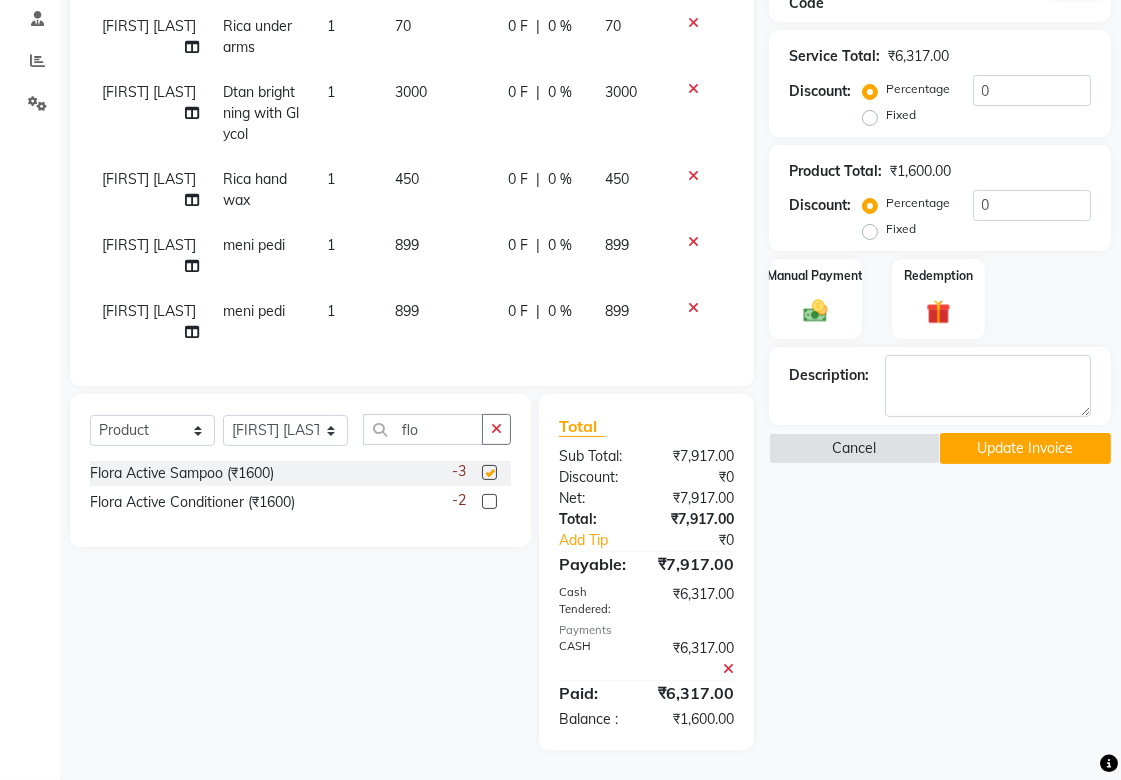 checkbox on "false" 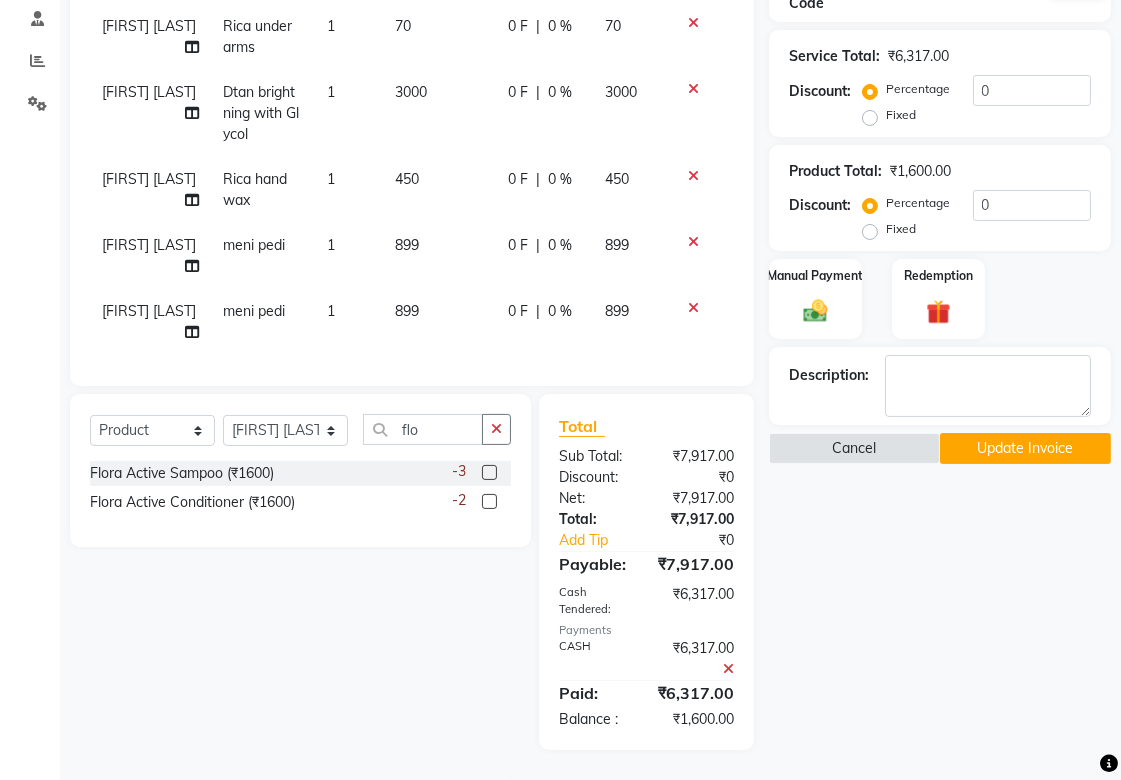 click 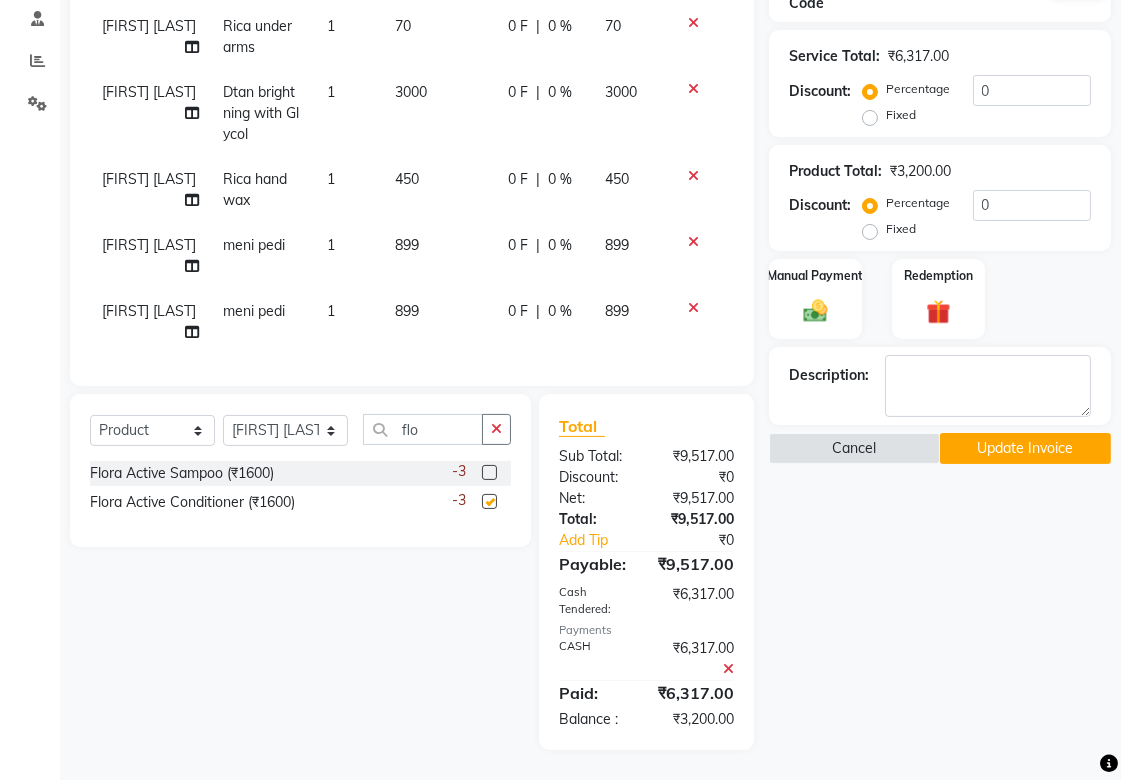 checkbox on "false" 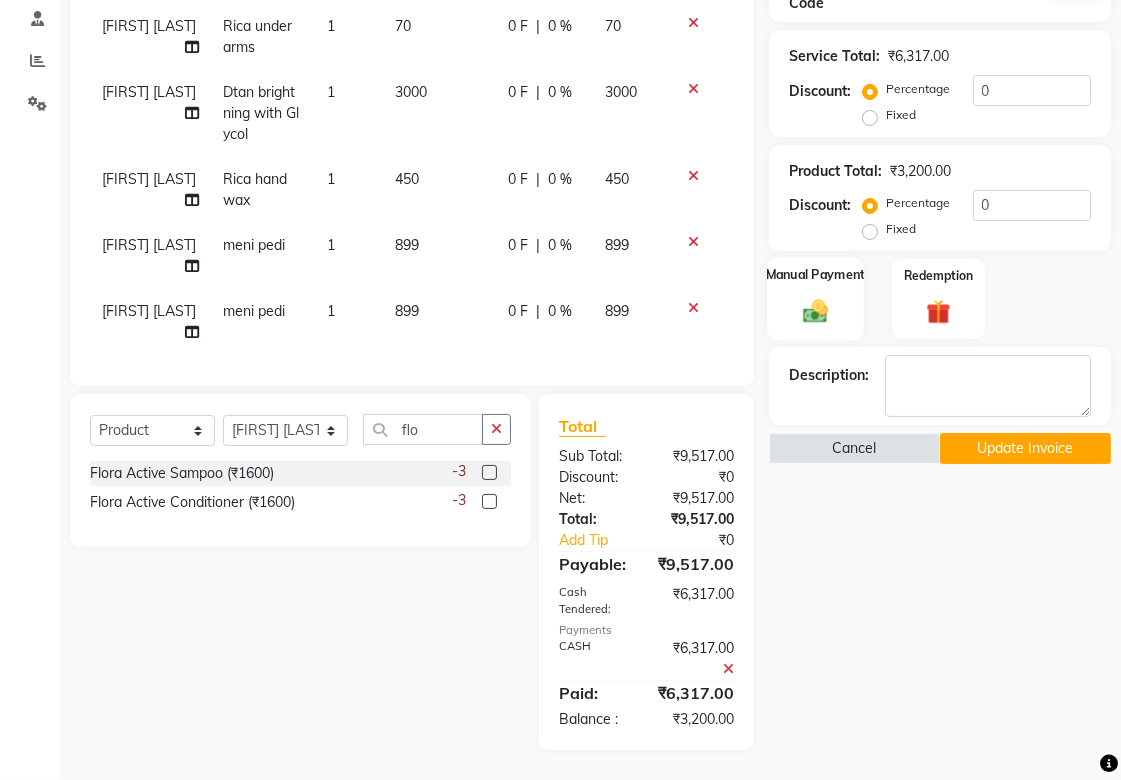 click 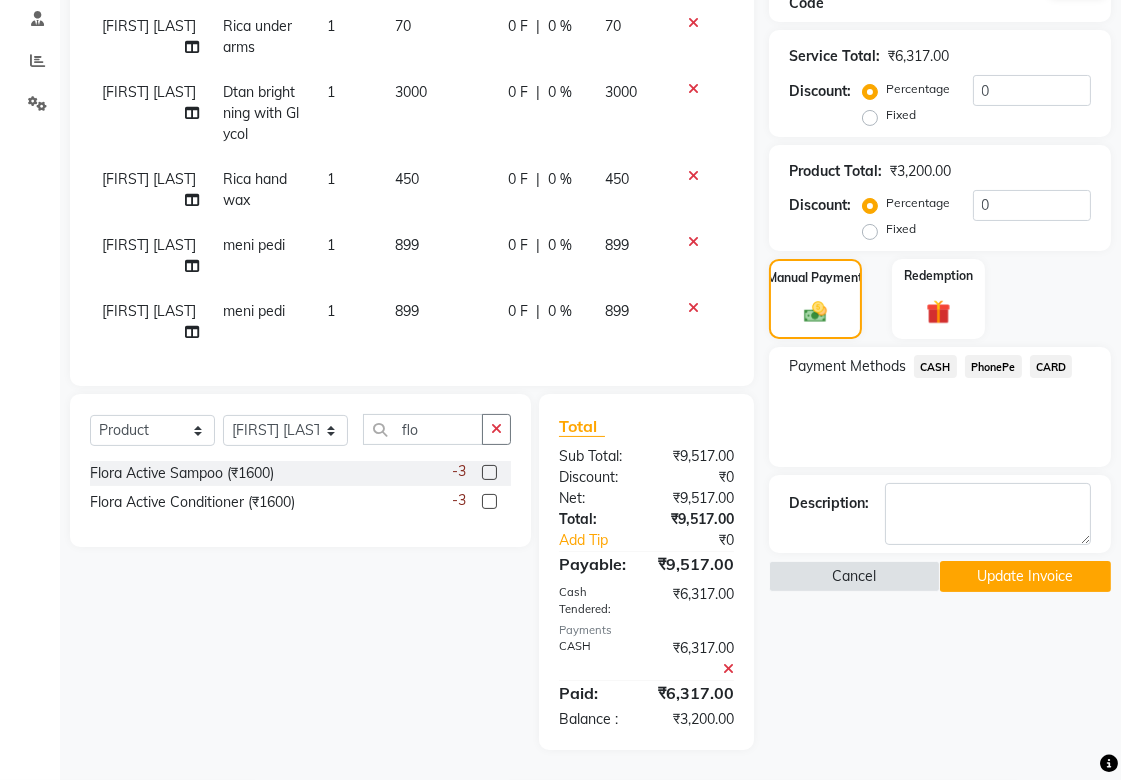 click on "CARD" 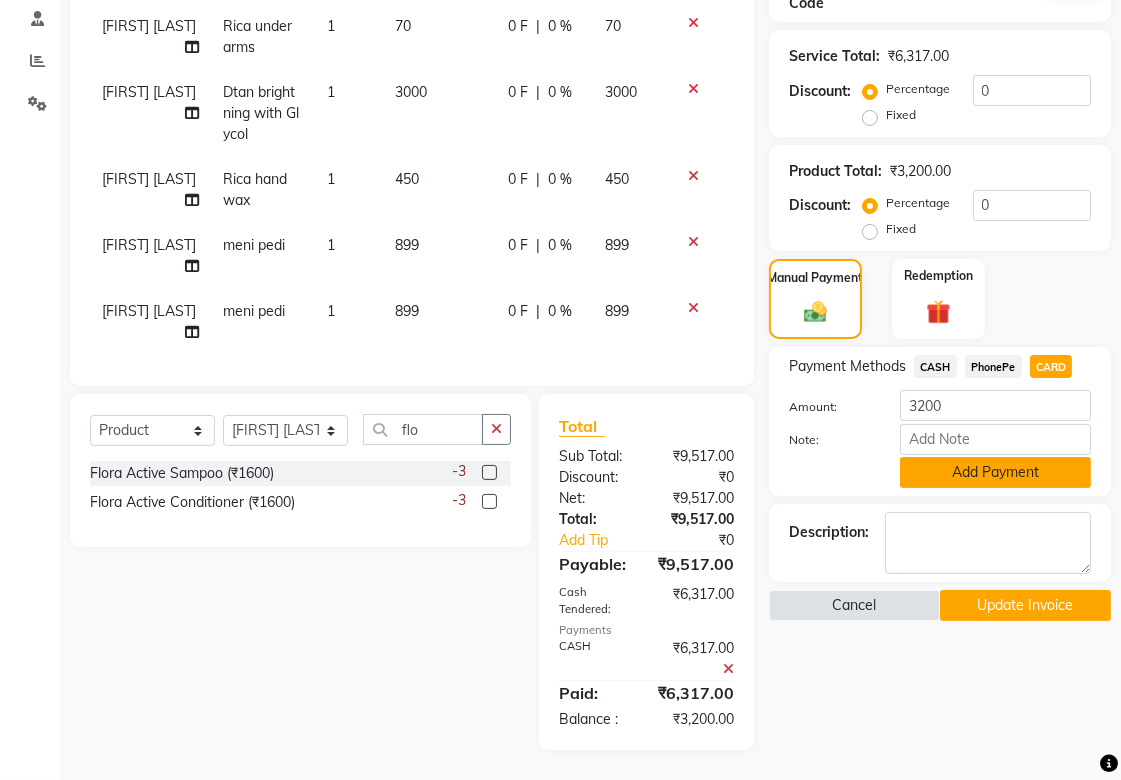 scroll, scrollTop: 295, scrollLeft: 0, axis: vertical 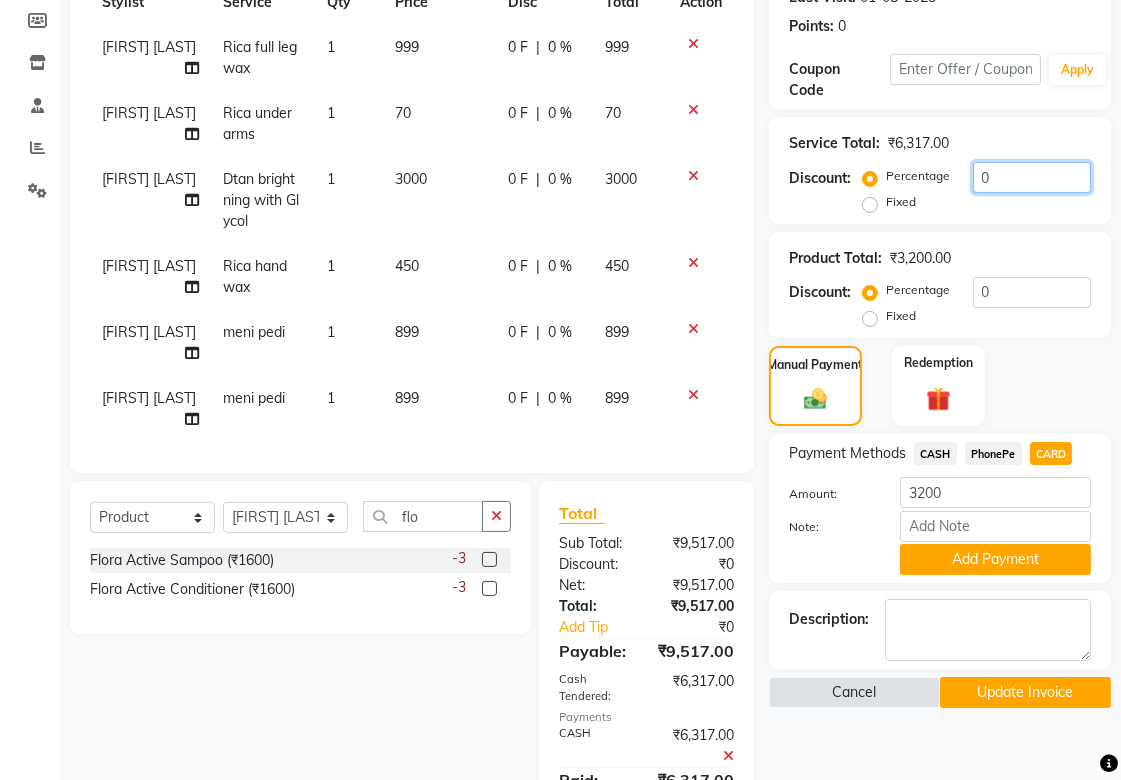 click on "0" 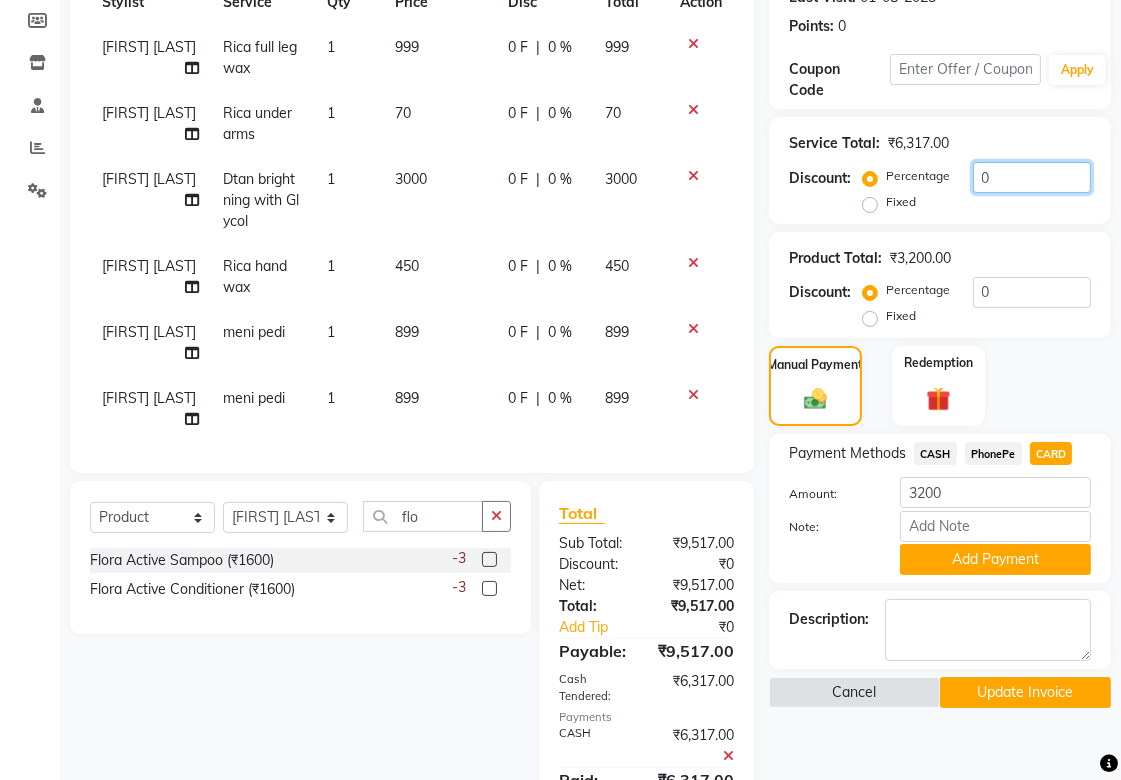 scroll, scrollTop: 406, scrollLeft: 0, axis: vertical 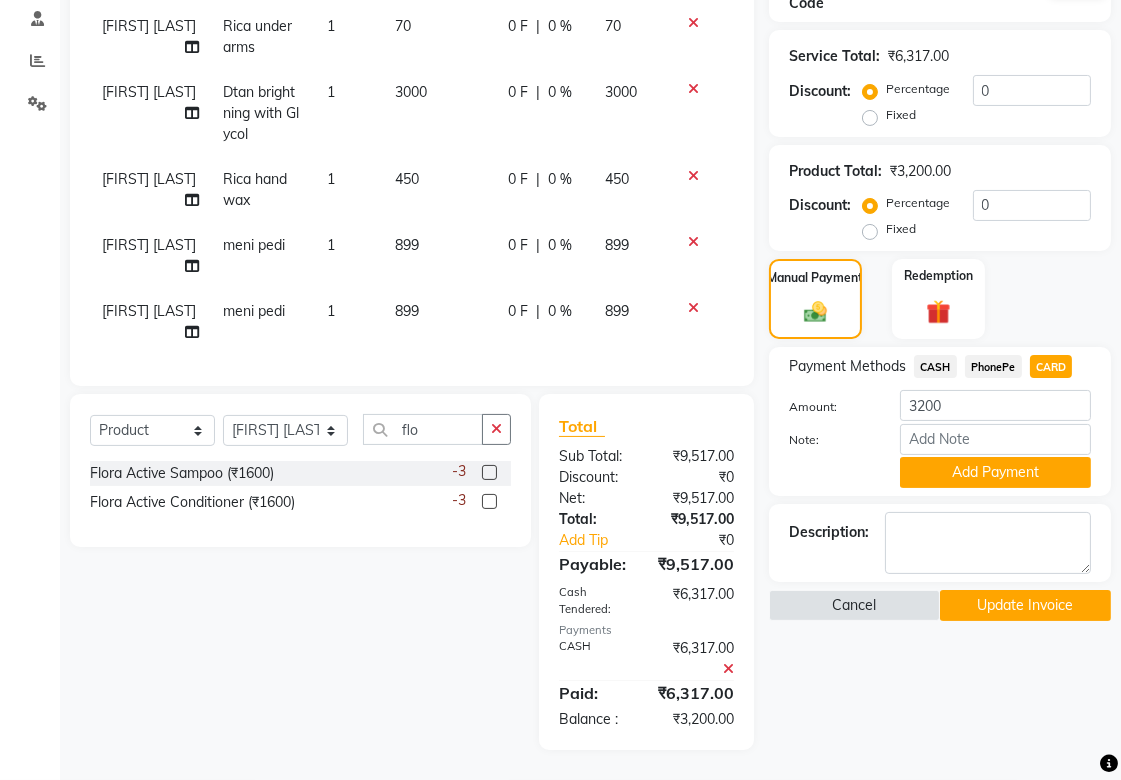 click 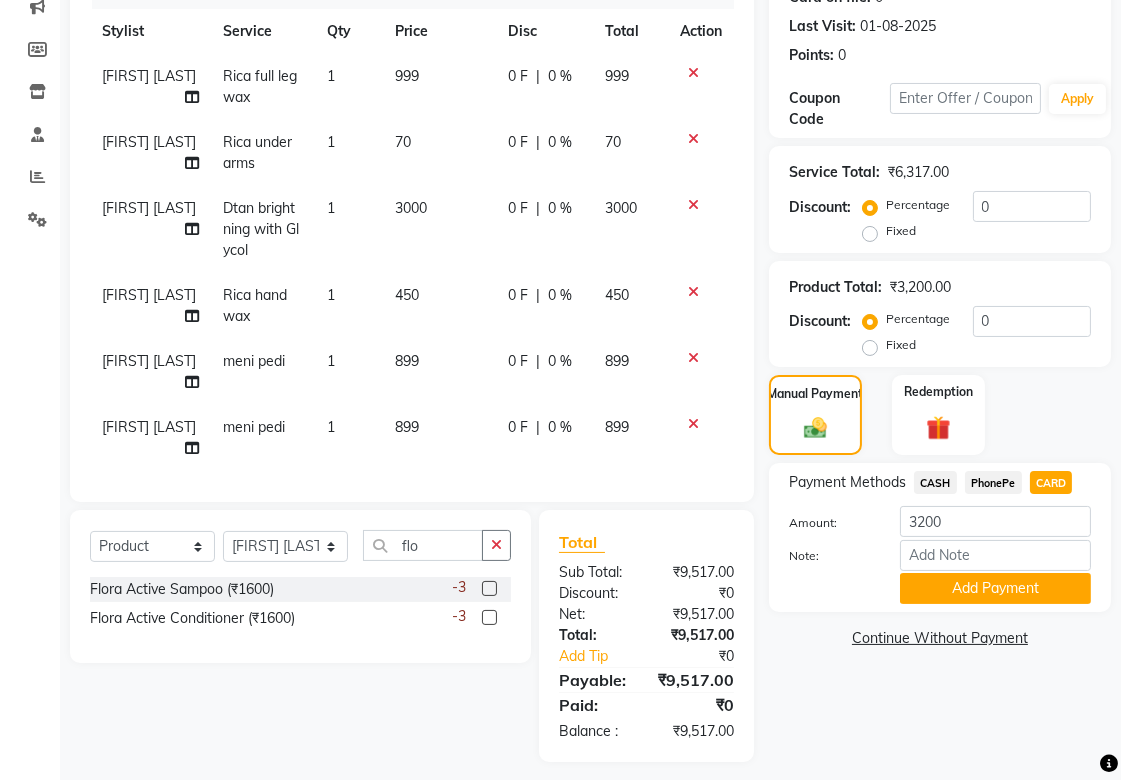 scroll, scrollTop: 191, scrollLeft: 0, axis: vertical 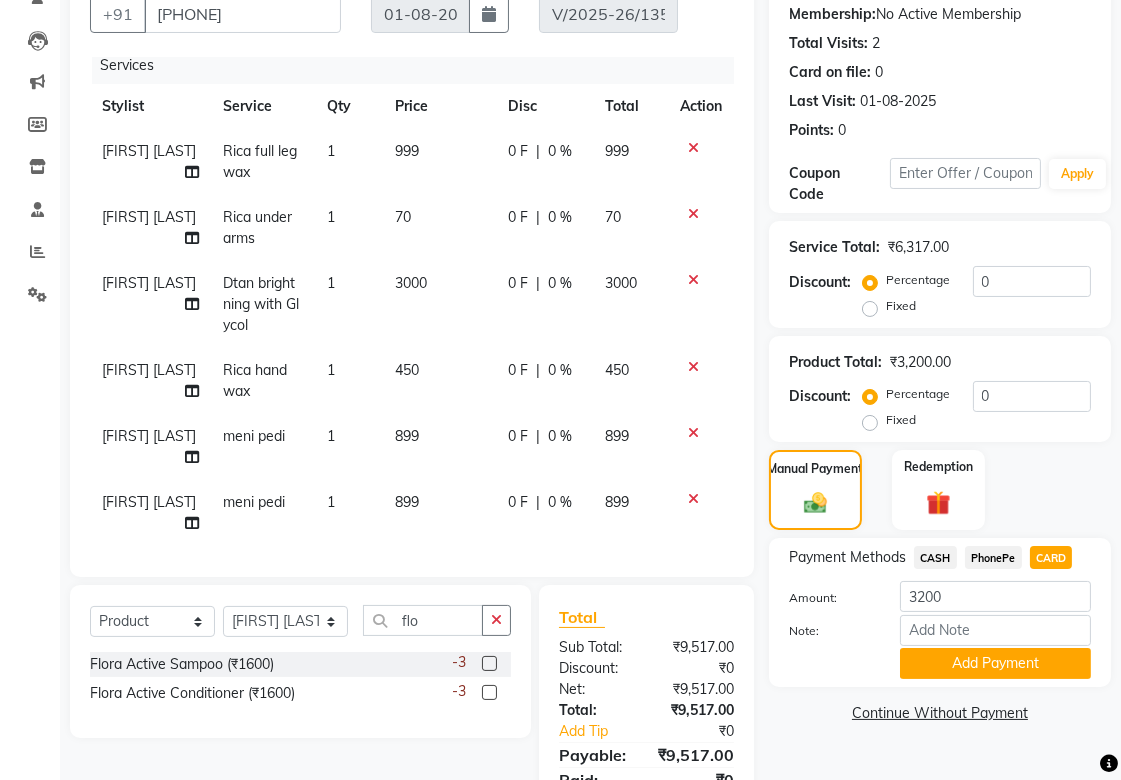 click on "Fixed" 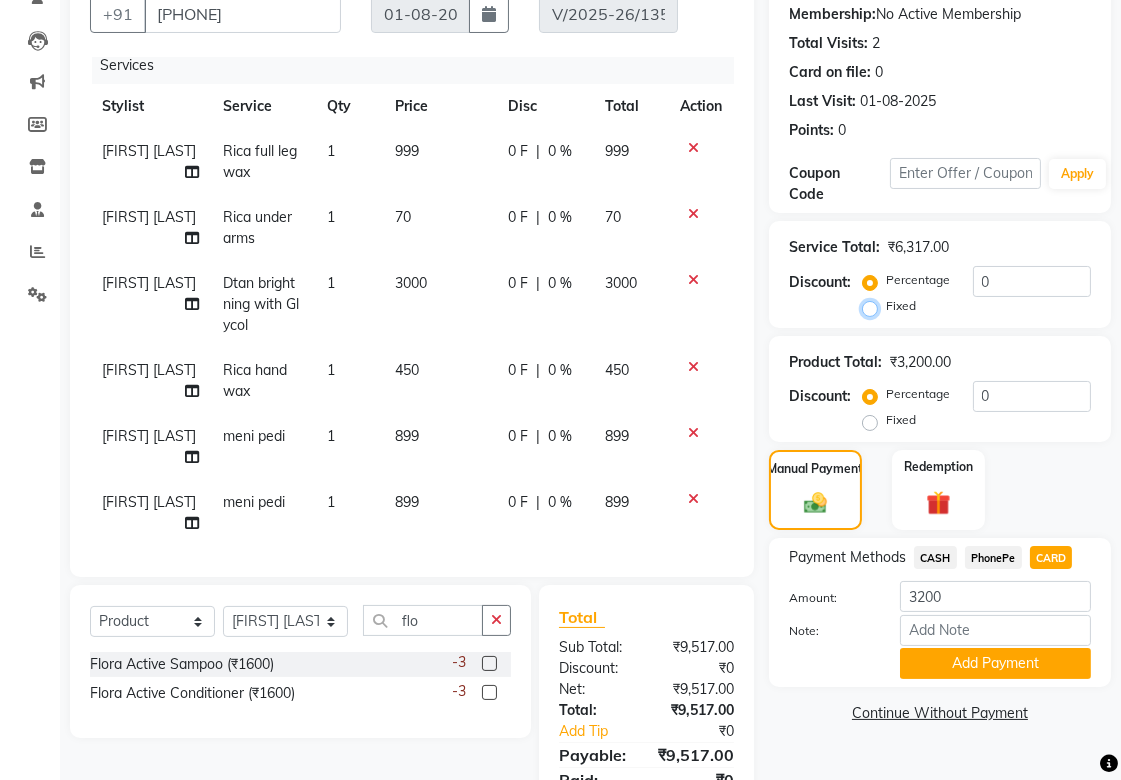 click on "Fixed" at bounding box center [874, 306] 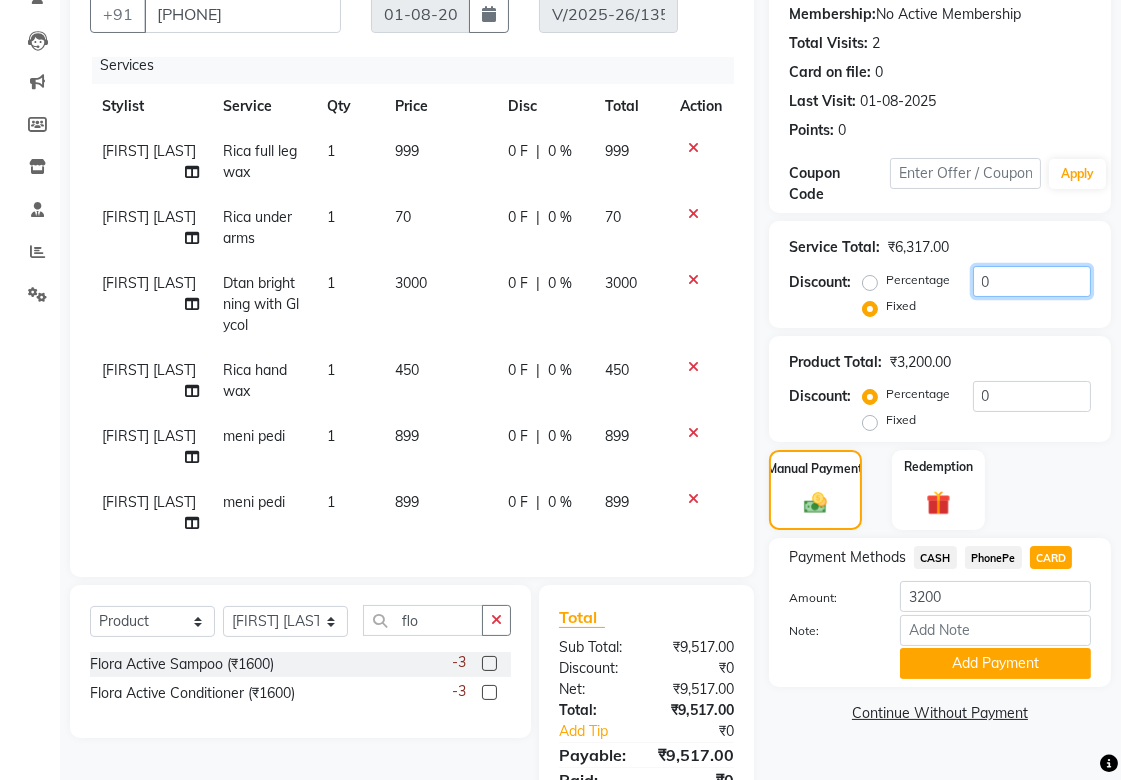 click on "0" 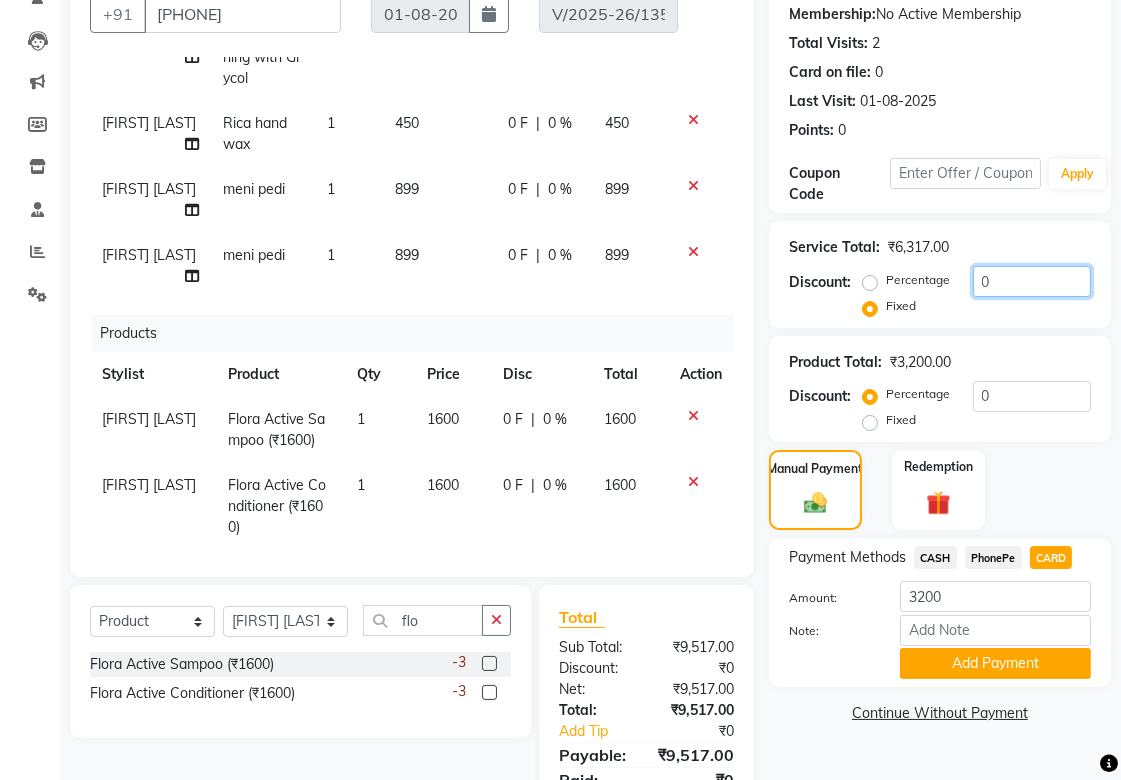 scroll, scrollTop: 282, scrollLeft: 0, axis: vertical 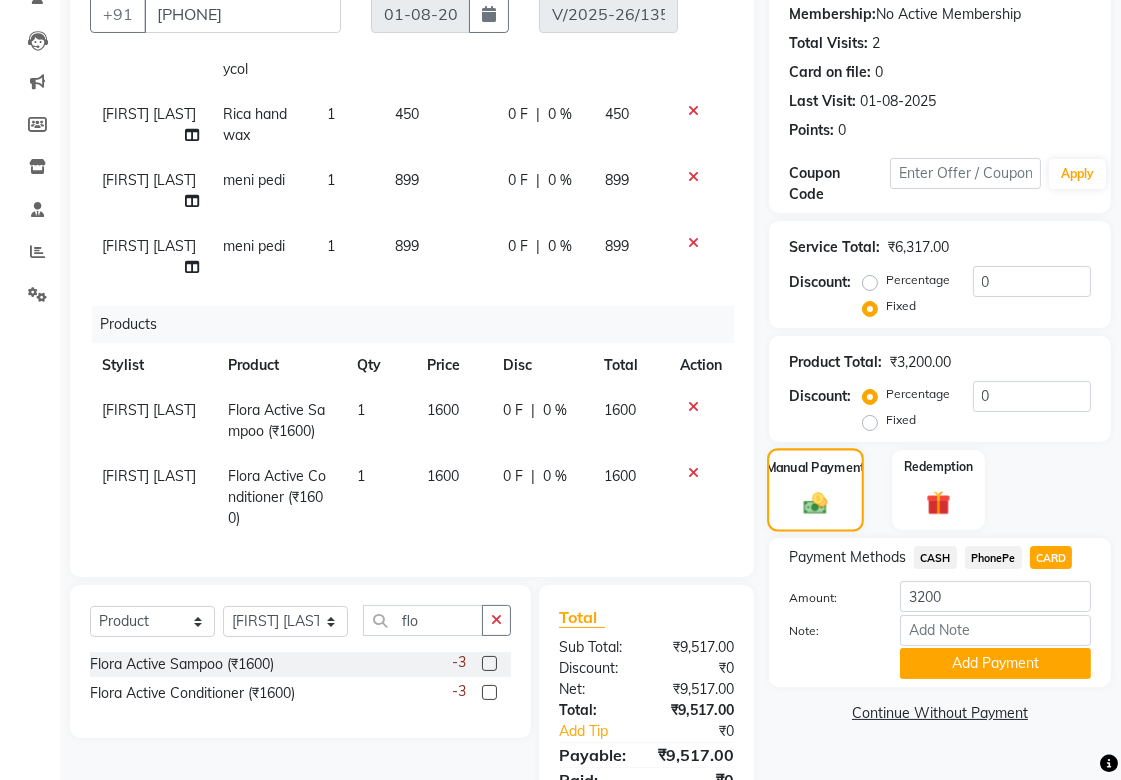 click 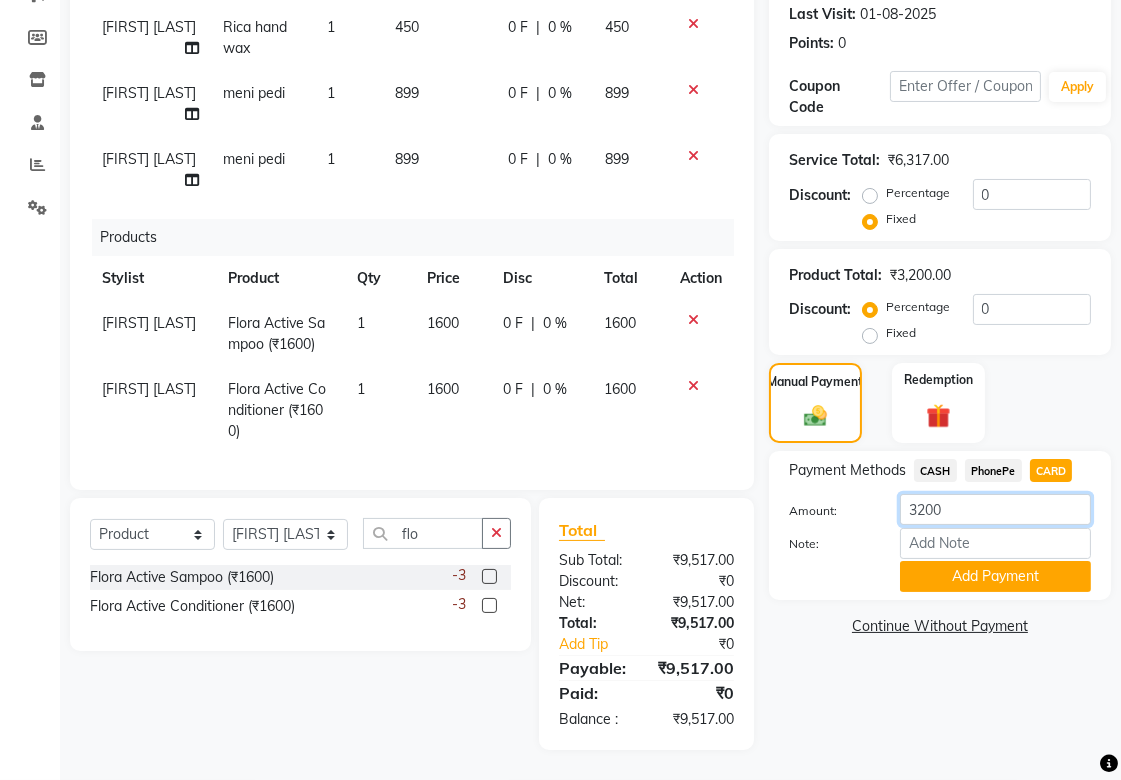 drag, startPoint x: 980, startPoint y: 491, endPoint x: 811, endPoint y: 501, distance: 169.2956 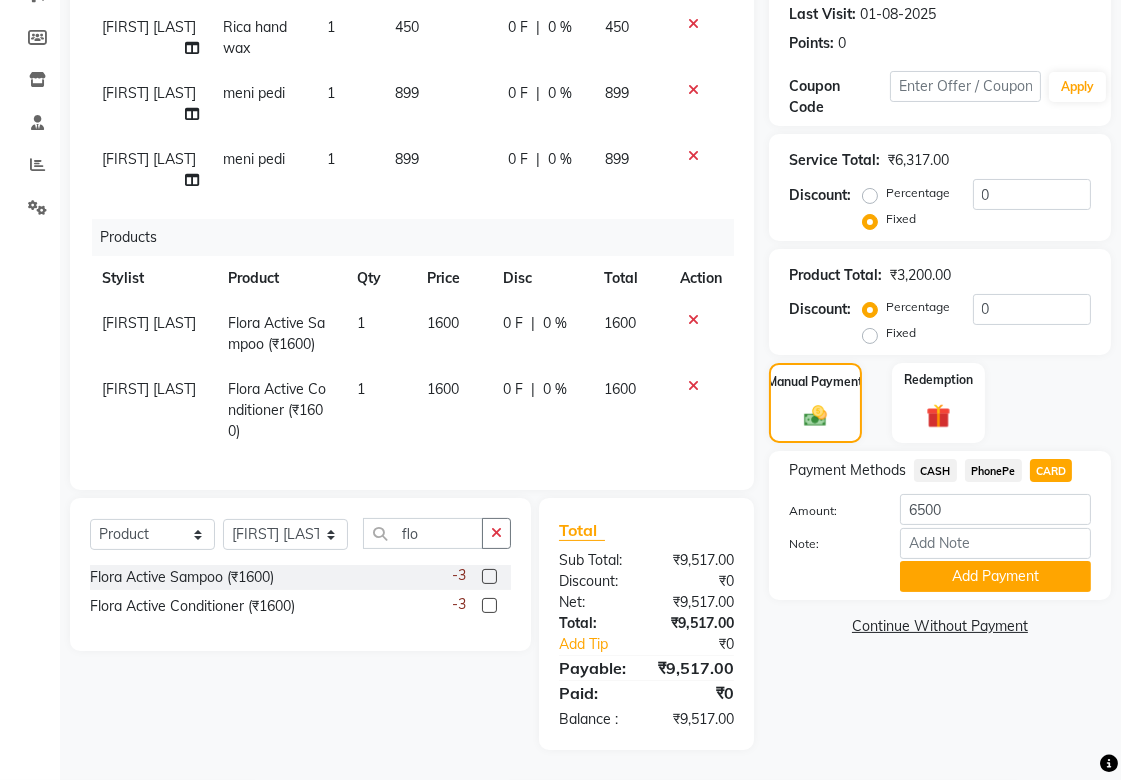 click on "CASH" 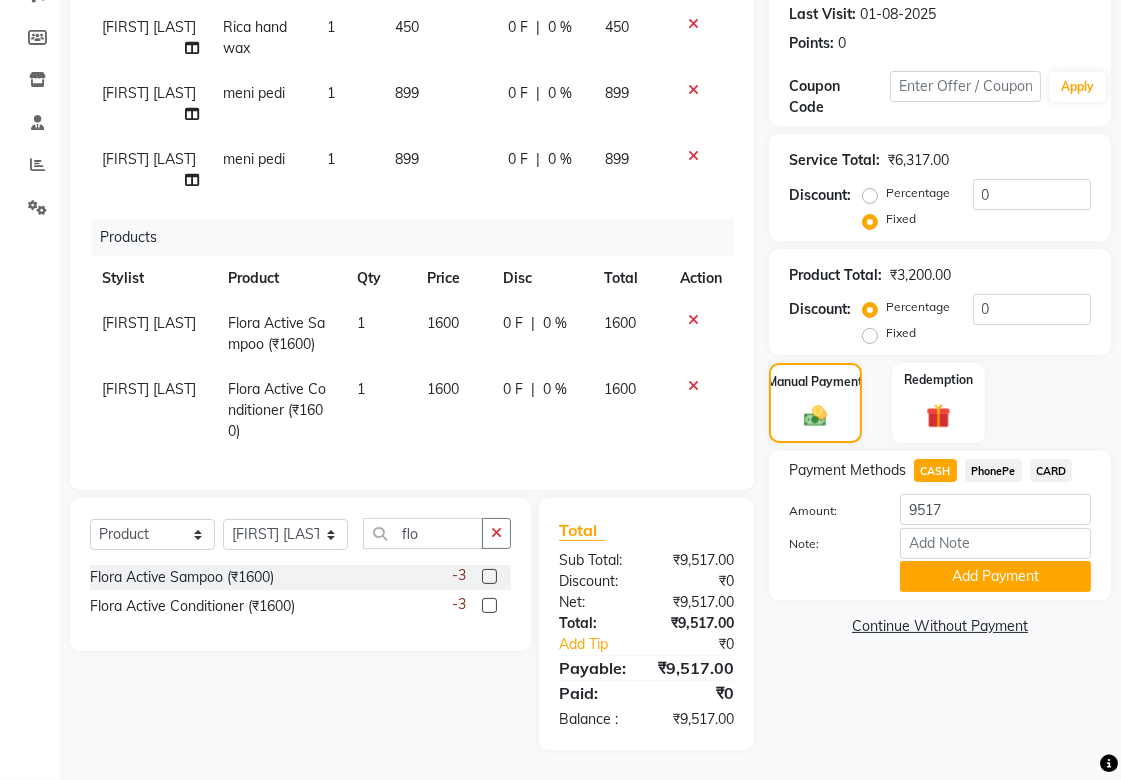 click on "CARD" 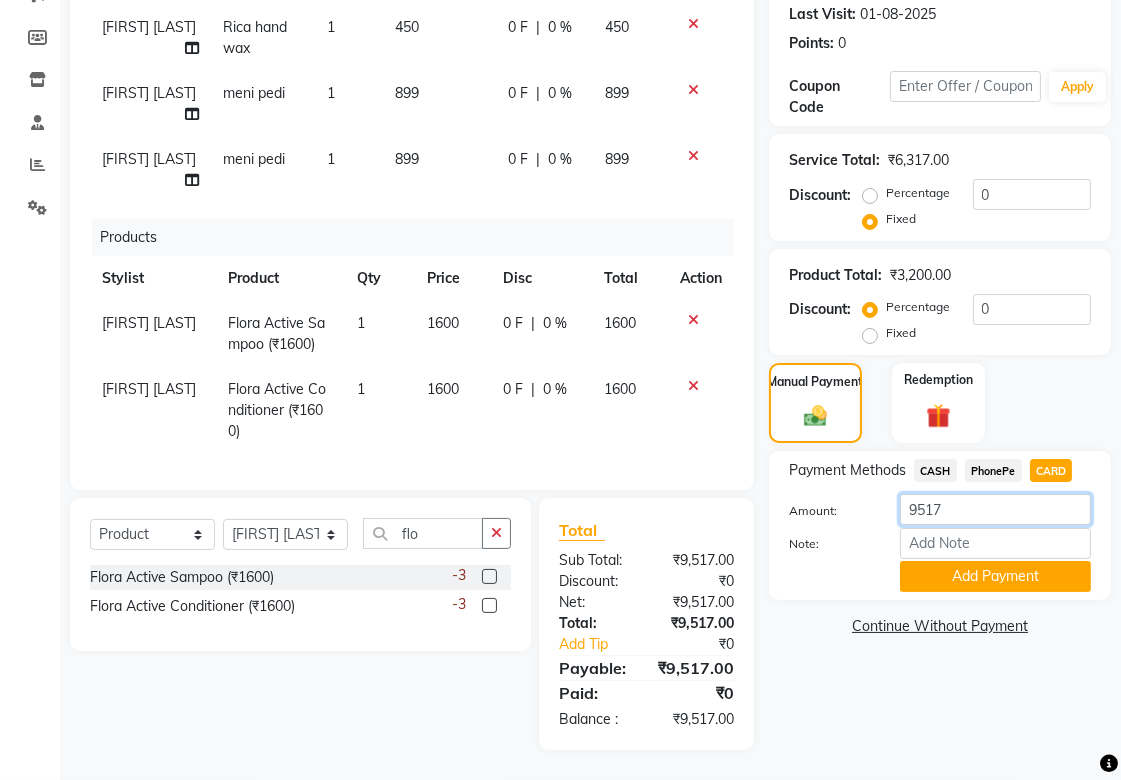 drag, startPoint x: 964, startPoint y: 488, endPoint x: 726, endPoint y: 488, distance: 238 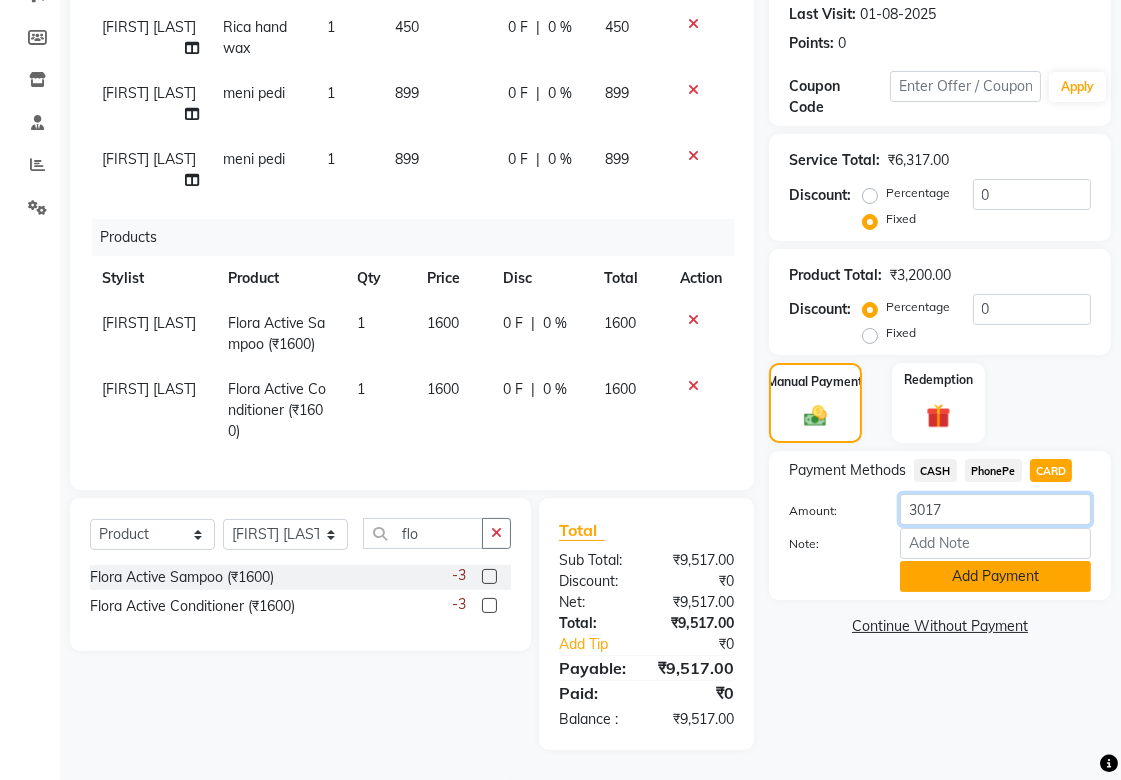 type on "3017" 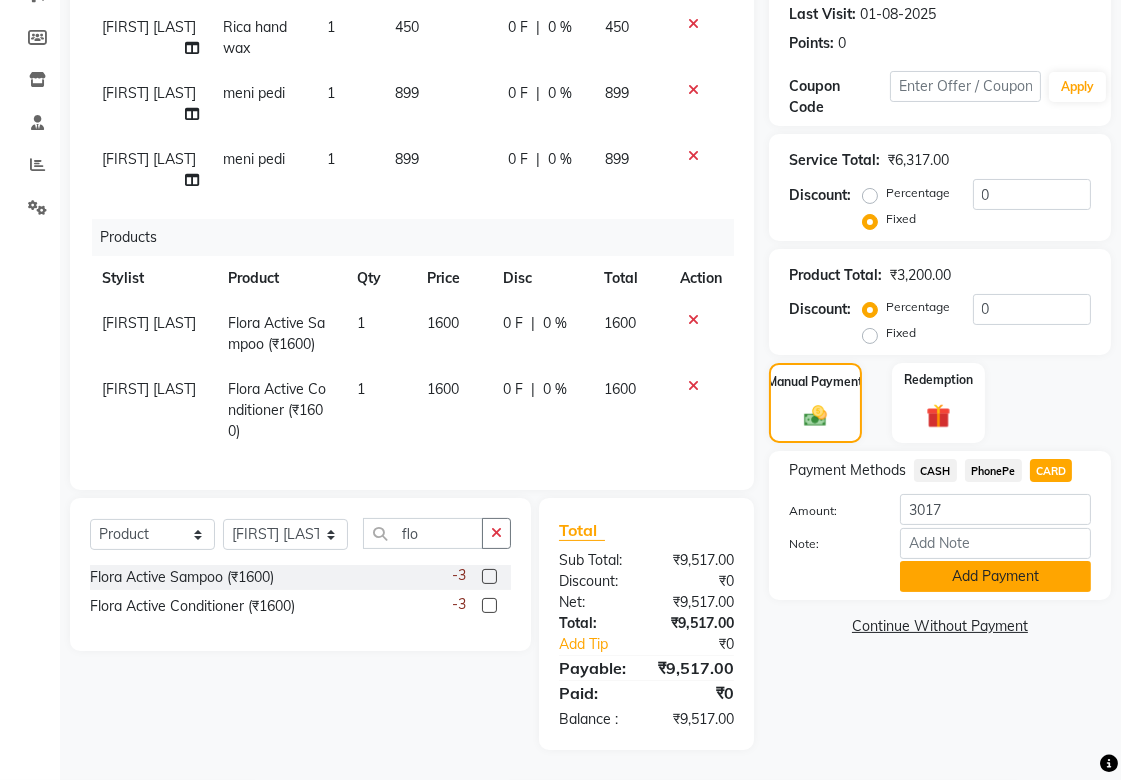click on "Add Payment" 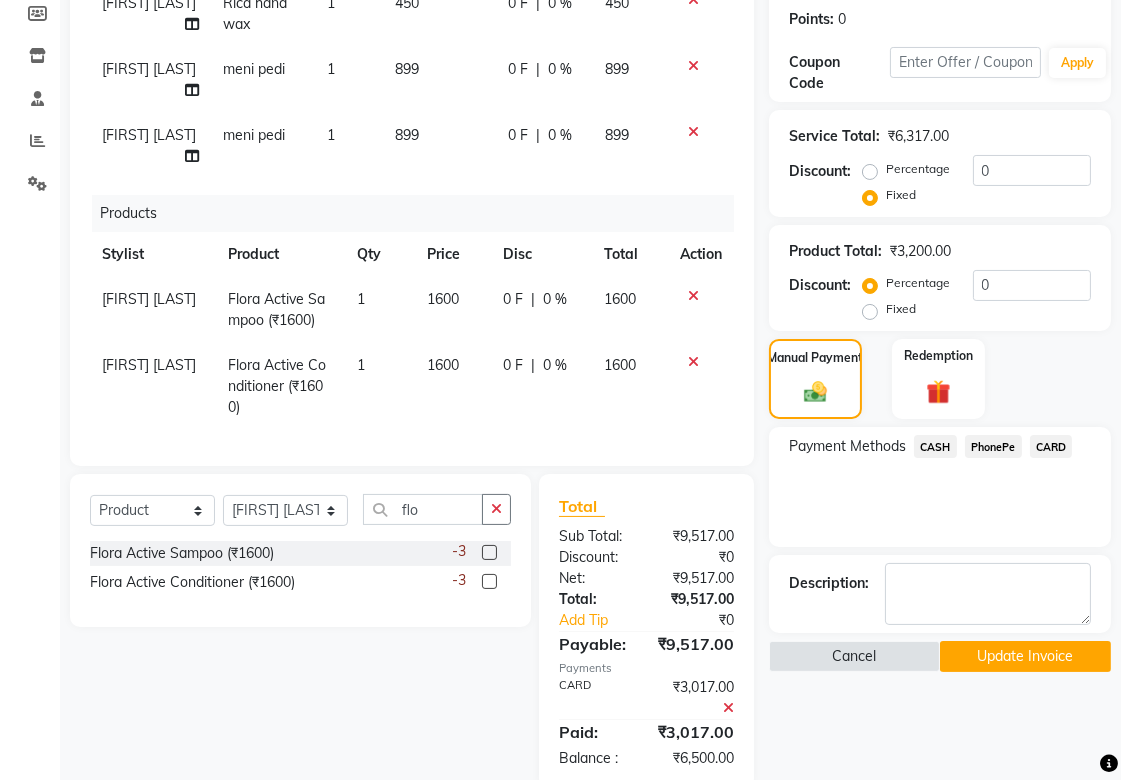 click on "CASH" 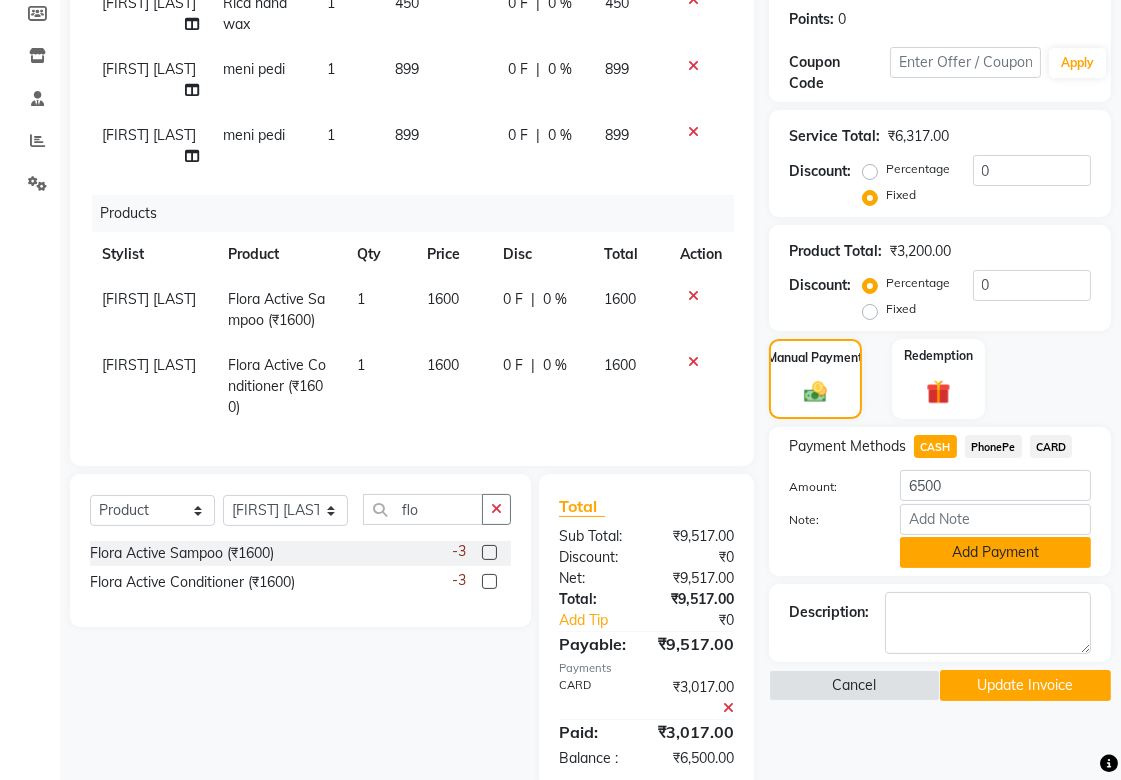 click on "Add Payment" 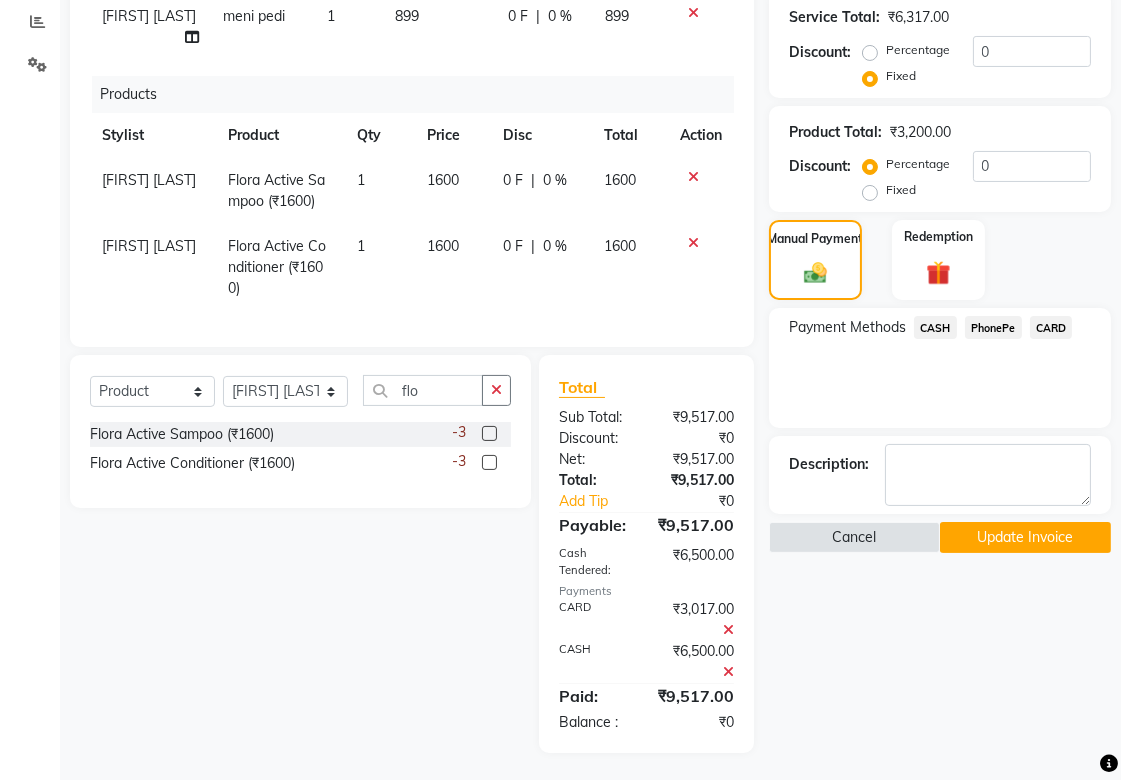 scroll, scrollTop: 448, scrollLeft: 0, axis: vertical 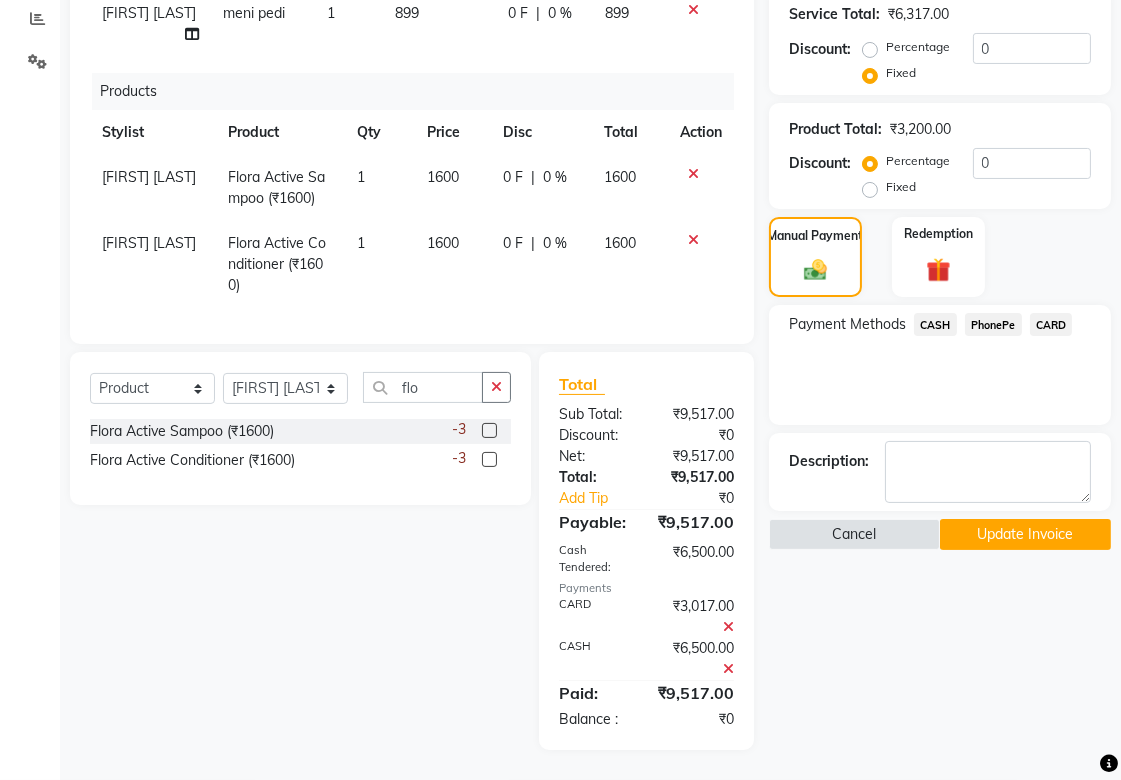 click on "Update Invoice" 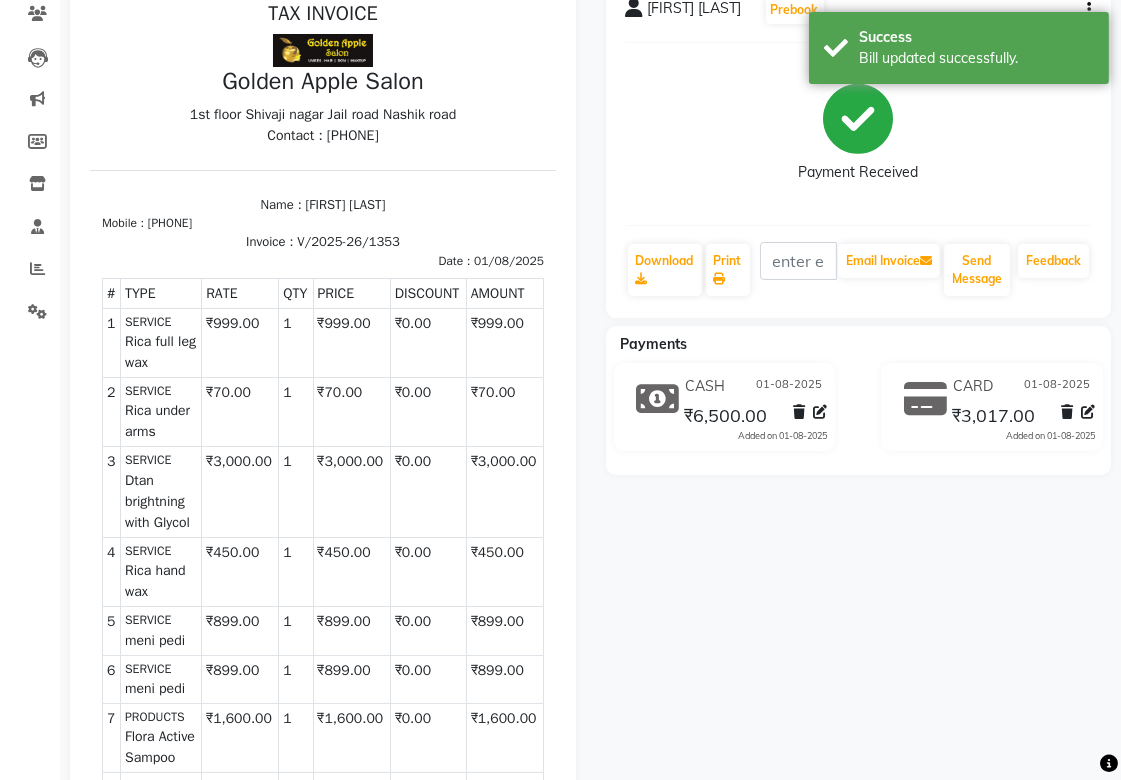 scroll, scrollTop: 0, scrollLeft: 0, axis: both 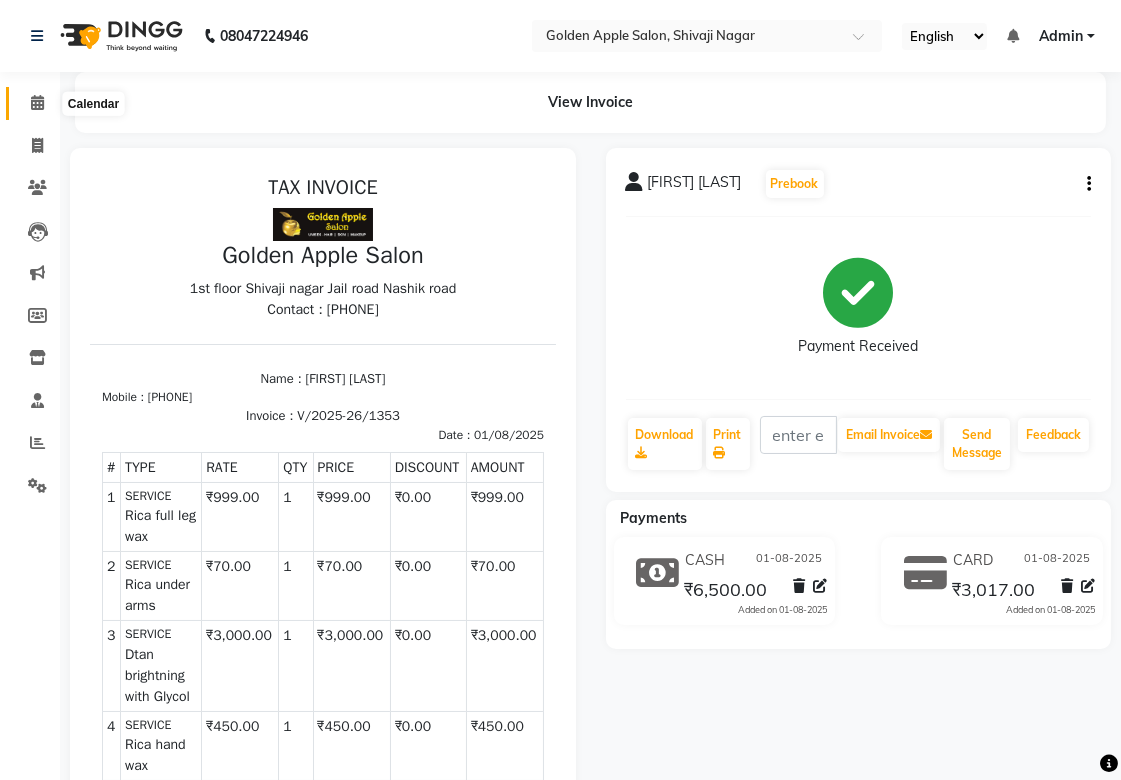 click 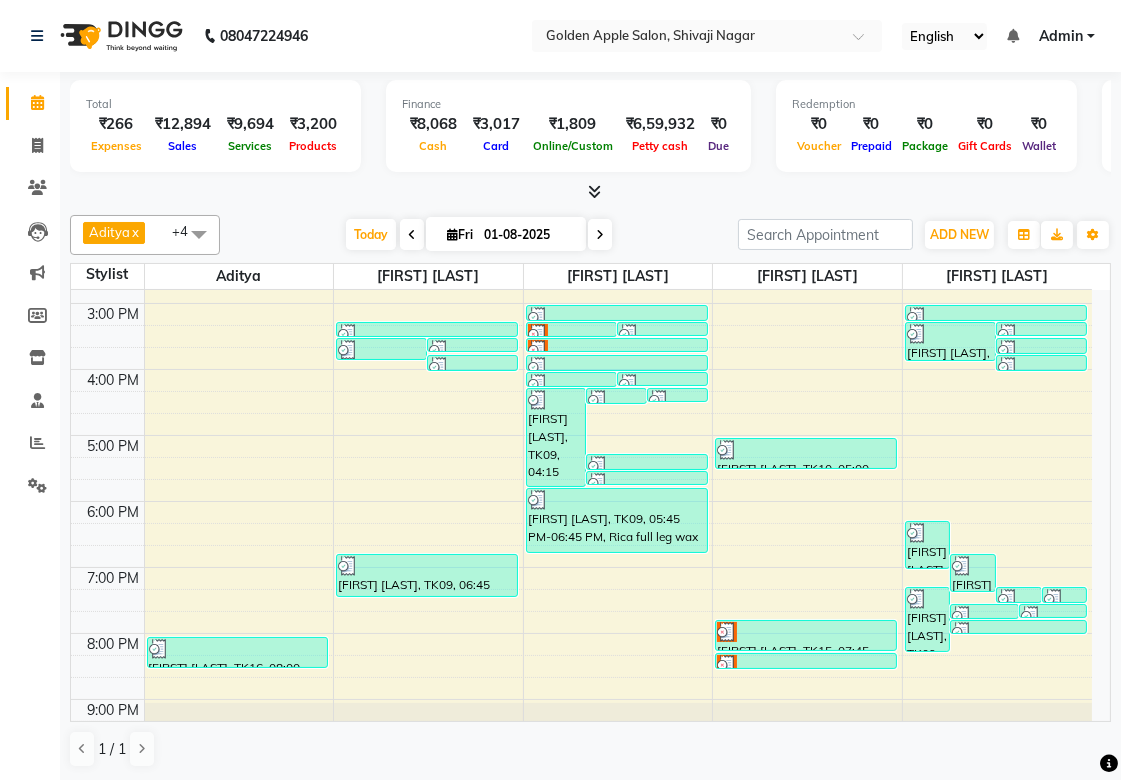 scroll, scrollTop: 430, scrollLeft: 0, axis: vertical 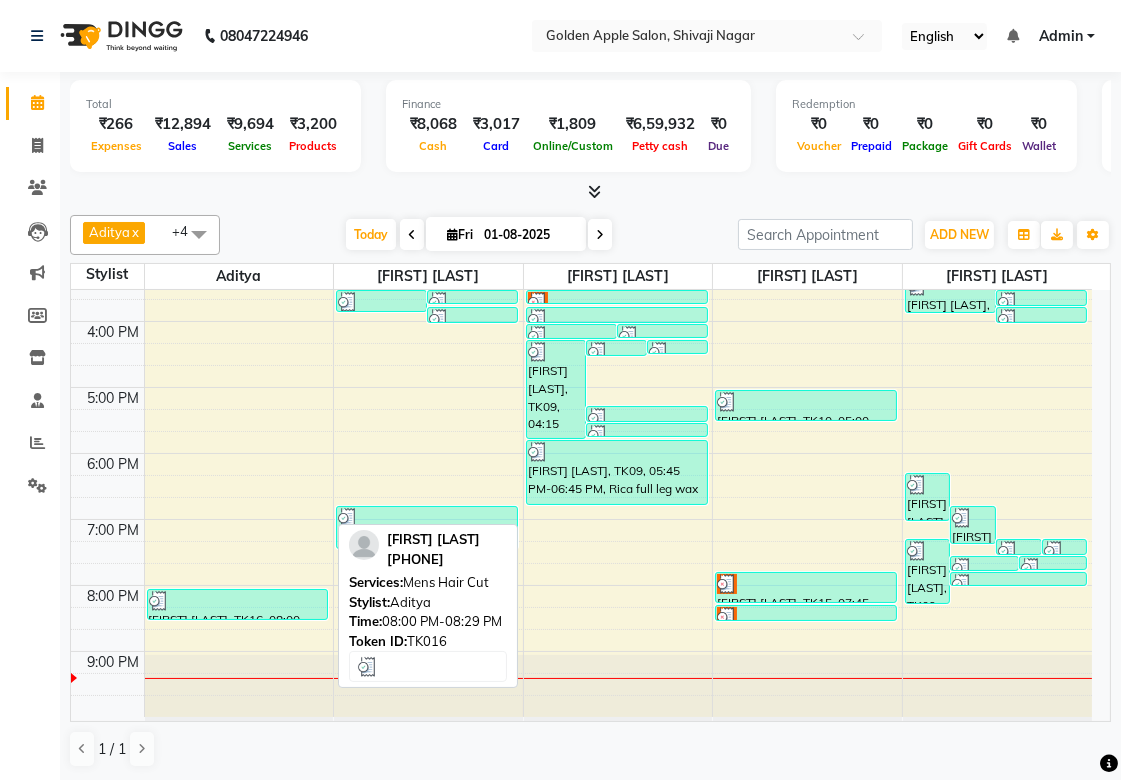 click at bounding box center [238, 601] 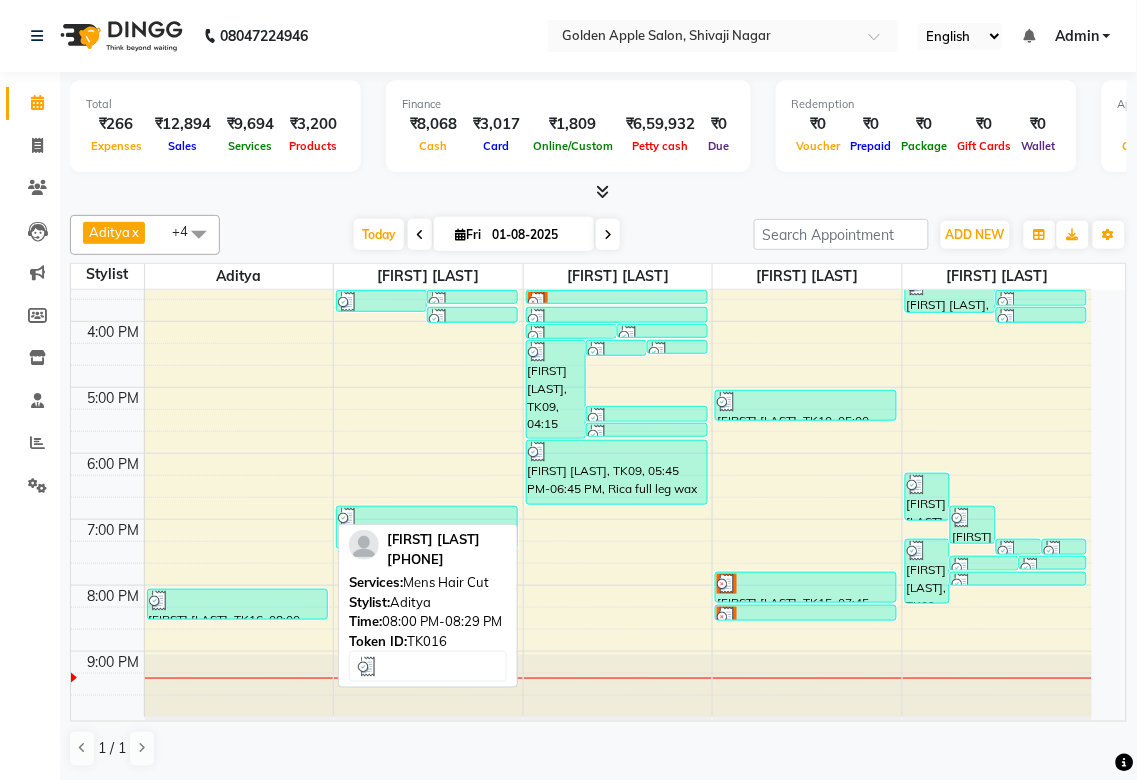 select on "3" 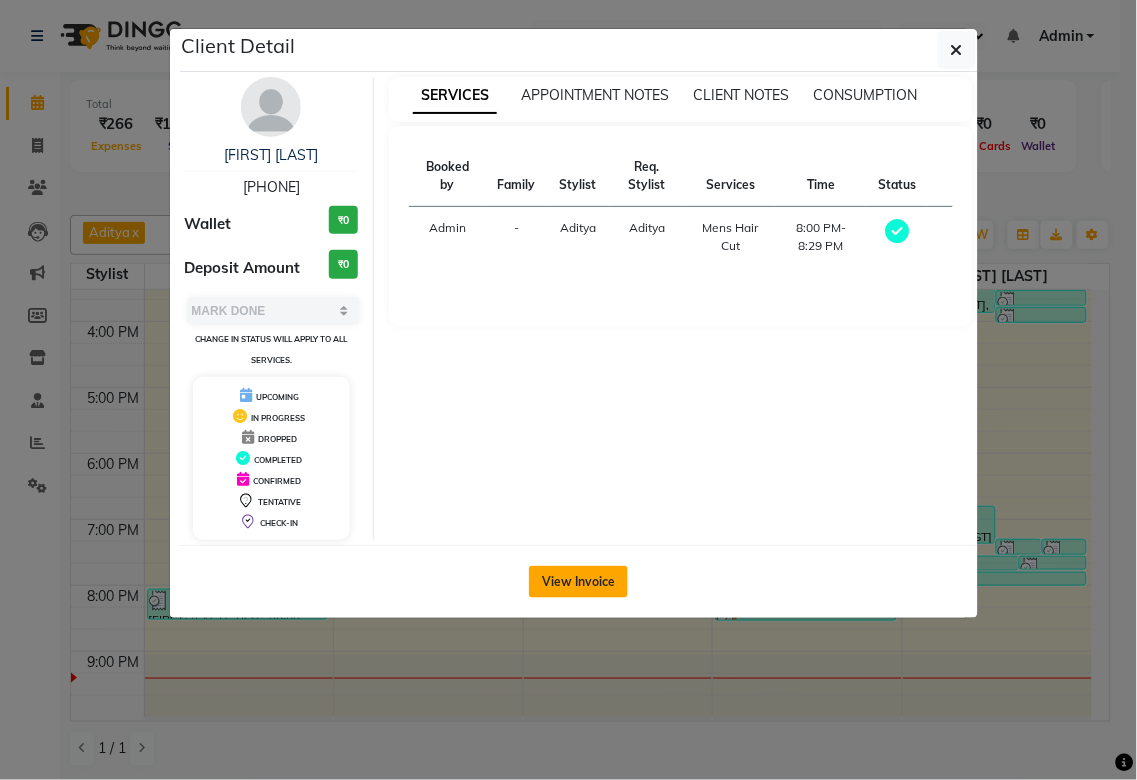 click on "View Invoice" 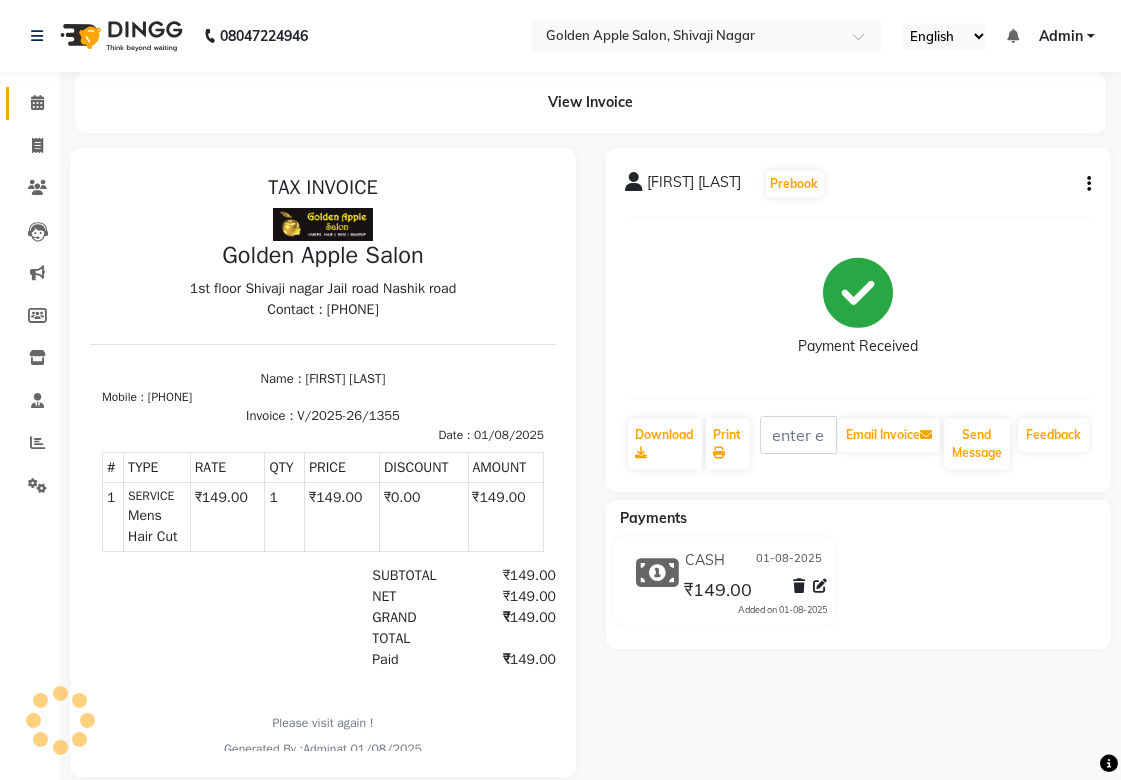 scroll, scrollTop: 0, scrollLeft: 0, axis: both 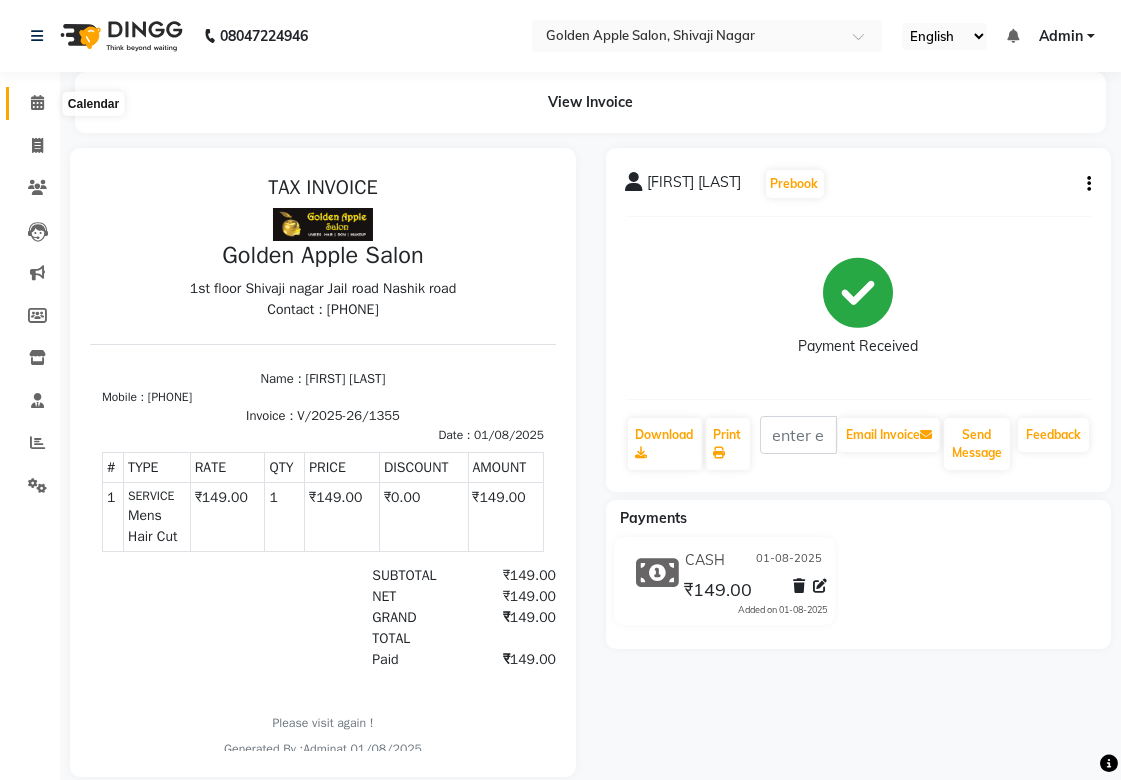 click 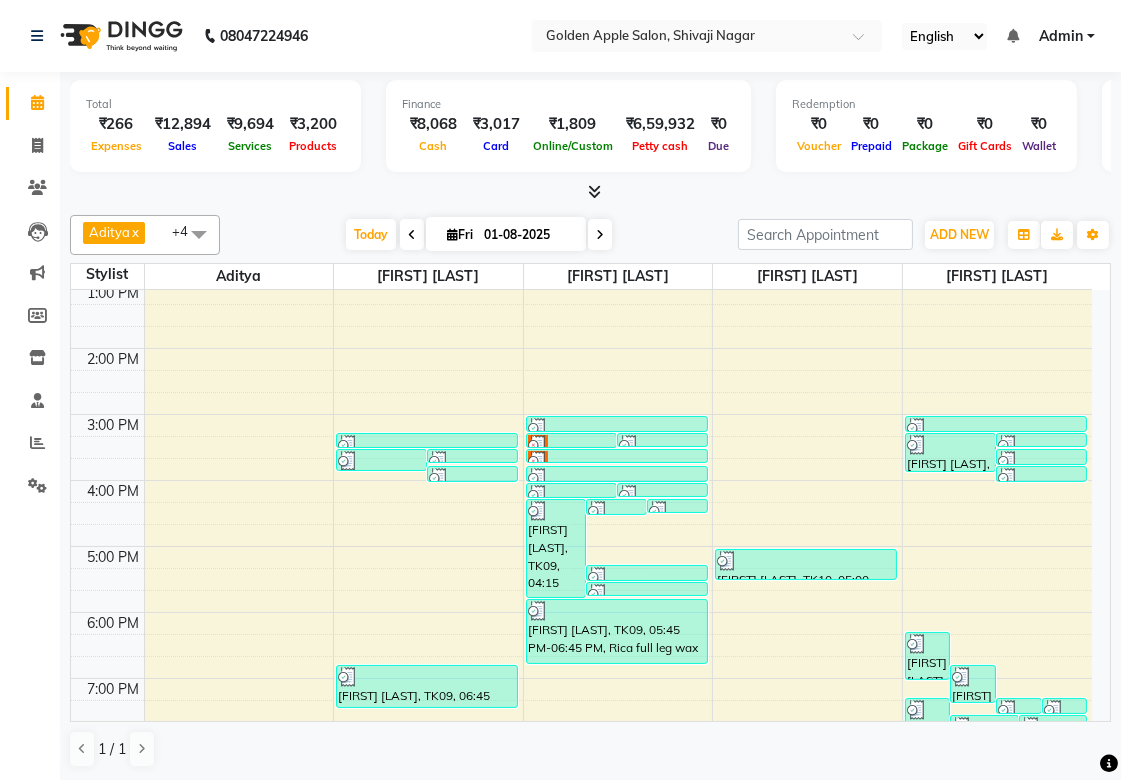 scroll, scrollTop: 430, scrollLeft: 0, axis: vertical 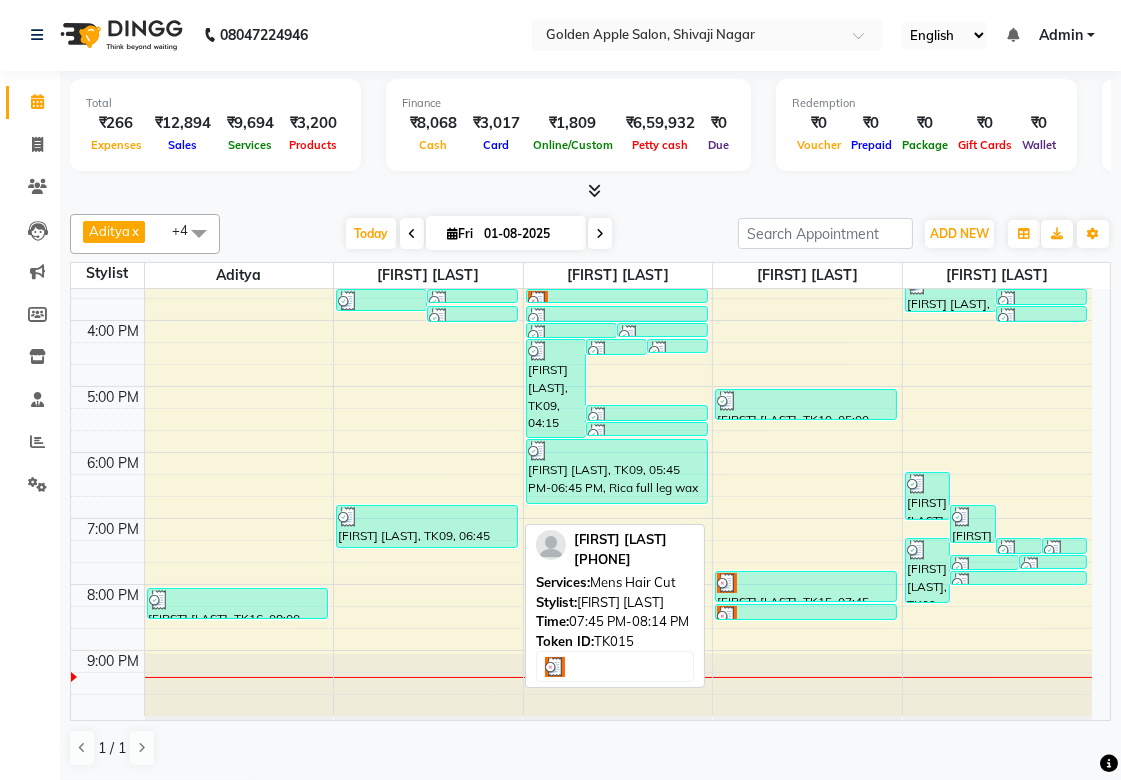 click at bounding box center [806, 583] 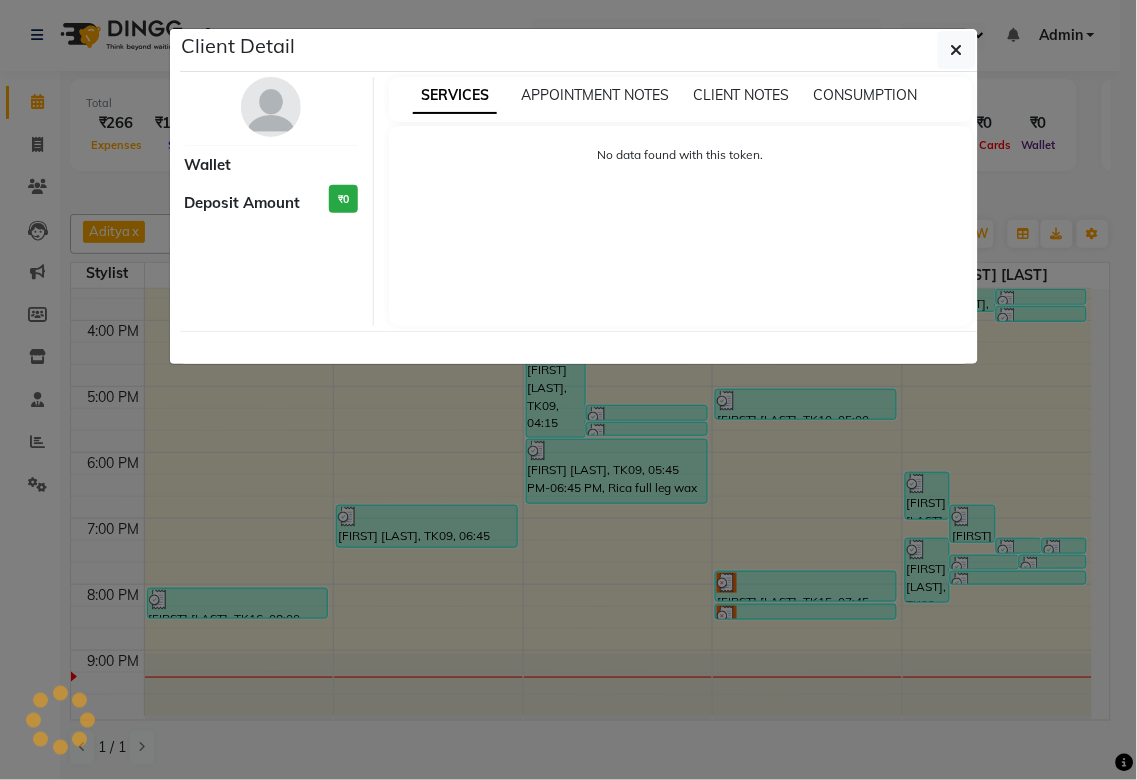 select on "3" 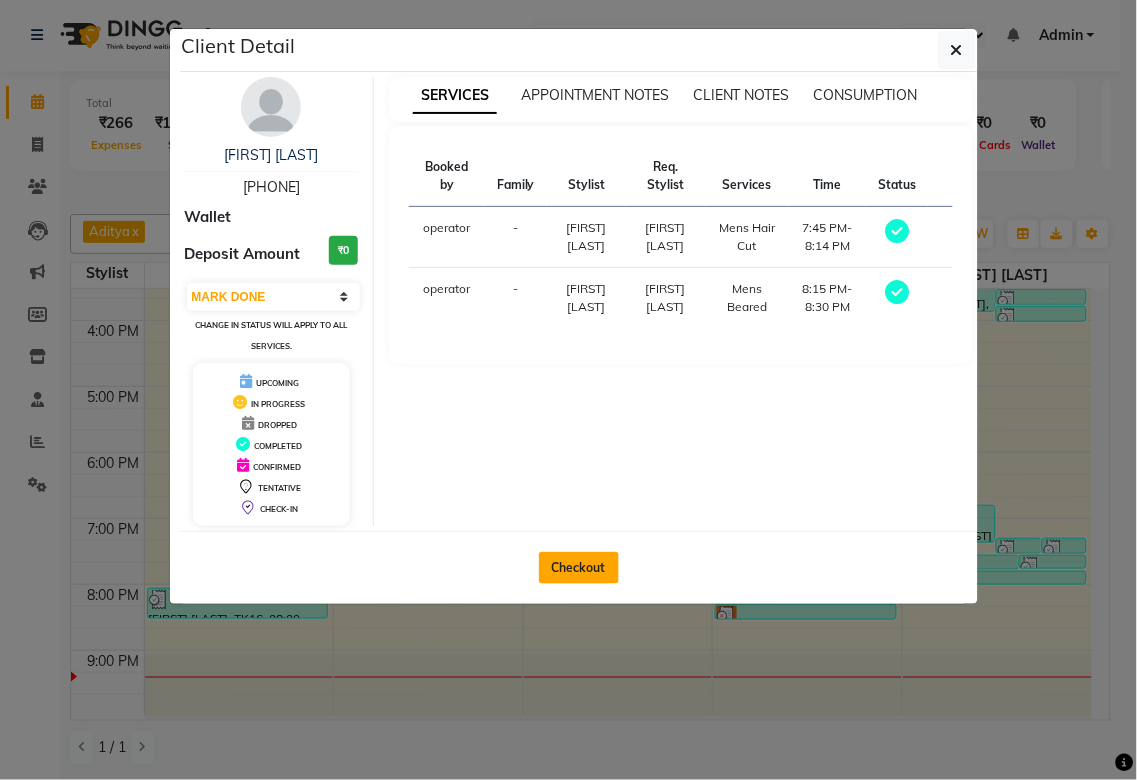 click on "Checkout" 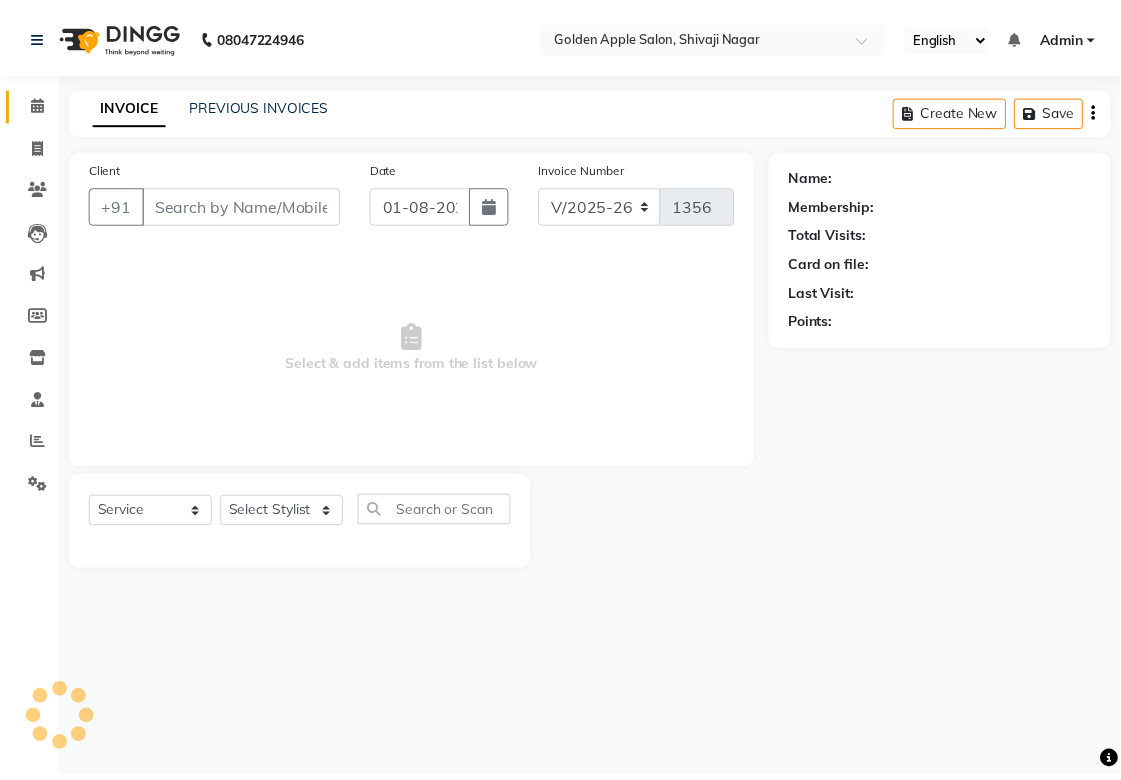 scroll, scrollTop: 0, scrollLeft: 0, axis: both 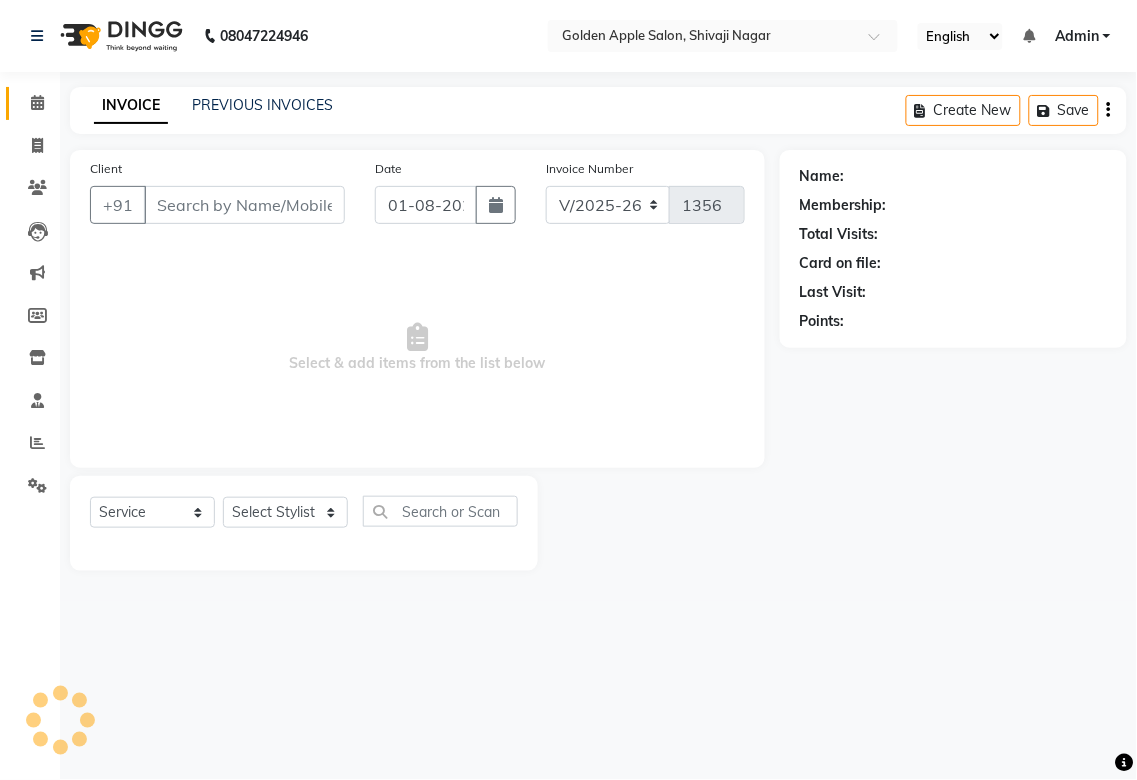 type on "[PHONE]" 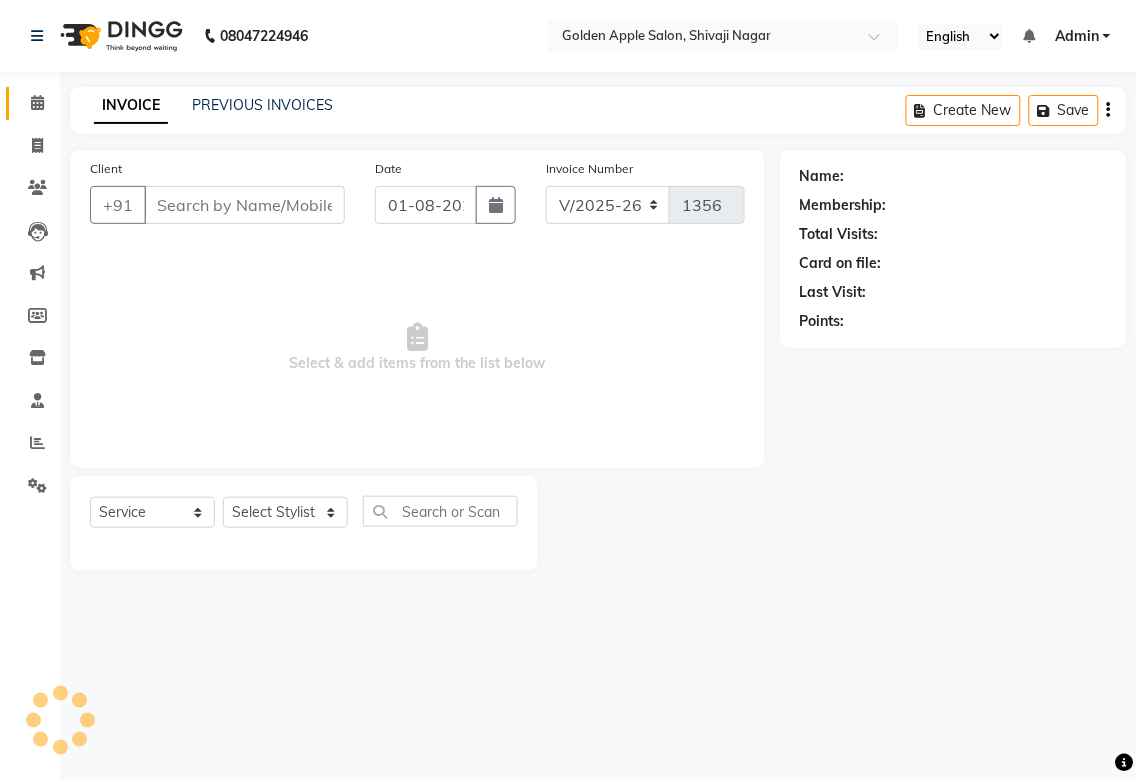 select on "87745" 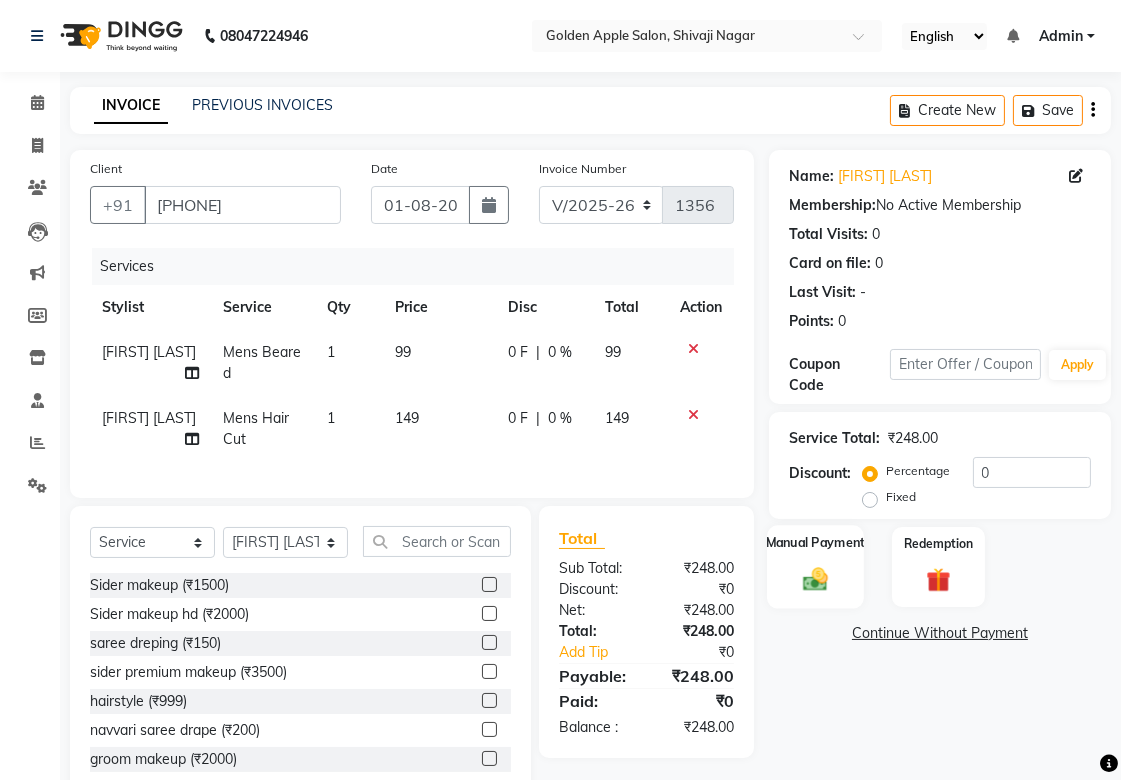 click 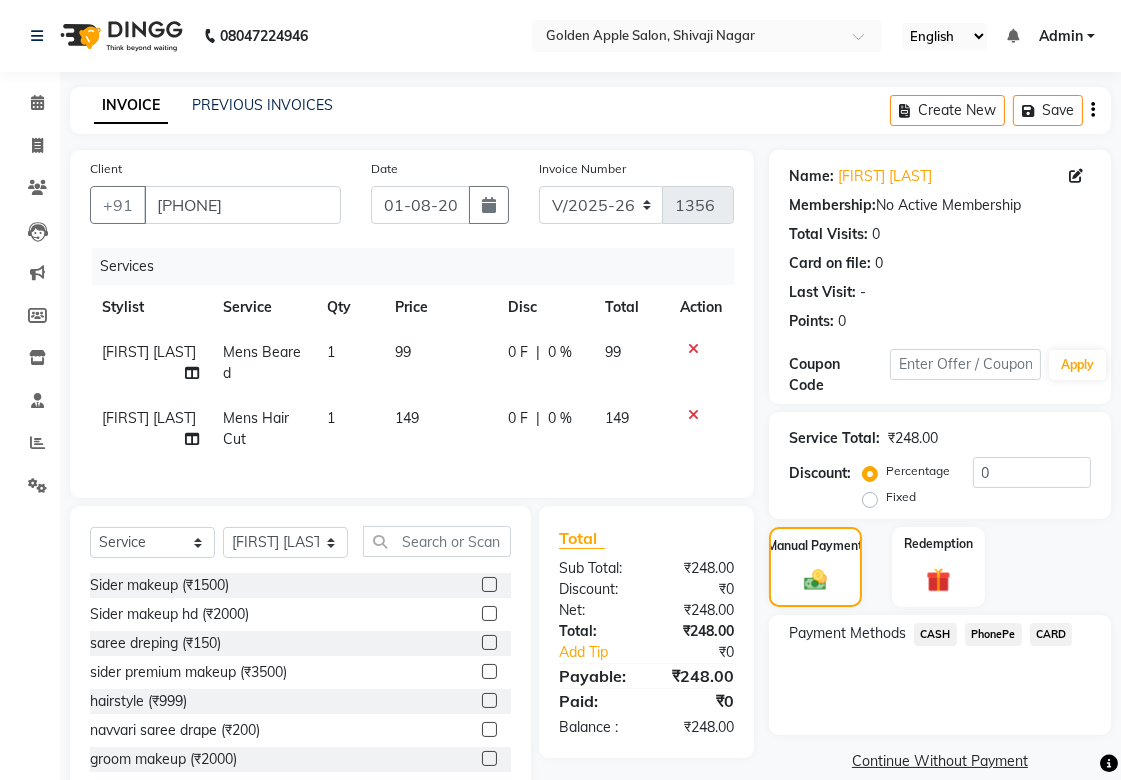 click on "CASH" 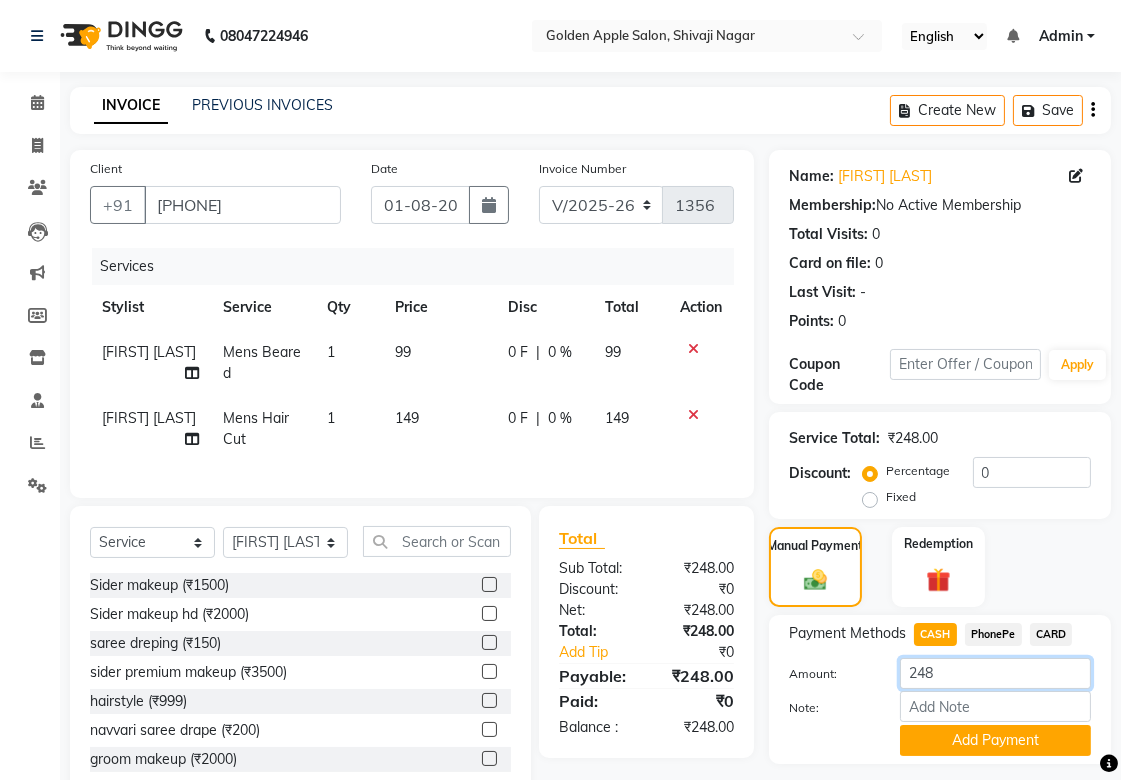 drag, startPoint x: 957, startPoint y: 678, endPoint x: 807, endPoint y: 690, distance: 150.47923 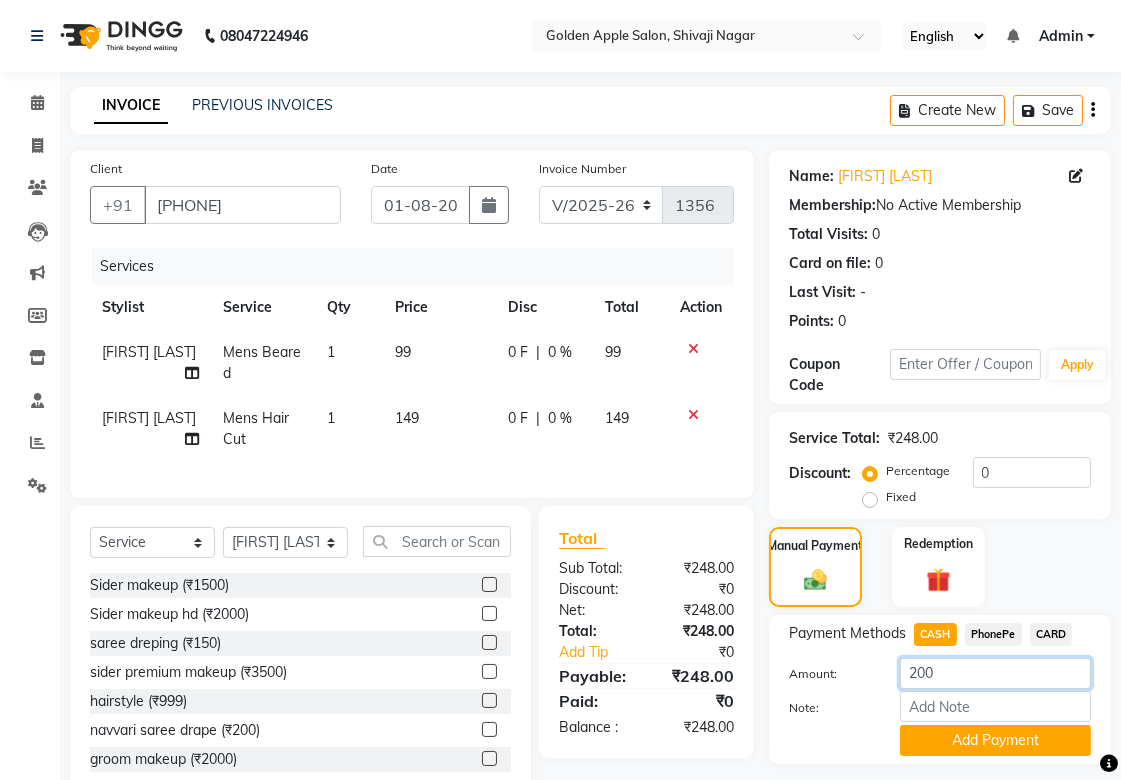 scroll, scrollTop: 67, scrollLeft: 0, axis: vertical 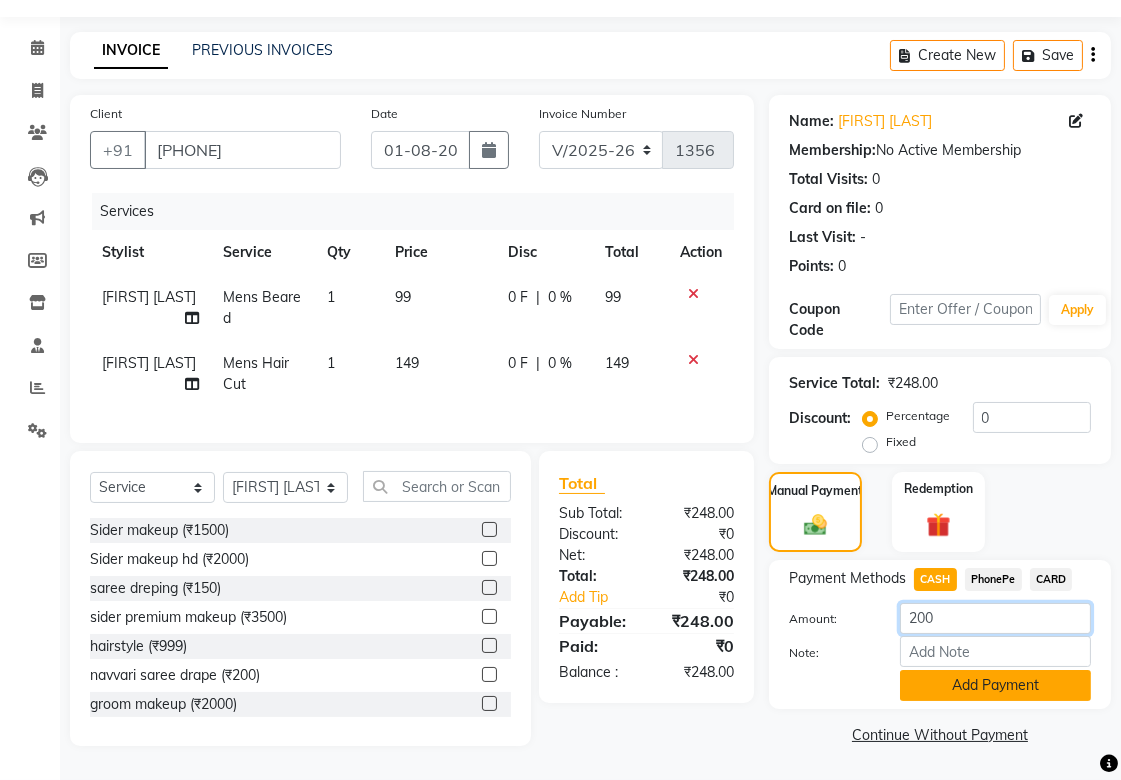 type on "200" 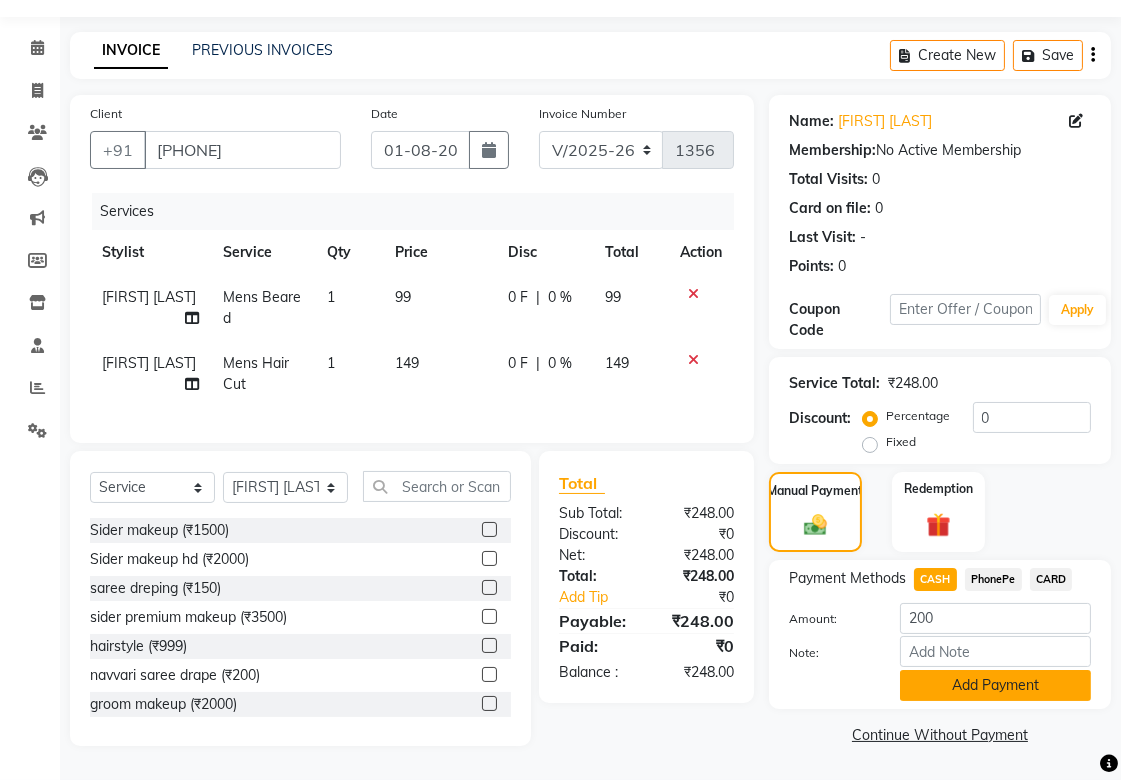 click on "Add Payment" 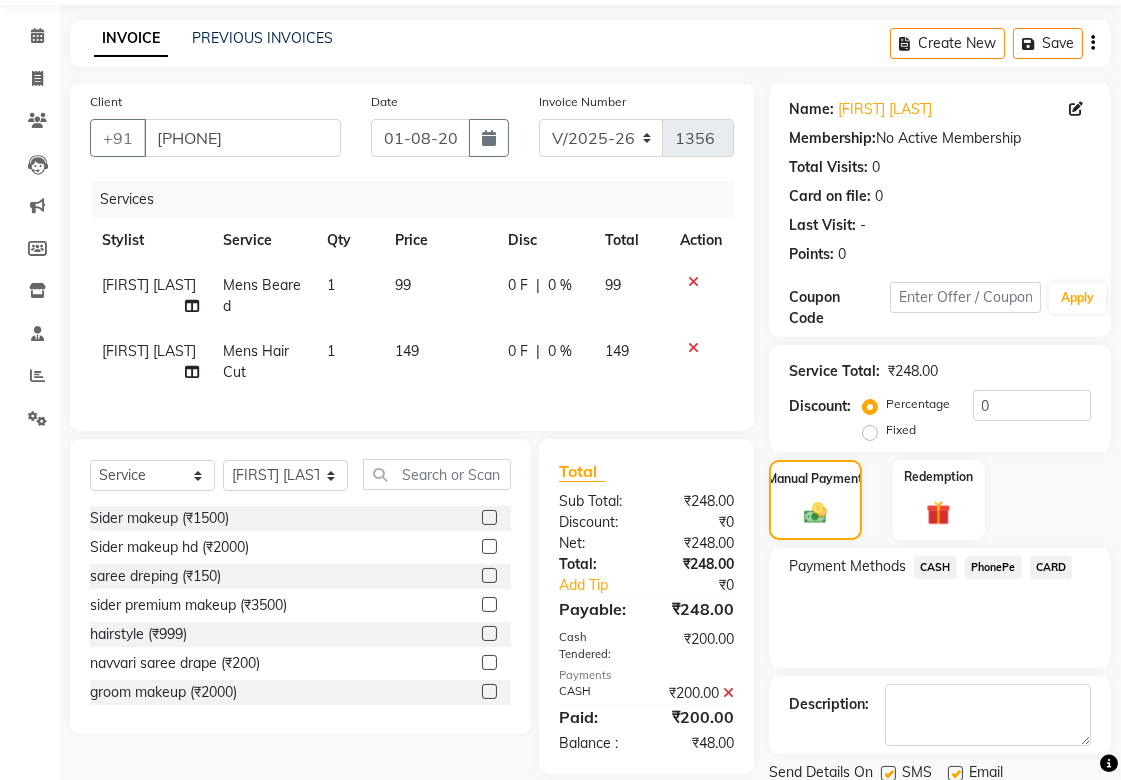 click on "PhonePe" 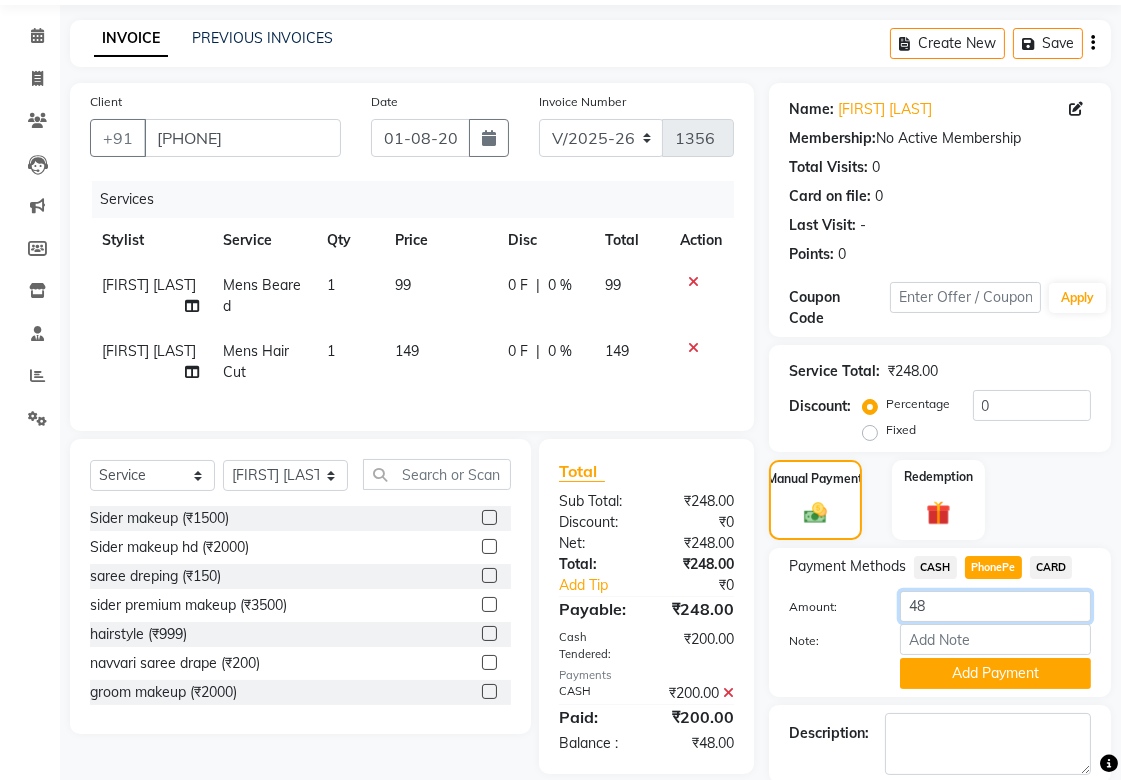 drag, startPoint x: 966, startPoint y: 607, endPoint x: 928, endPoint y: 607, distance: 38 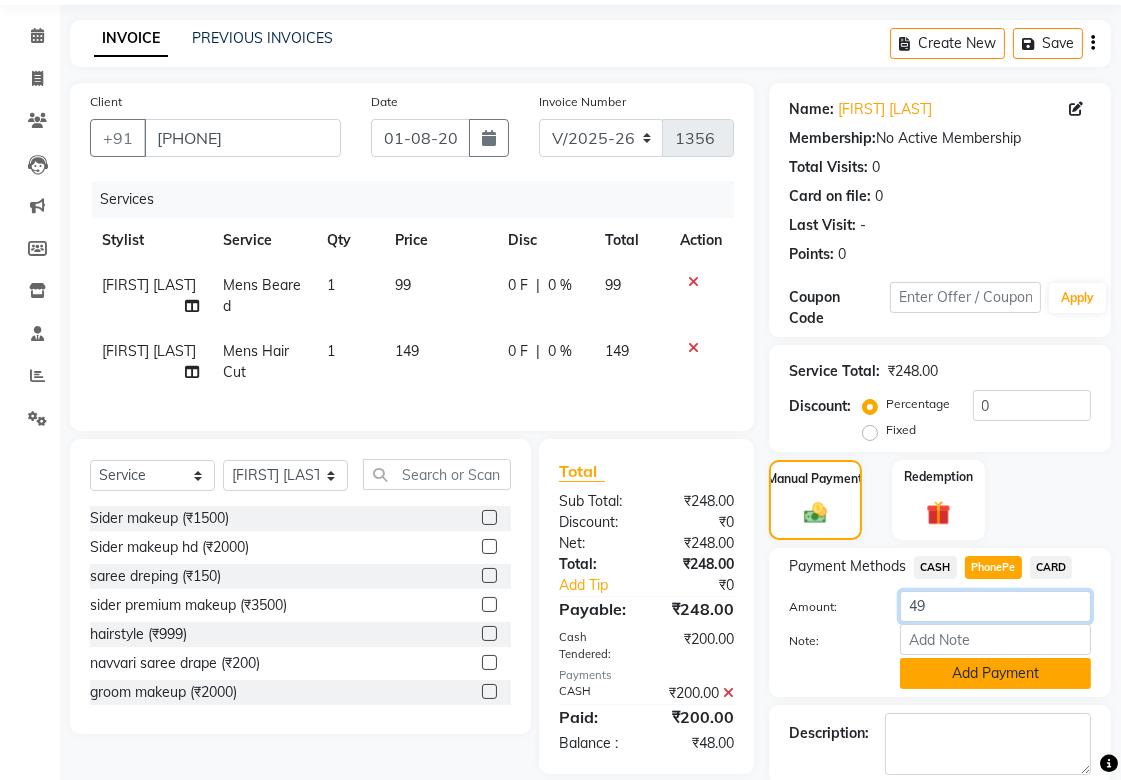 type on "49" 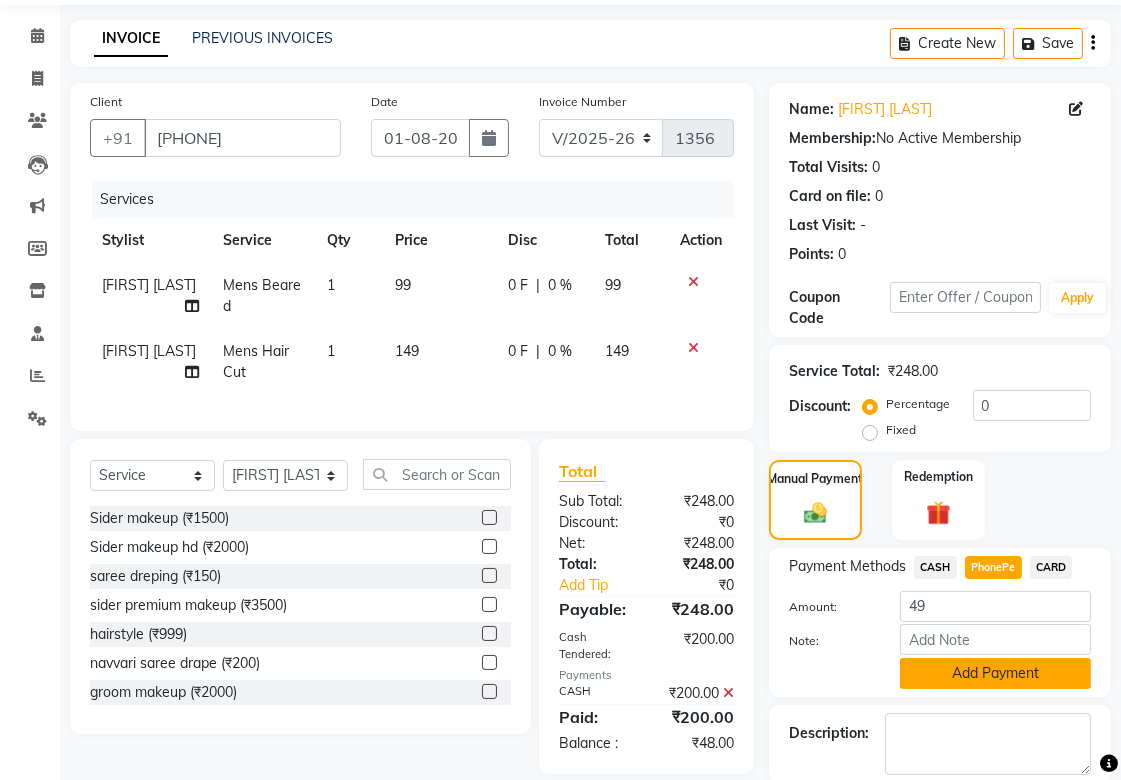 click on "Add Payment" 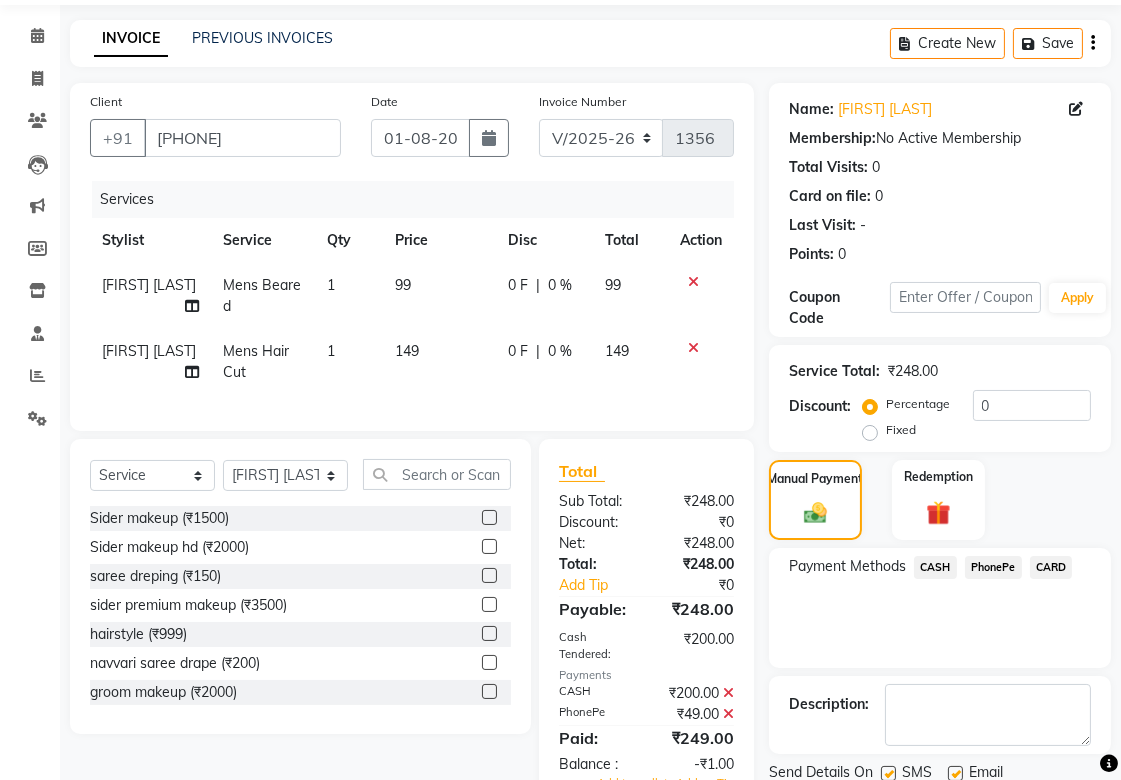 scroll, scrollTop: 166, scrollLeft: 0, axis: vertical 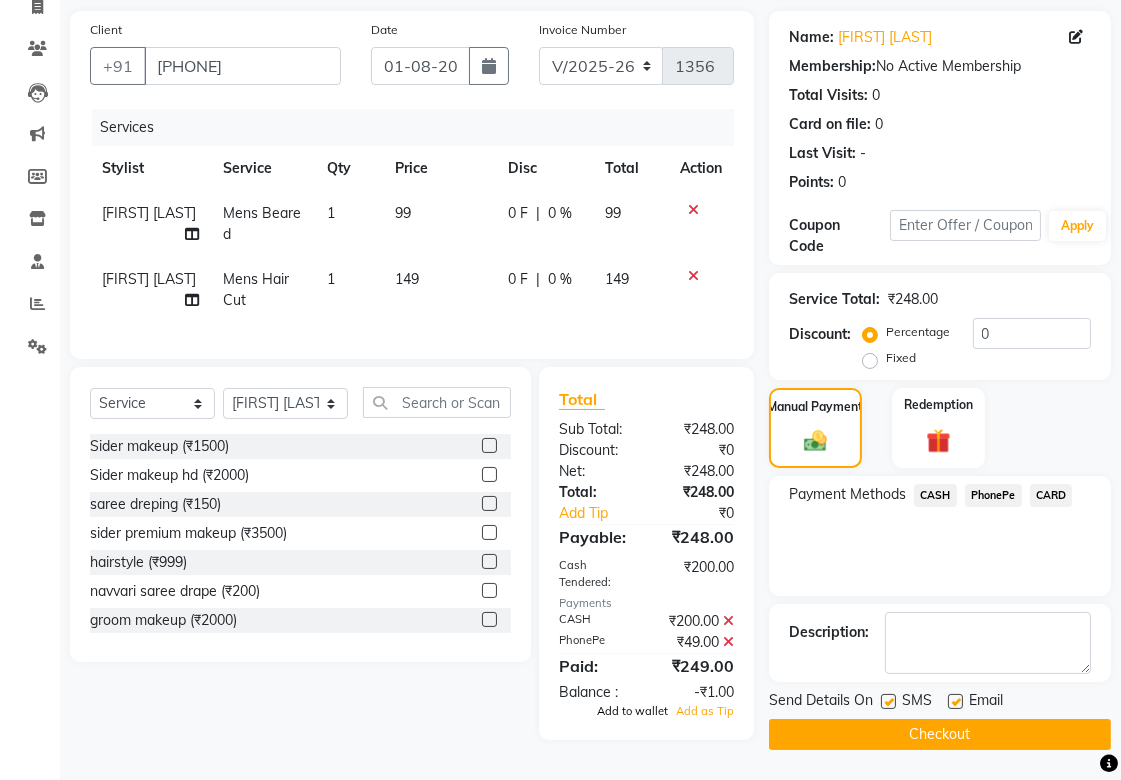 click on "Add to wallet" 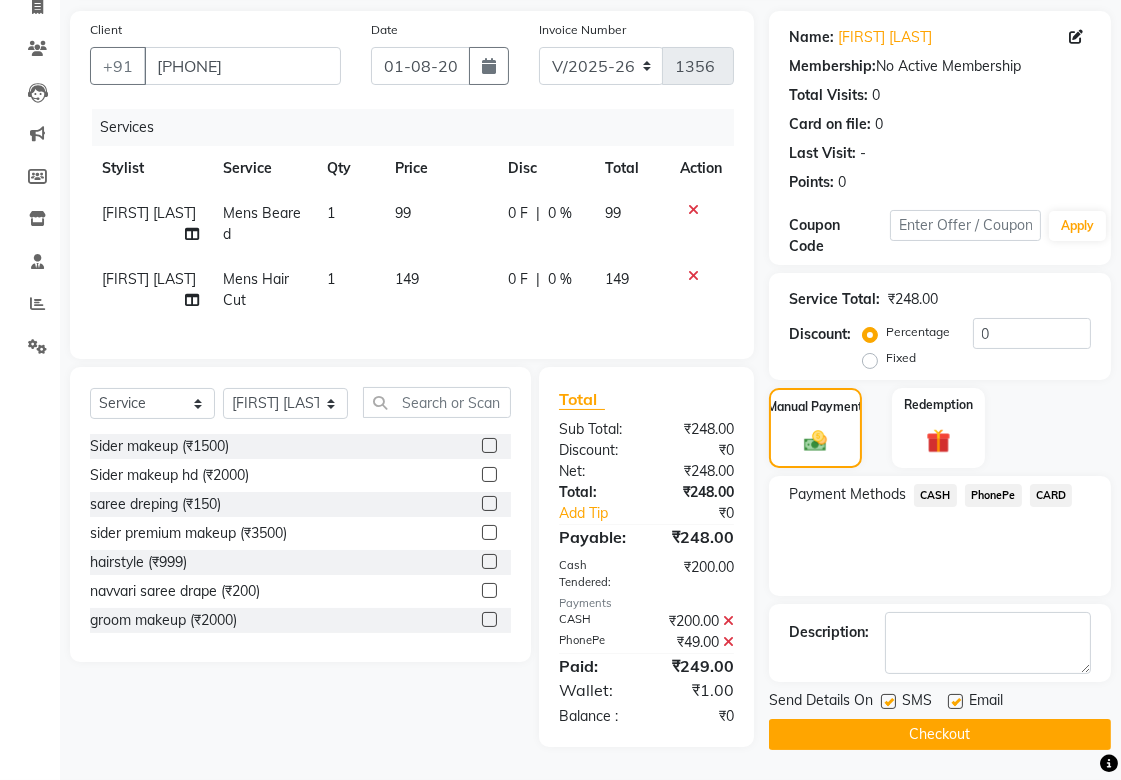 click on "Checkout" 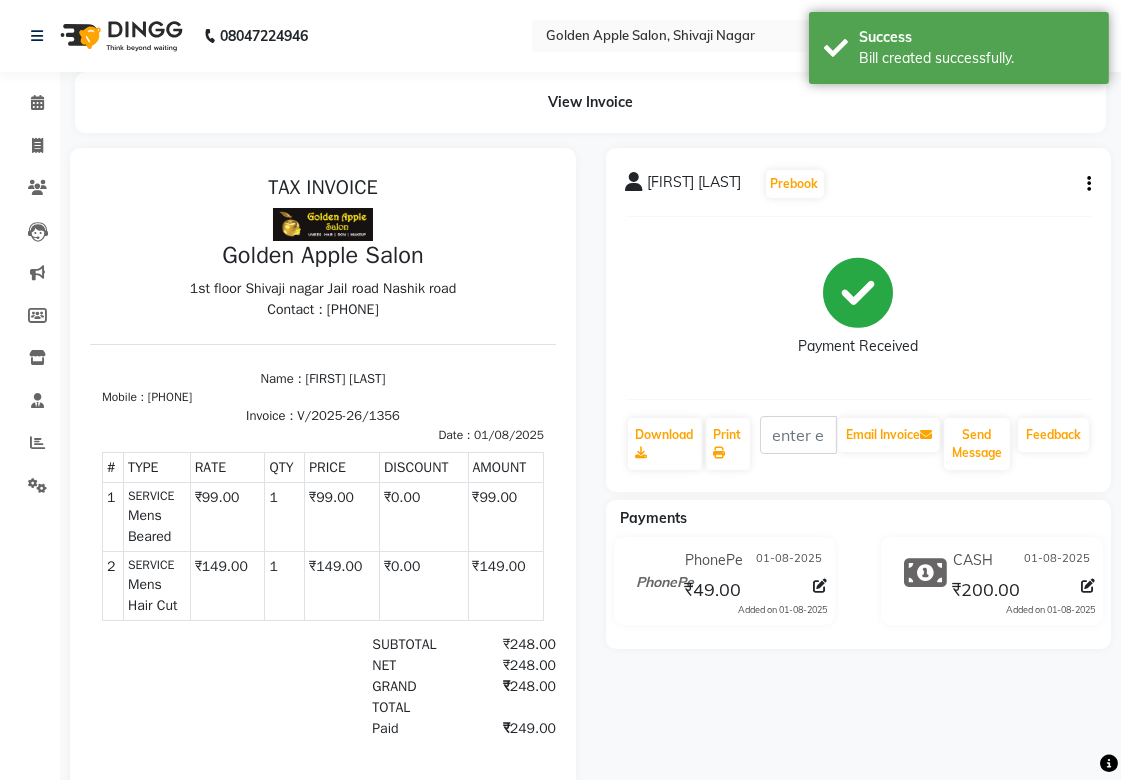 scroll, scrollTop: 0, scrollLeft: 0, axis: both 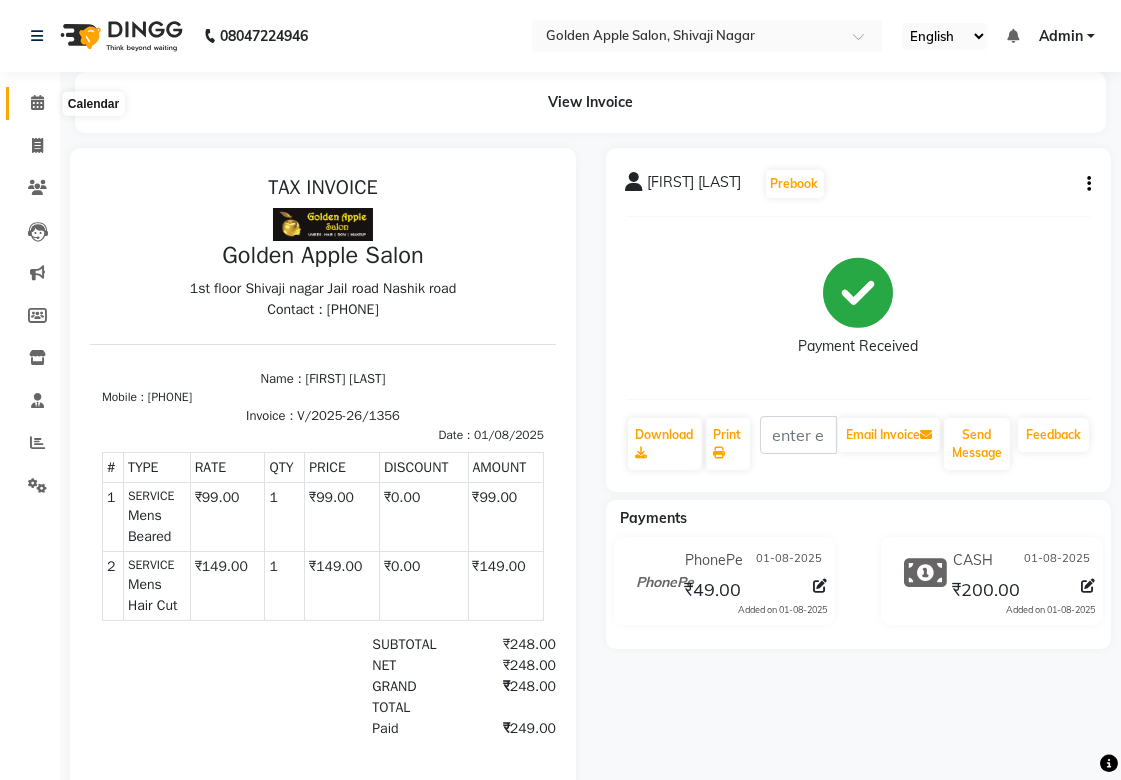 click 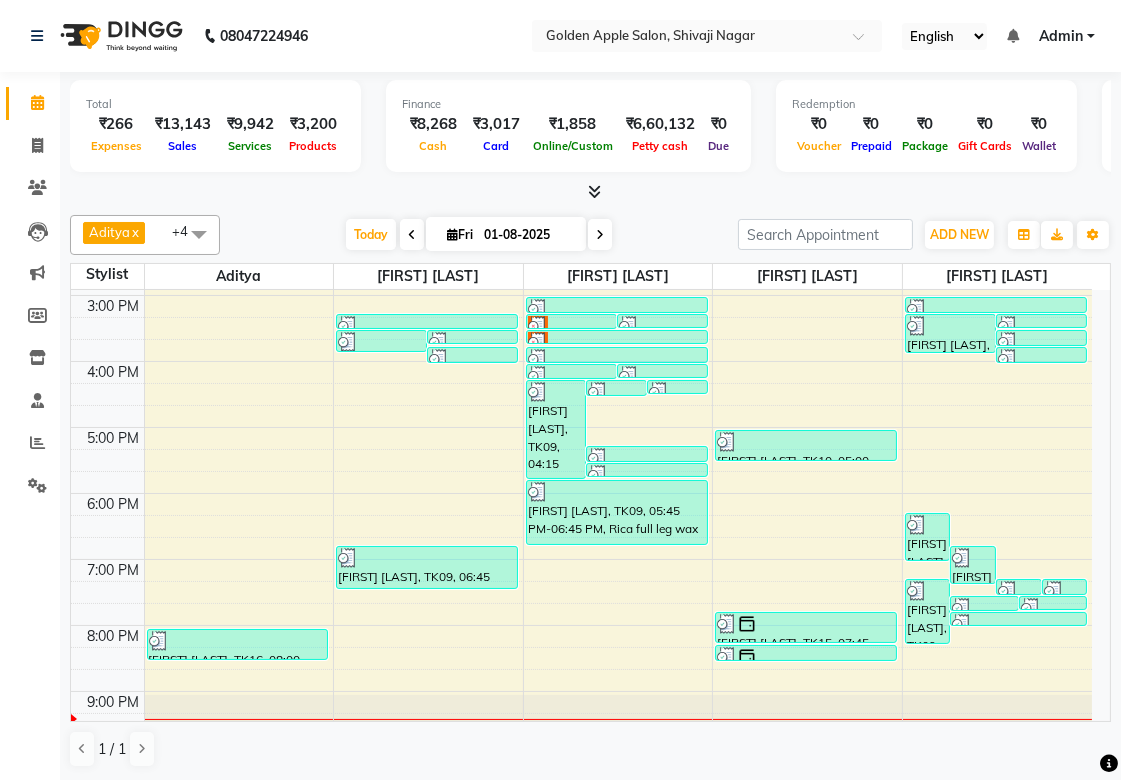 scroll, scrollTop: 430, scrollLeft: 0, axis: vertical 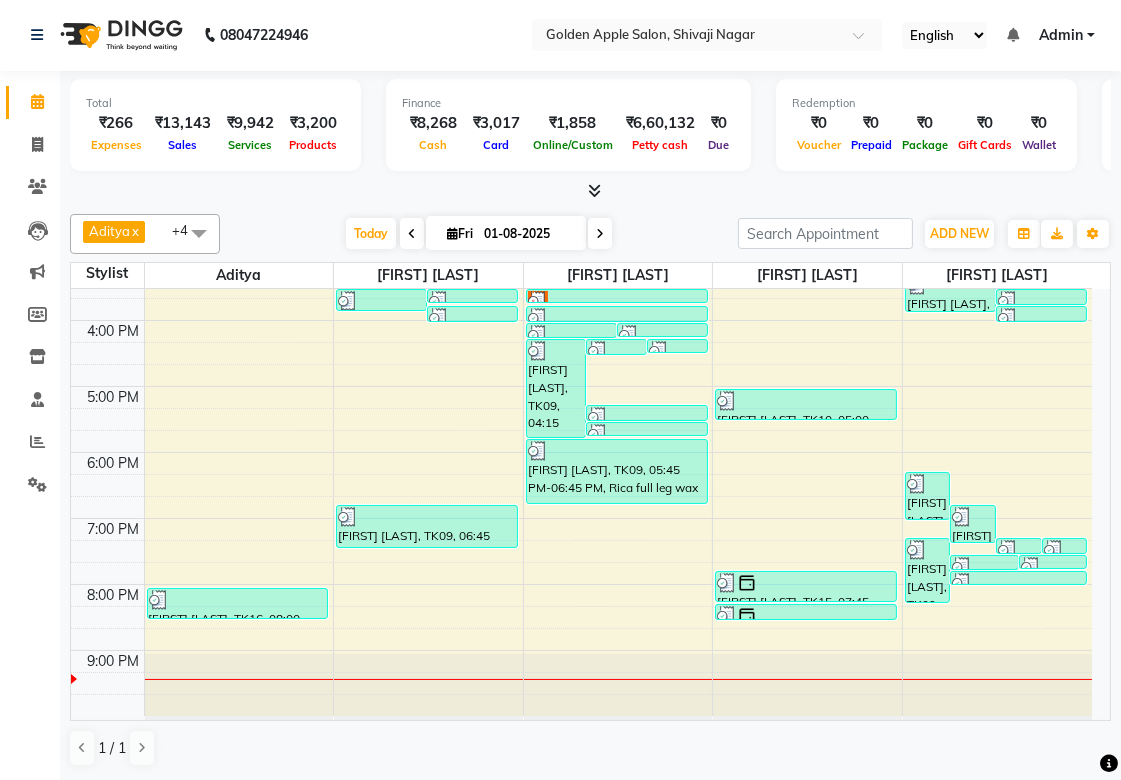 click on "Finance" at bounding box center [568, 103] 